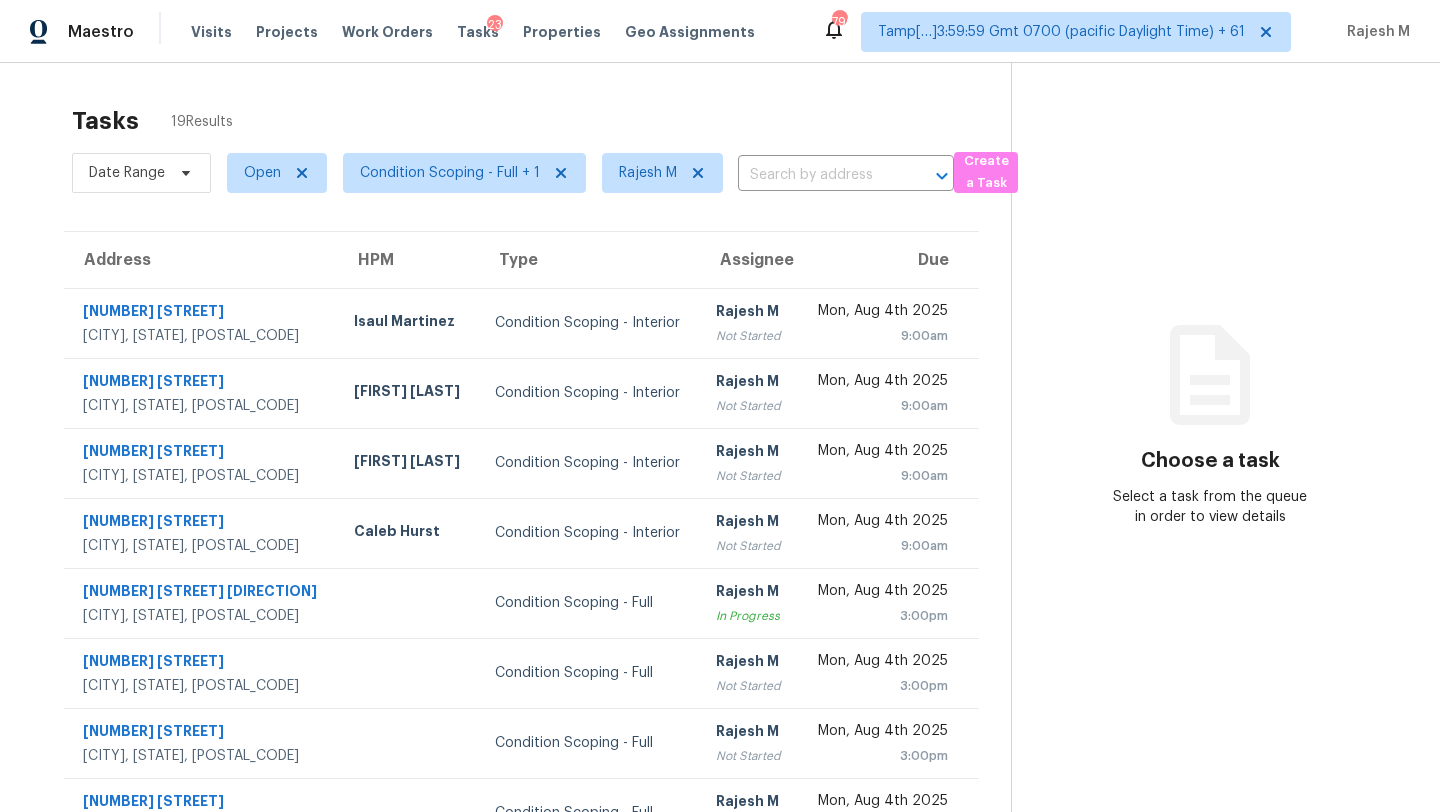 scroll, scrollTop: 0, scrollLeft: 0, axis: both 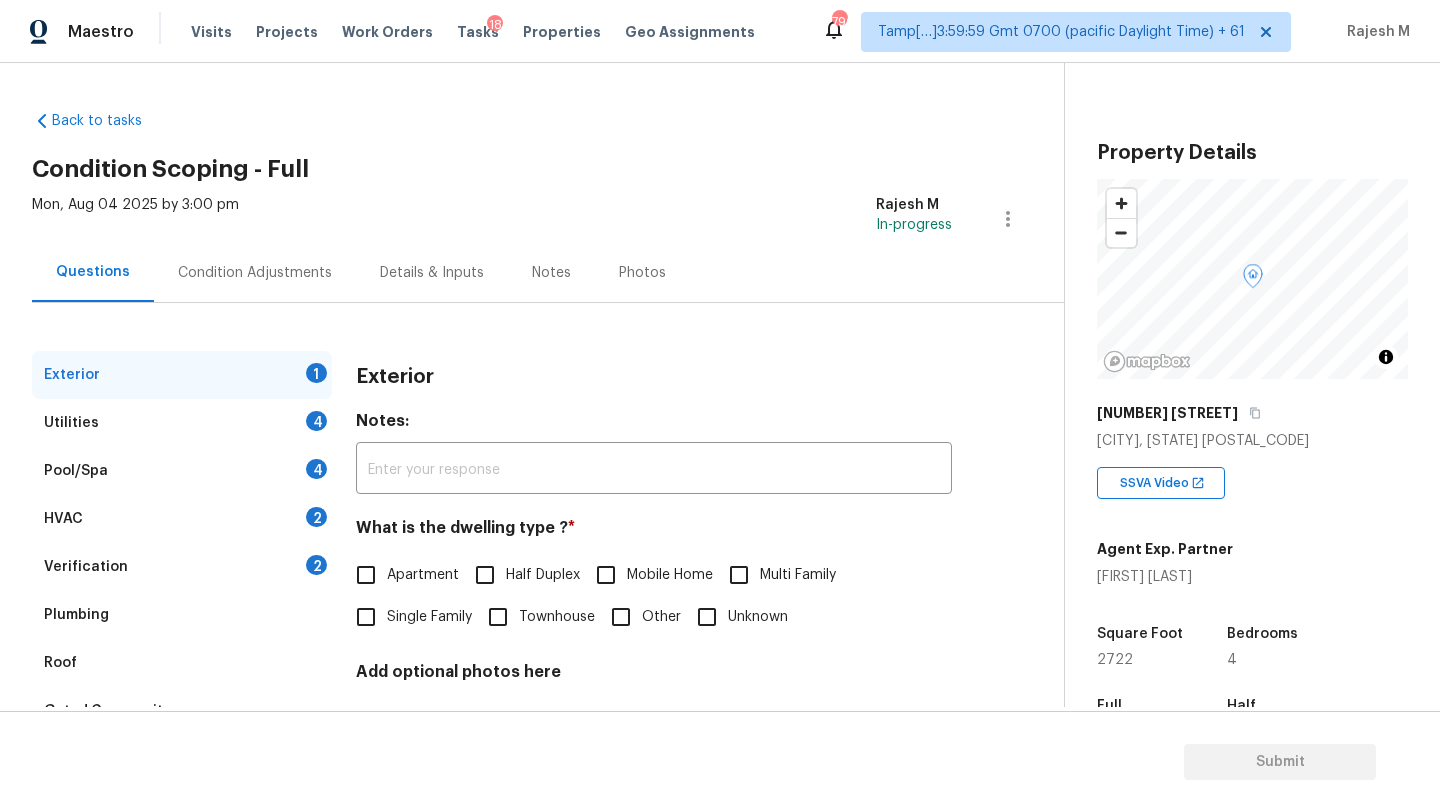 click on "Exterior Notes: ​ What is the dwelling type ?  * Apartment Half Duplex Mobile Home Multi Family Single Family Townhouse Other Unknown Add optional photos here Photos" at bounding box center (654, 601) 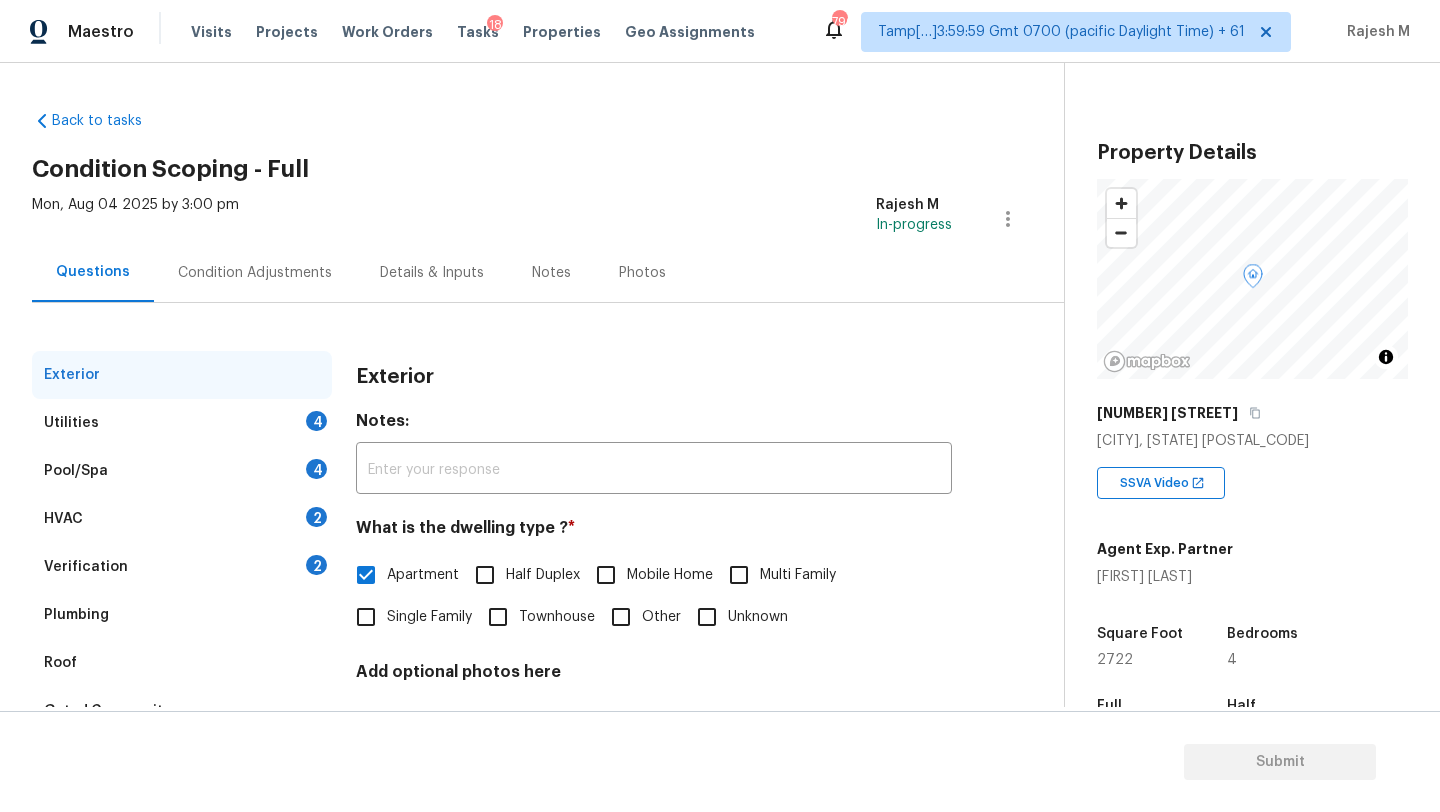 click on "Single Family" at bounding box center (408, 617) 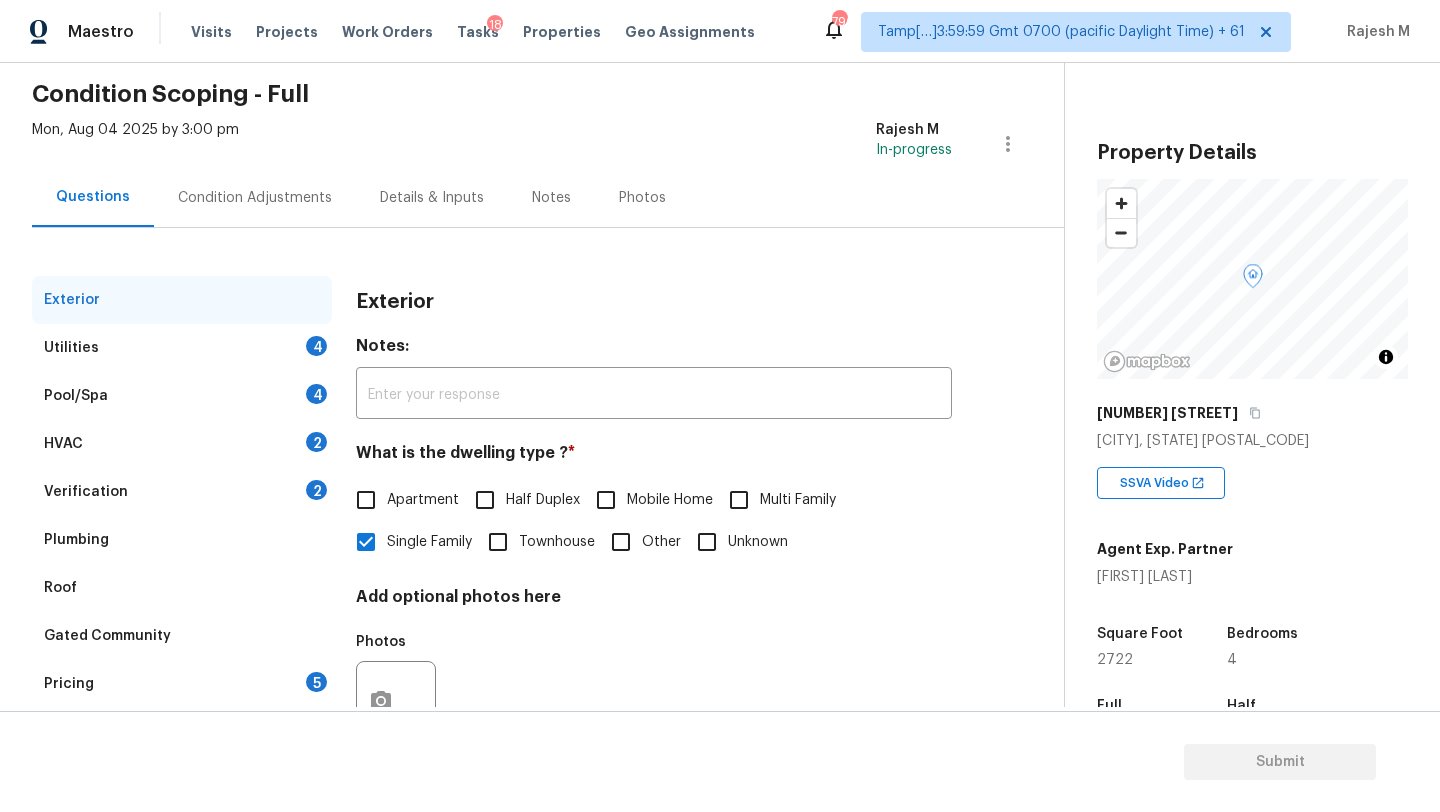 scroll, scrollTop: 151, scrollLeft: 0, axis: vertical 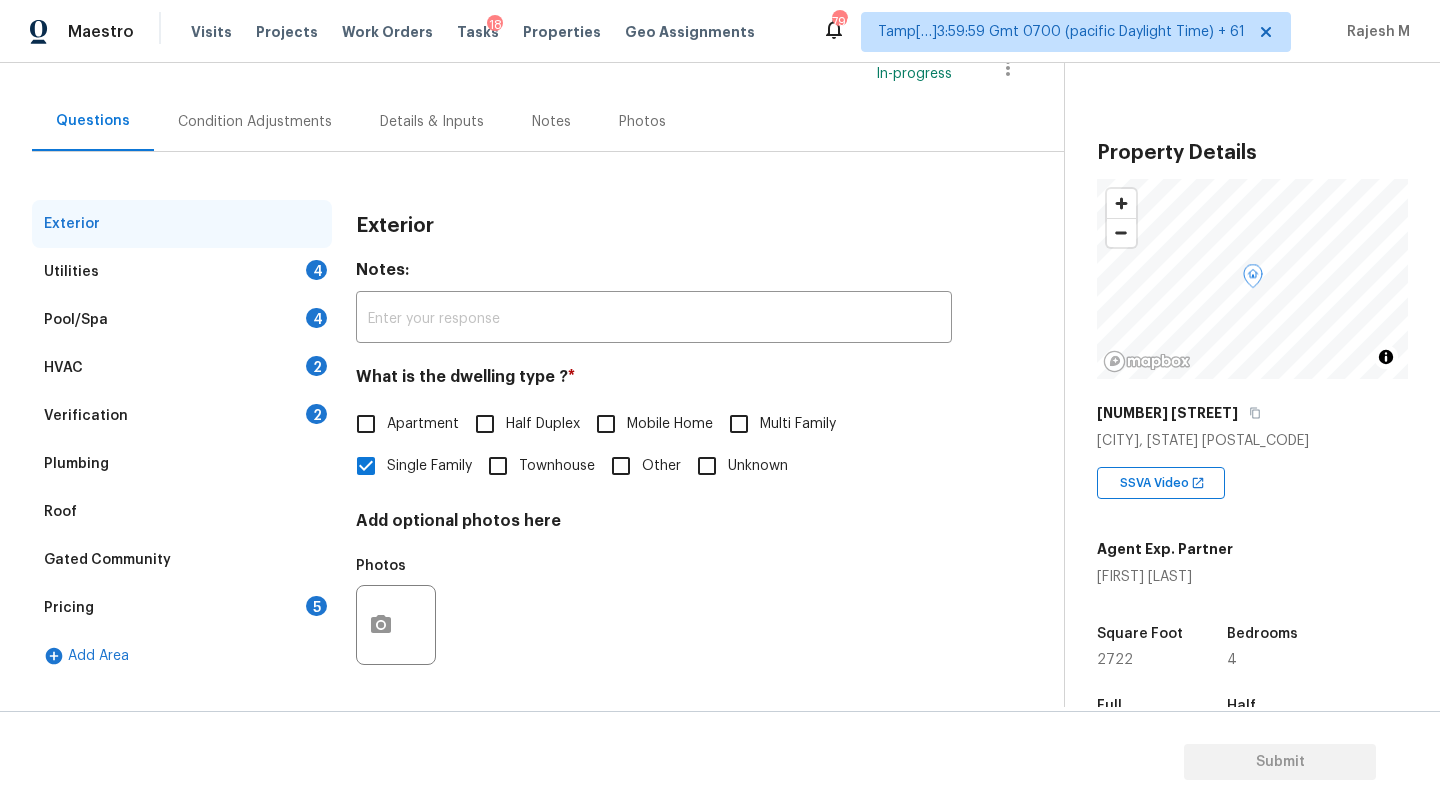 click on "Pricing 5" at bounding box center (182, 608) 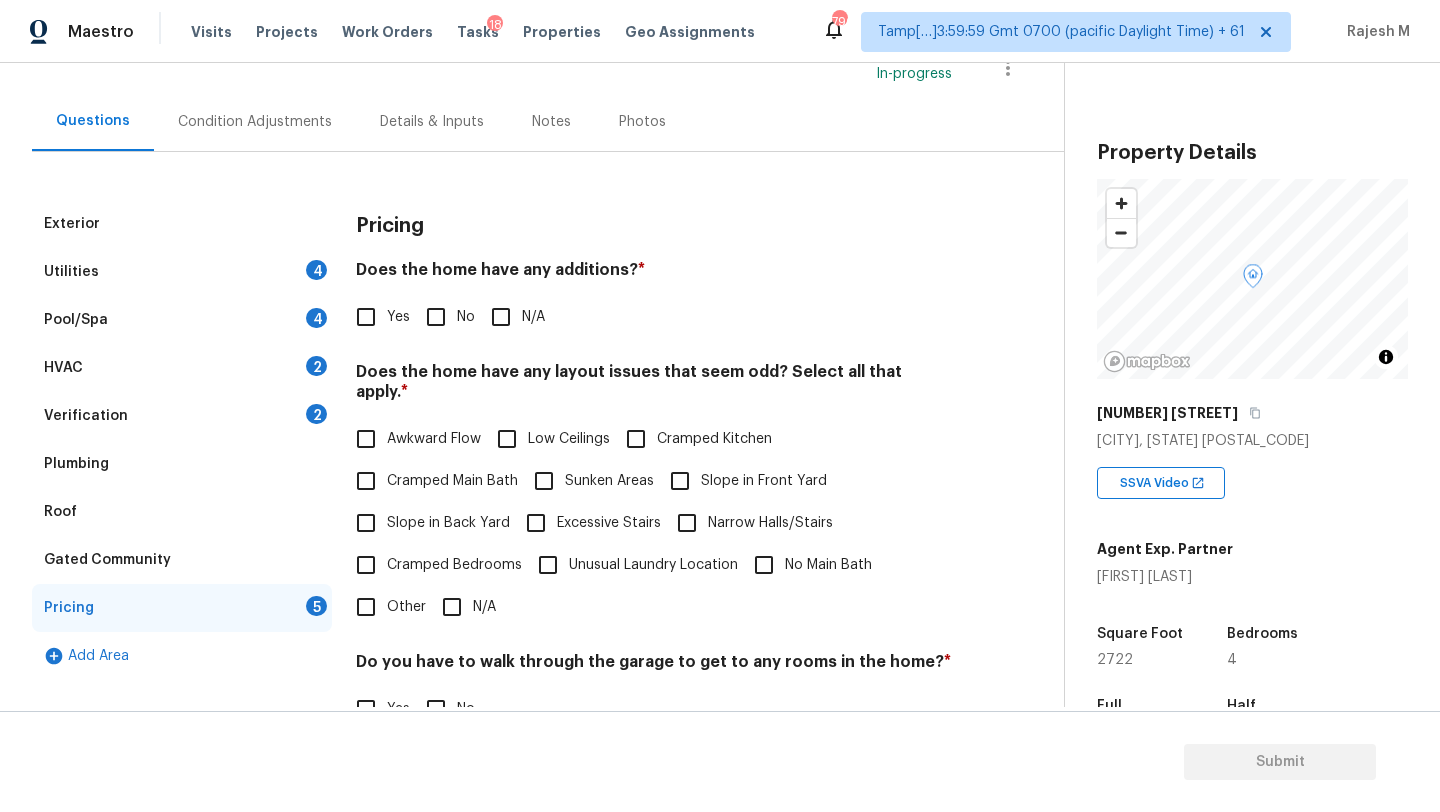 click on "No" at bounding box center (436, 317) 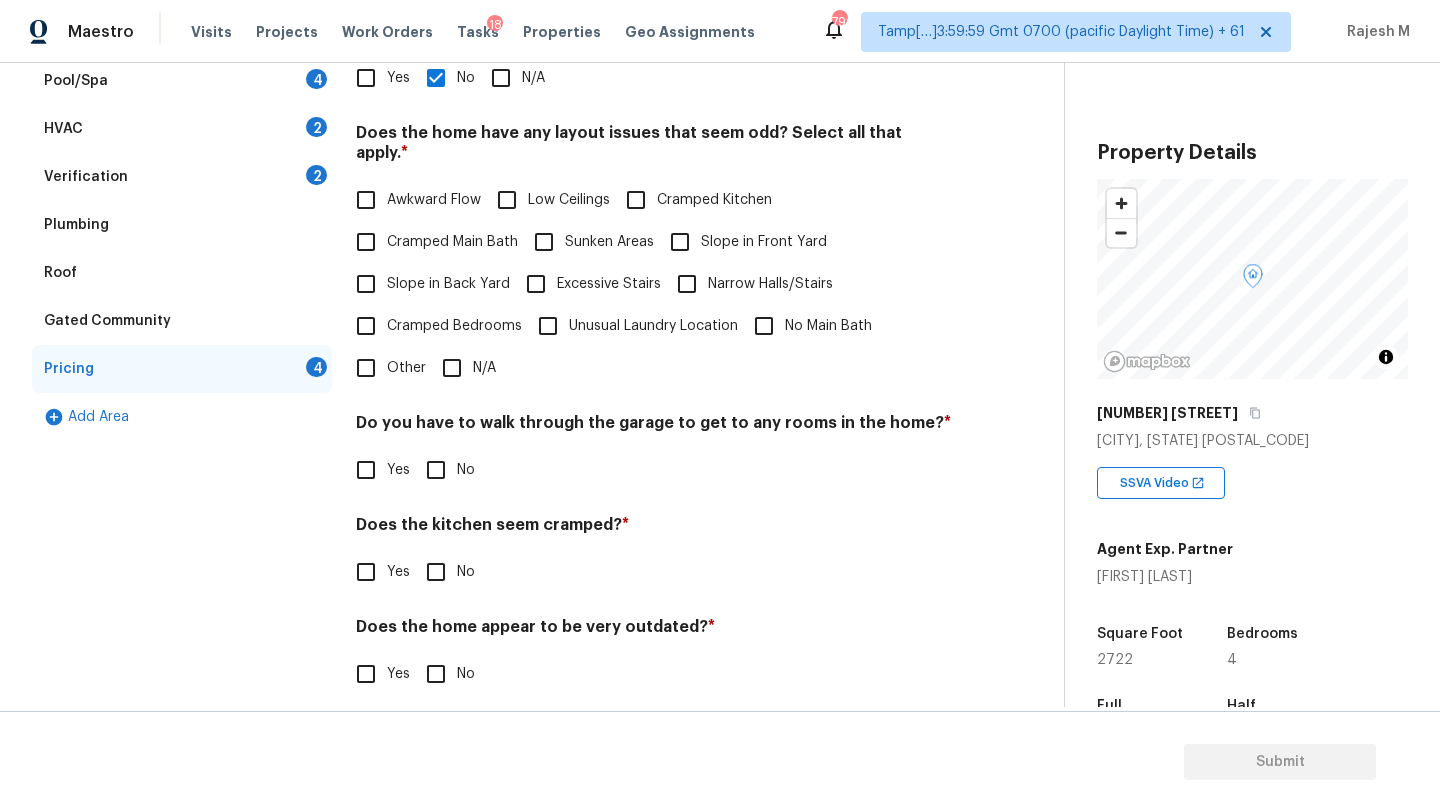 scroll, scrollTop: 388, scrollLeft: 0, axis: vertical 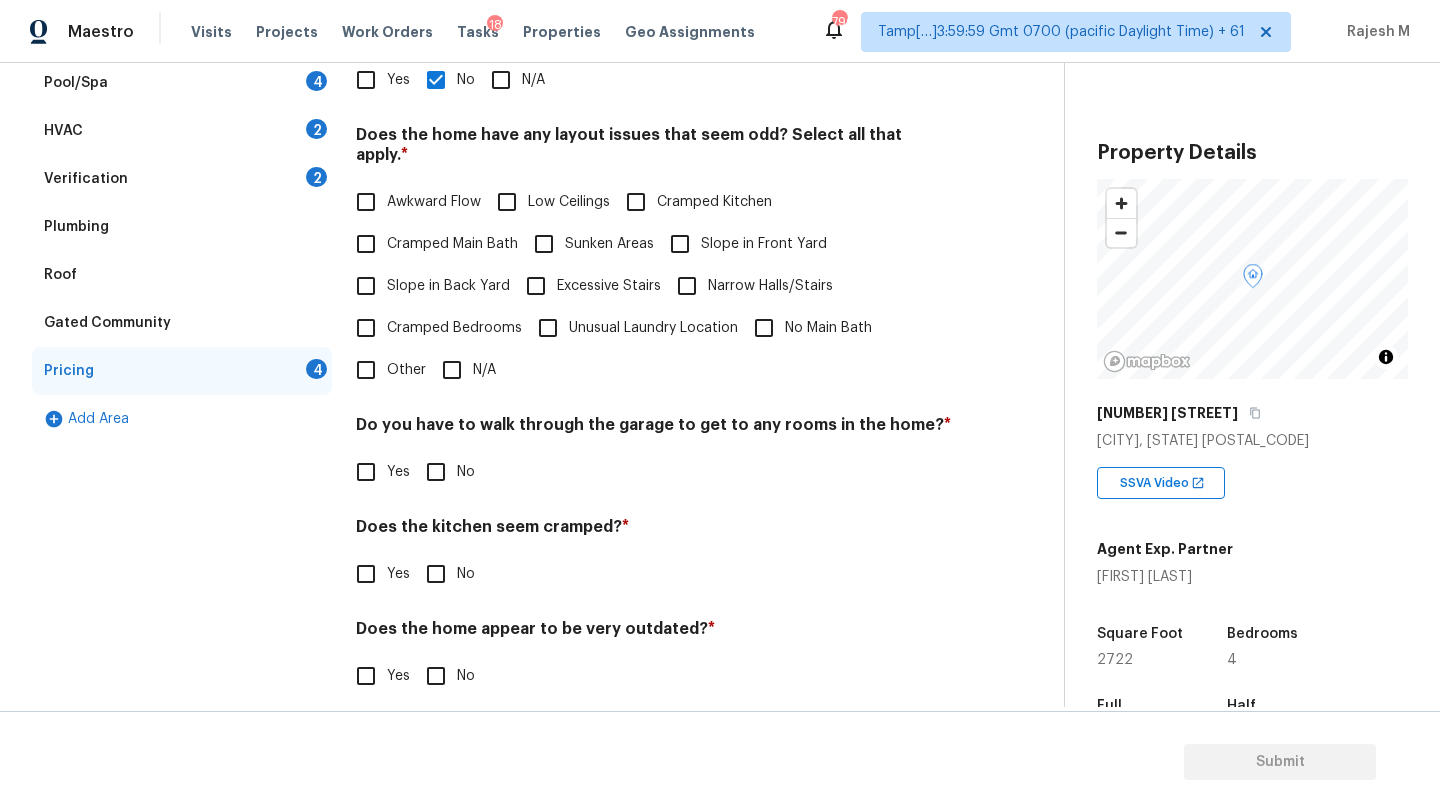 click on "N/A" at bounding box center [452, 370] 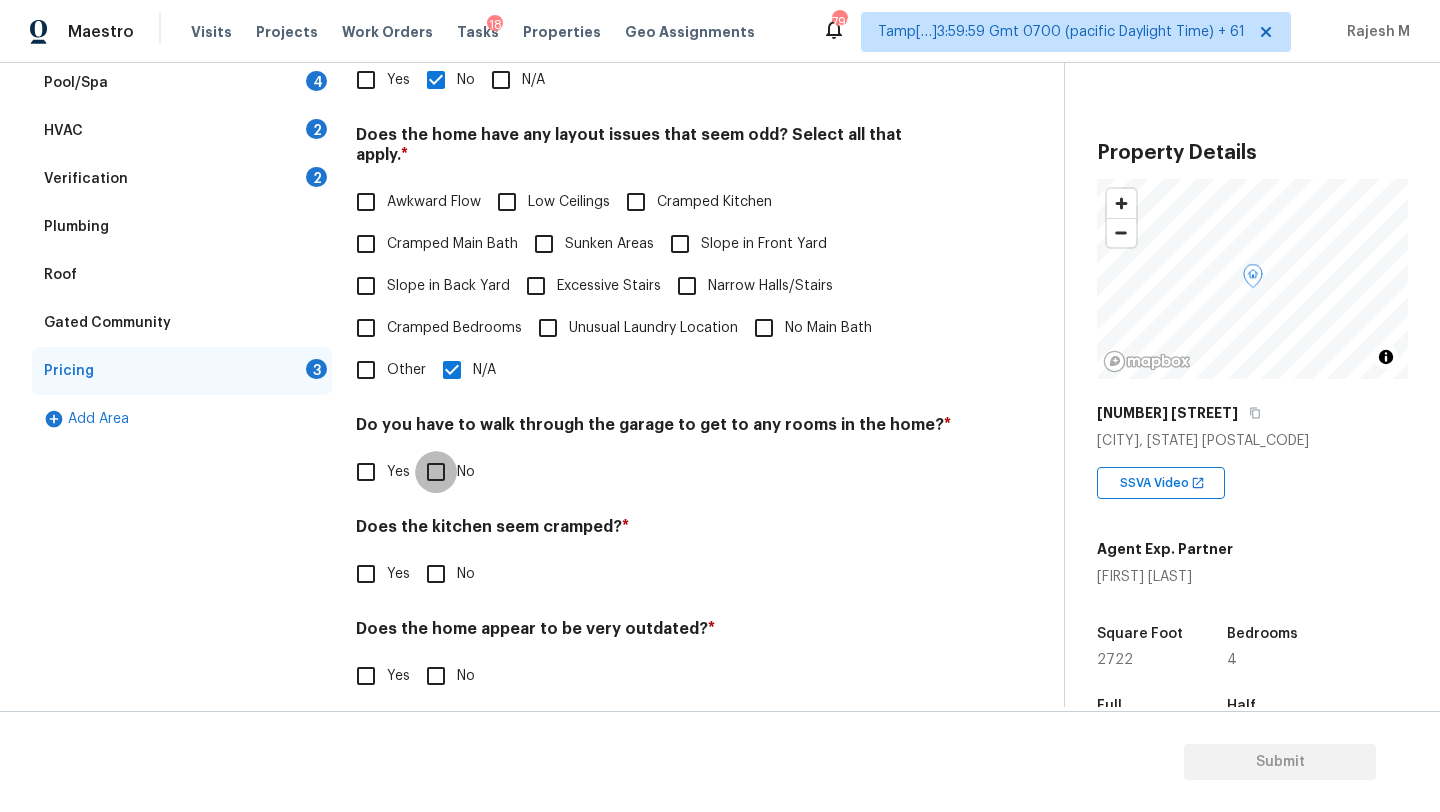 click on "No" at bounding box center (436, 472) 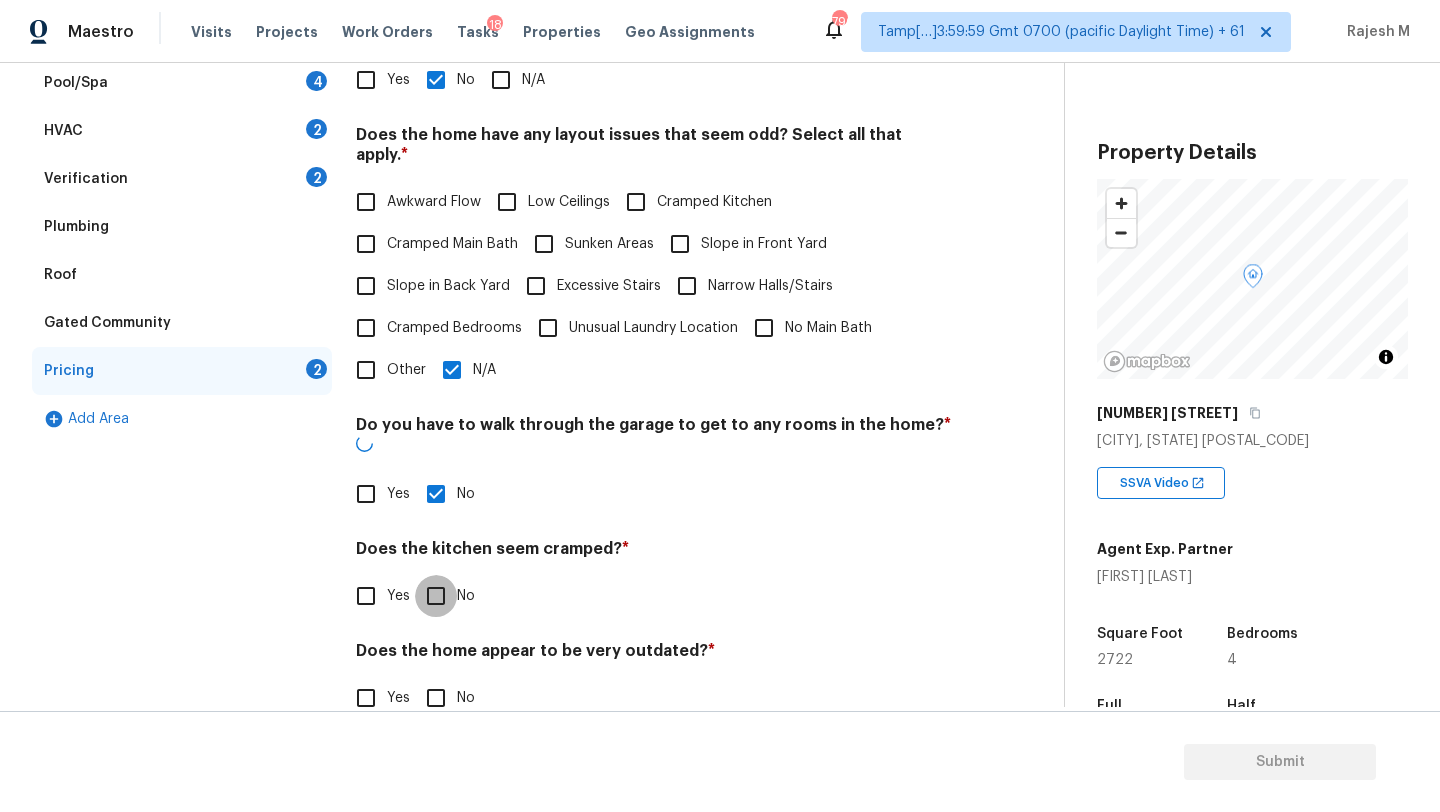 click on "No" at bounding box center [436, 596] 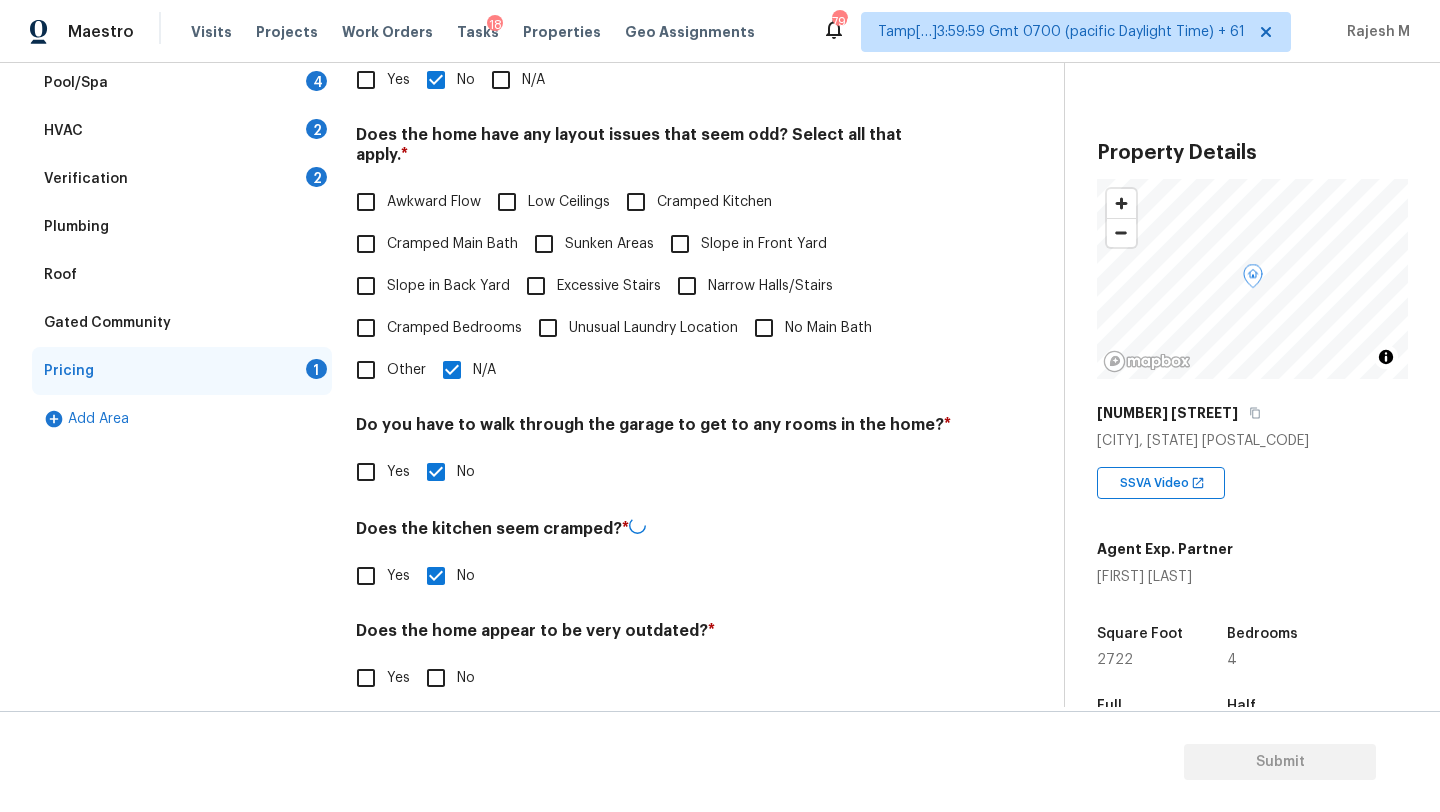 click on "No" at bounding box center (436, 678) 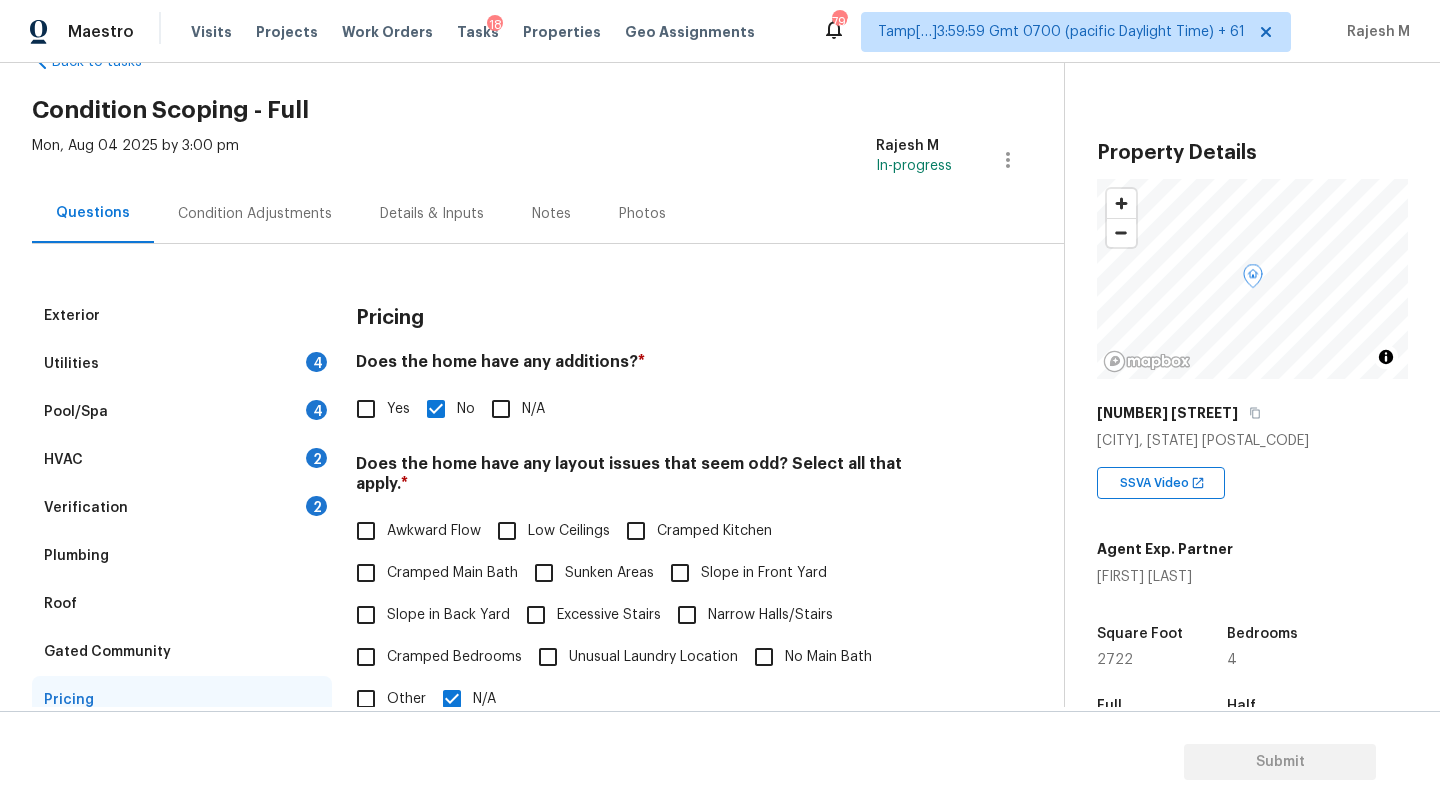 scroll, scrollTop: 0, scrollLeft: 0, axis: both 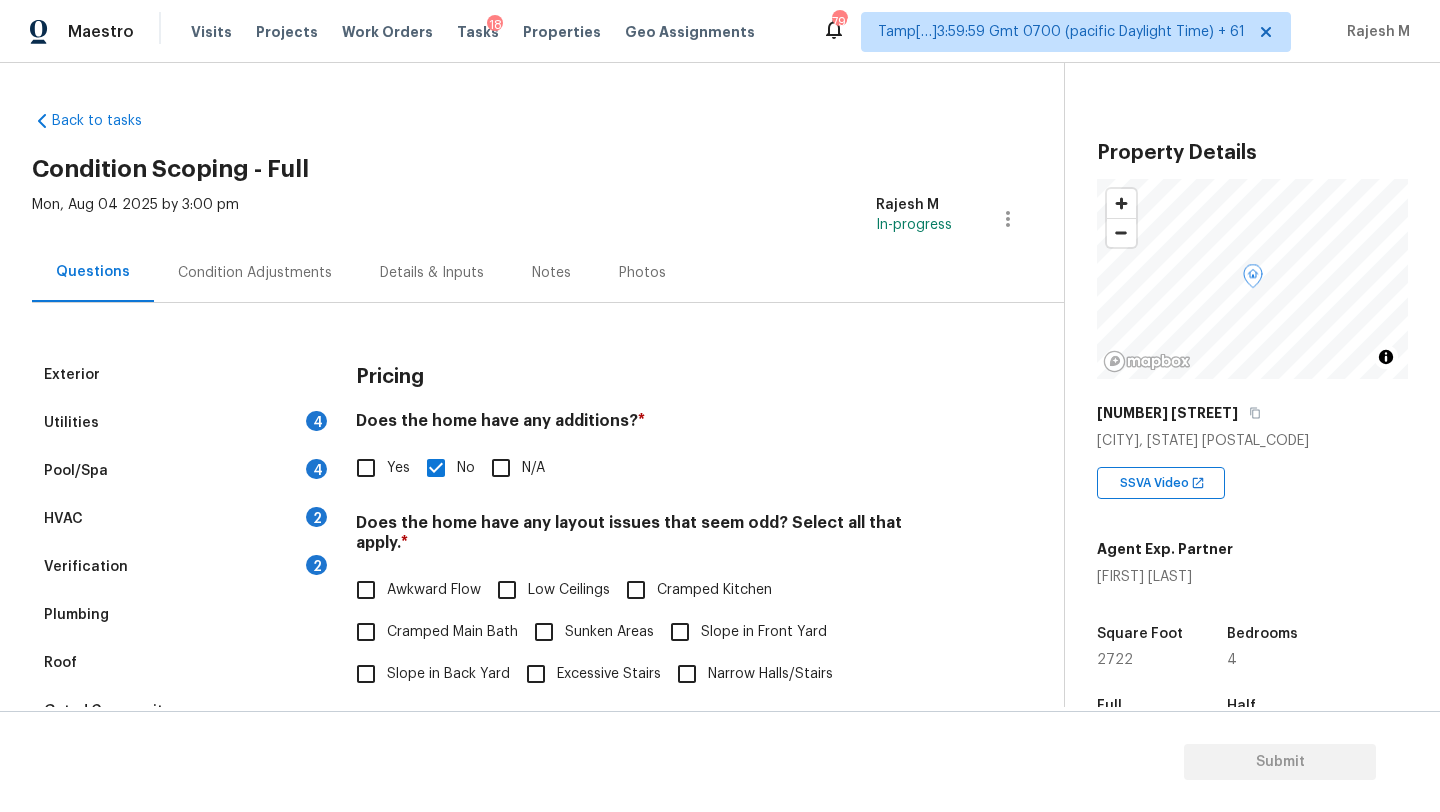 click on "Verification 2" at bounding box center (182, 567) 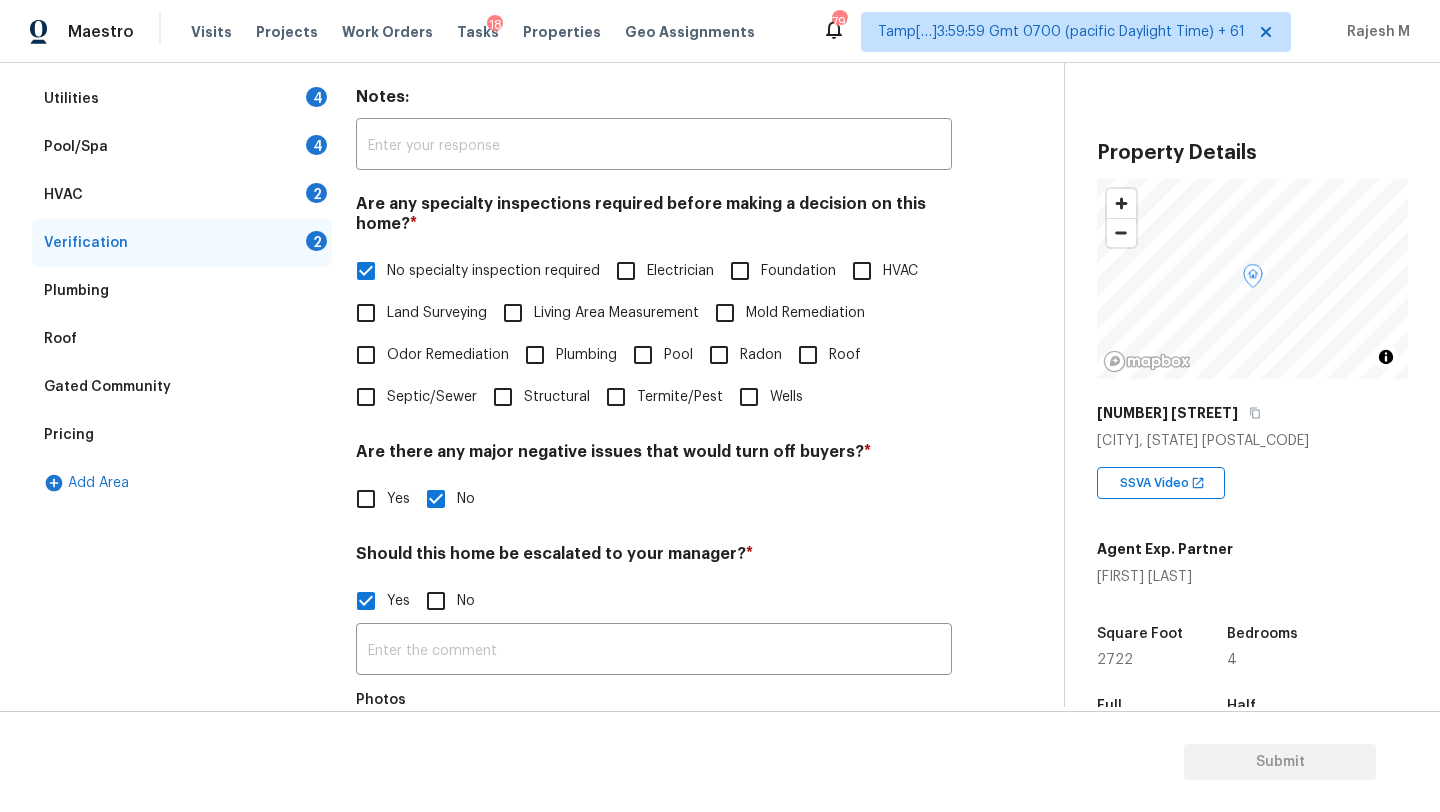 scroll, scrollTop: 354, scrollLeft: 0, axis: vertical 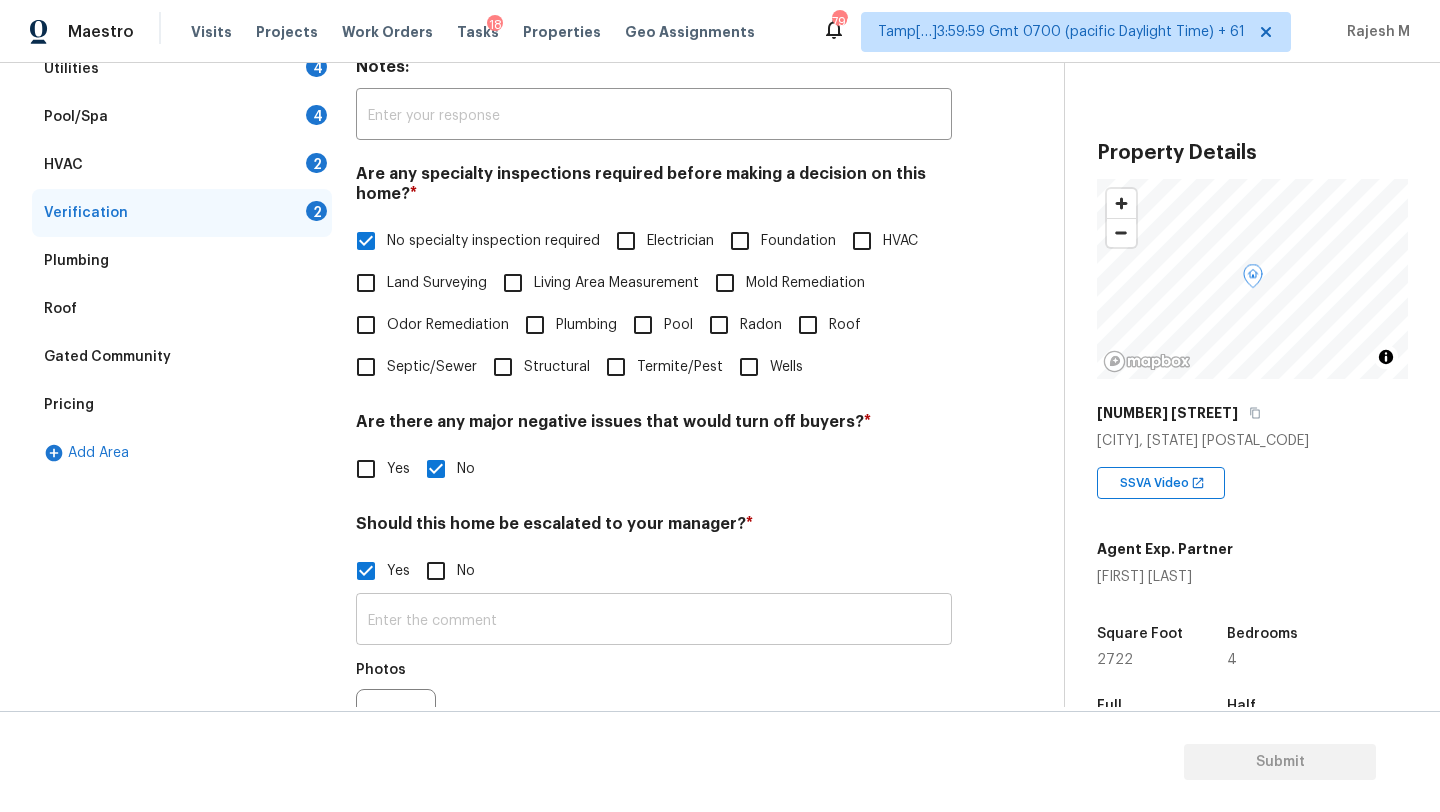 click at bounding box center (654, 621) 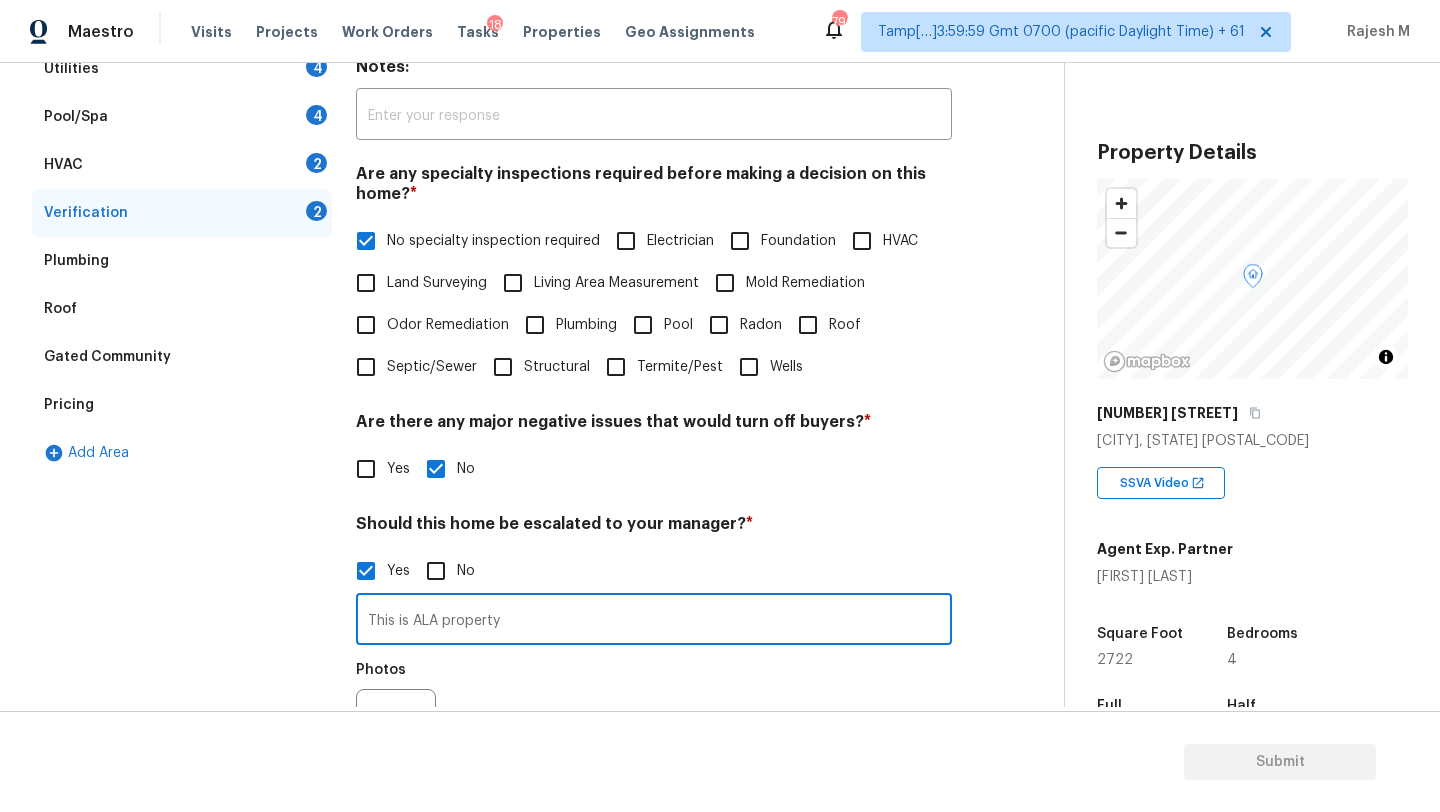 scroll, scrollTop: 546, scrollLeft: 0, axis: vertical 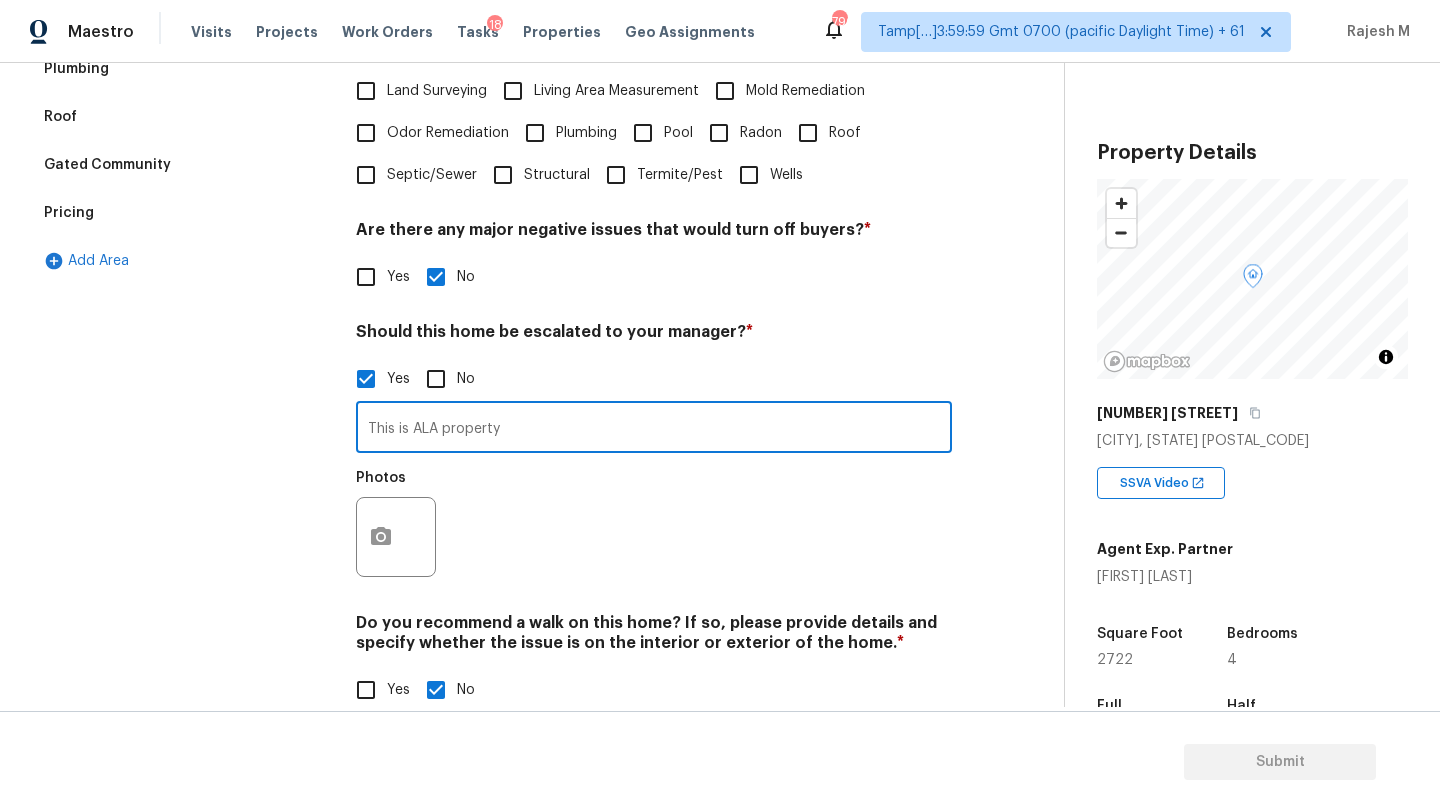 type on "This is ALA property" 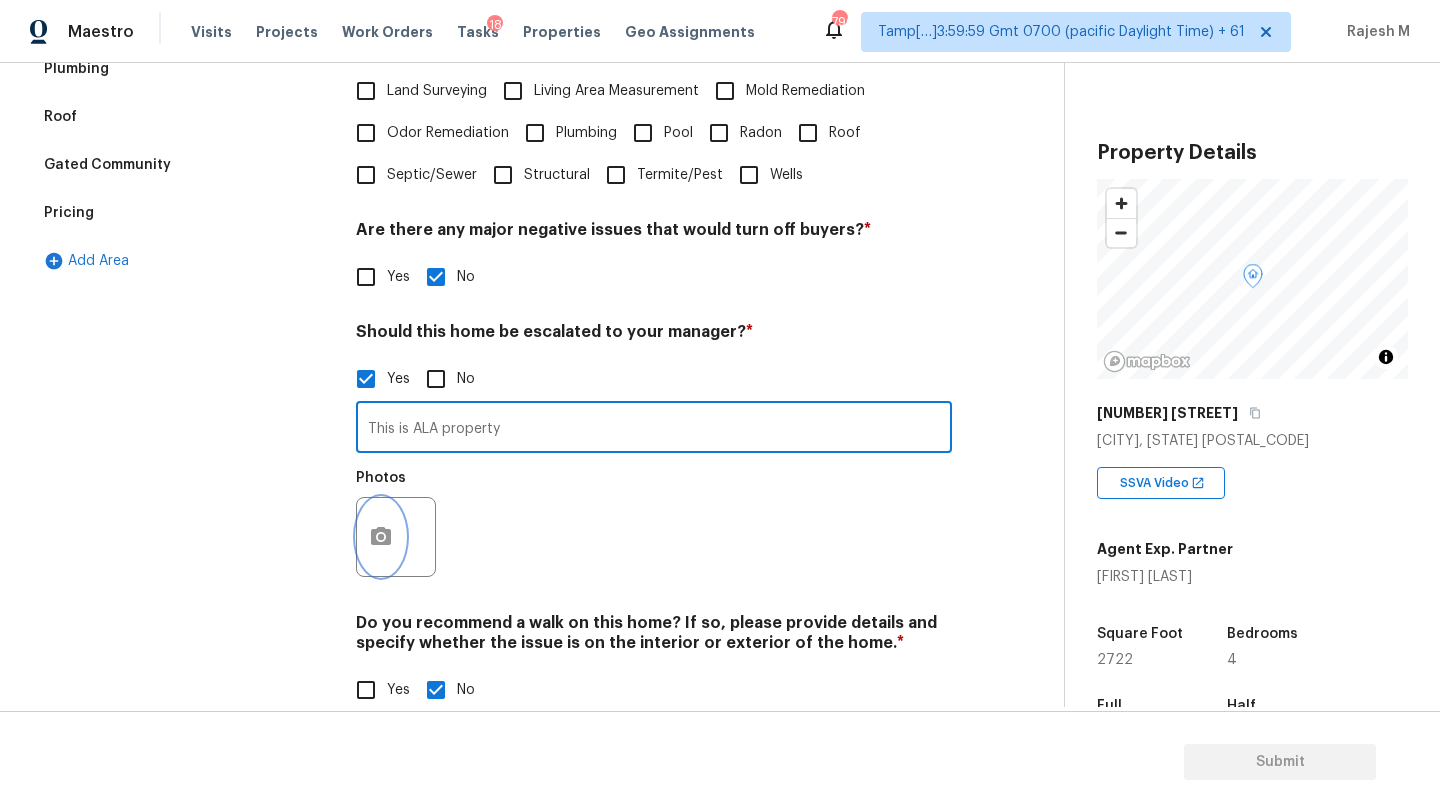 click at bounding box center [381, 537] 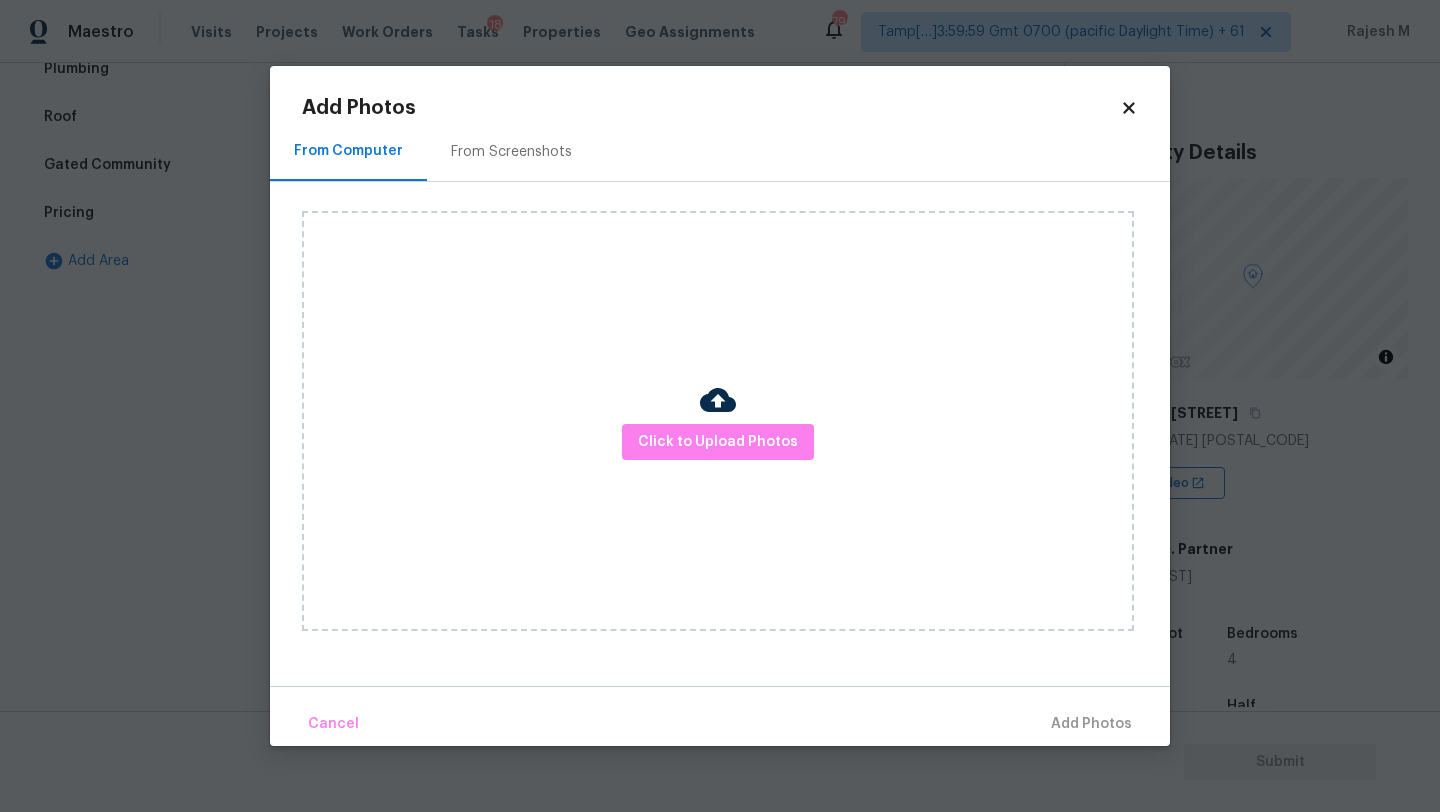 click on "From Screenshots" at bounding box center [511, 151] 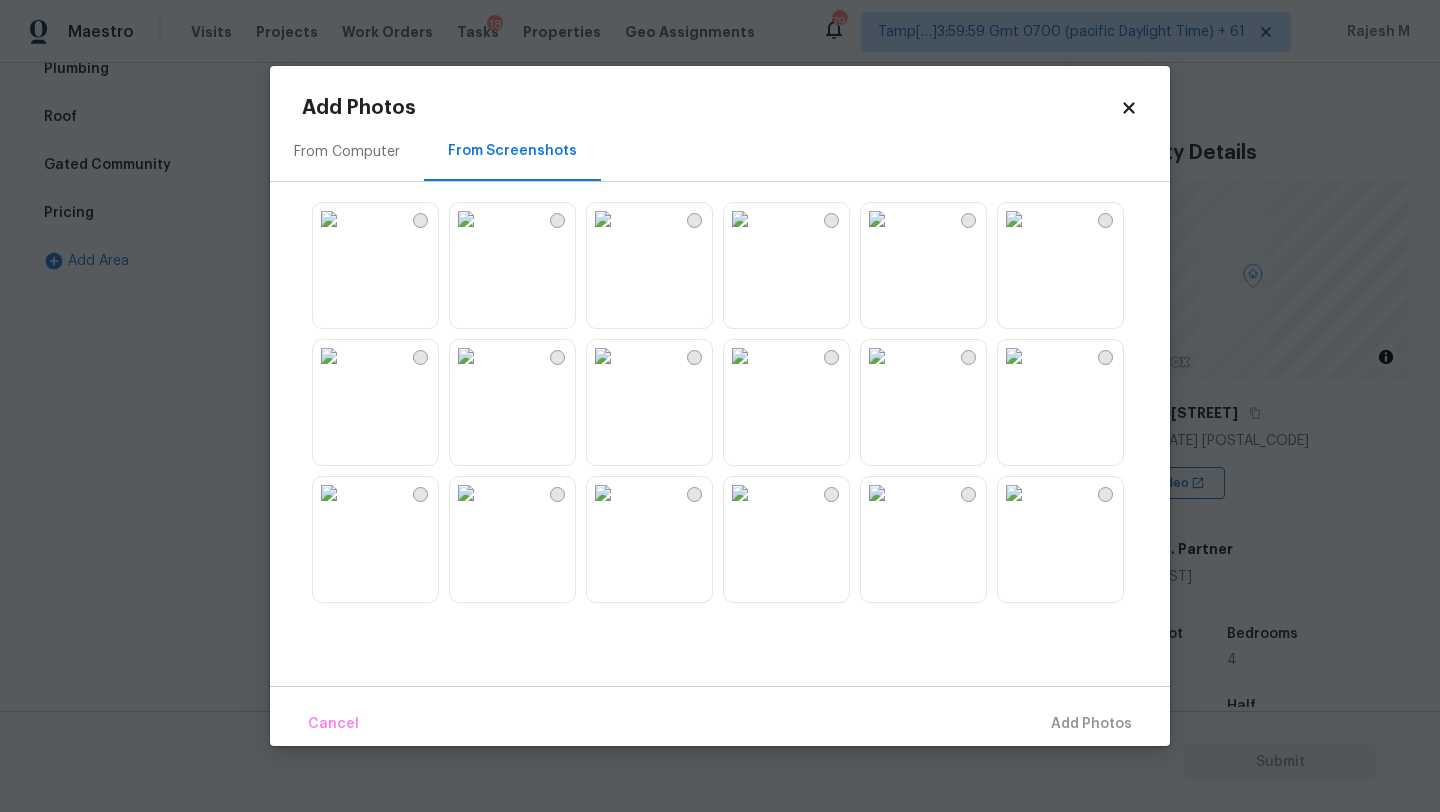scroll, scrollTop: 1910, scrollLeft: 0, axis: vertical 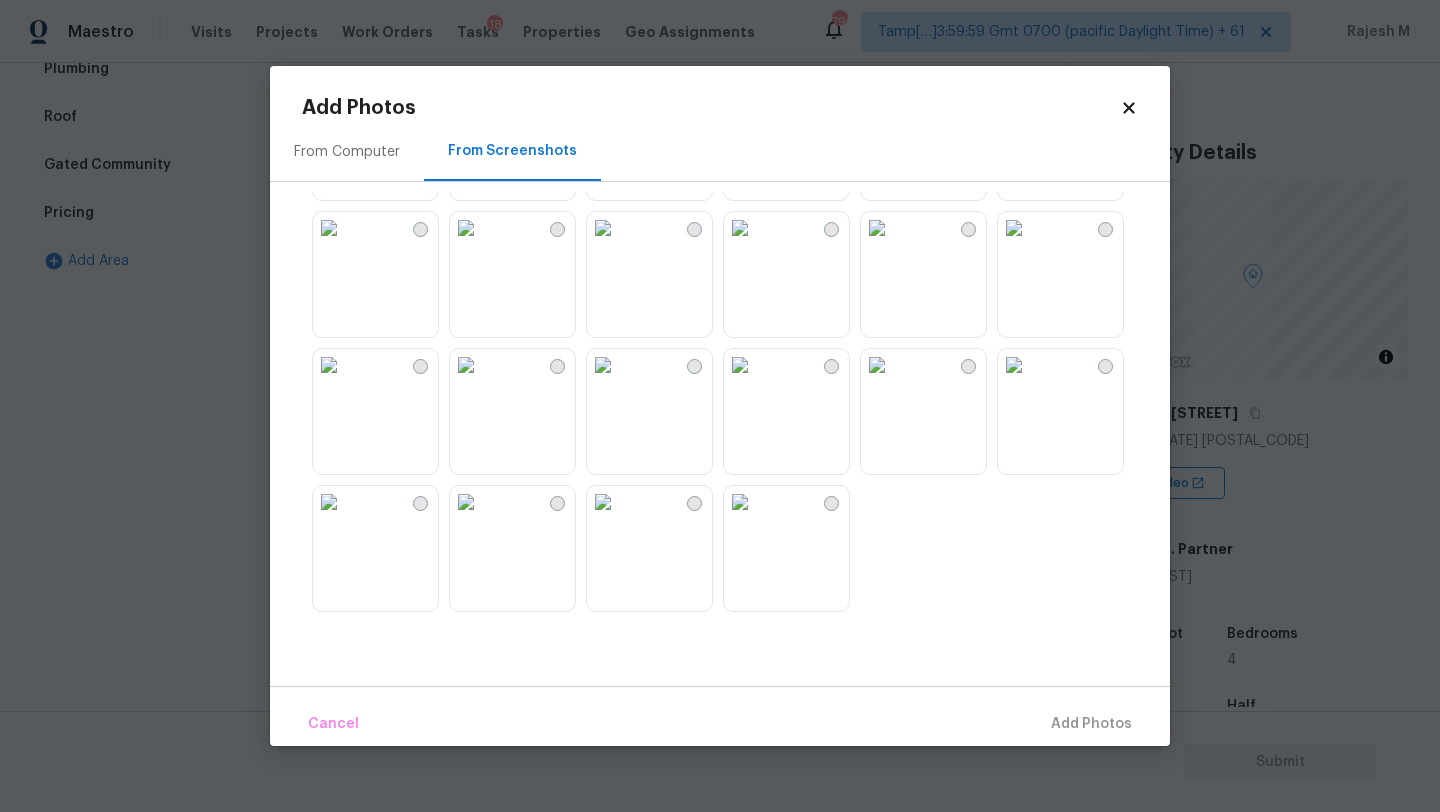 click at bounding box center [466, 502] 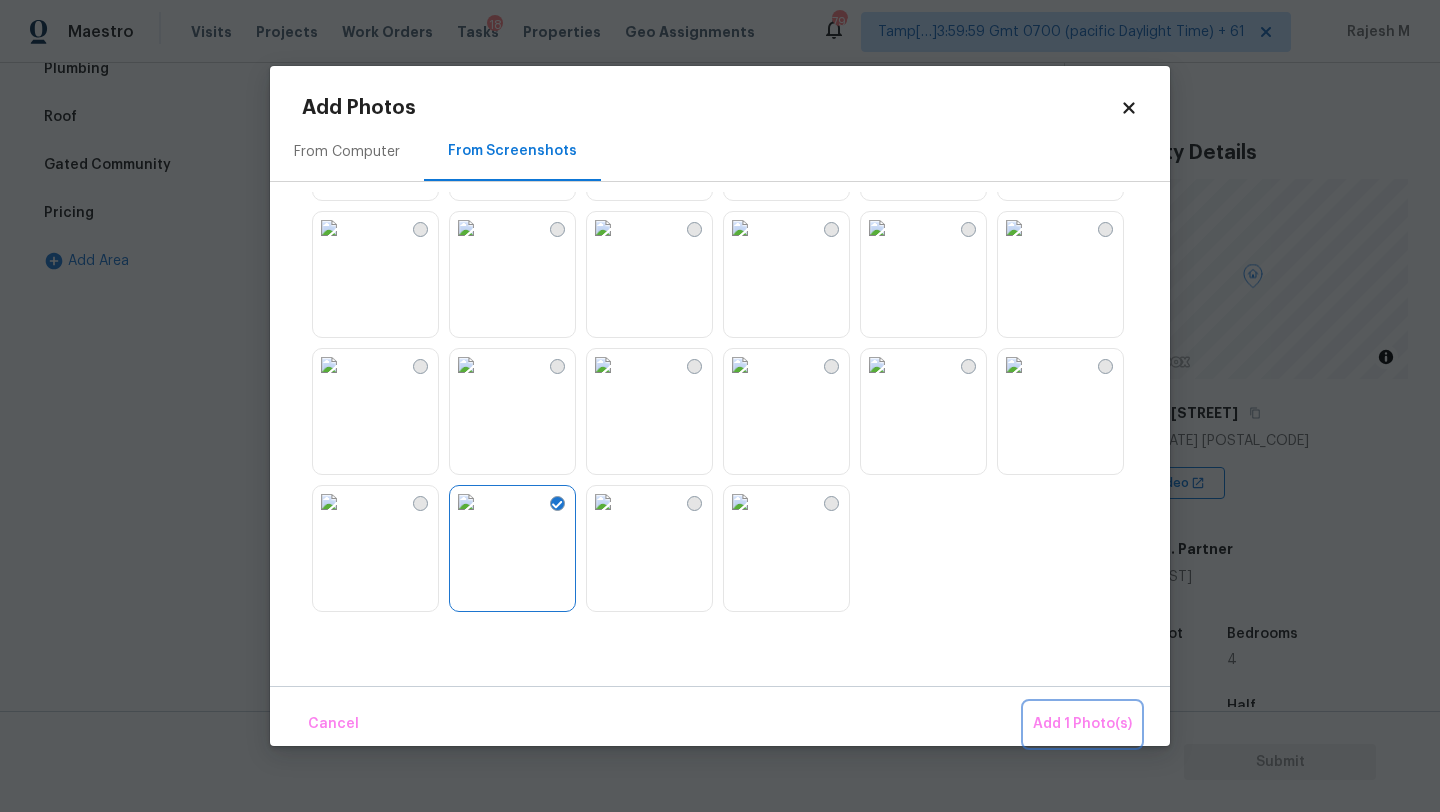click on "Add 1 Photo(s)" at bounding box center [1082, 724] 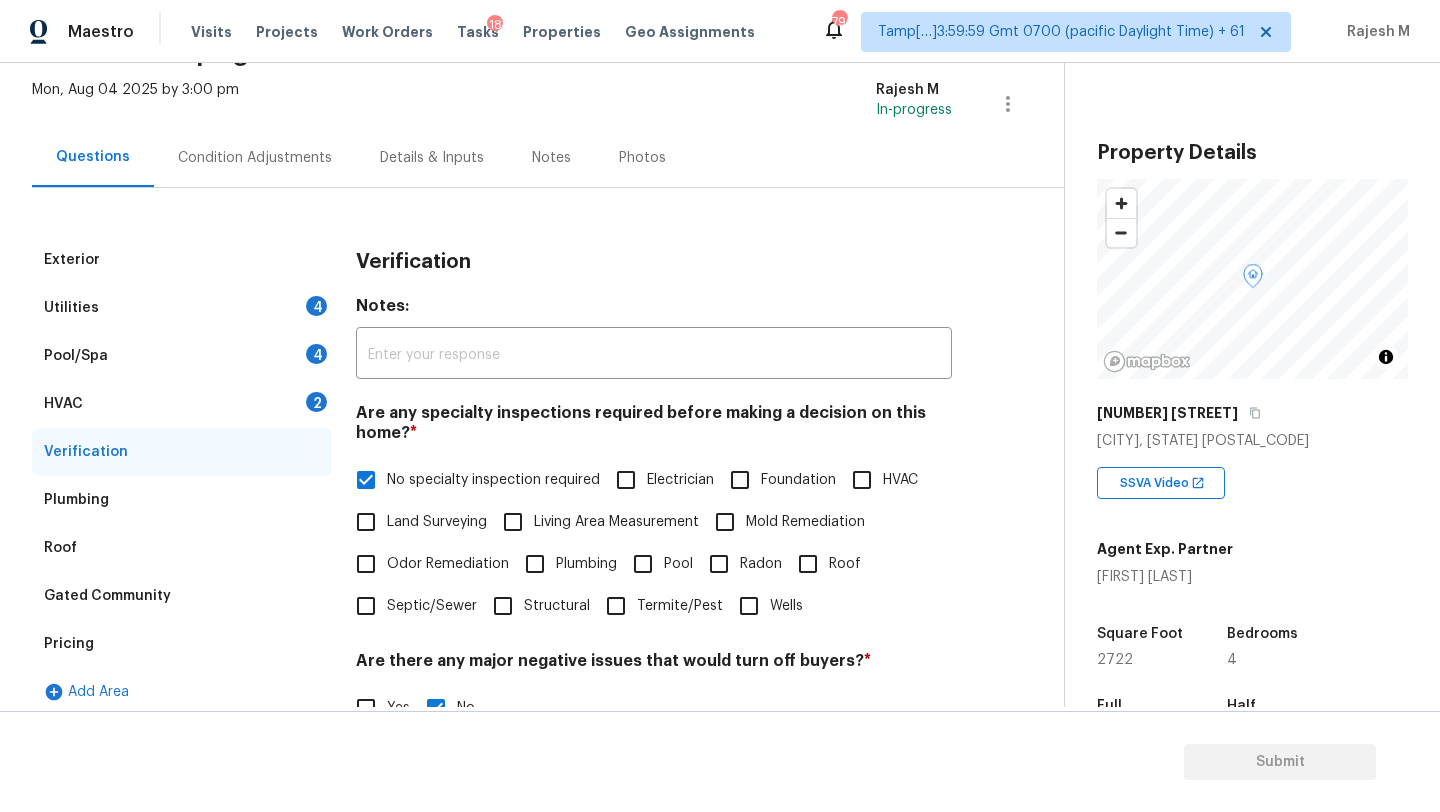 scroll, scrollTop: 76, scrollLeft: 0, axis: vertical 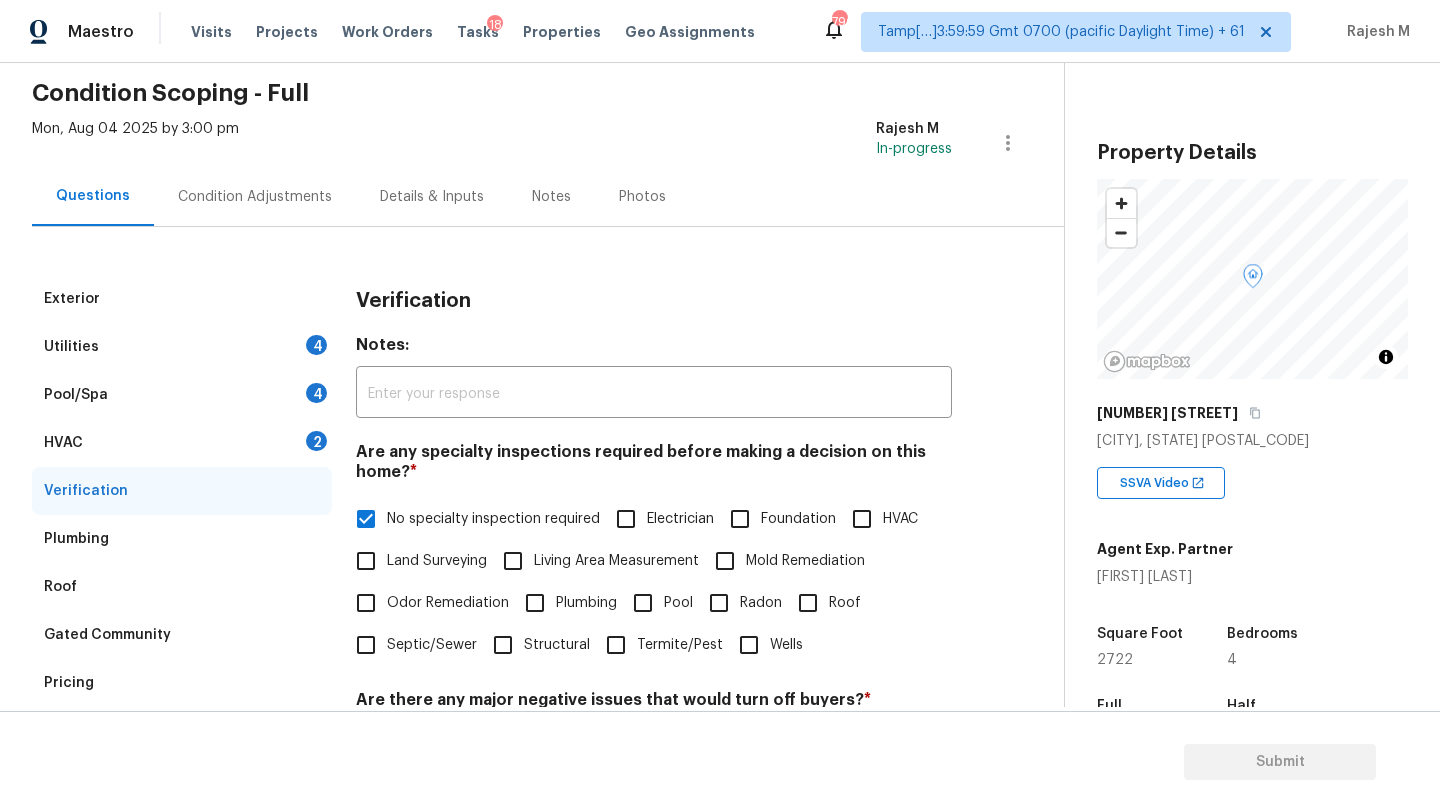 click on "HVAC 2" at bounding box center [182, 443] 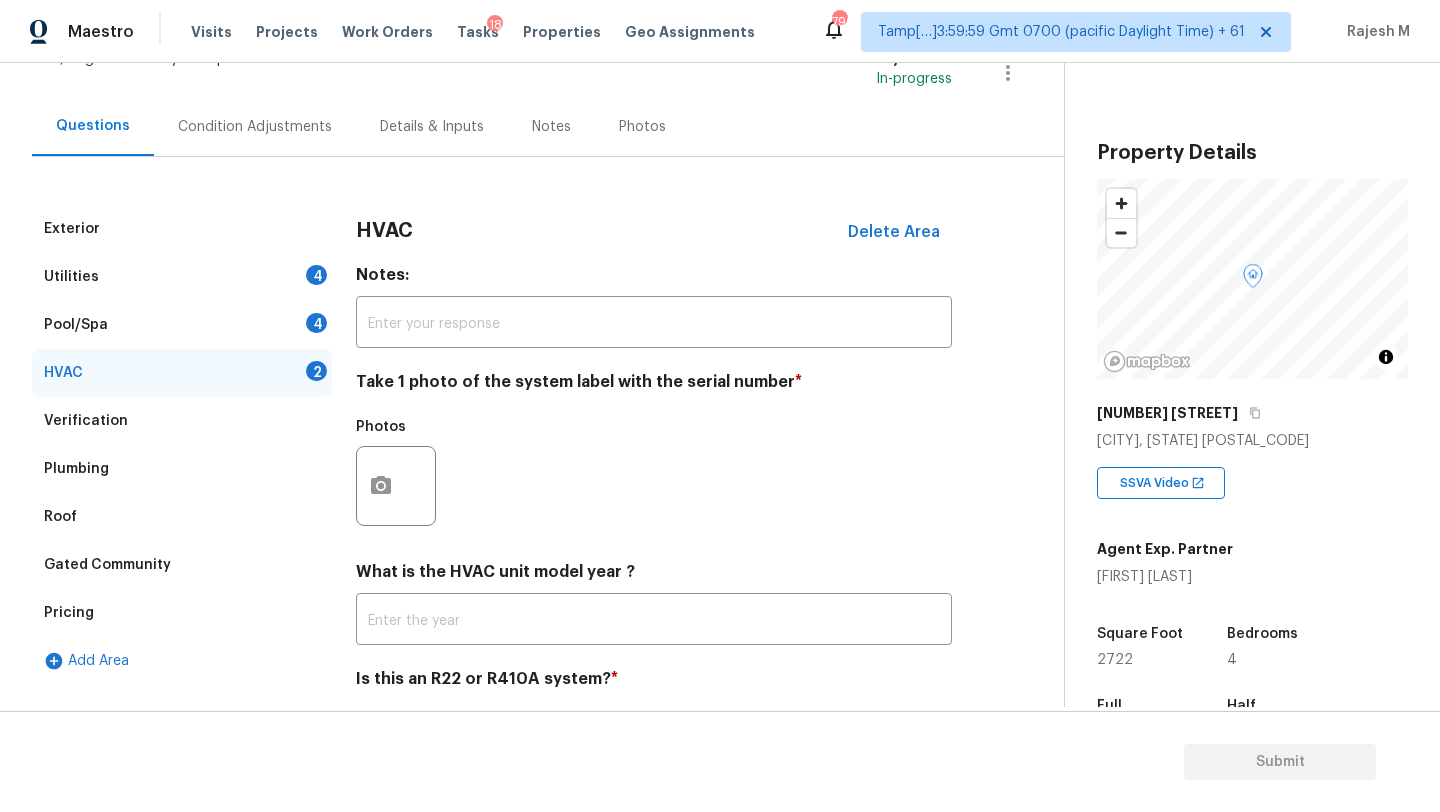 scroll, scrollTop: 217, scrollLeft: 0, axis: vertical 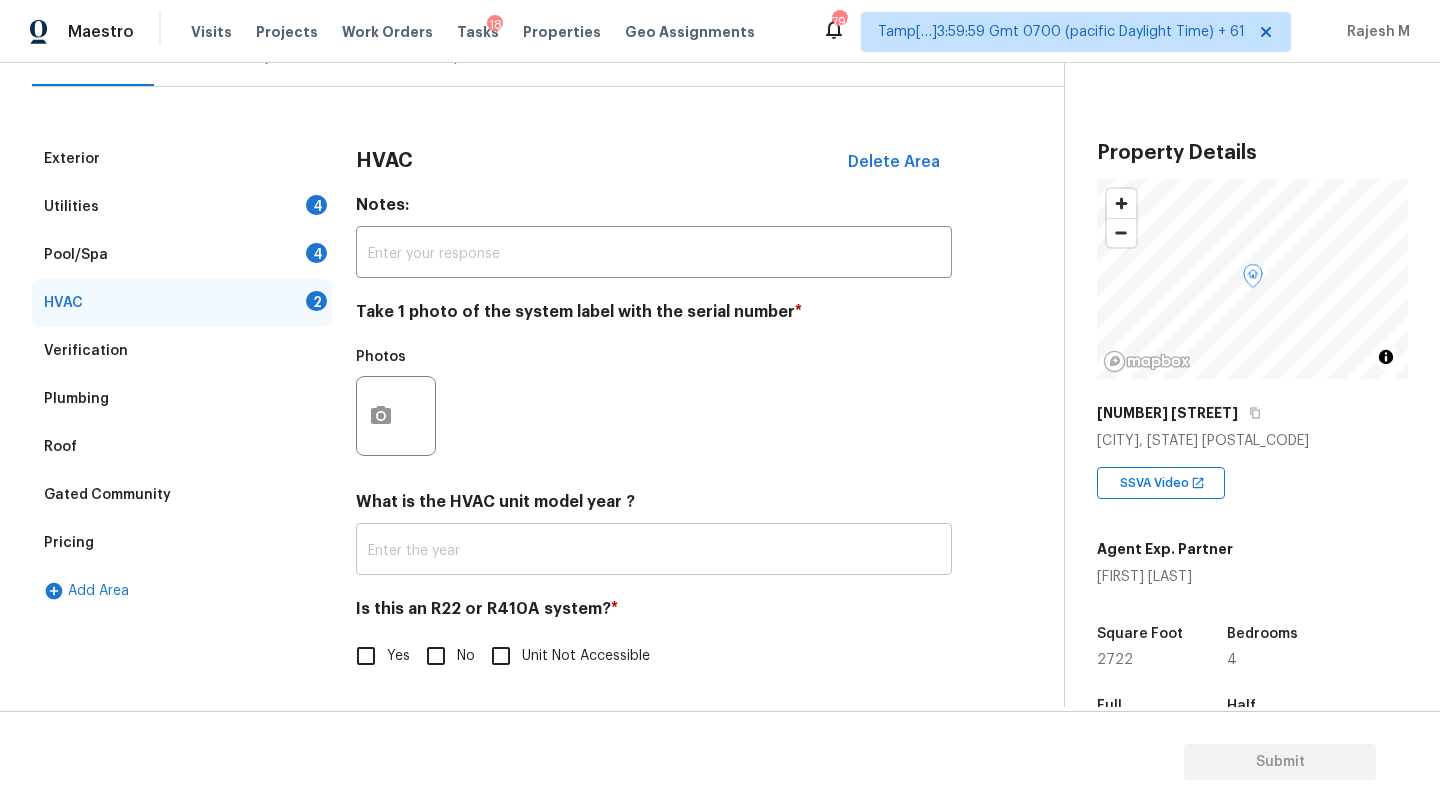 click at bounding box center (654, 551) 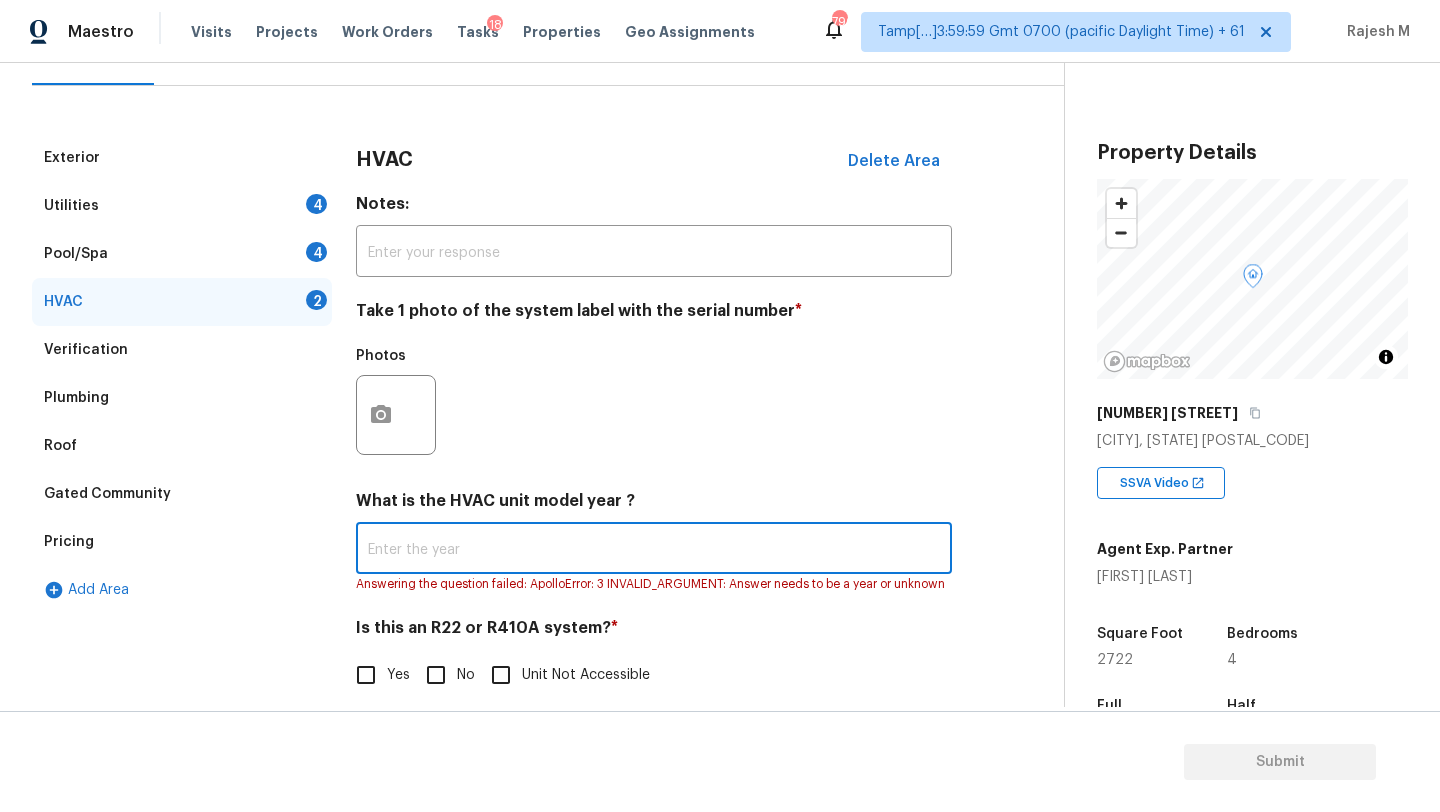 click at bounding box center [654, 550] 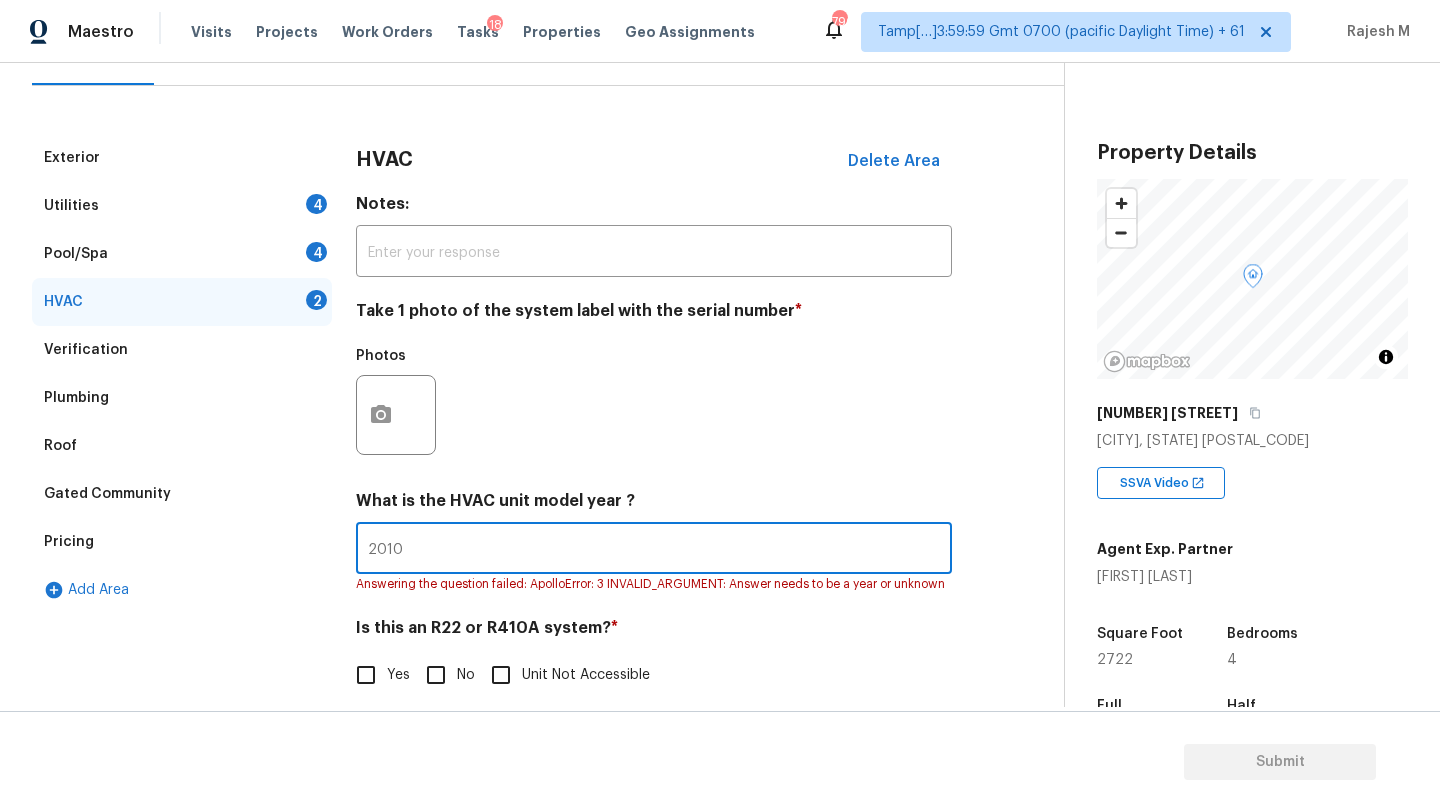 type on "2010" 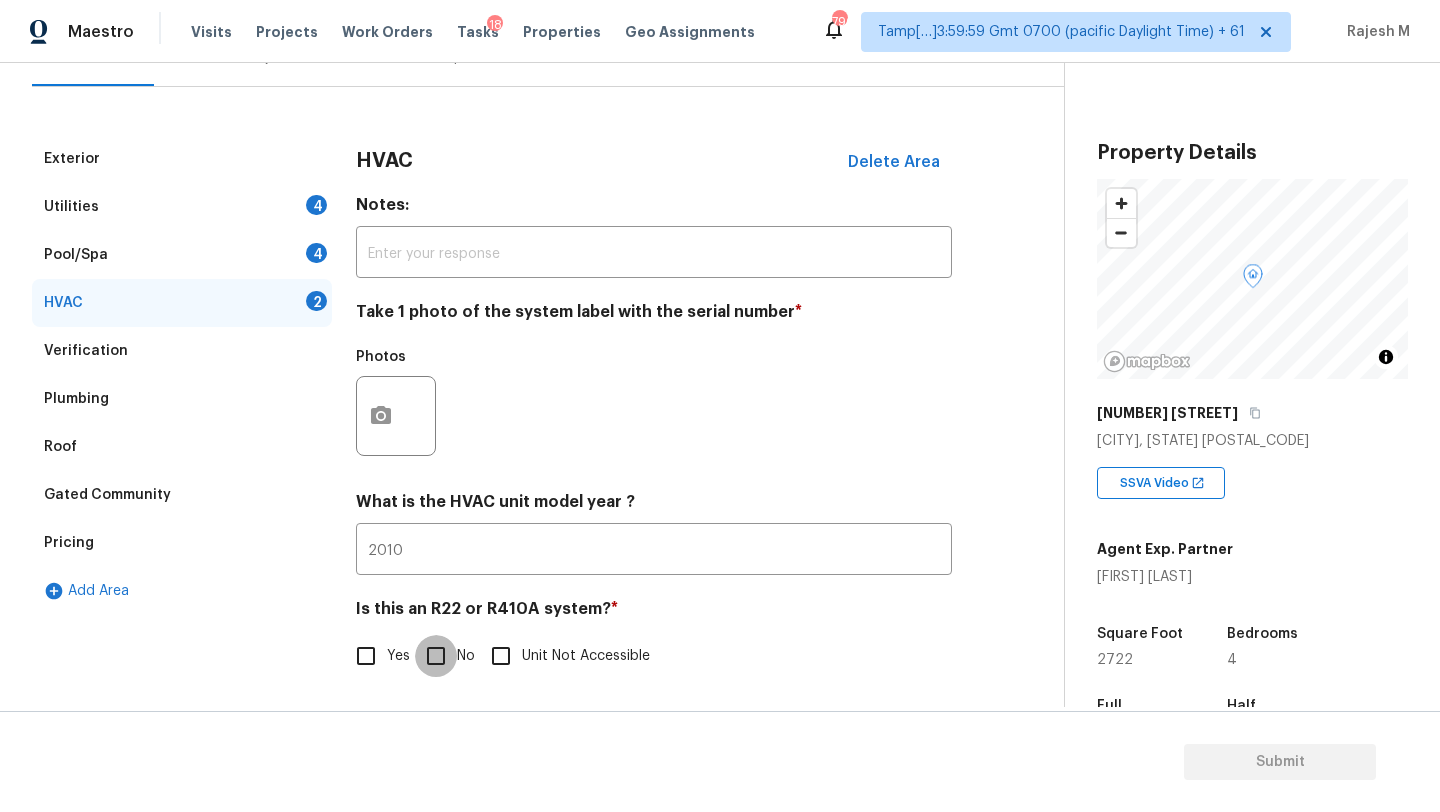 click on "No" at bounding box center (436, 656) 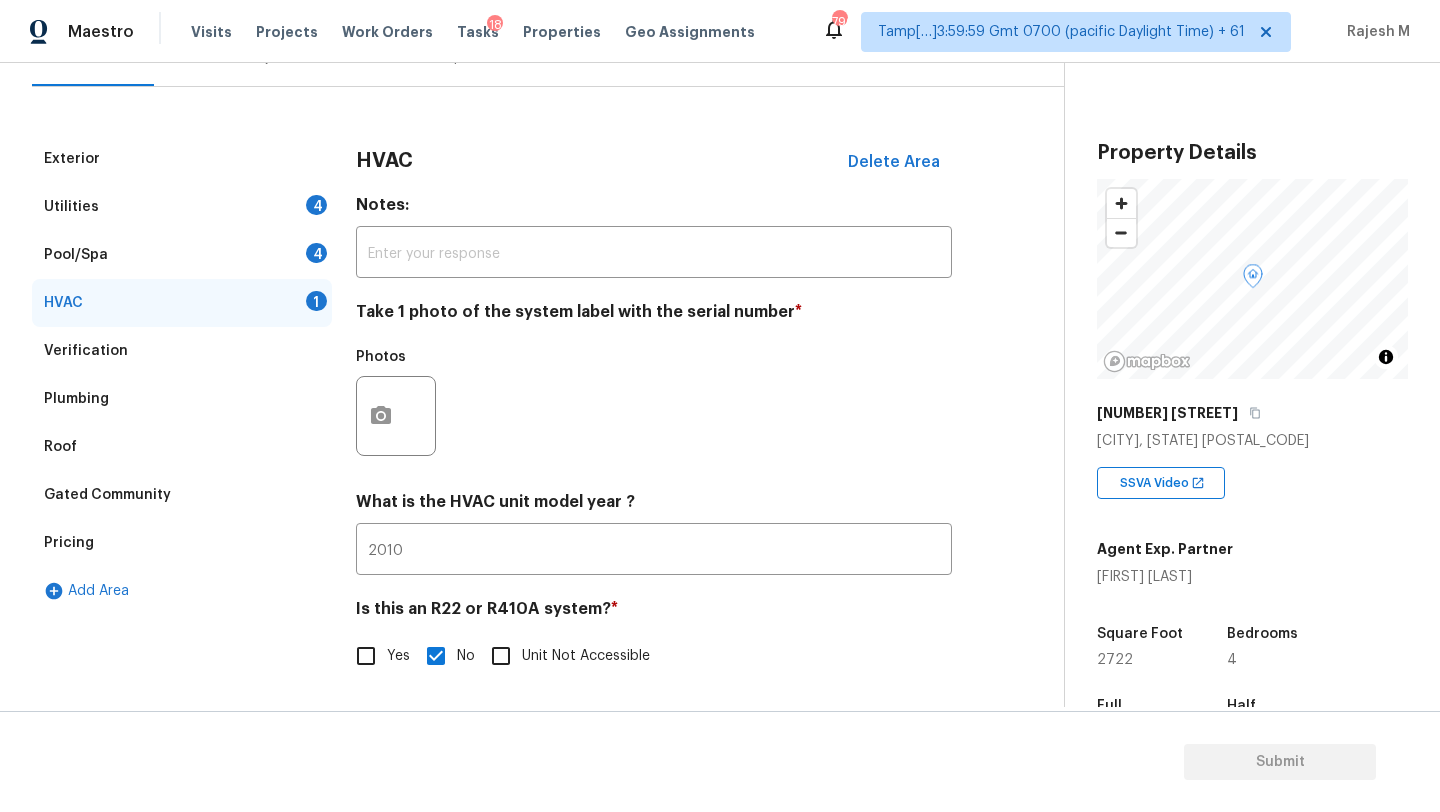 click on "Pool/Spa 4" at bounding box center [182, 255] 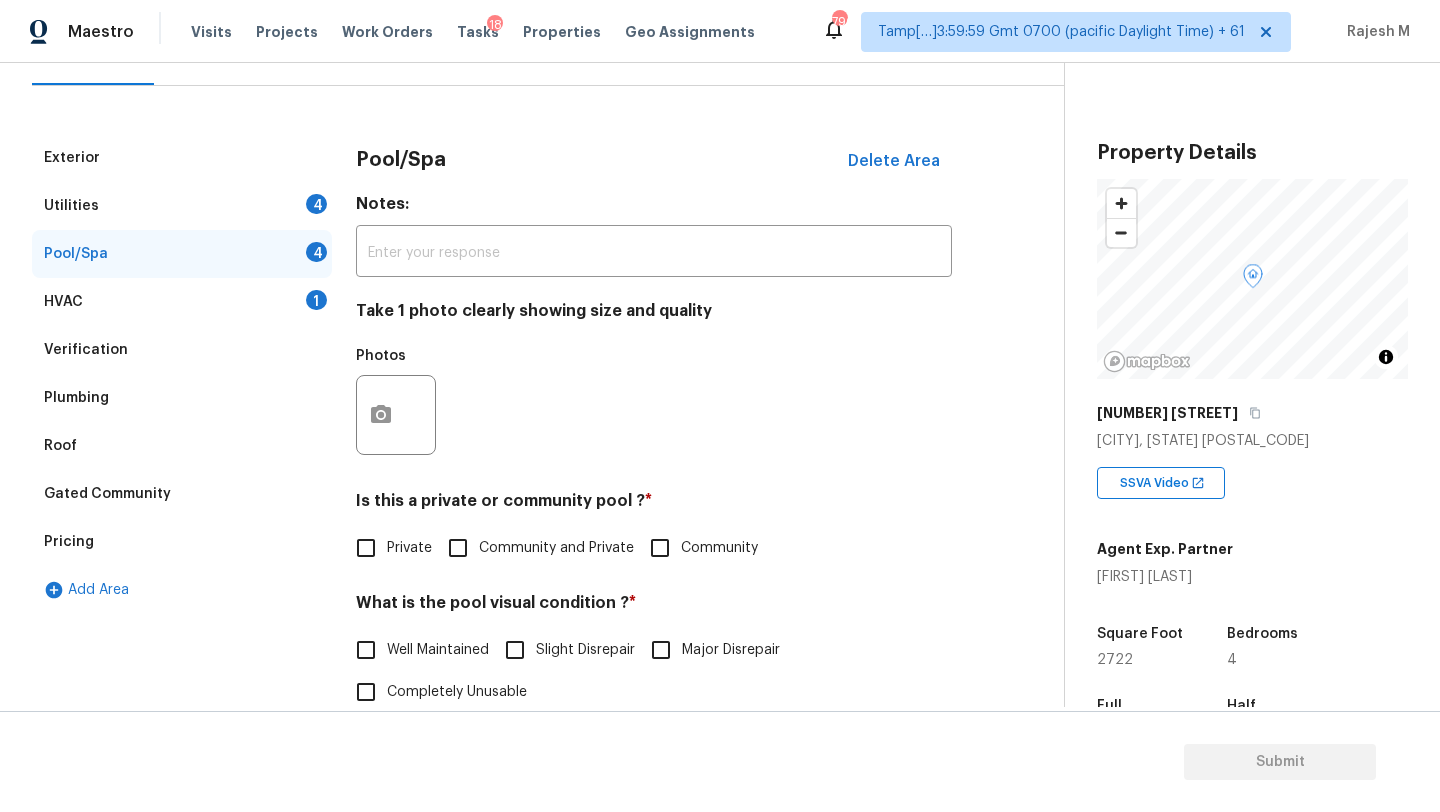 click on "Utilities 4" at bounding box center [182, 206] 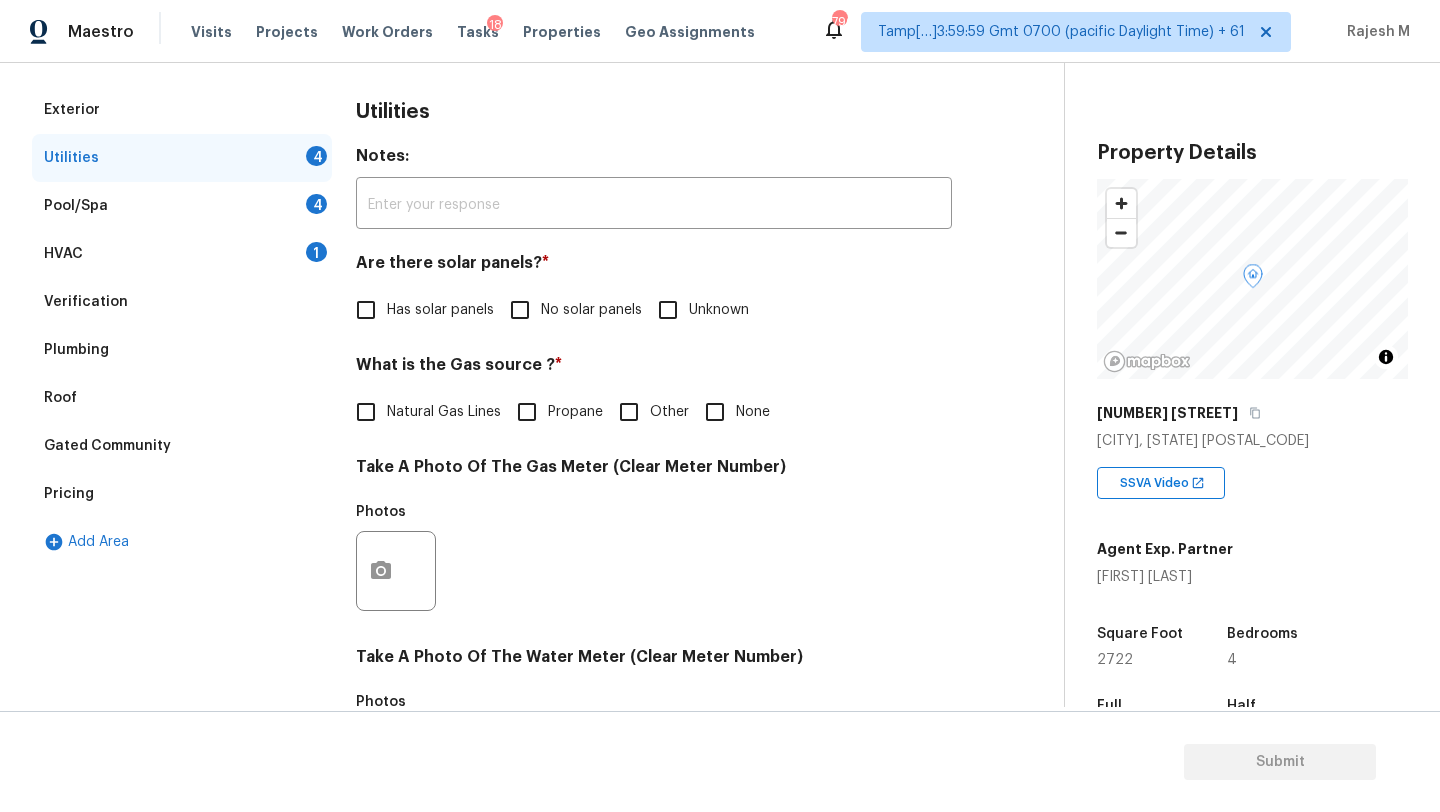 scroll, scrollTop: 299, scrollLeft: 0, axis: vertical 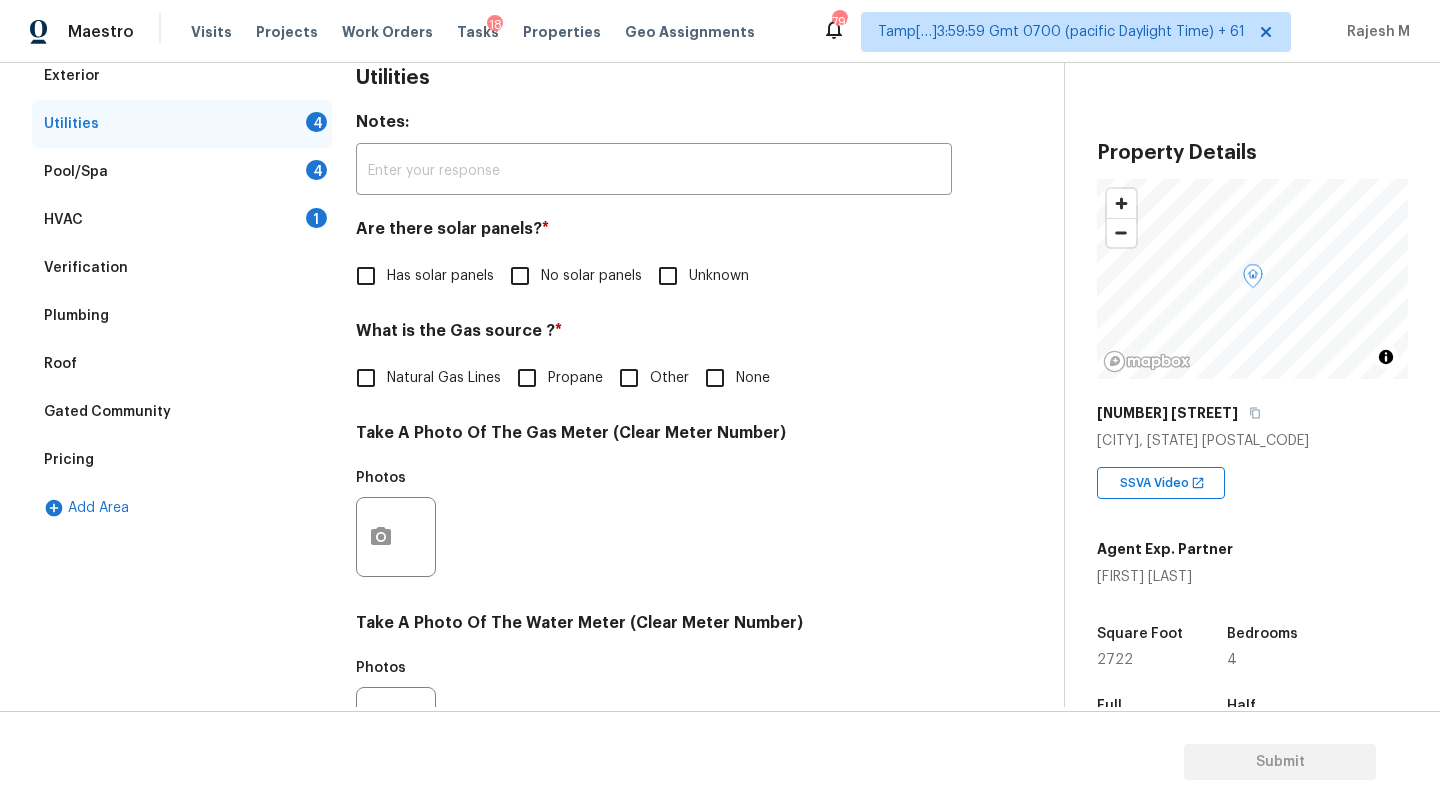 click on "Natural Gas Lines" at bounding box center [423, 378] 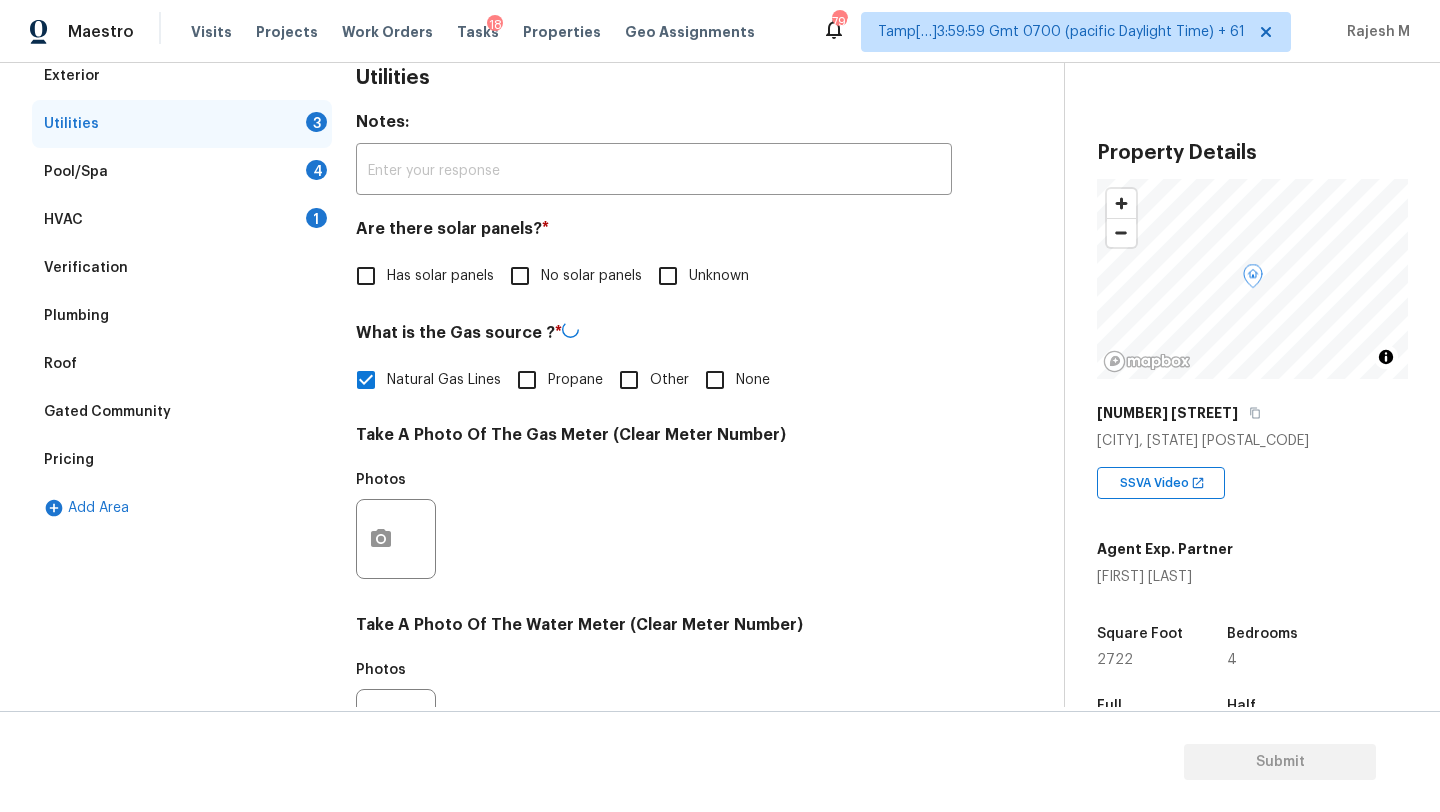 click on "None" at bounding box center (715, 380) 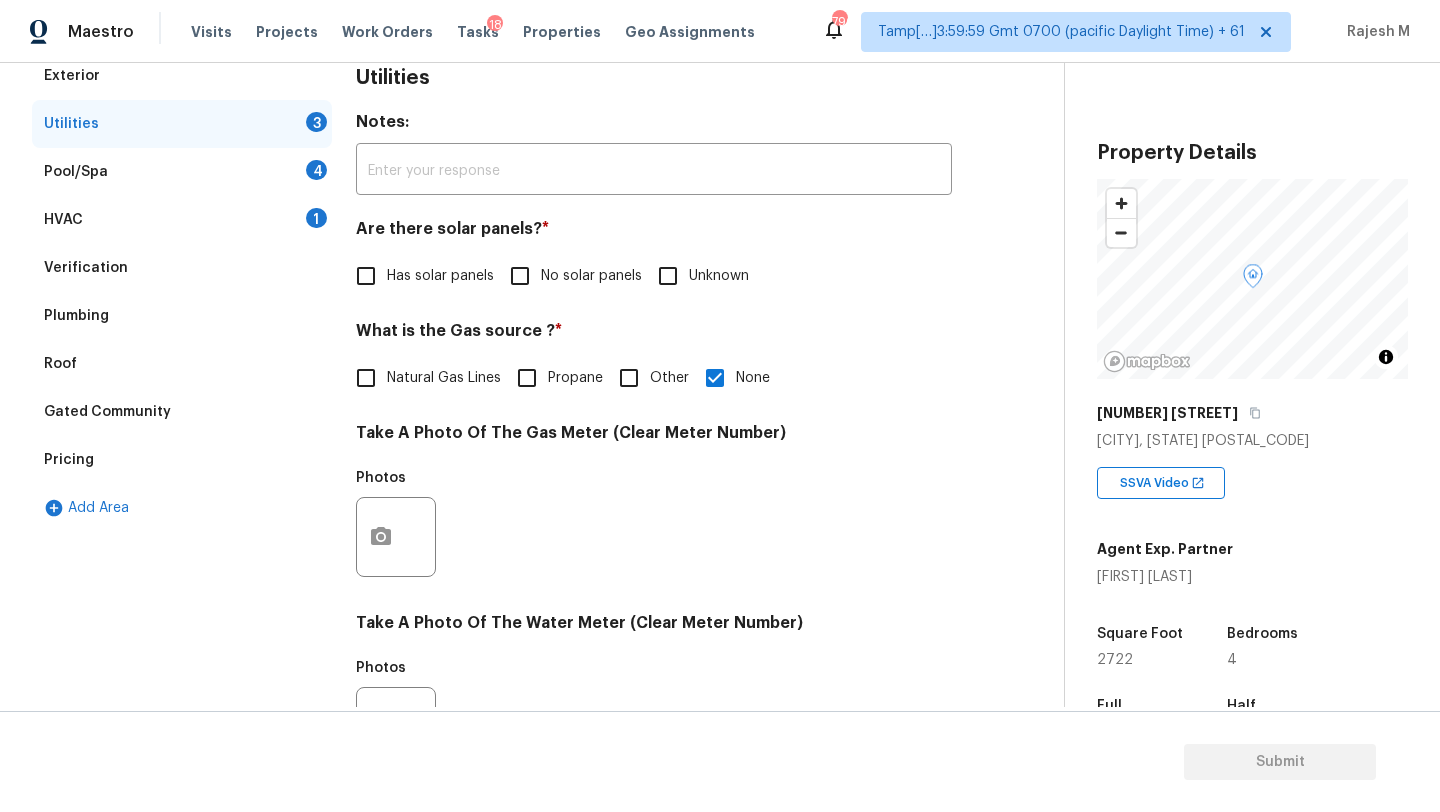 click on "No solar panels" at bounding box center [591, 276] 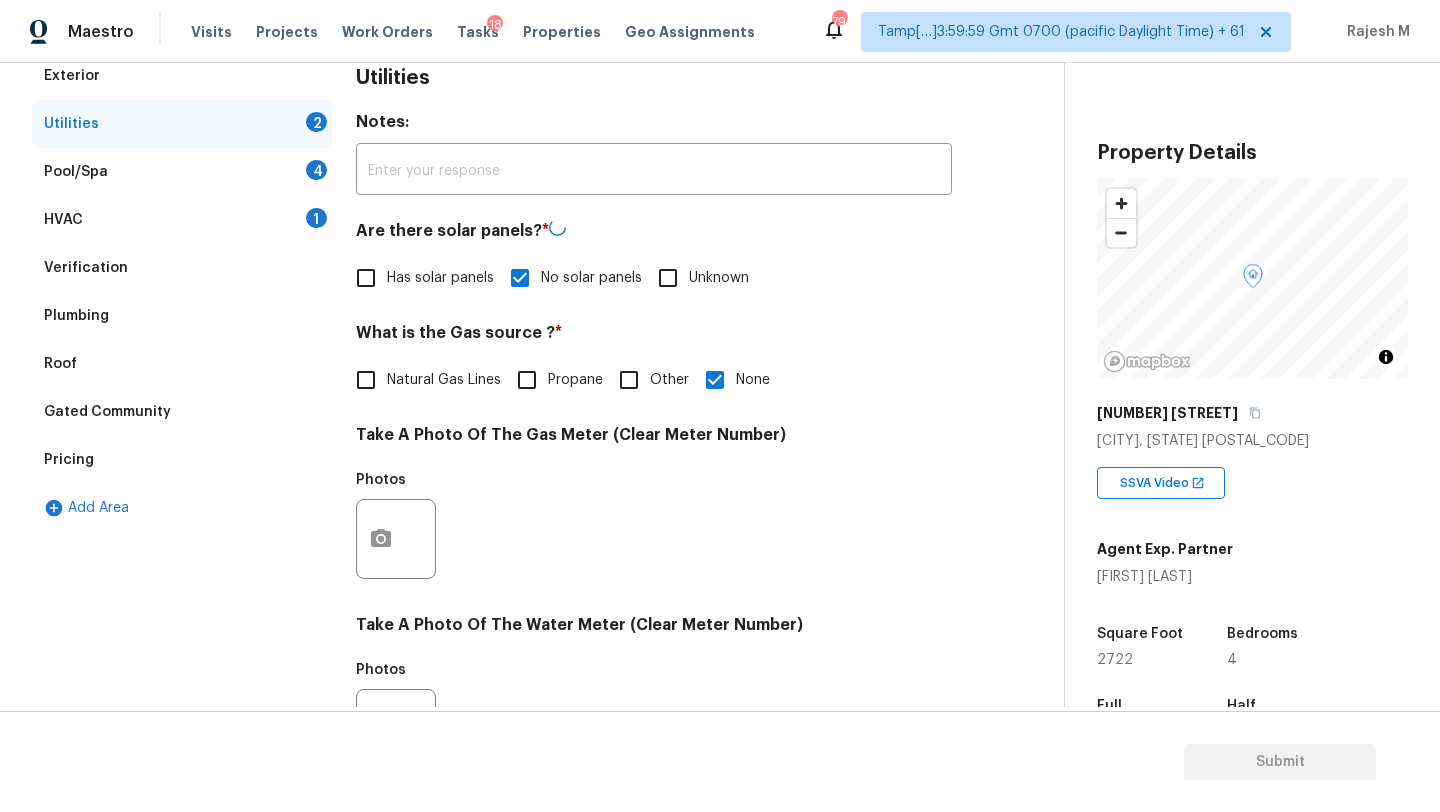 scroll, scrollTop: 693, scrollLeft: 0, axis: vertical 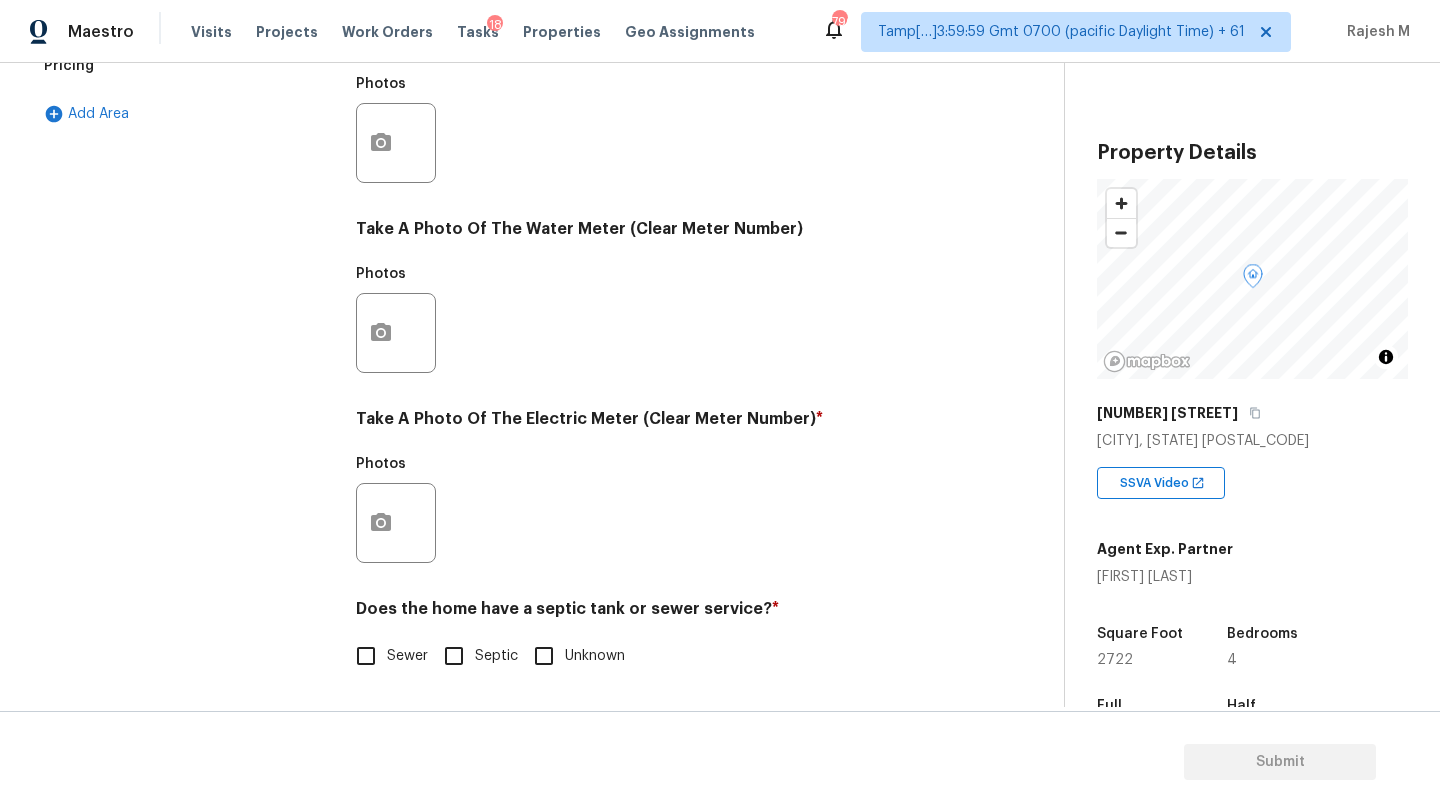 click on "Sewer" at bounding box center (366, 656) 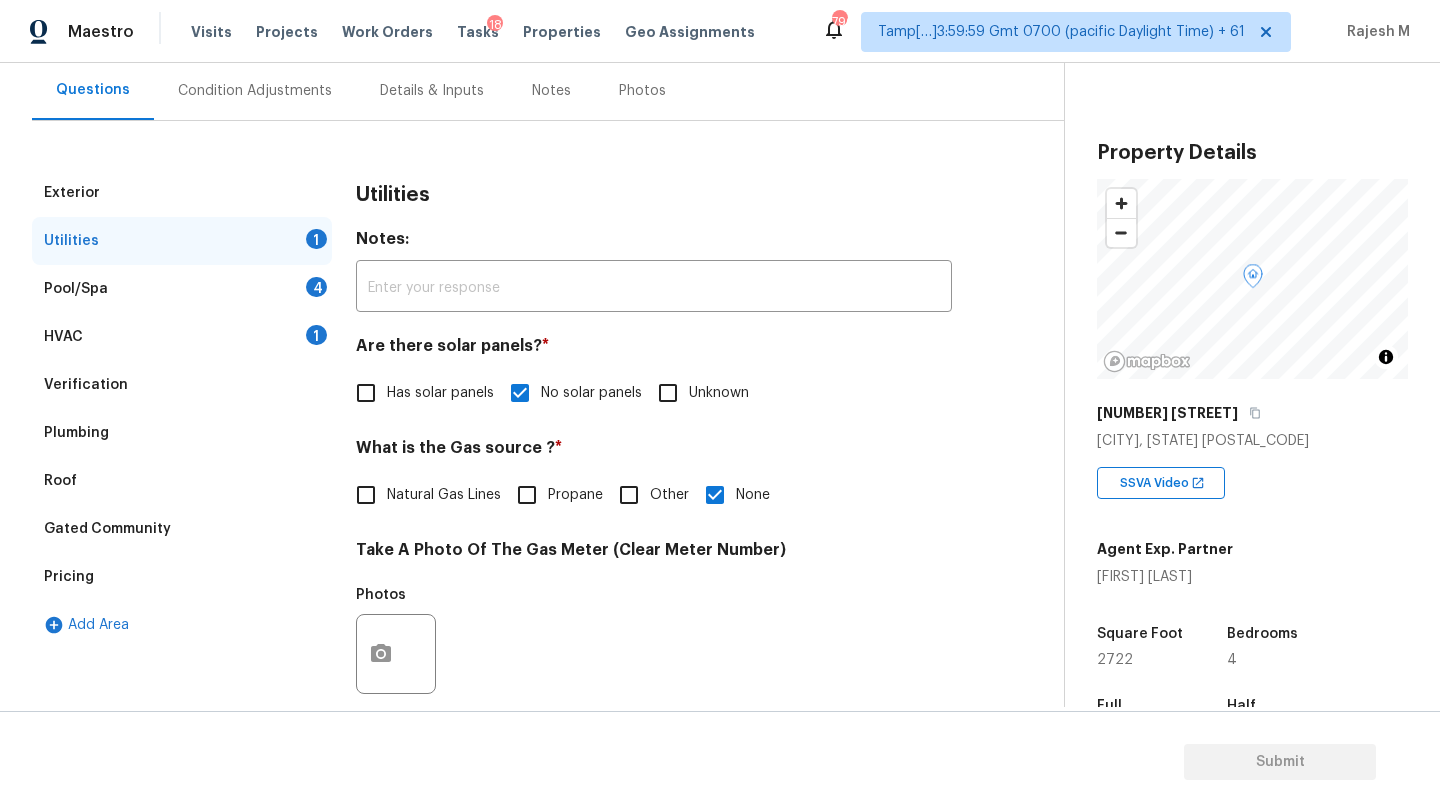 scroll, scrollTop: 139, scrollLeft: 0, axis: vertical 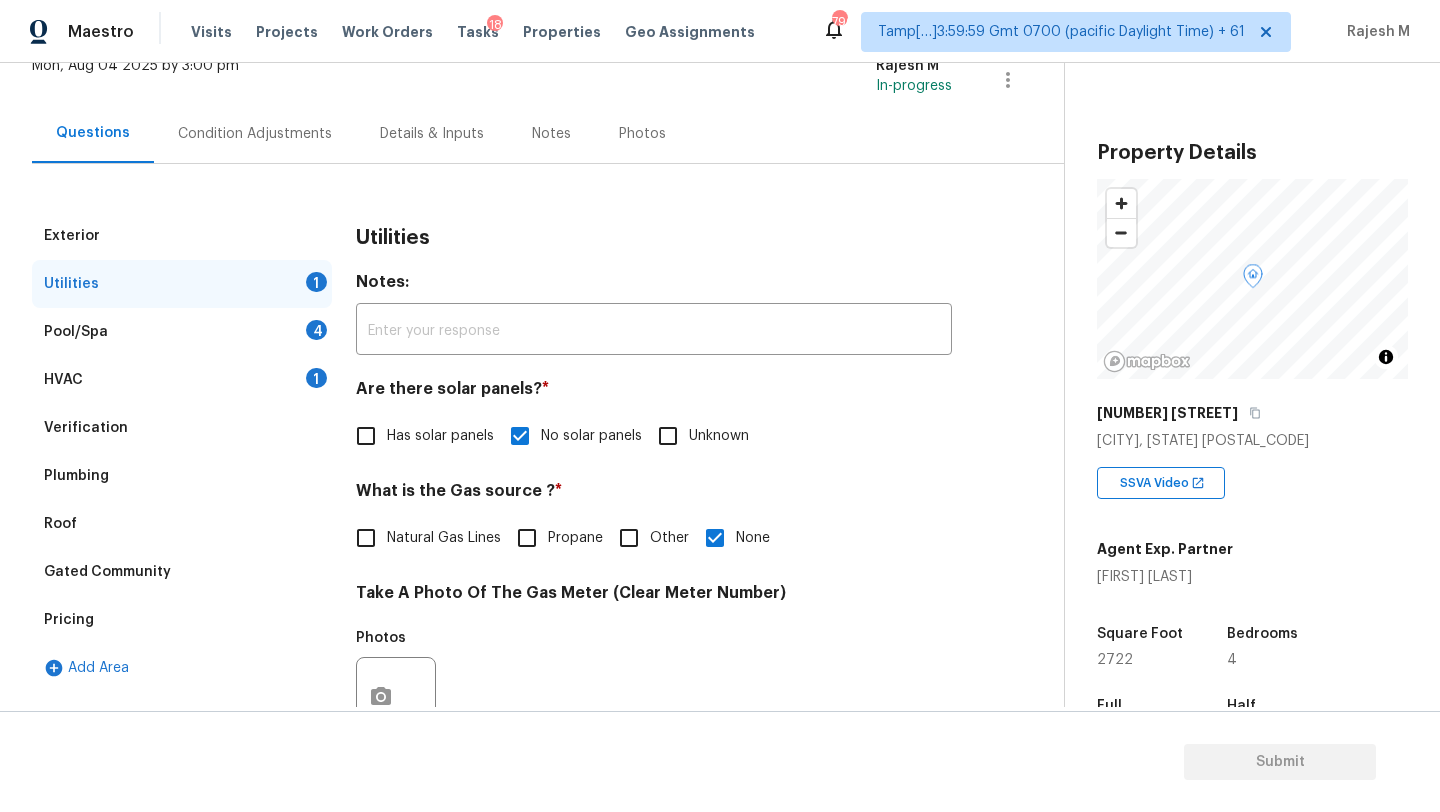 click on "HVAC 1" at bounding box center (182, 380) 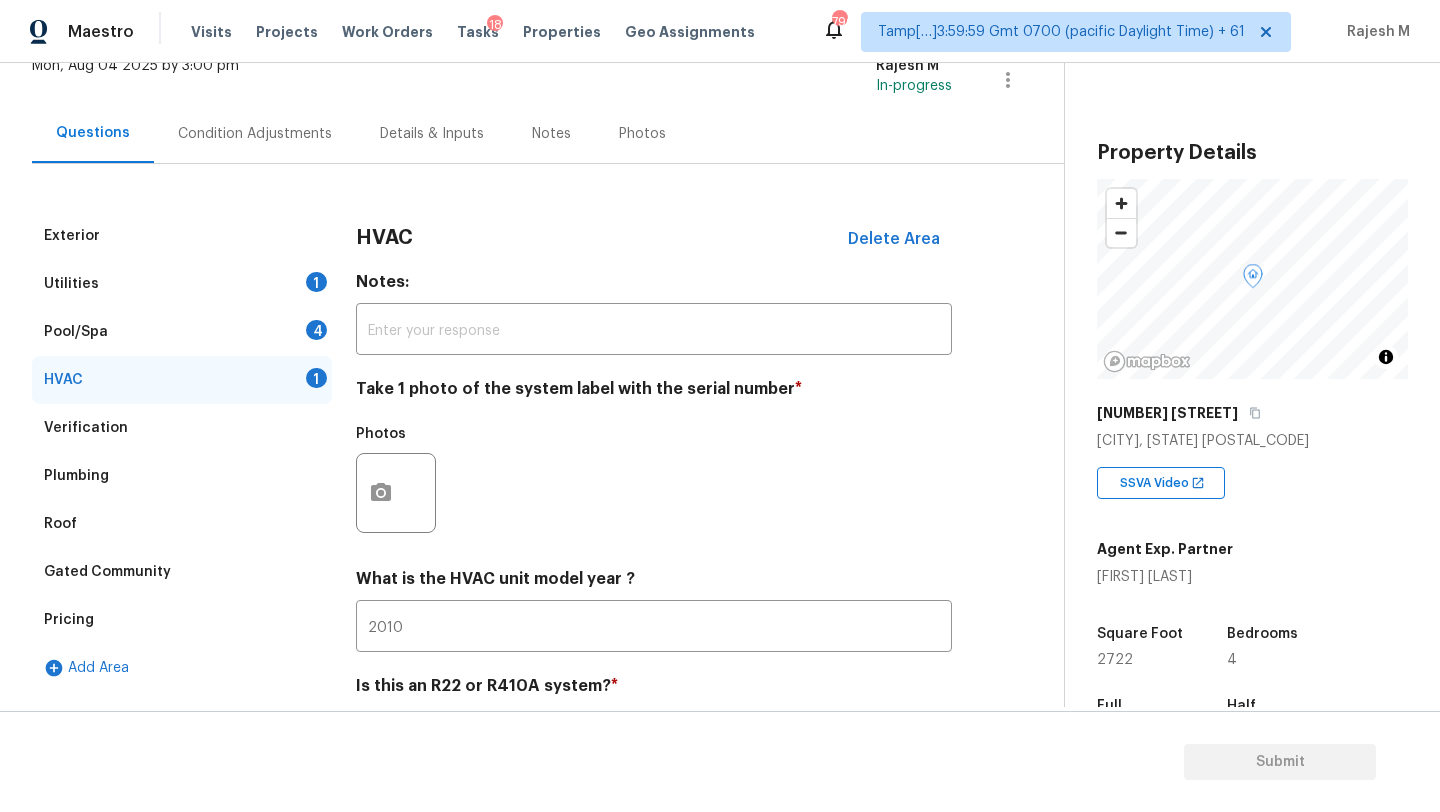 click on "Pool/Spa 4" at bounding box center [182, 332] 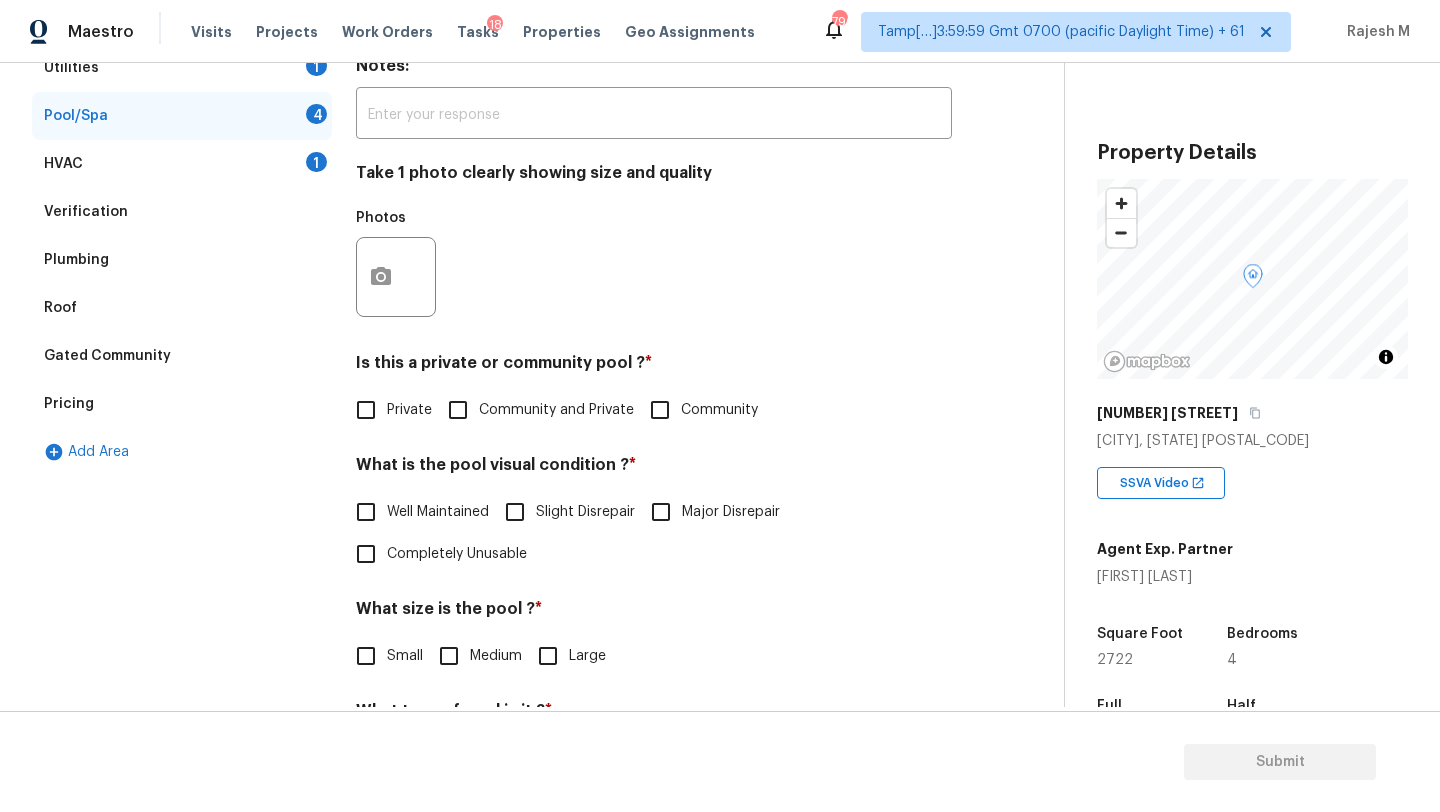 scroll, scrollTop: 438, scrollLeft: 0, axis: vertical 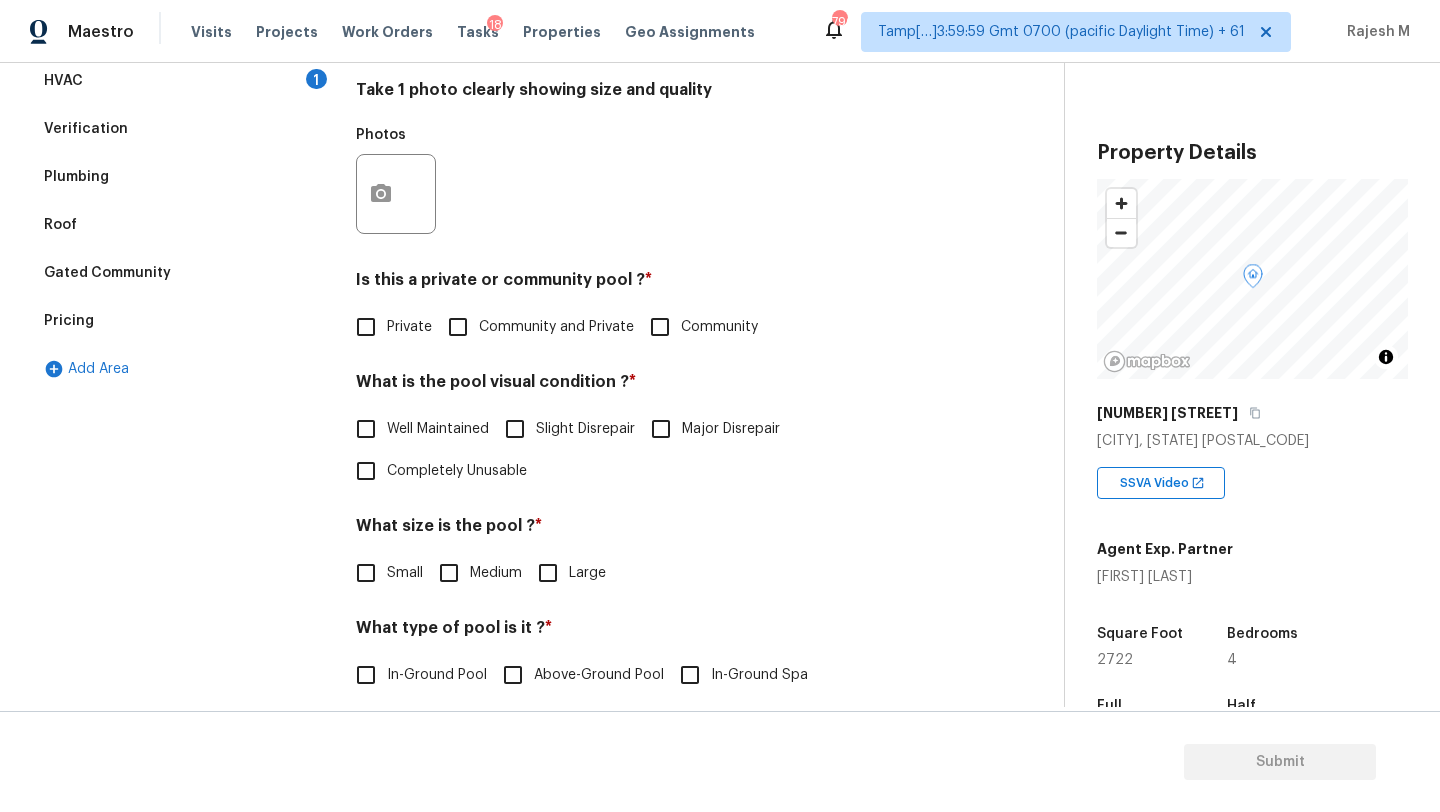 click on "Private" at bounding box center (366, 327) 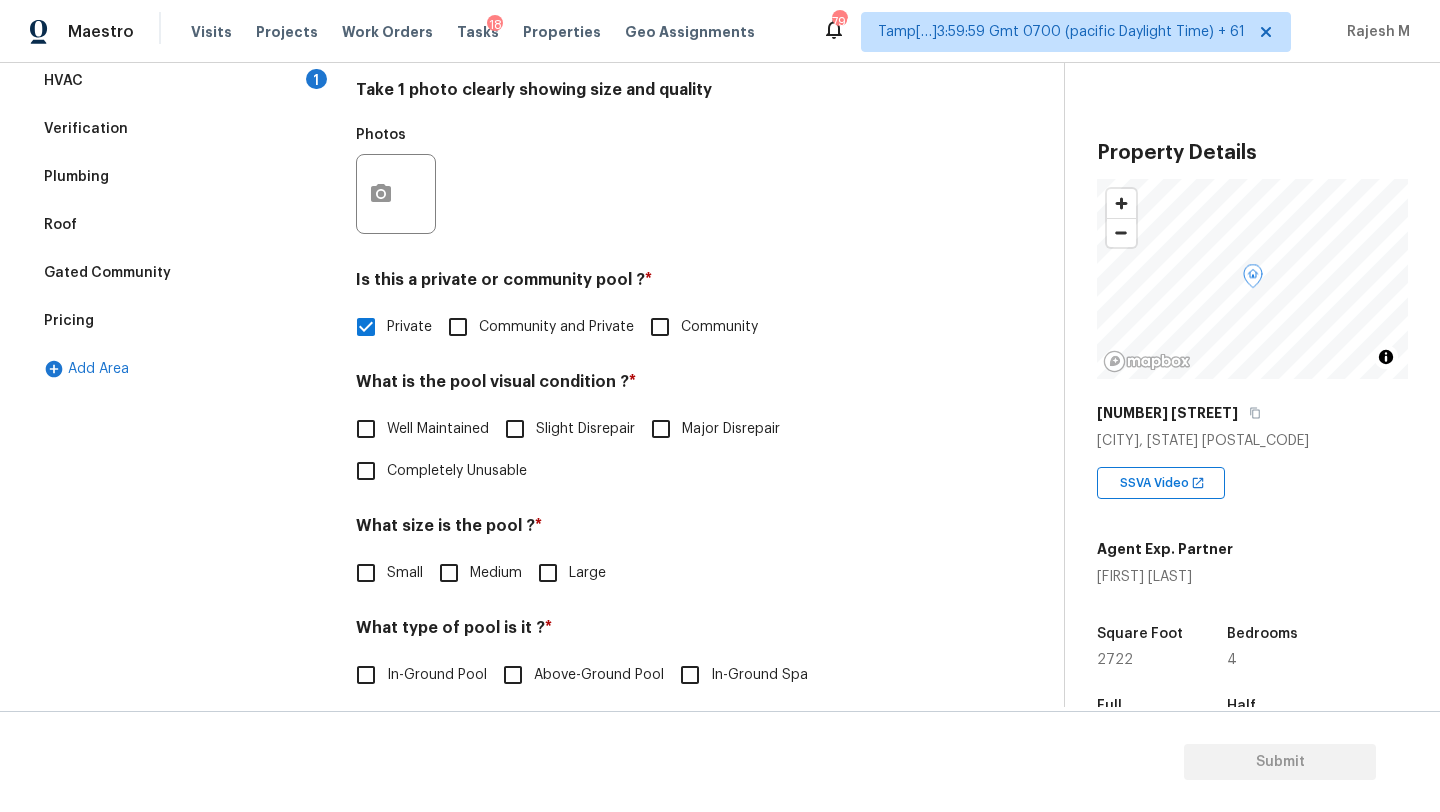 click on "Slight Disrepair" at bounding box center (585, 429) 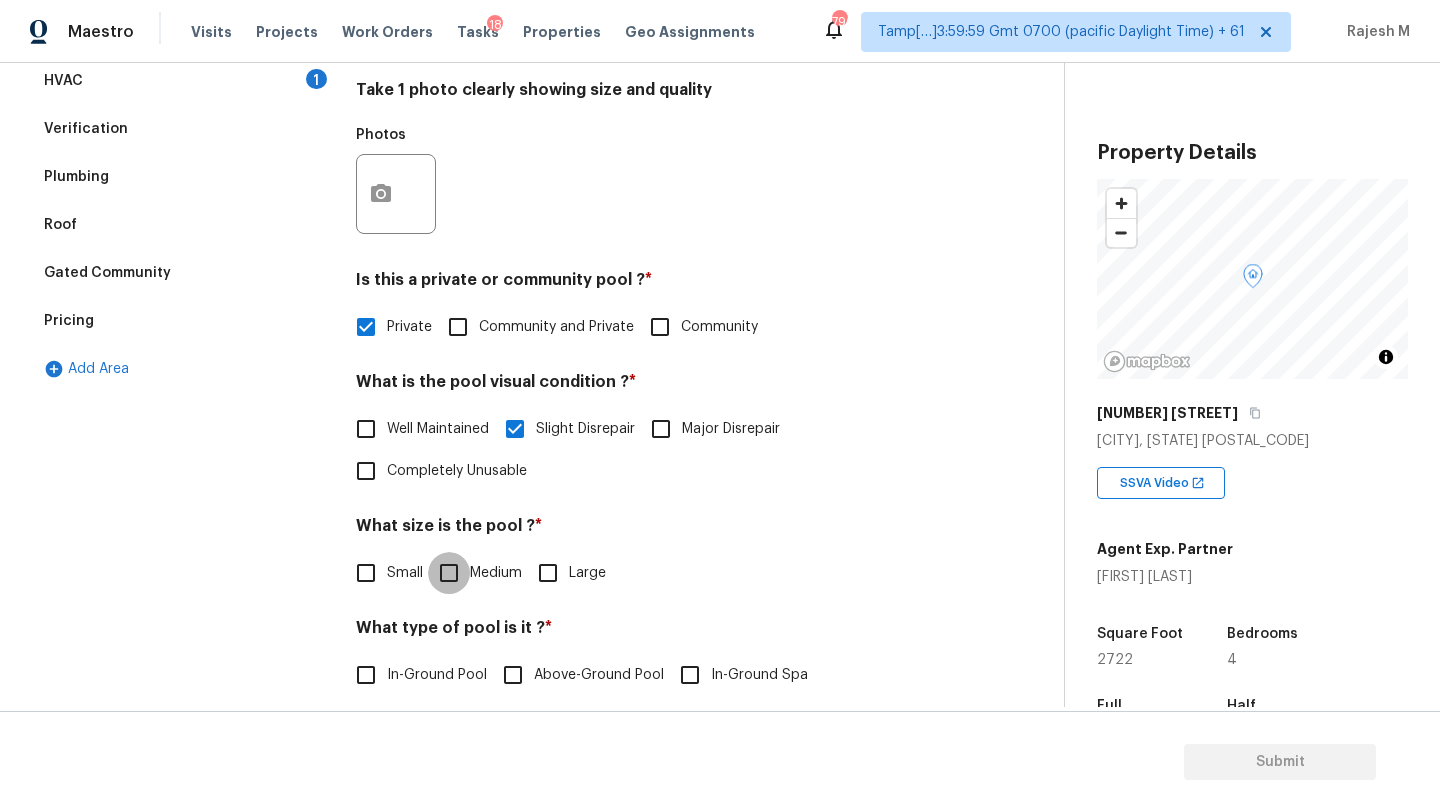 click on "Medium" at bounding box center [449, 573] 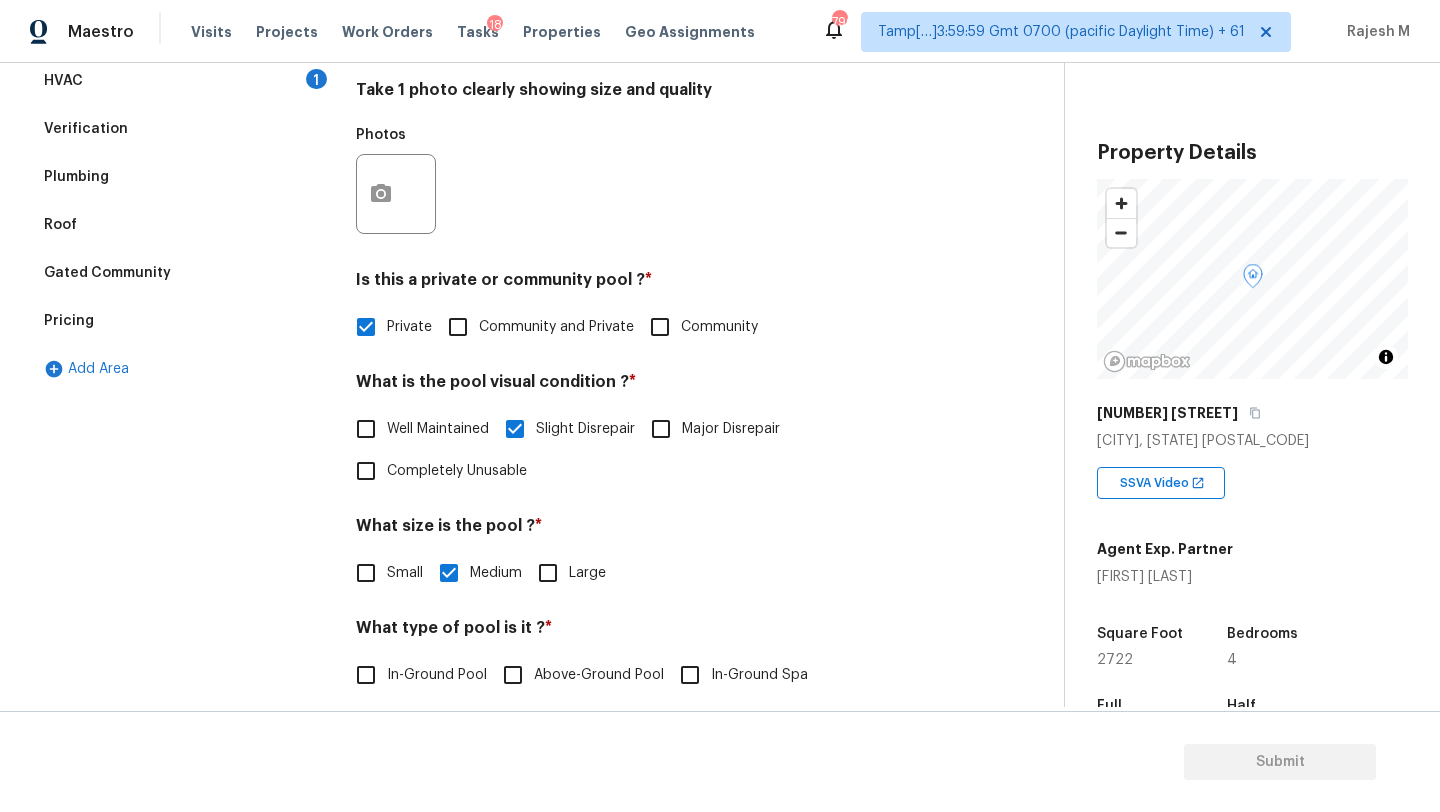 click on "In-Ground Pool" at bounding box center [437, 675] 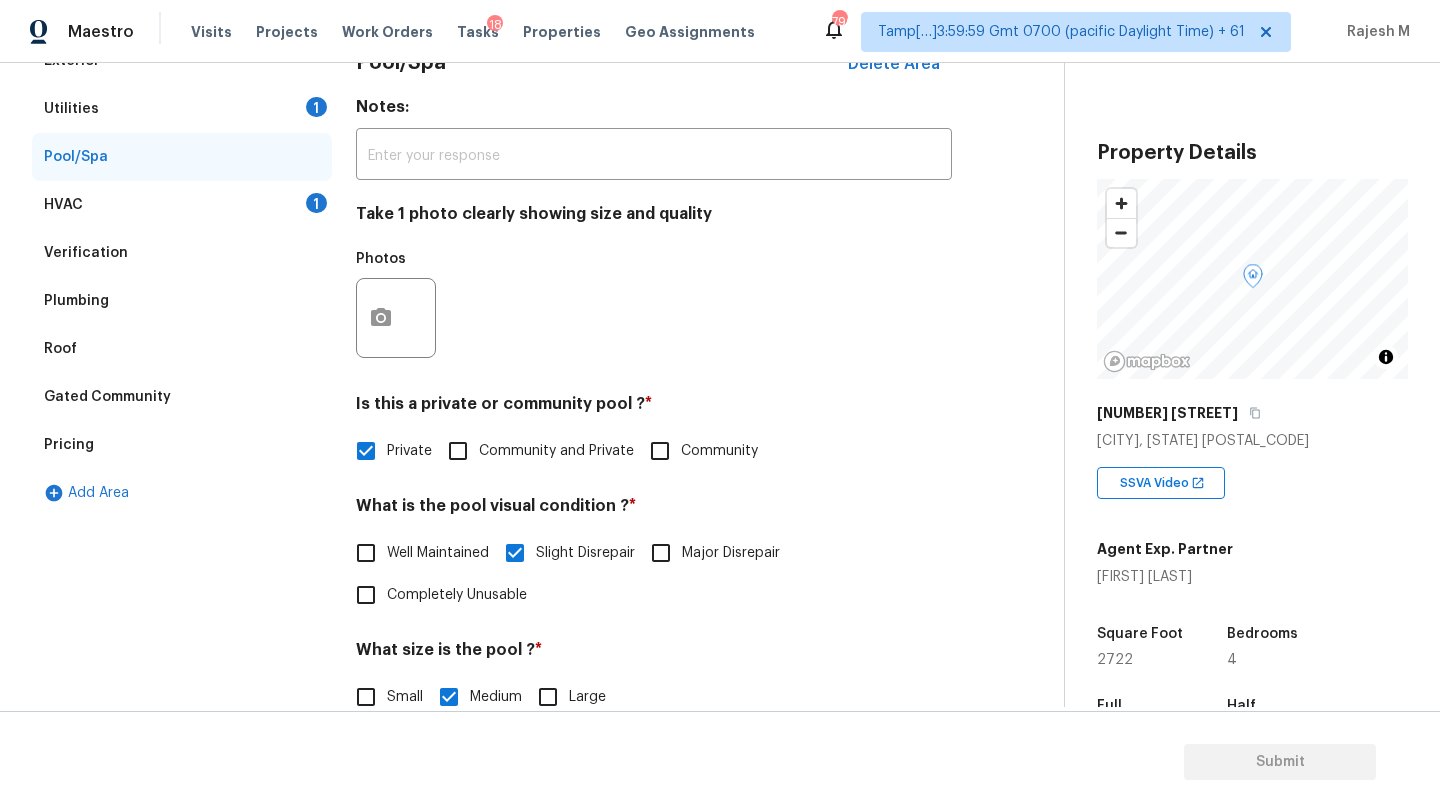 scroll, scrollTop: 141, scrollLeft: 0, axis: vertical 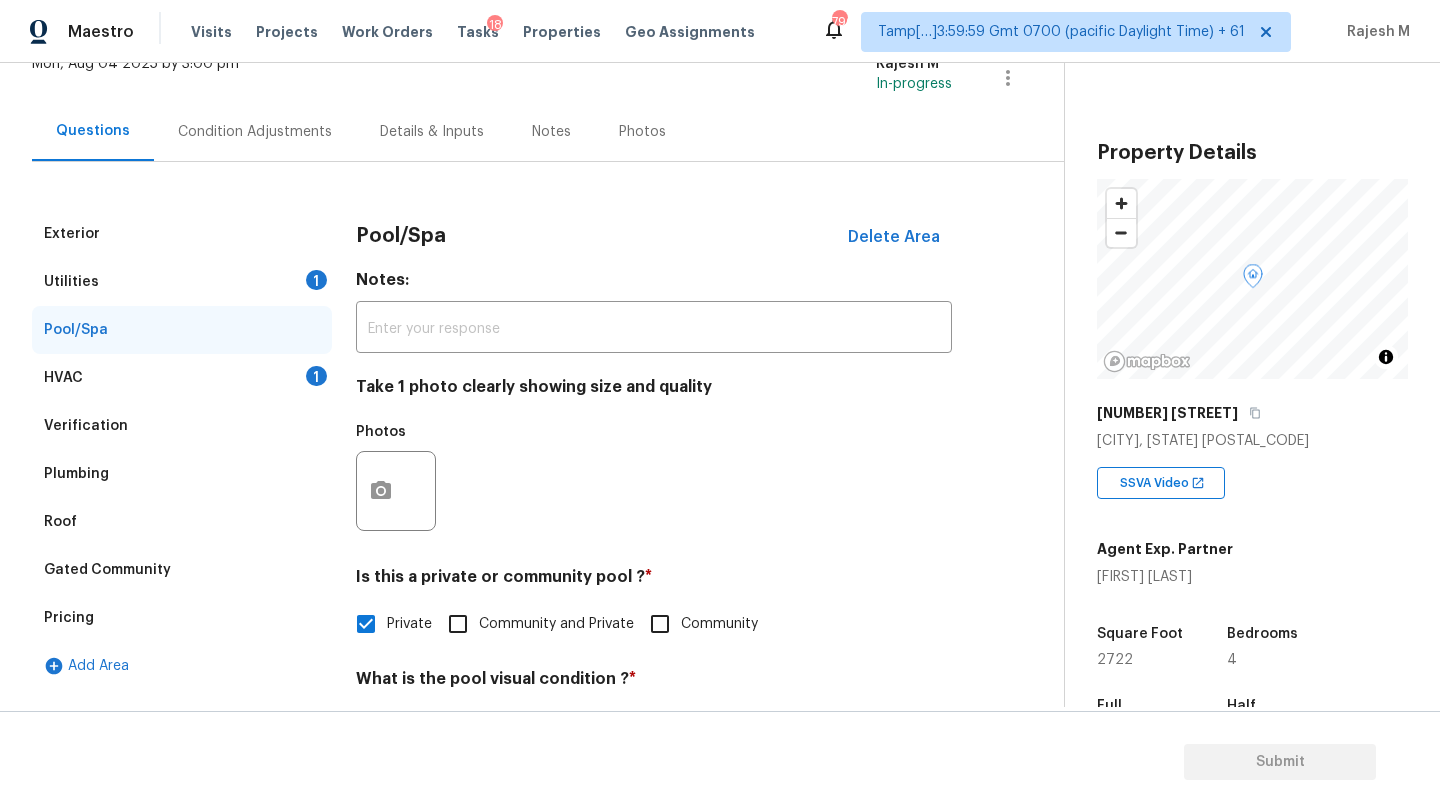 click on "Condition Adjustments" at bounding box center [255, 132] 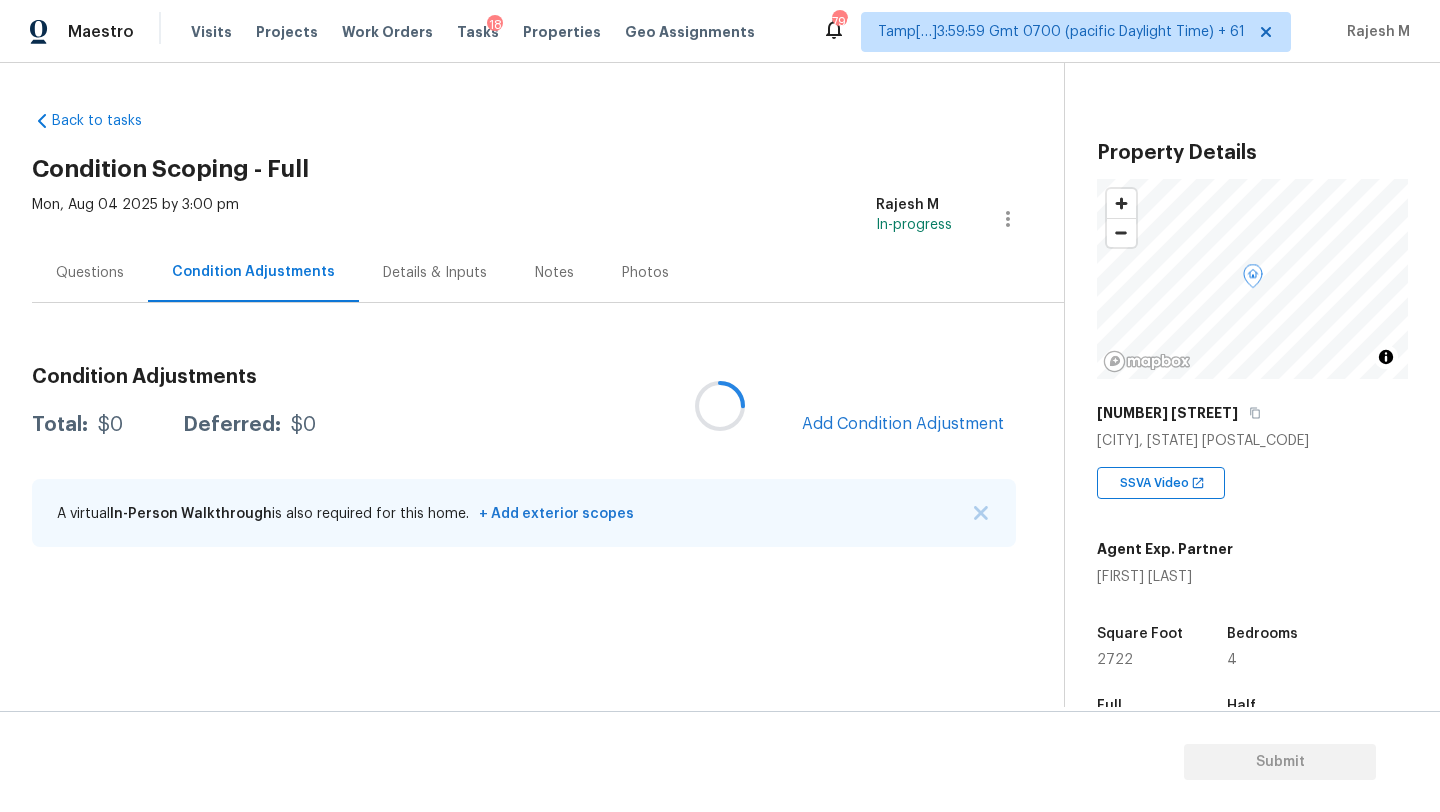 scroll, scrollTop: 0, scrollLeft: 0, axis: both 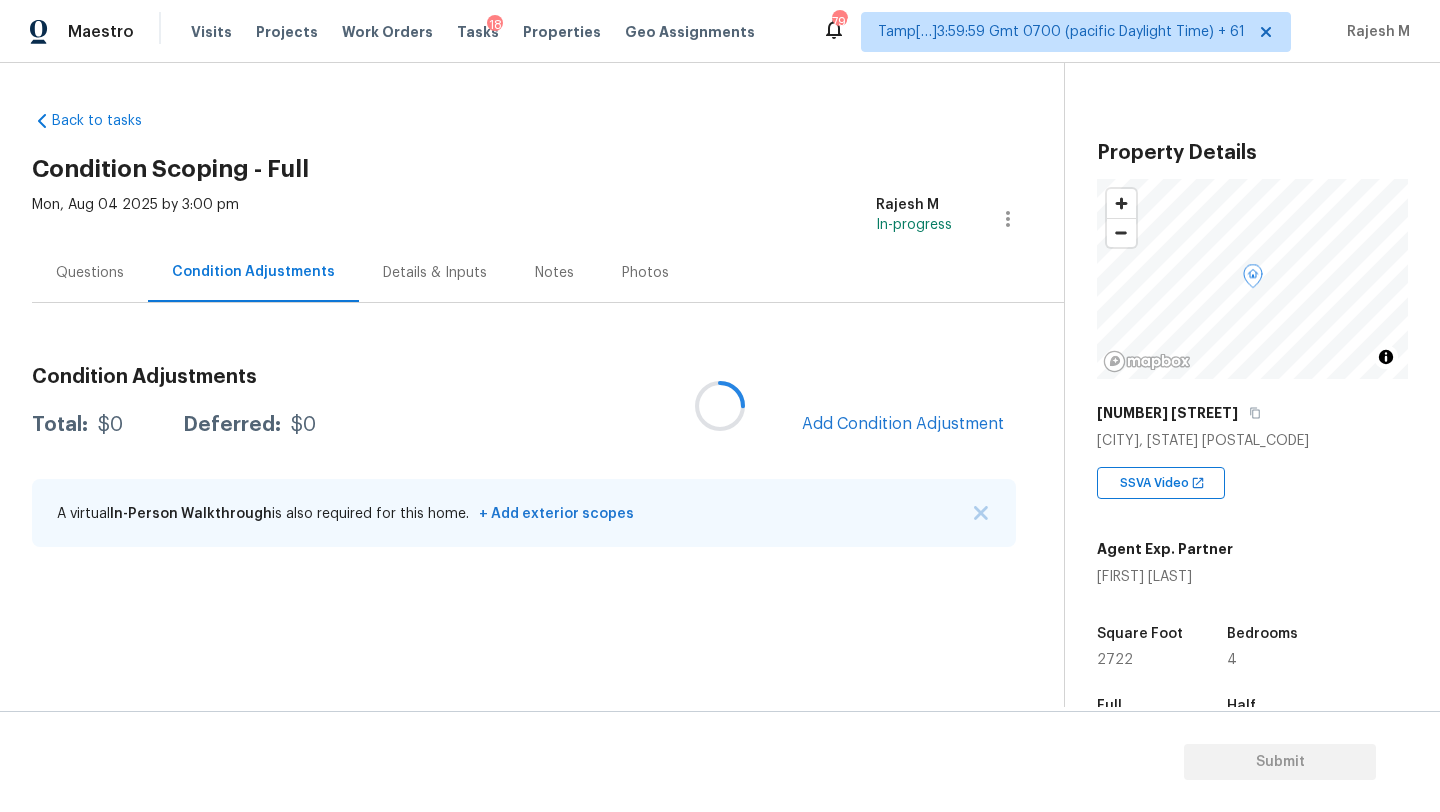 click at bounding box center [720, 406] 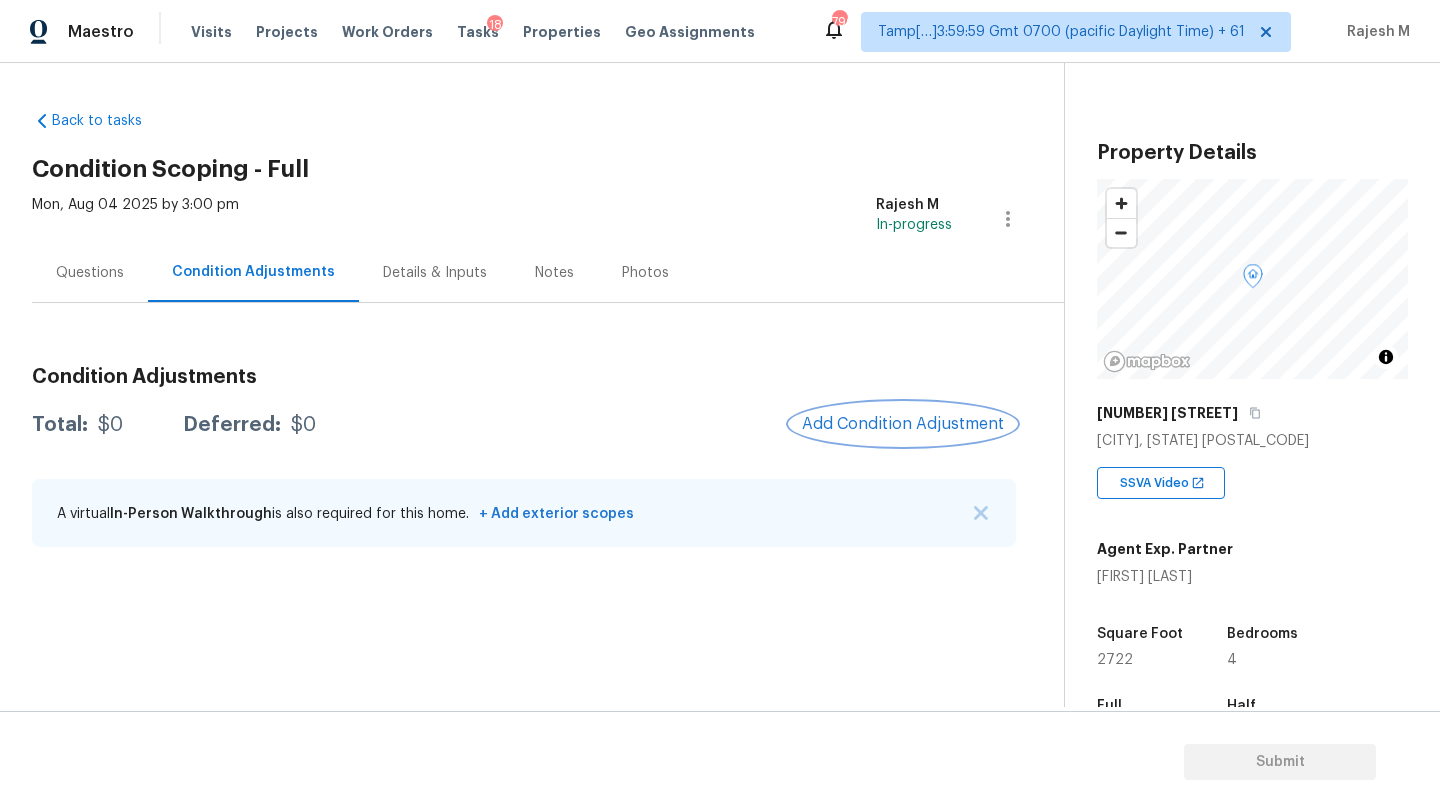 click on "Add Condition Adjustment" at bounding box center [903, 424] 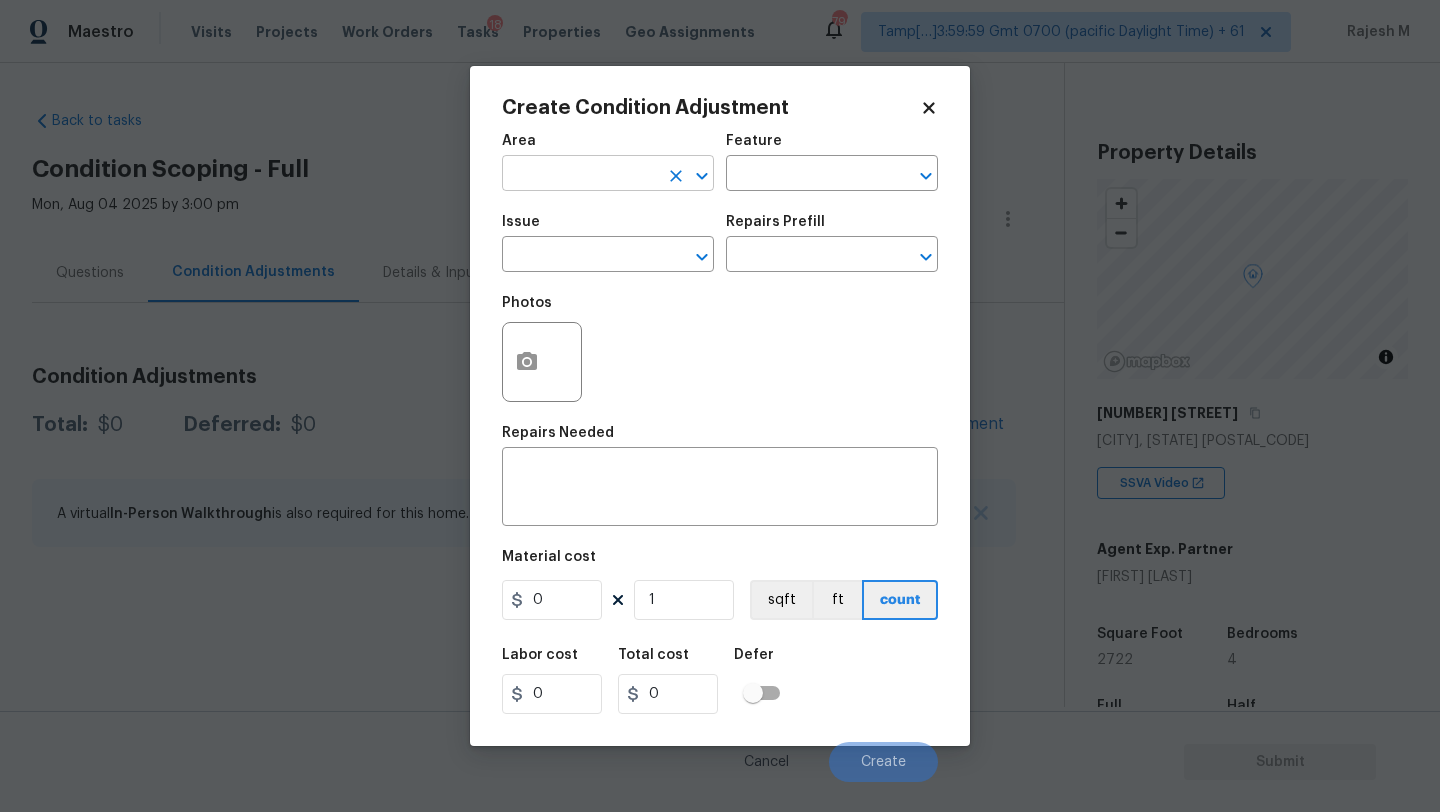click at bounding box center [580, 175] 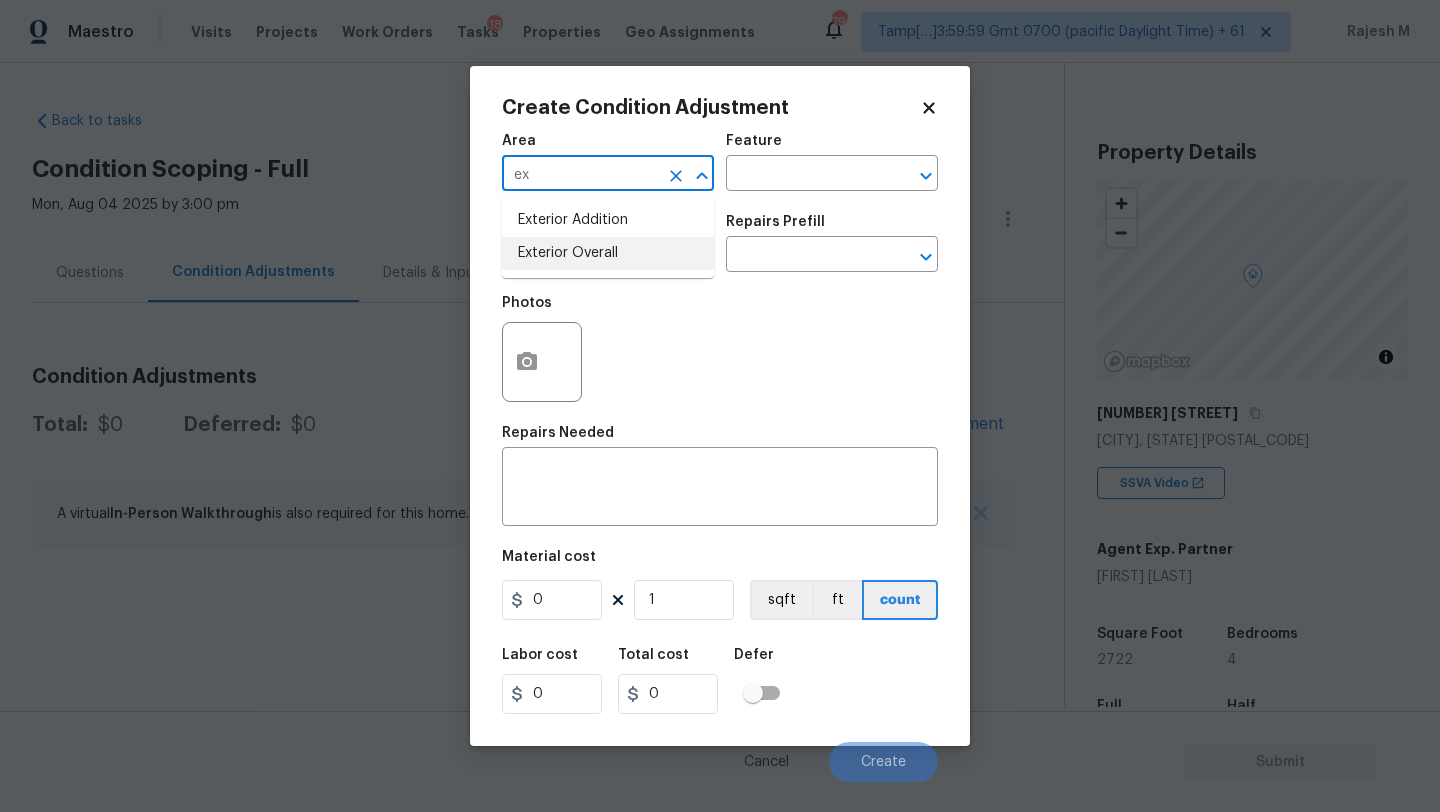 click on "Exterior Overall" at bounding box center [608, 253] 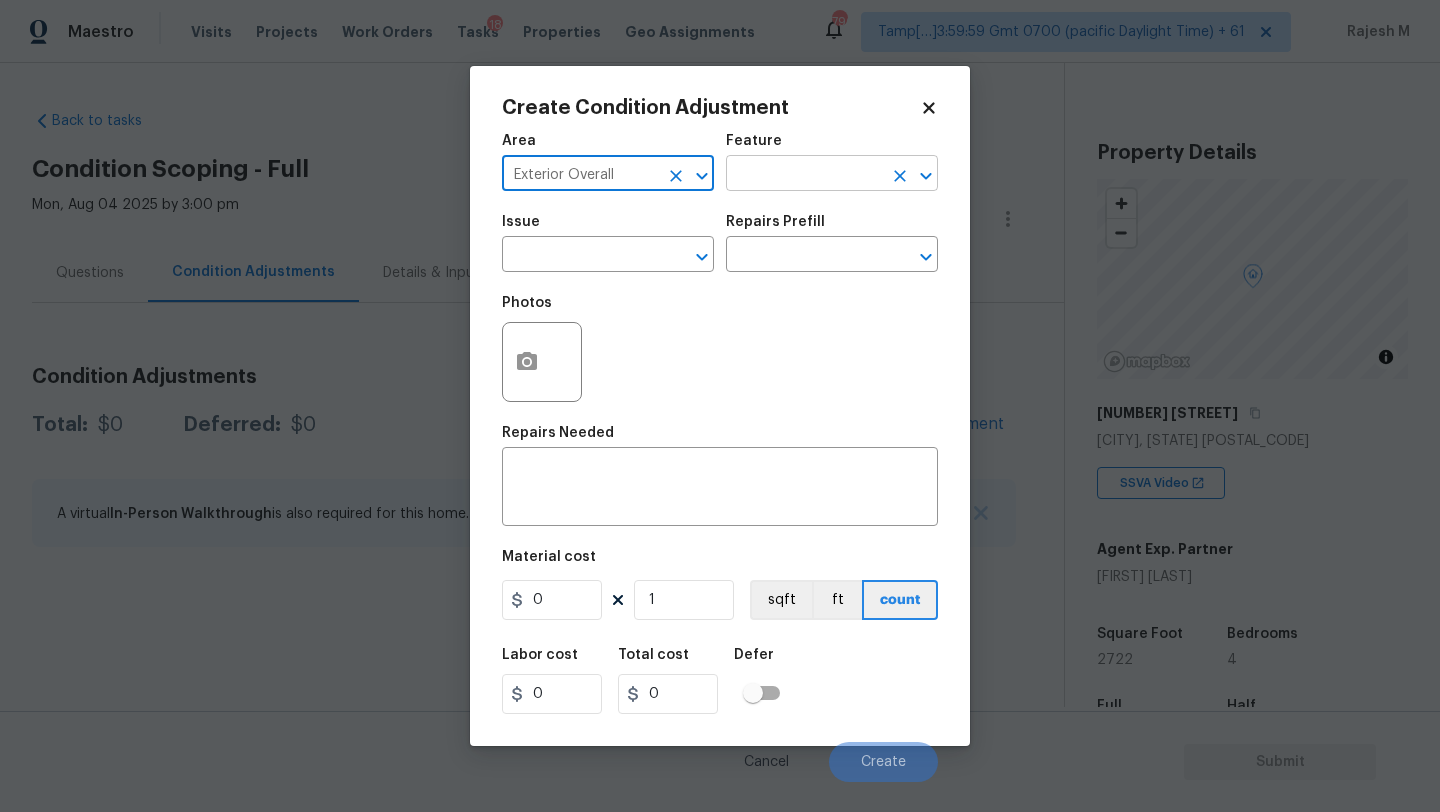 type on "Exterior Overall" 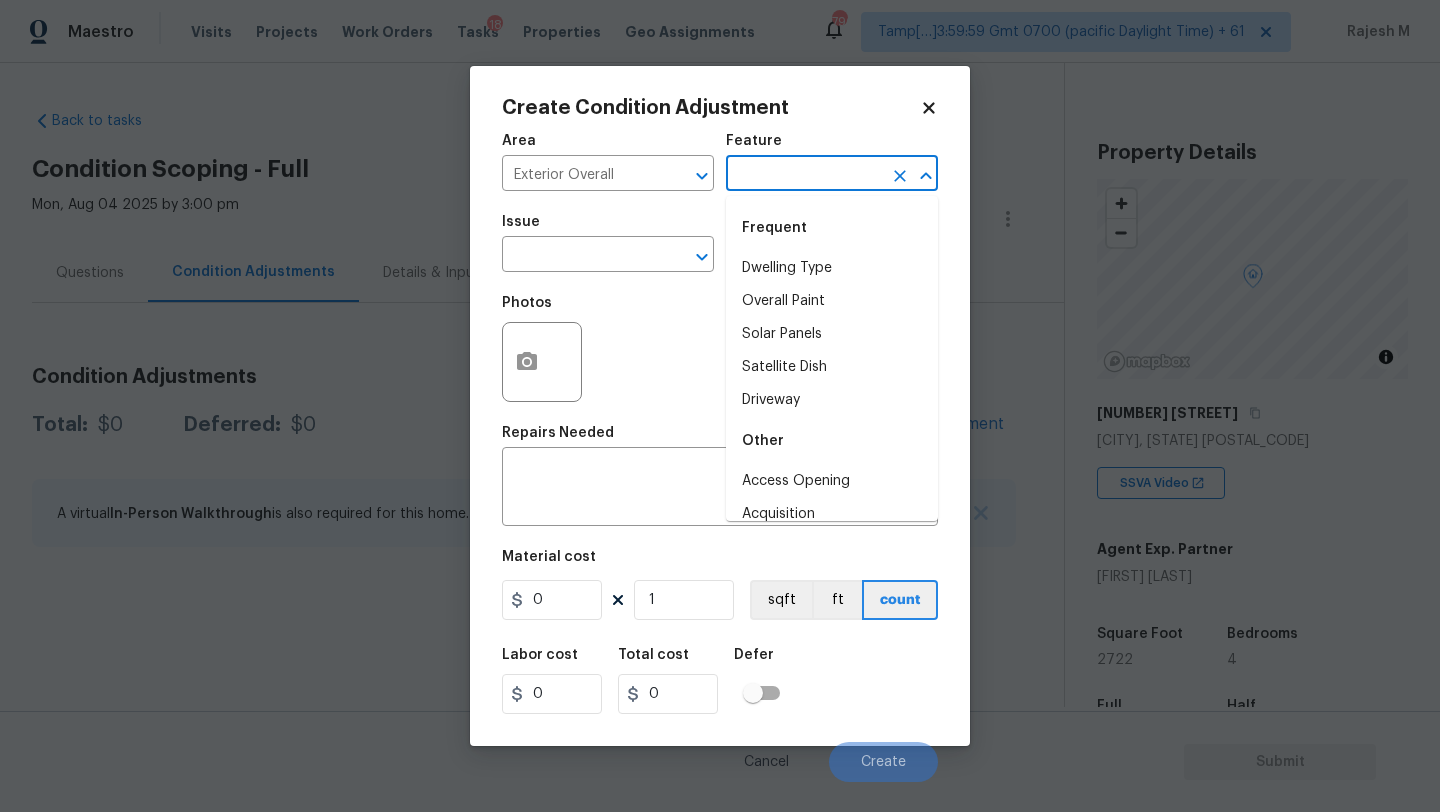 click at bounding box center [804, 175] 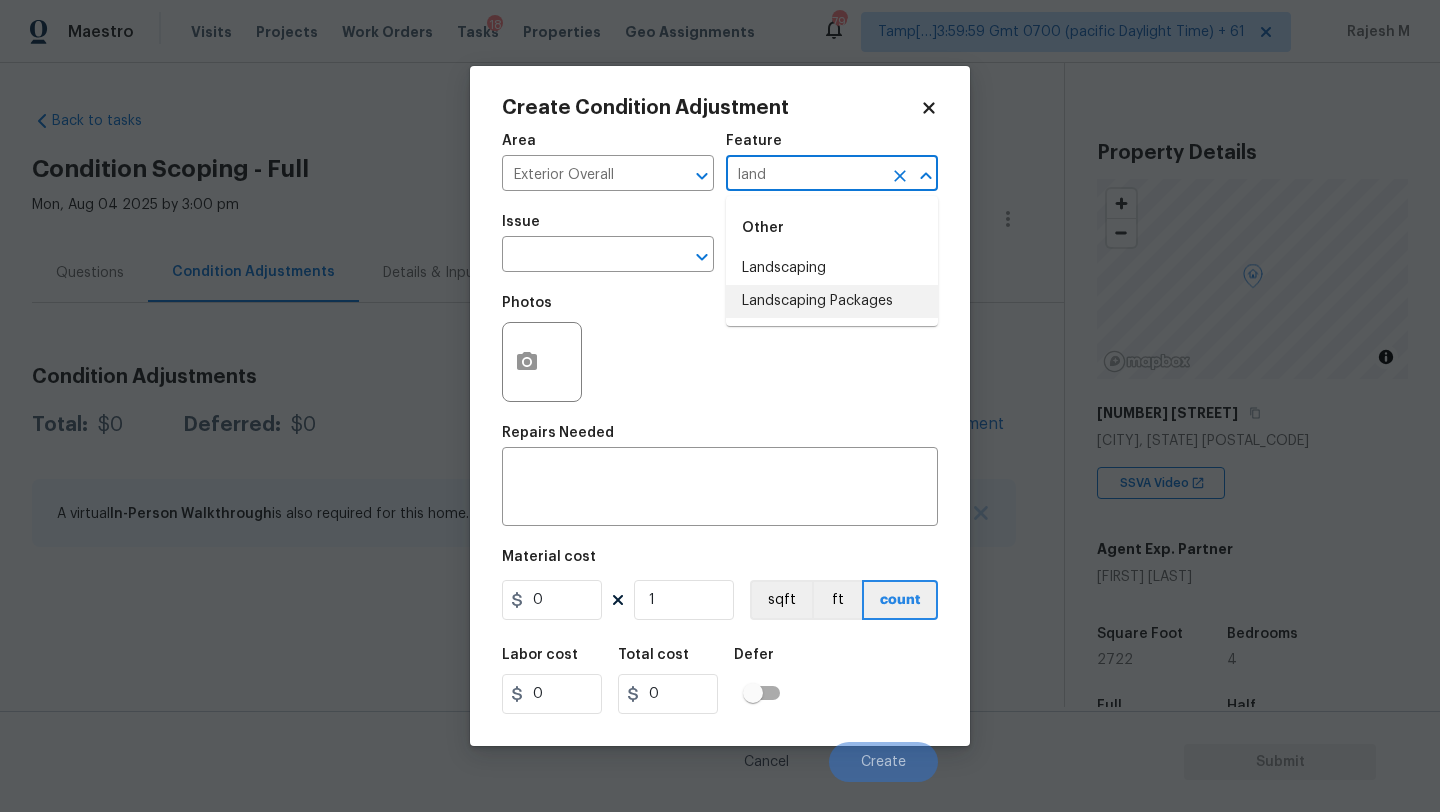 click on "Landscaping Packages" at bounding box center [832, 301] 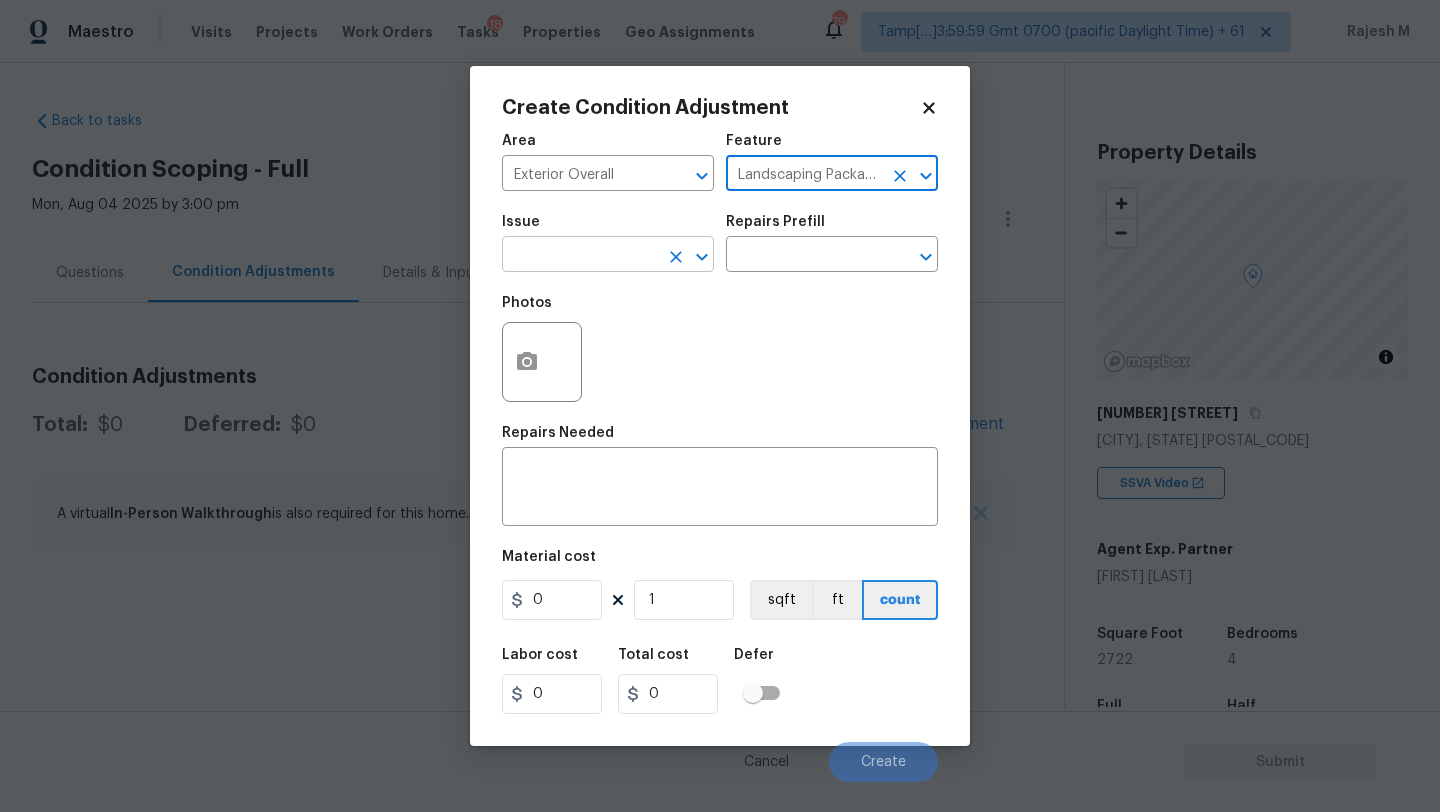 type on "Landscaping Packages" 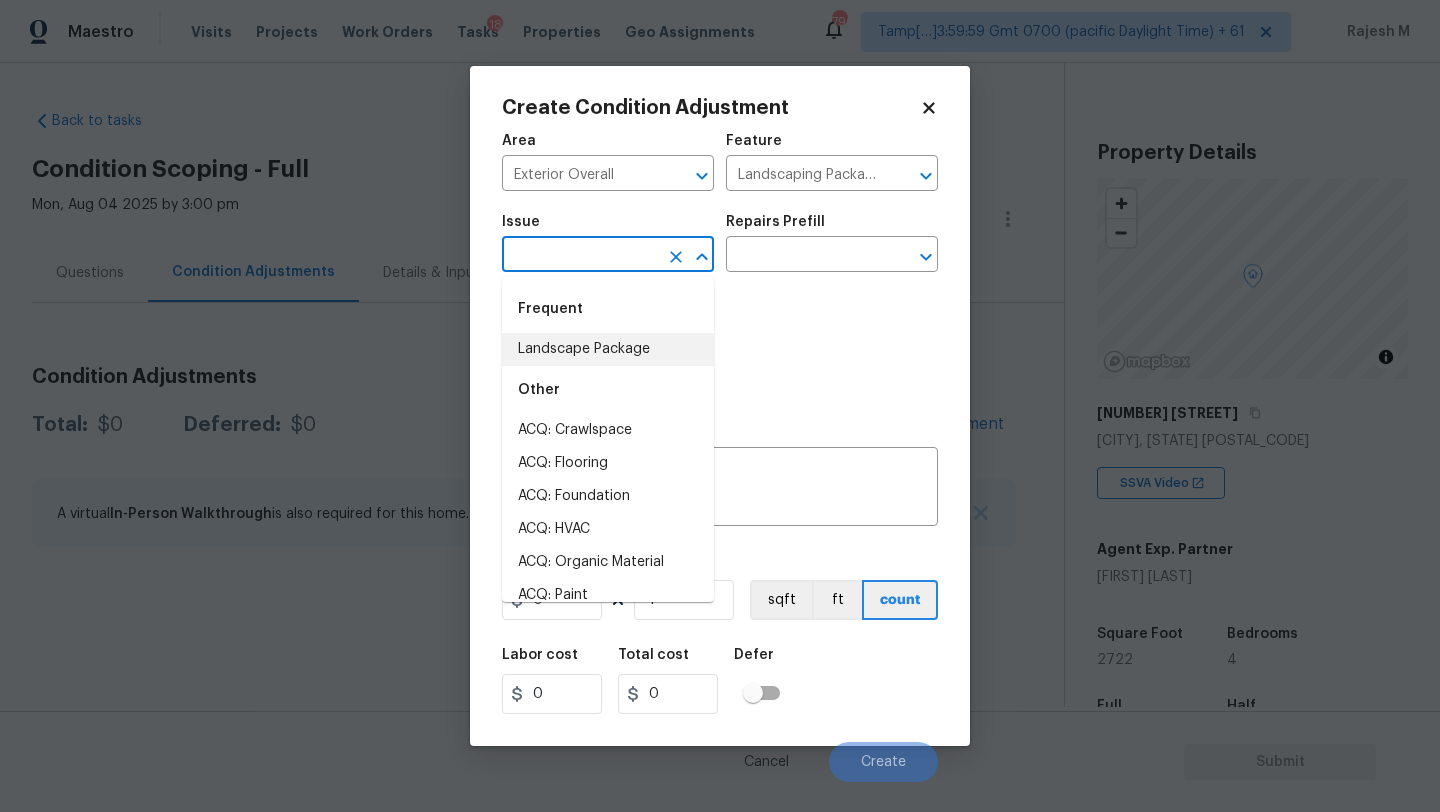 drag, startPoint x: 597, startPoint y: 348, endPoint x: 644, endPoint y: 324, distance: 52.773098 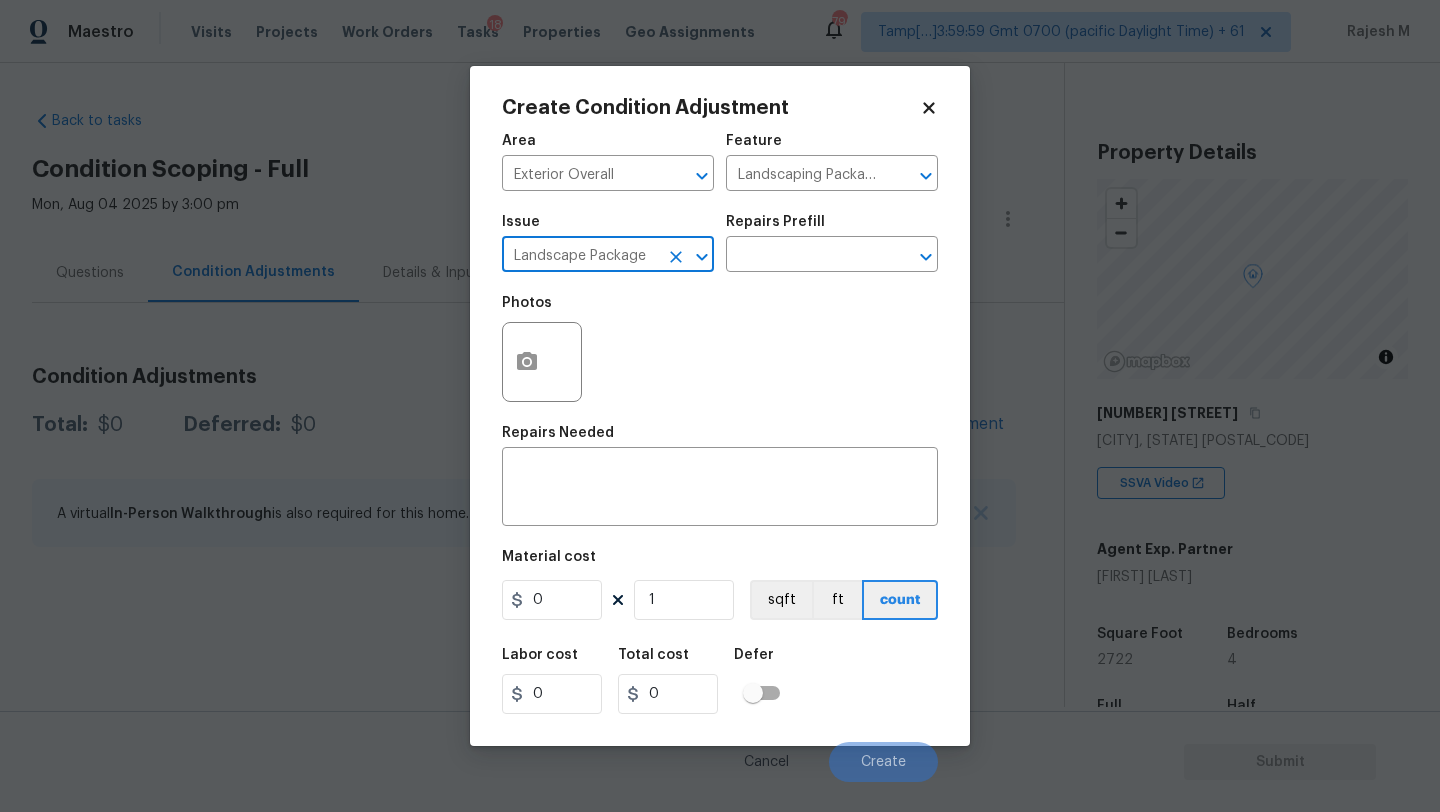 click on "Issue Landscape Package ​ Repairs Prefill ​" at bounding box center (720, 243) 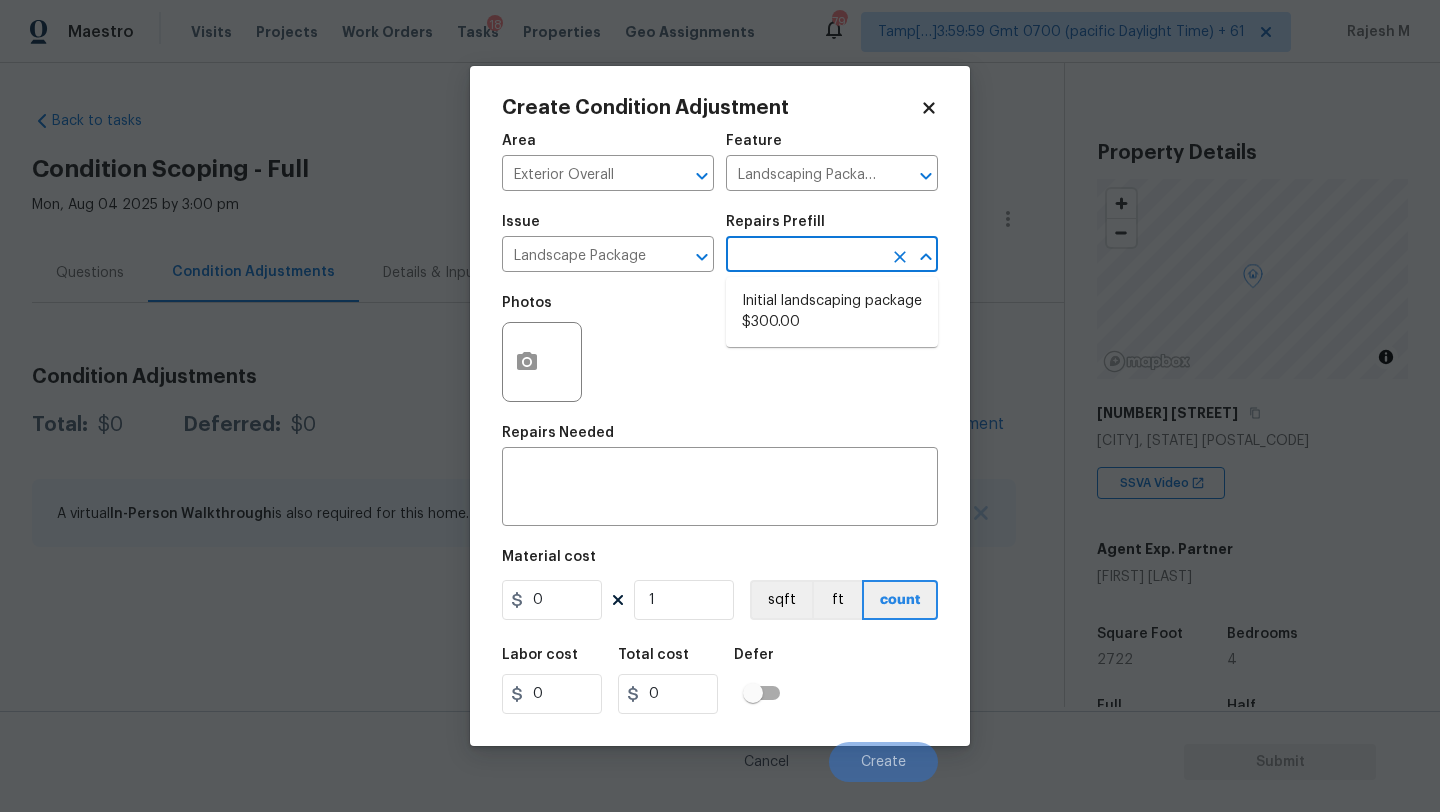 click at bounding box center (804, 256) 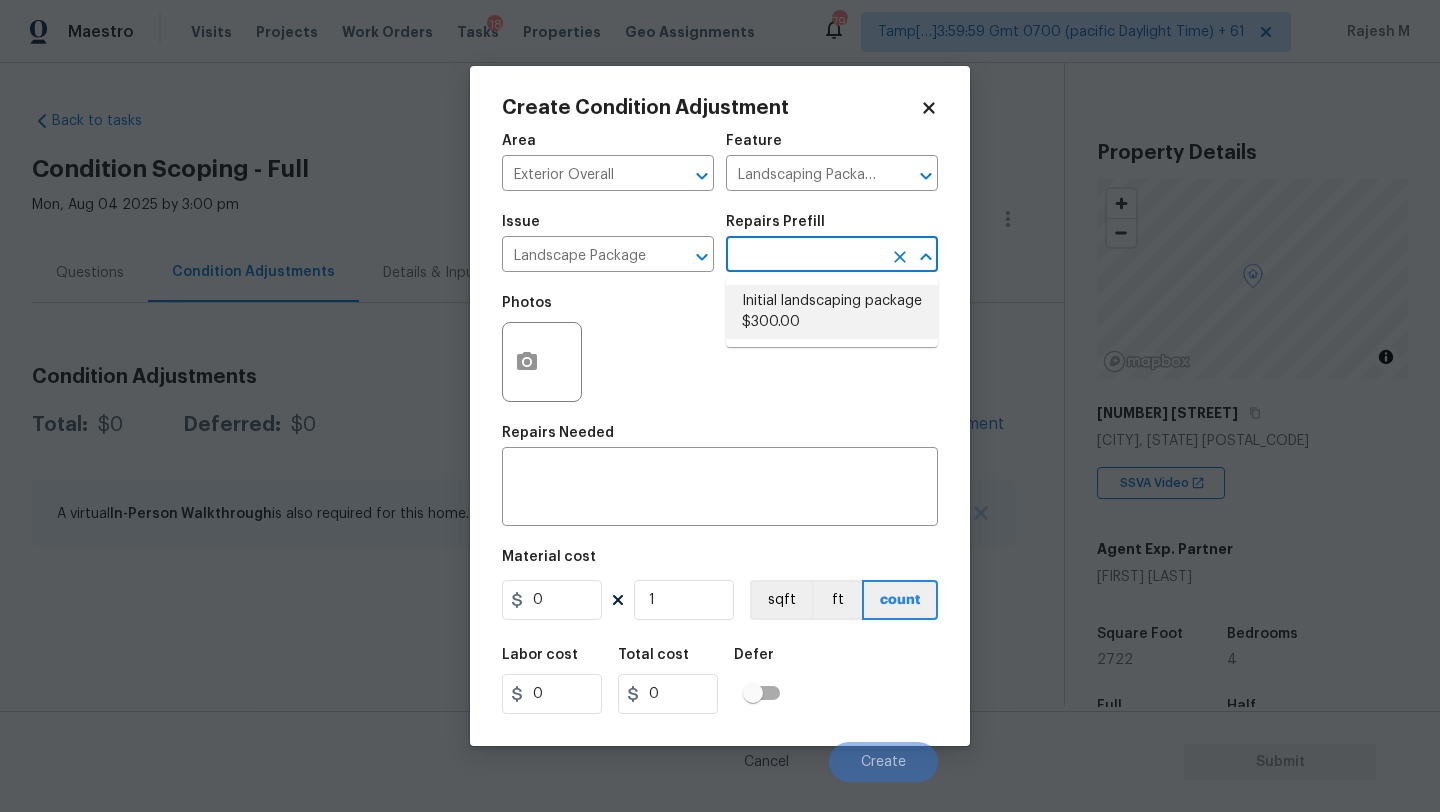 click on "Initial landscaping package $300.00" at bounding box center [832, 312] 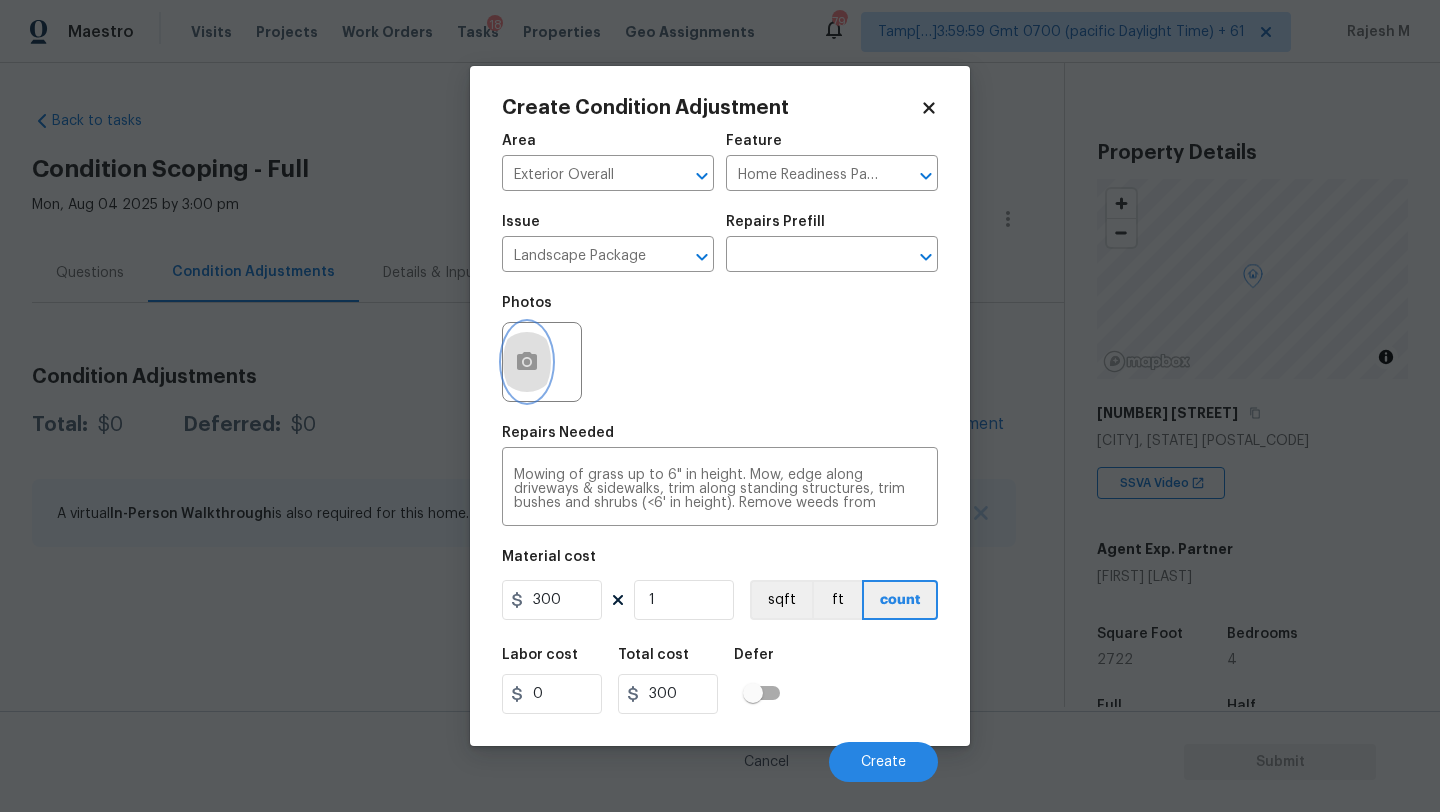 click 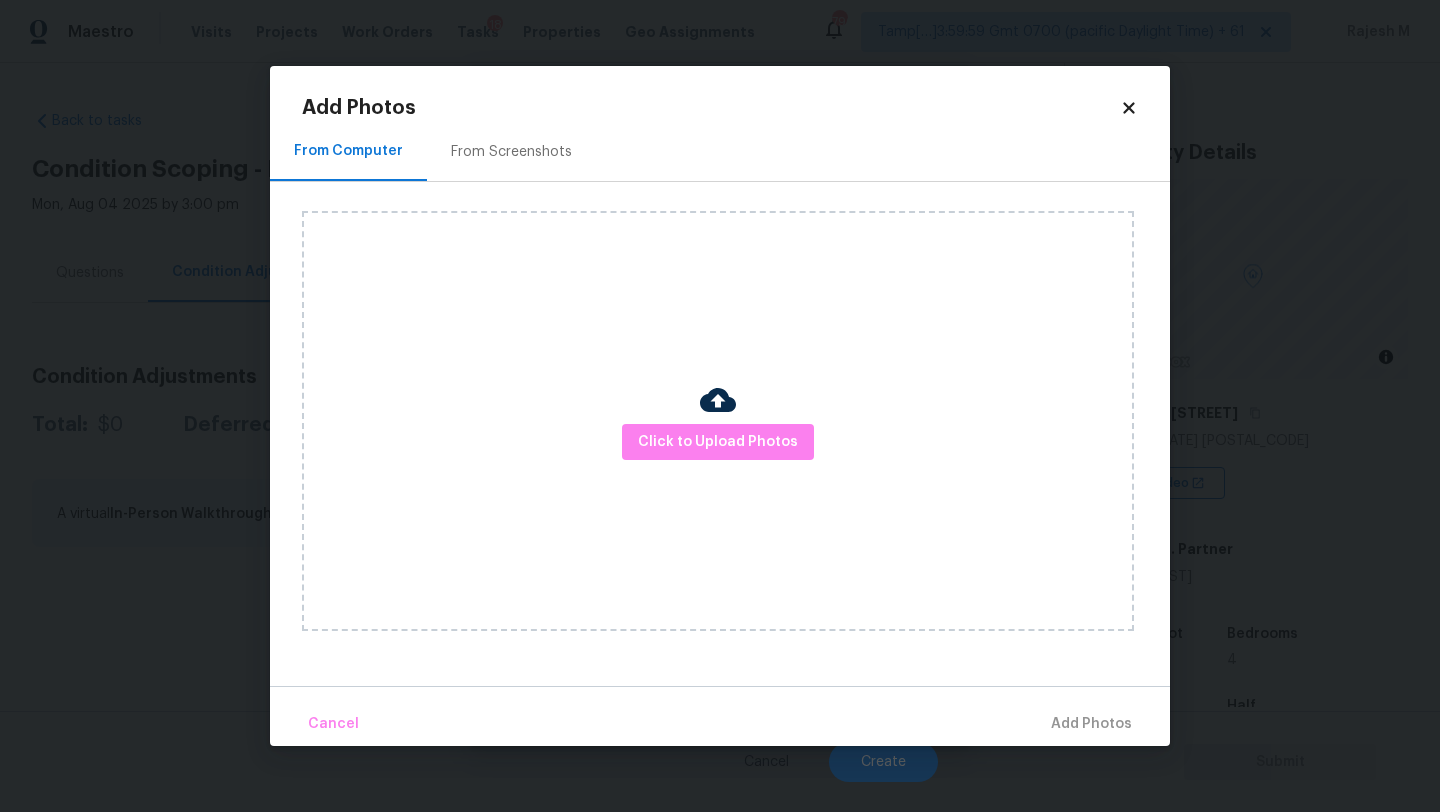 click on "From Screenshots" at bounding box center [511, 152] 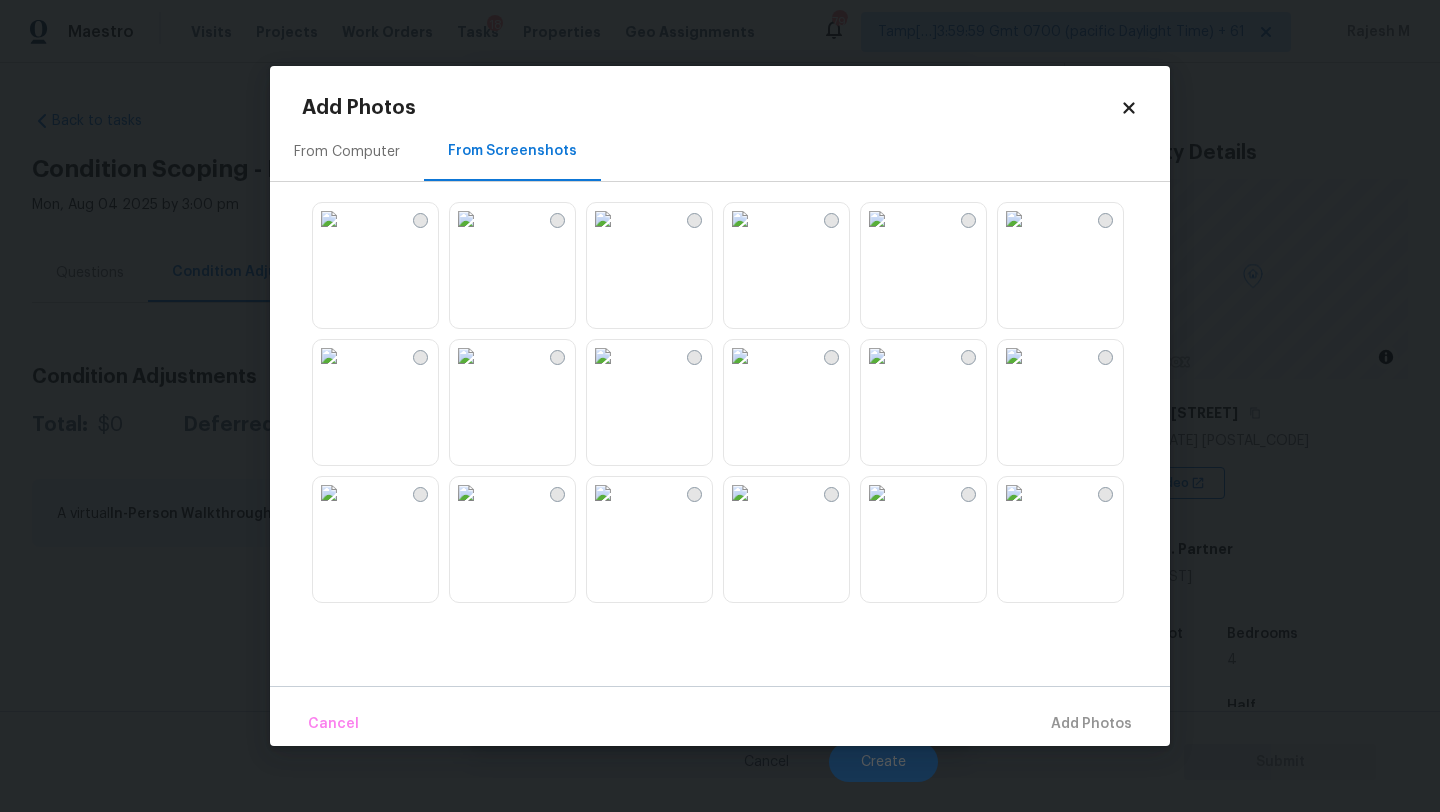 click at bounding box center [603, 219] 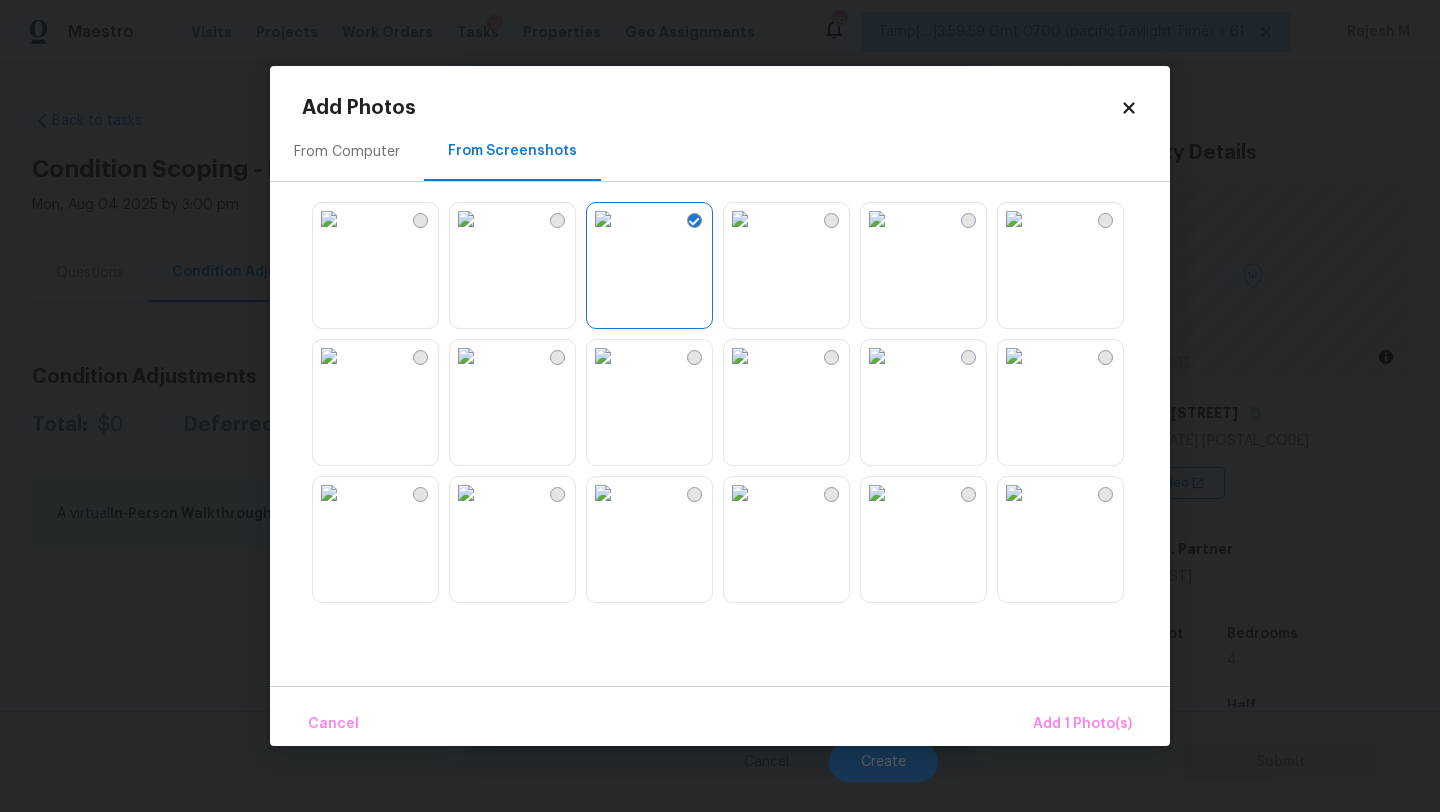 click at bounding box center [466, 219] 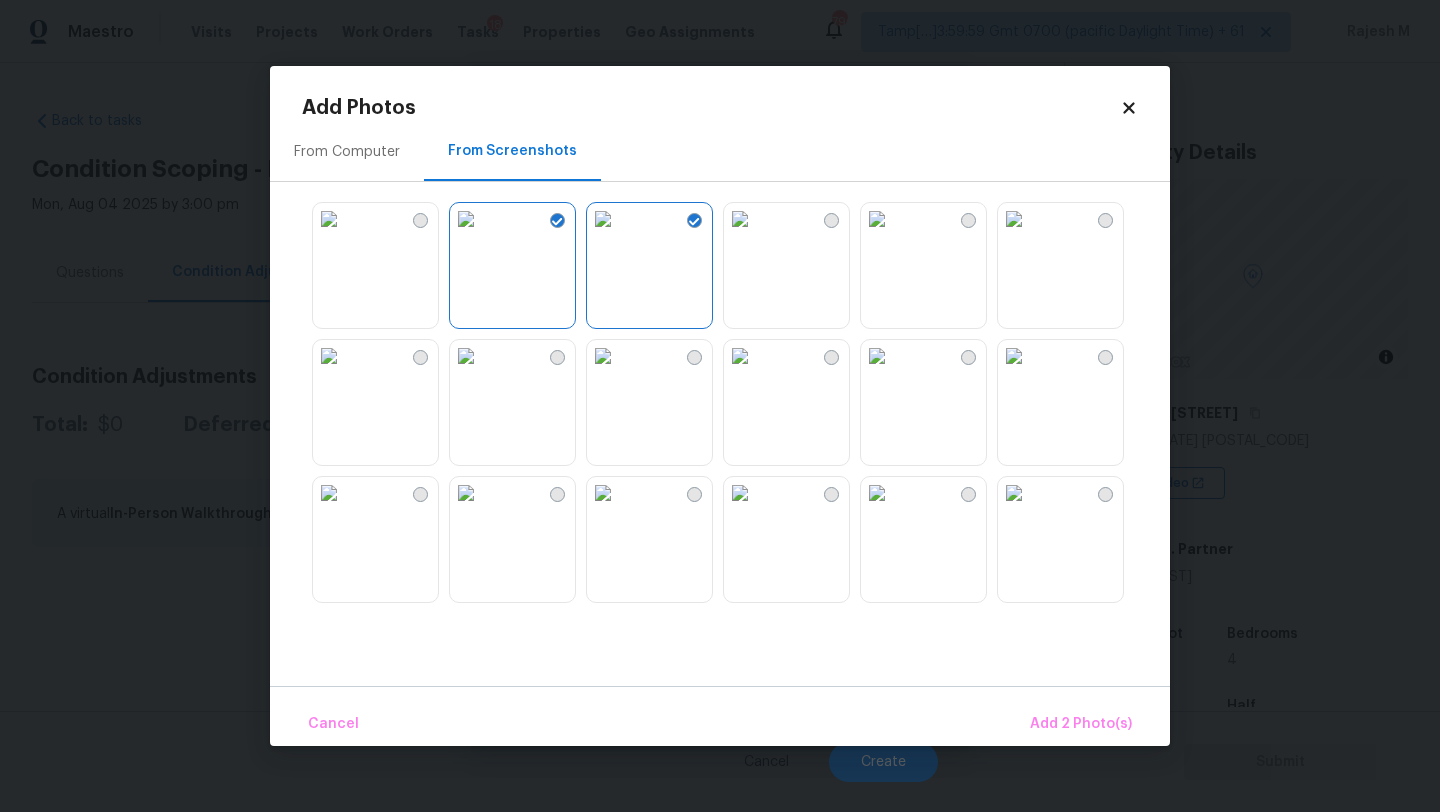 click at bounding box center [466, 493] 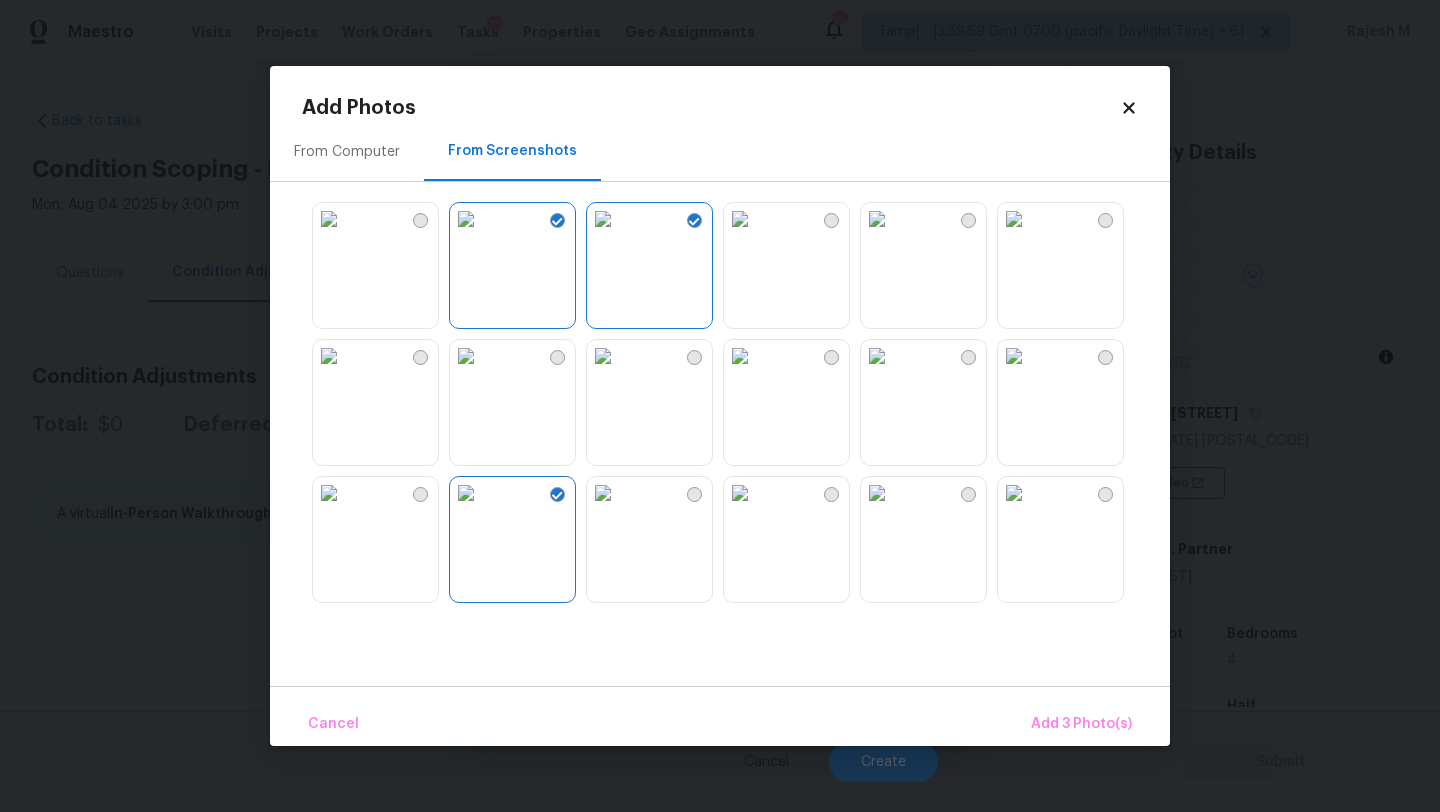 click at bounding box center (603, 493) 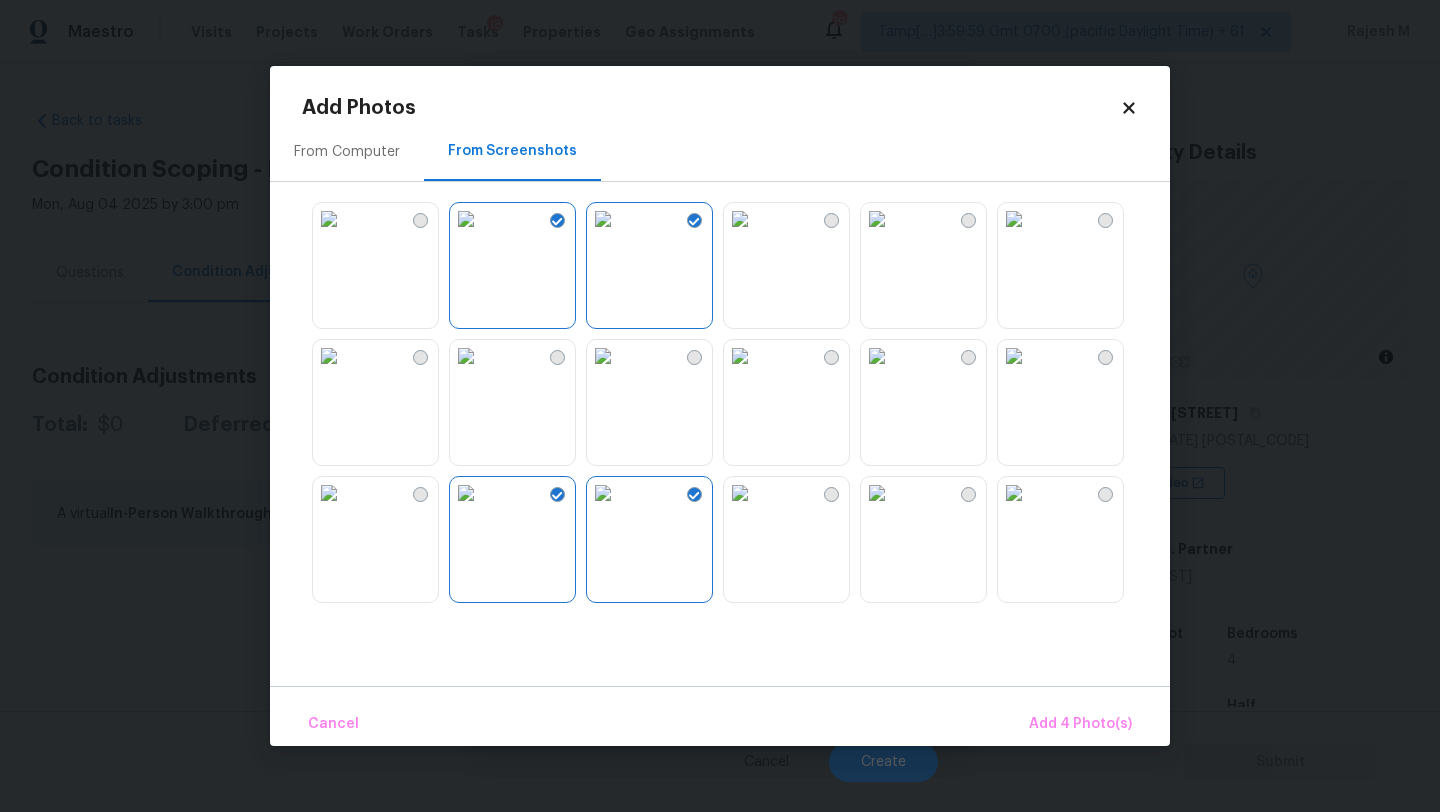 click at bounding box center (603, 356) 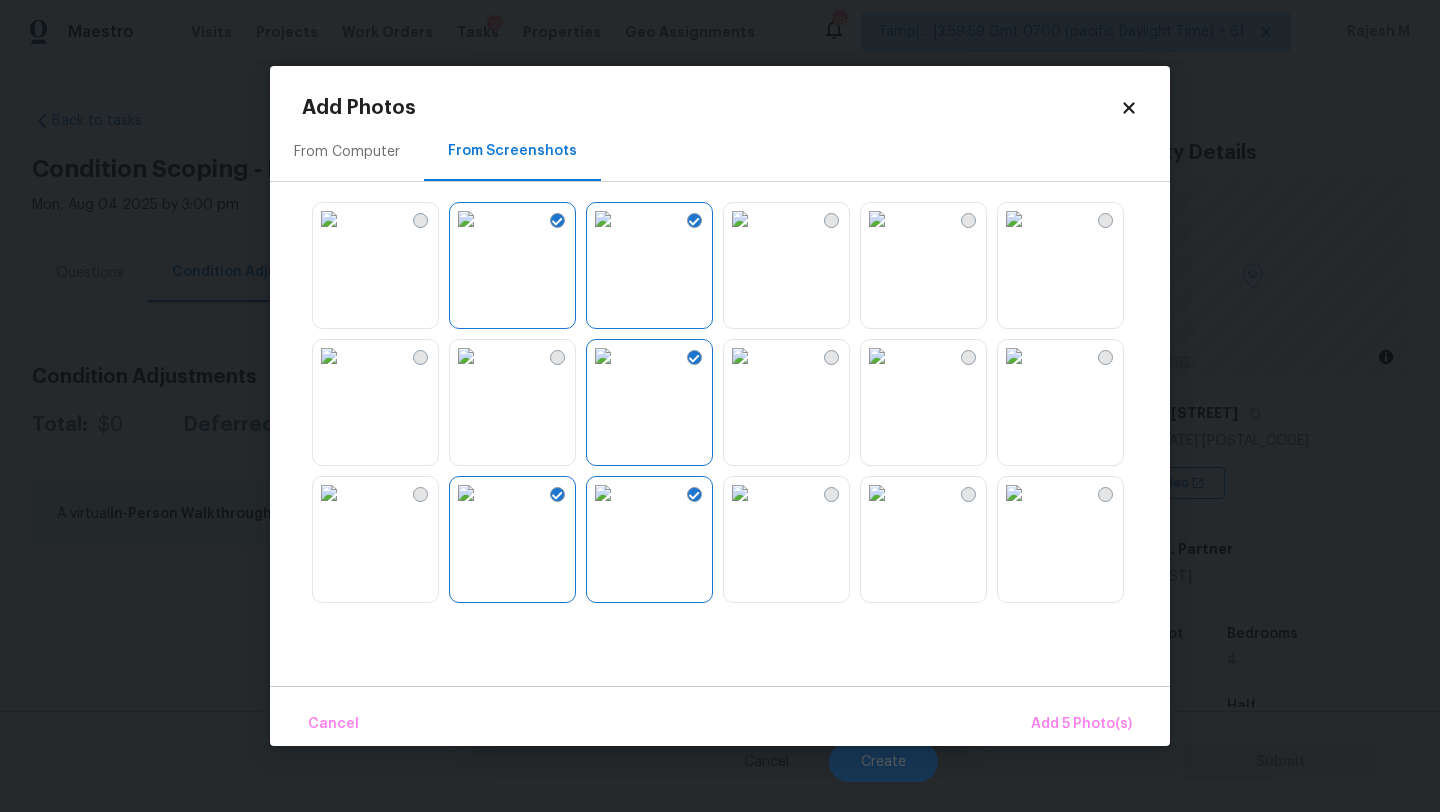 click at bounding box center (1014, 219) 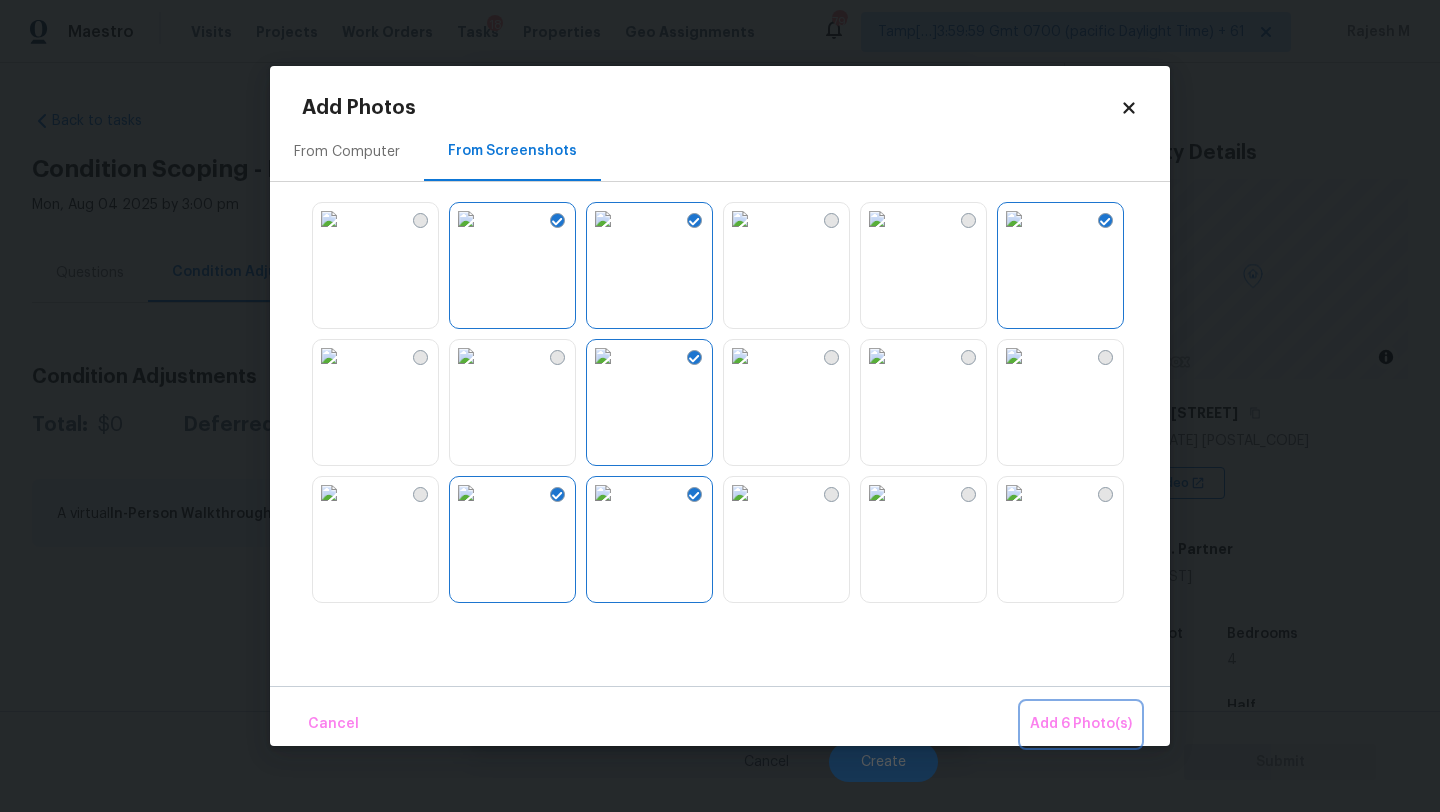 click on "Add 6 Photo(s)" at bounding box center [1081, 724] 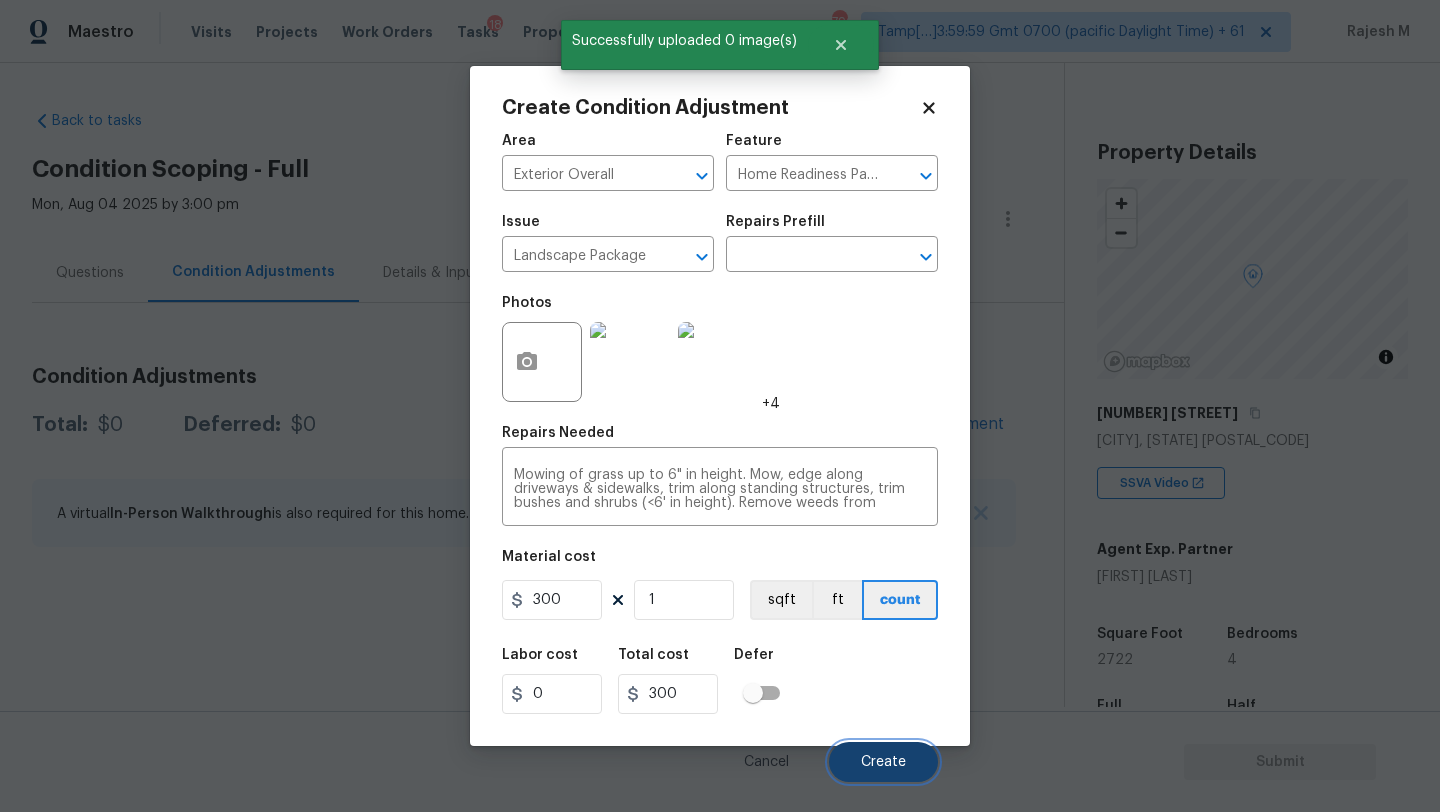 click on "Create" at bounding box center [883, 762] 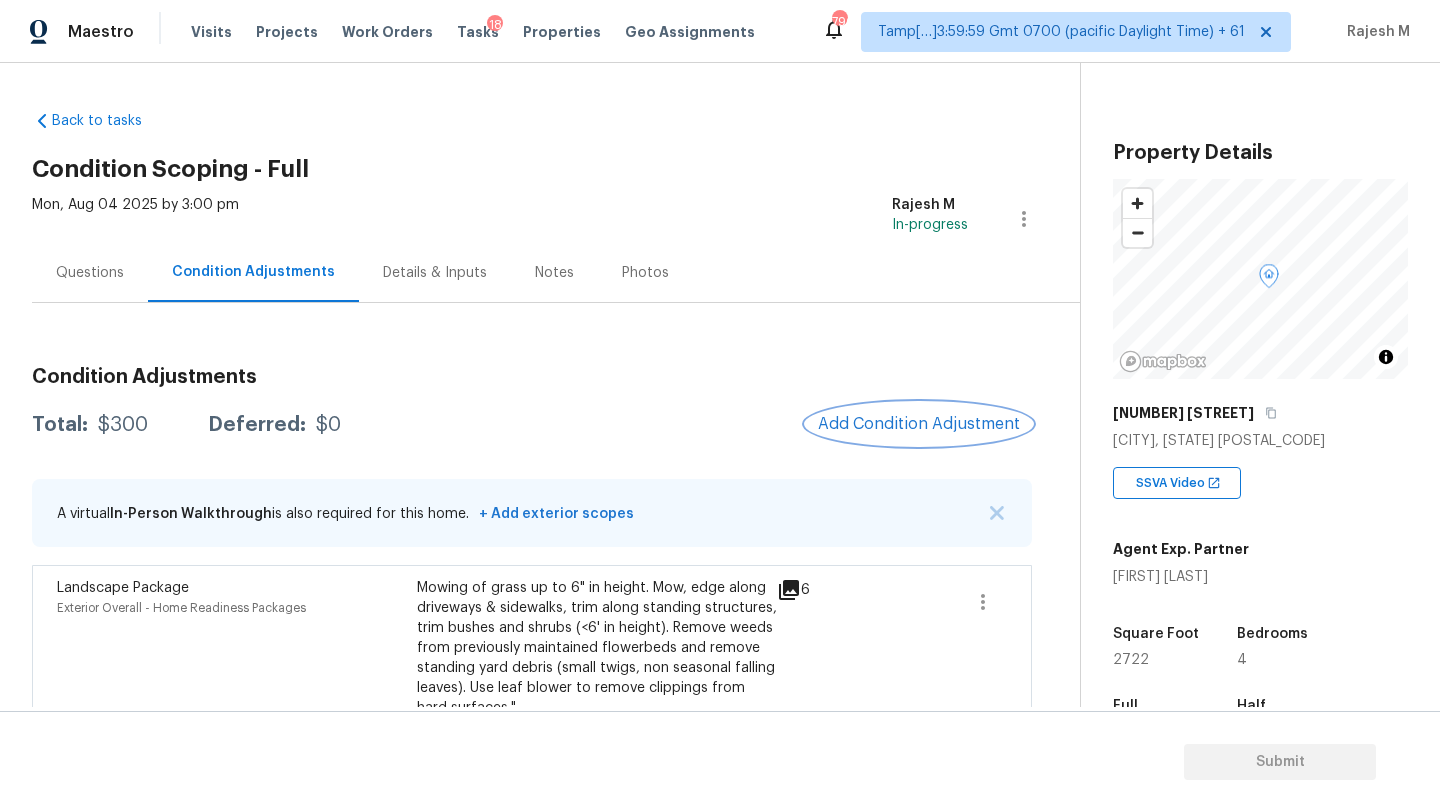 click on "Add Condition Adjustment" at bounding box center [919, 424] 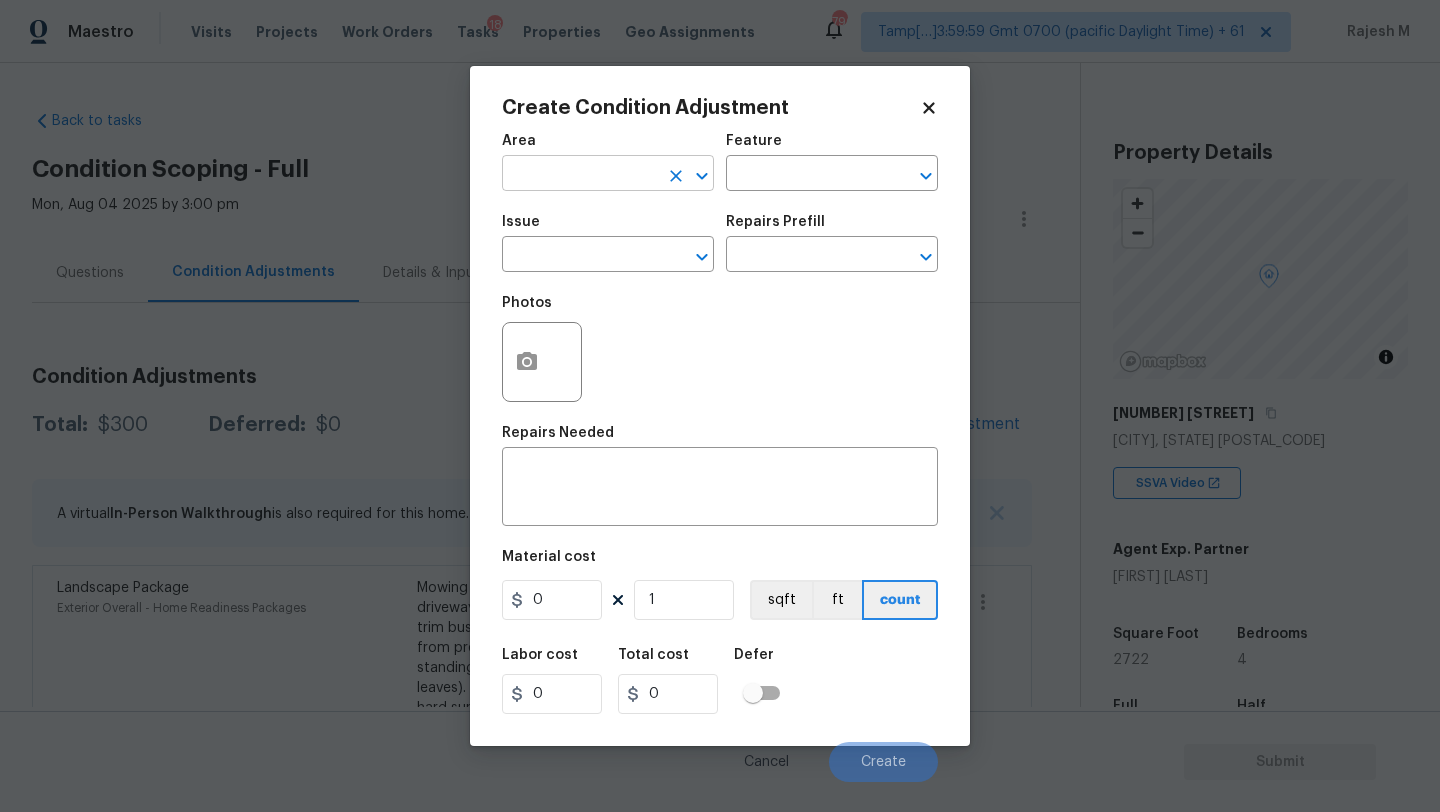 click at bounding box center (580, 175) 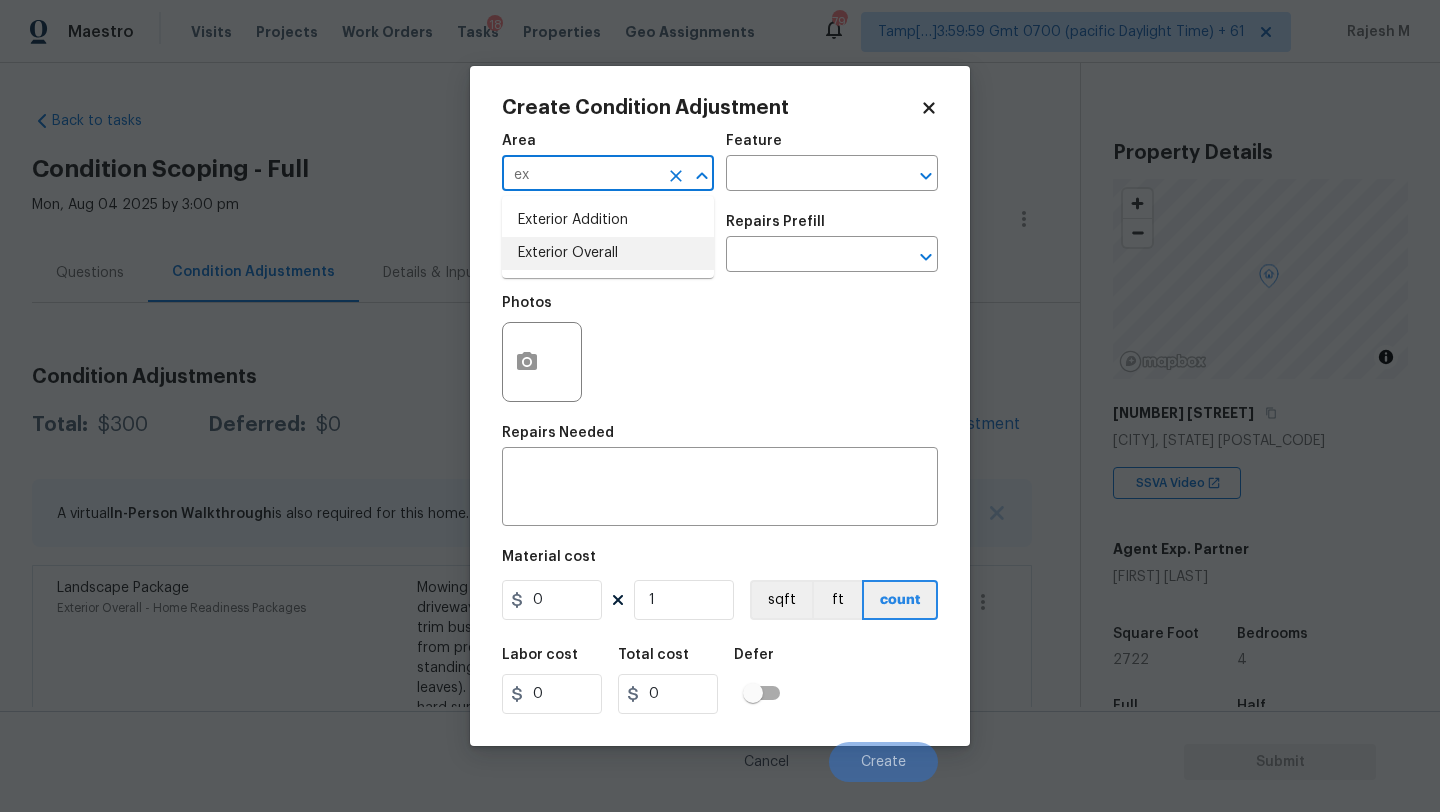 click on "Exterior Overall" at bounding box center [608, 253] 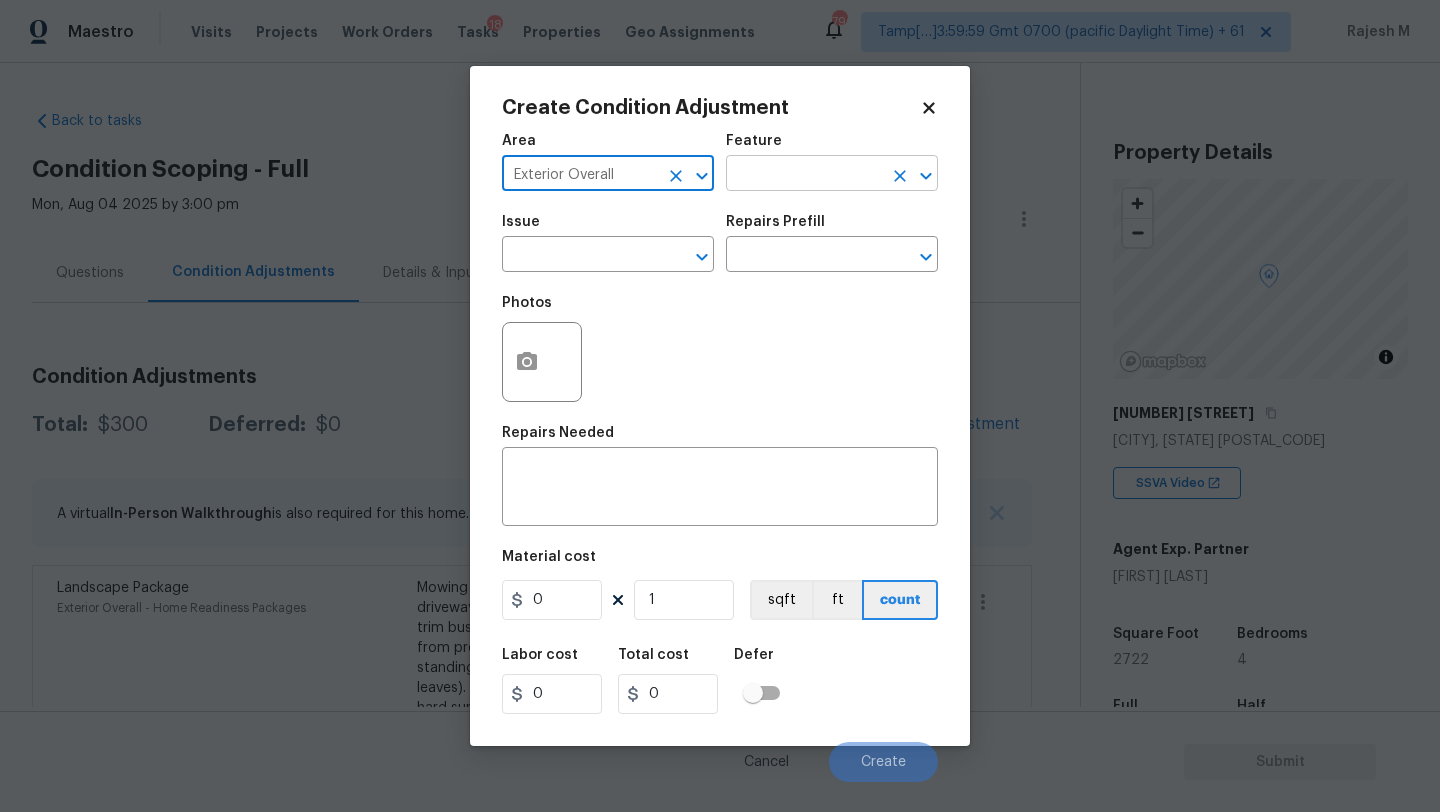 type on "Exterior Overall" 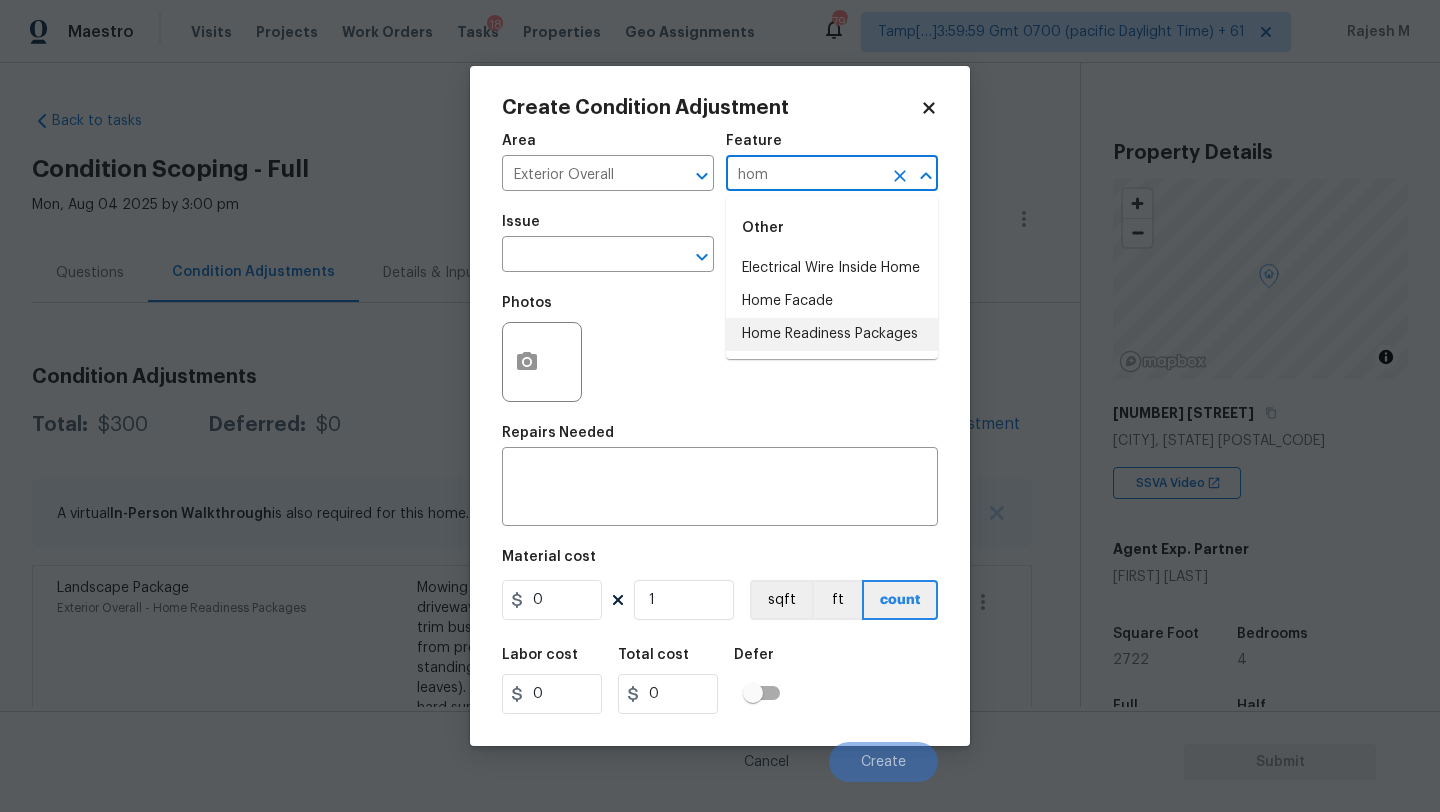 click on "Home Readiness Packages" at bounding box center [832, 334] 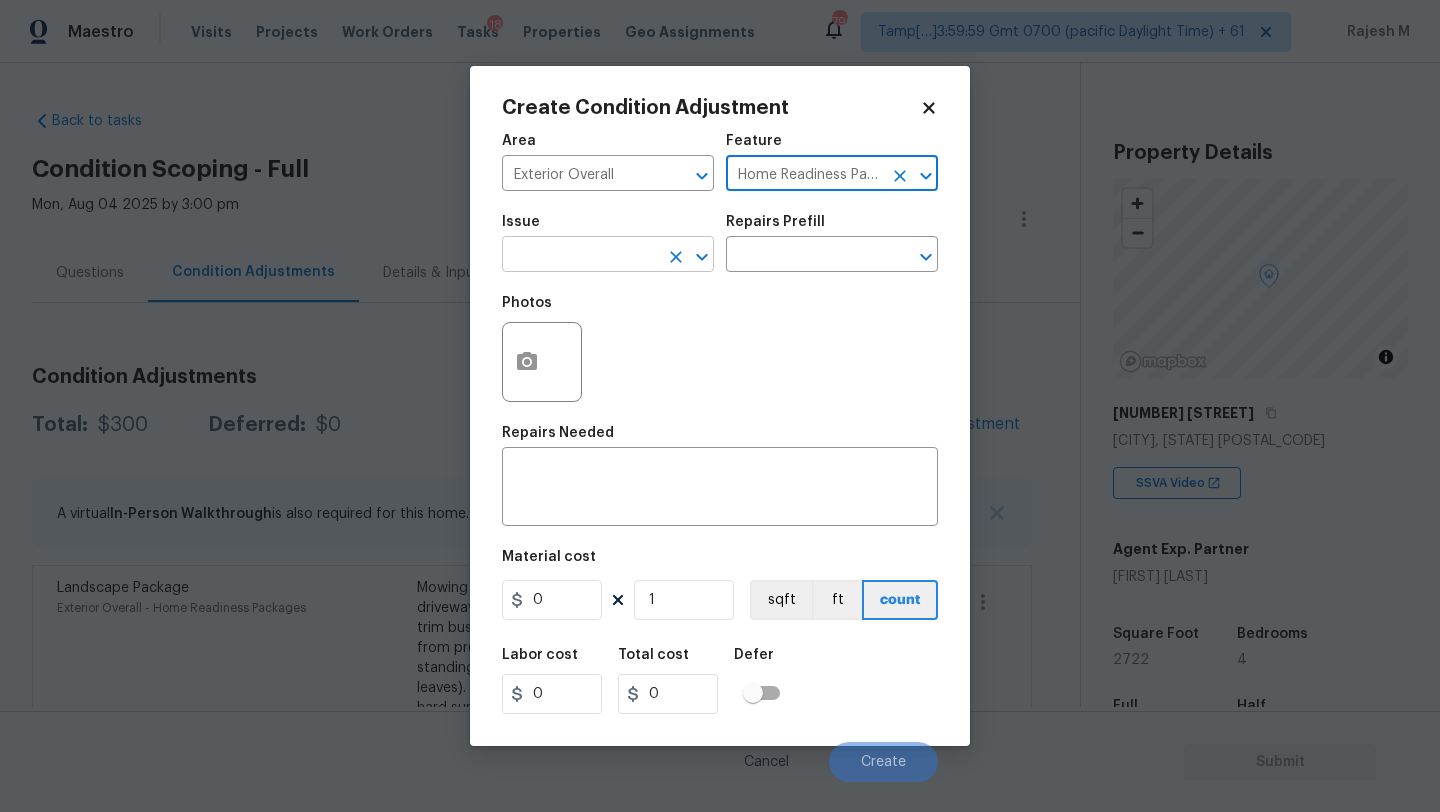 type on "Home Readiness Packages" 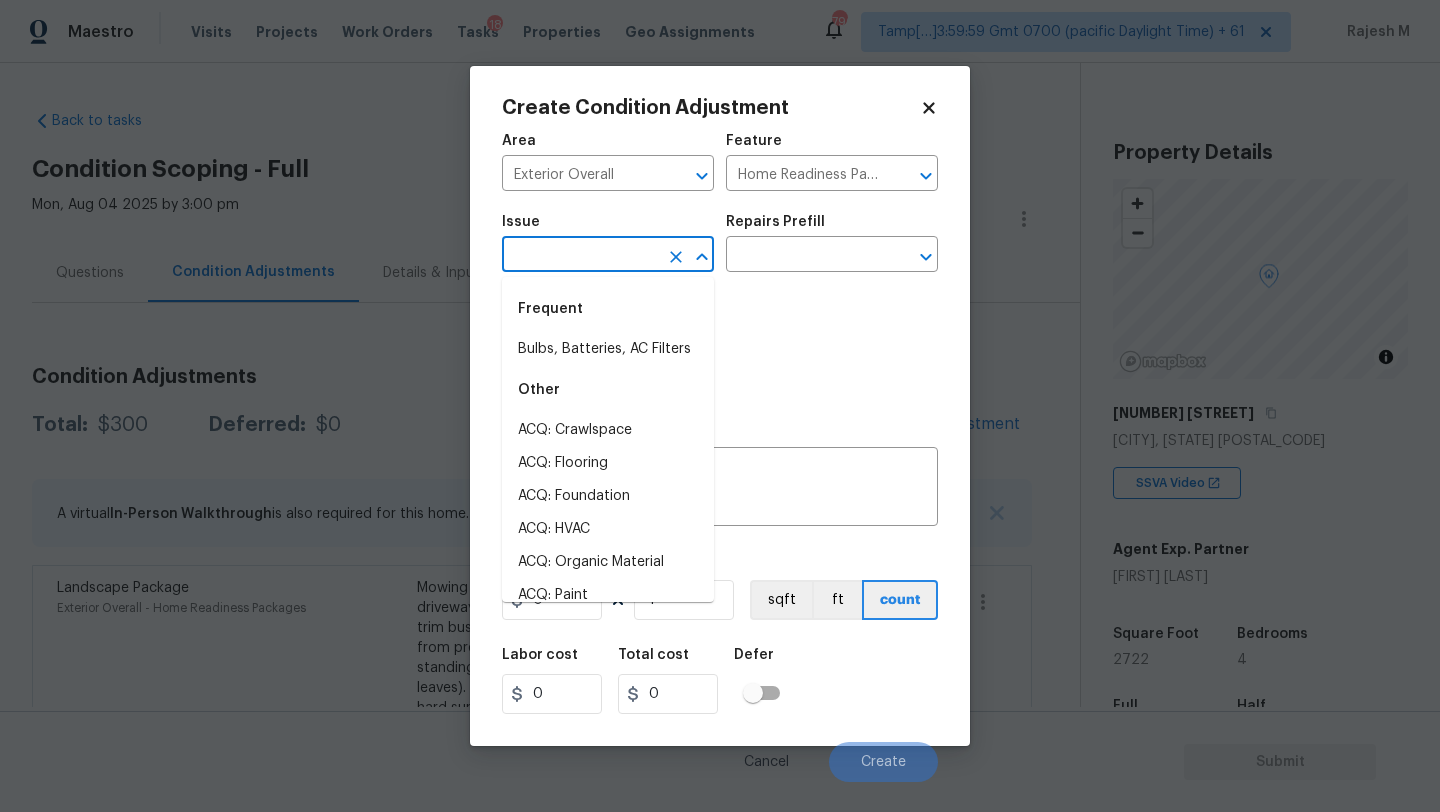 click at bounding box center (580, 256) 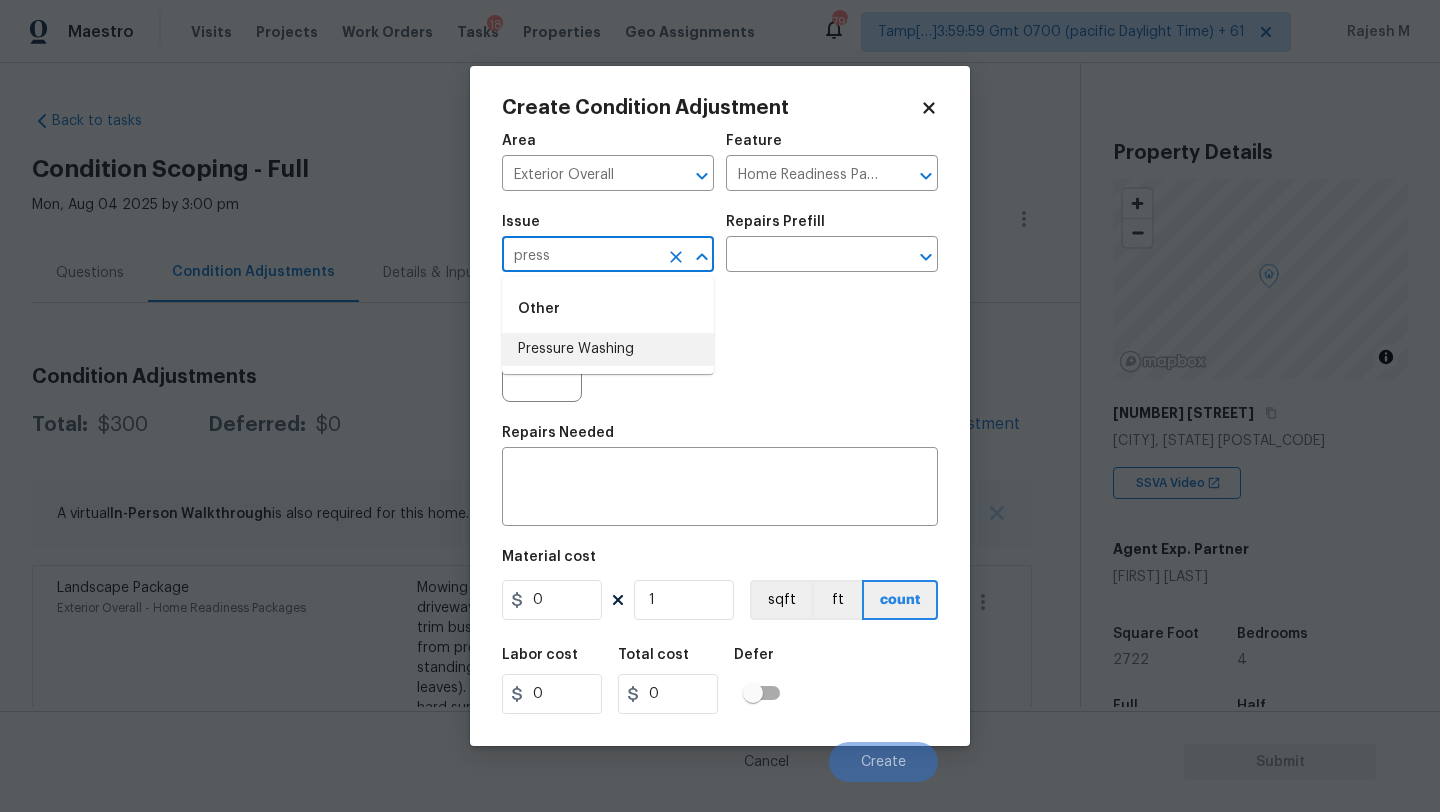 click on "Pressure Washing" at bounding box center (608, 349) 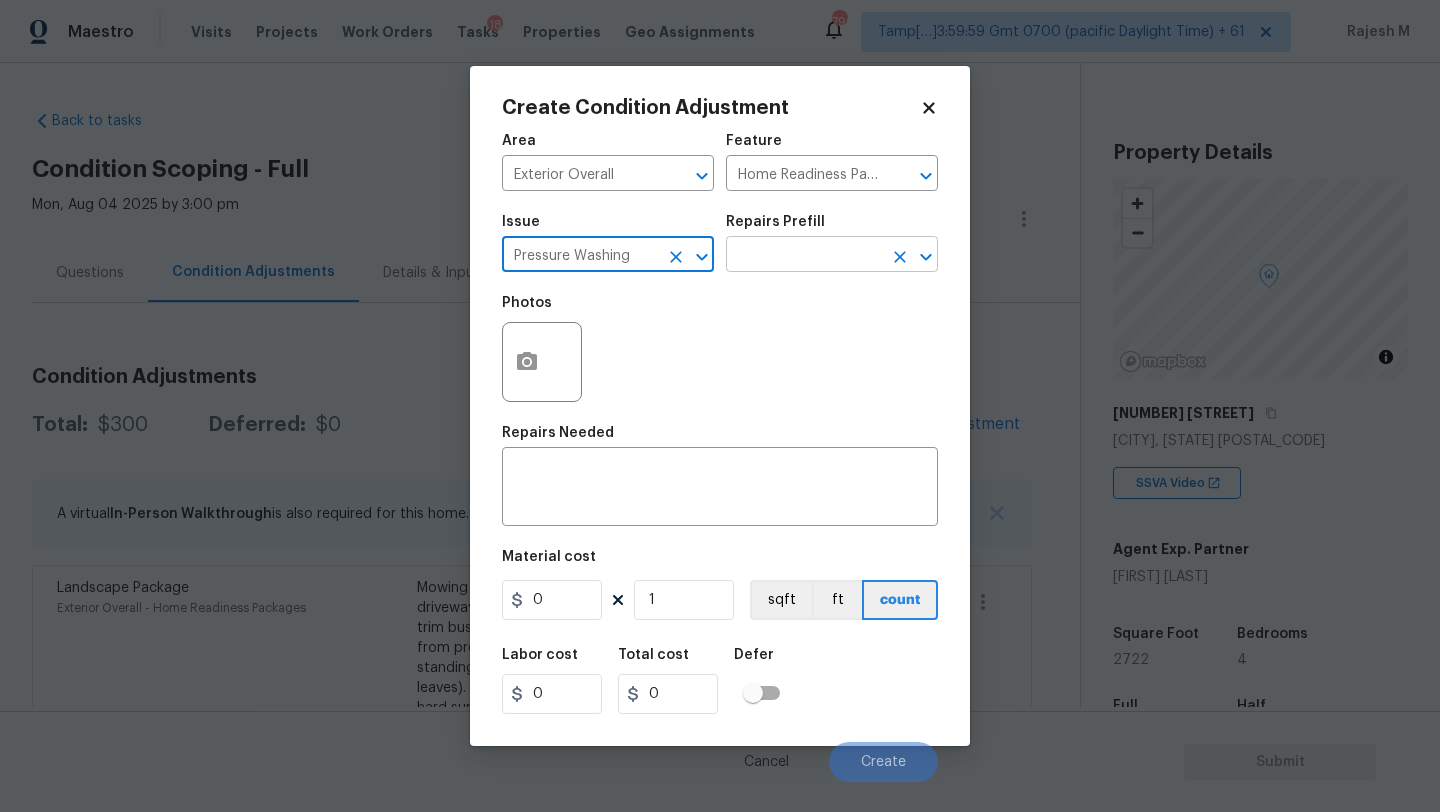 type on "Pressure Washing" 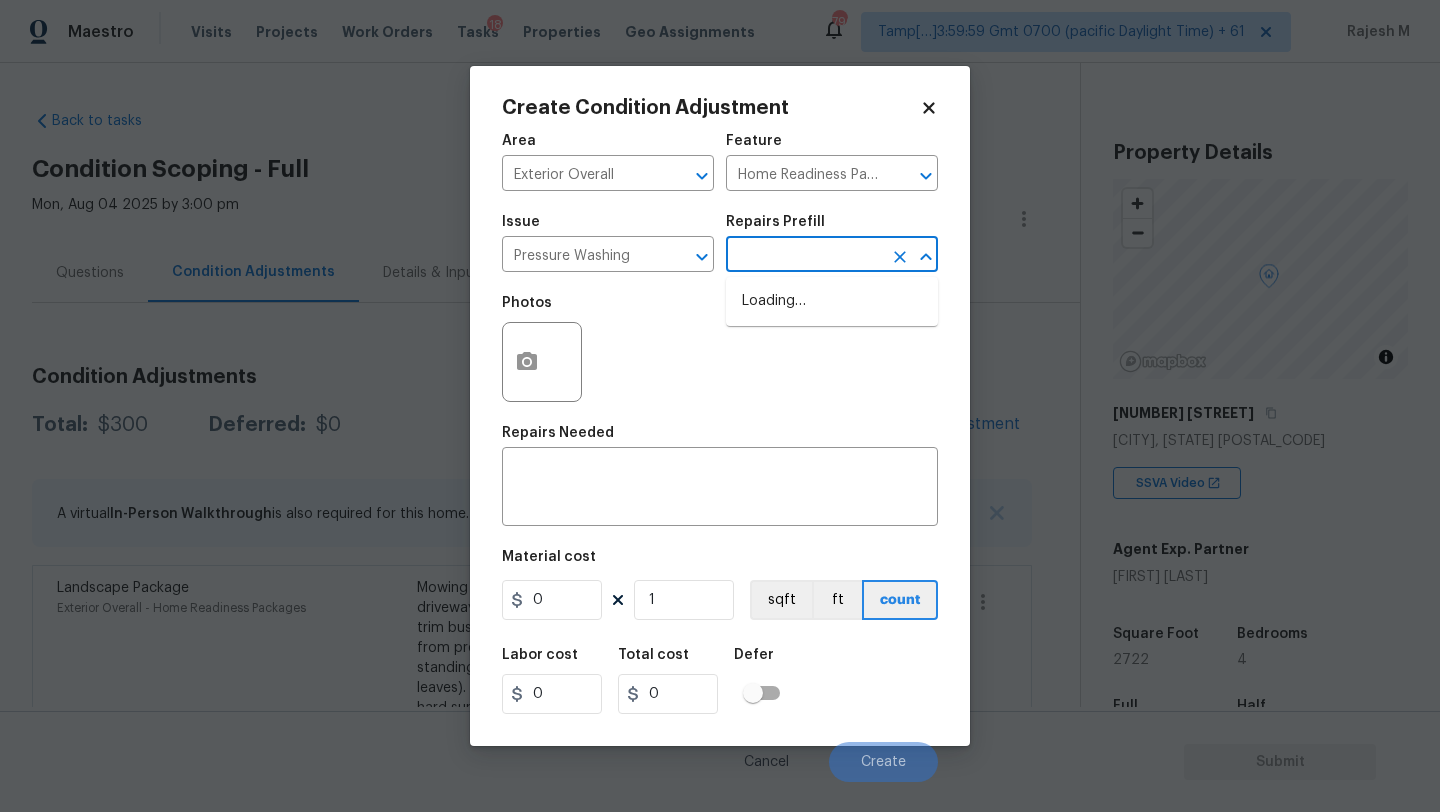 click at bounding box center (804, 256) 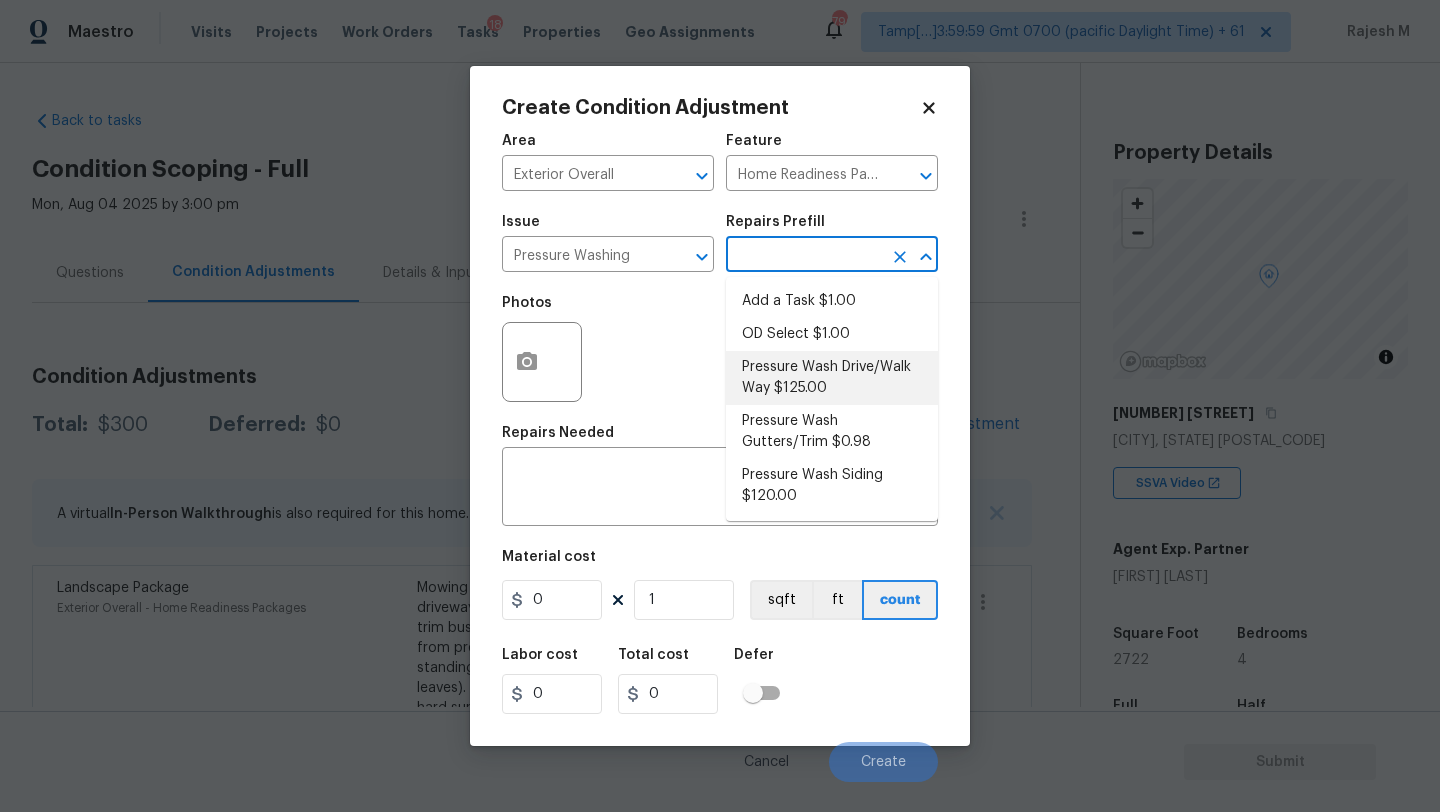 click on "Pressure Wash Drive/Walk Way $125.00" at bounding box center [832, 378] 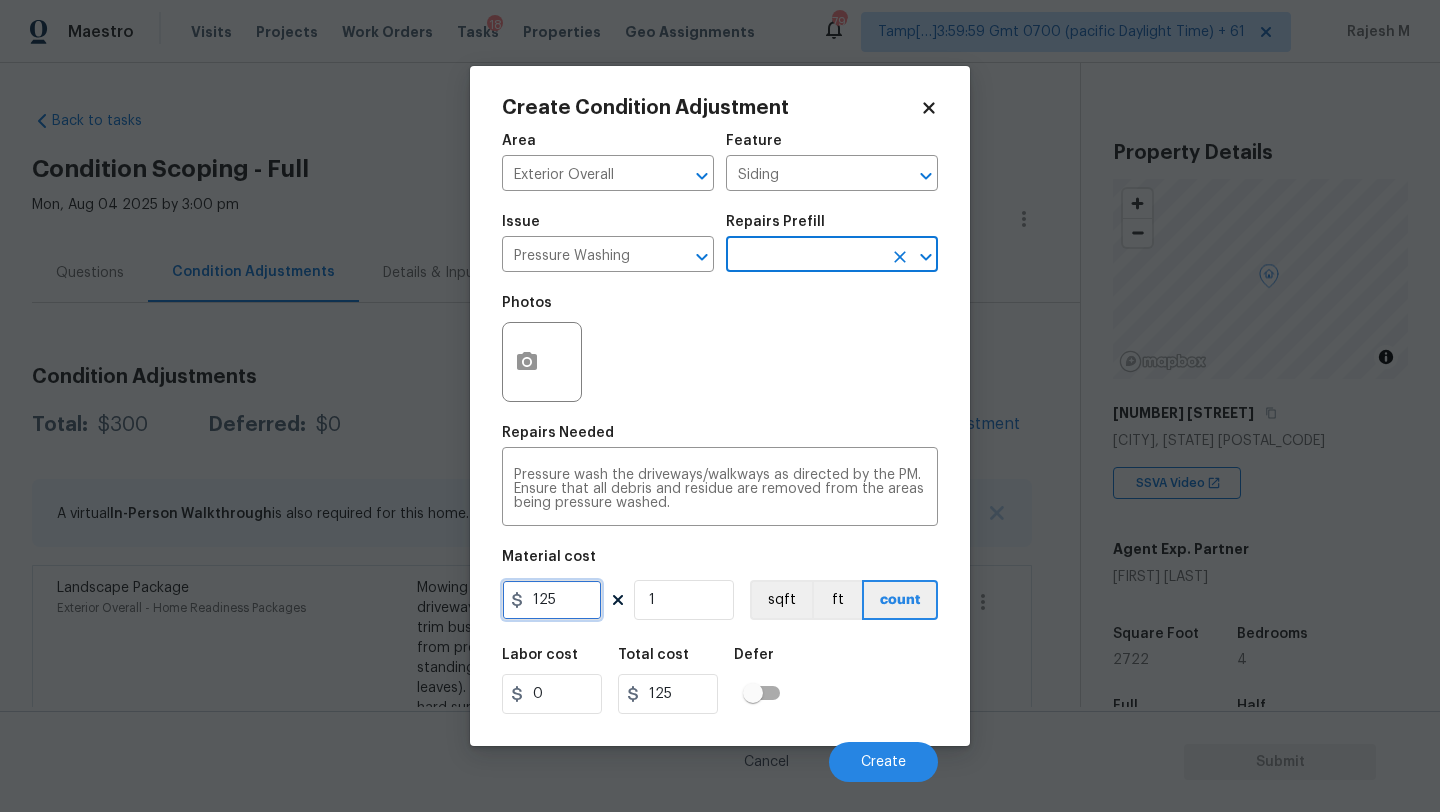 click on "125" at bounding box center (552, 600) 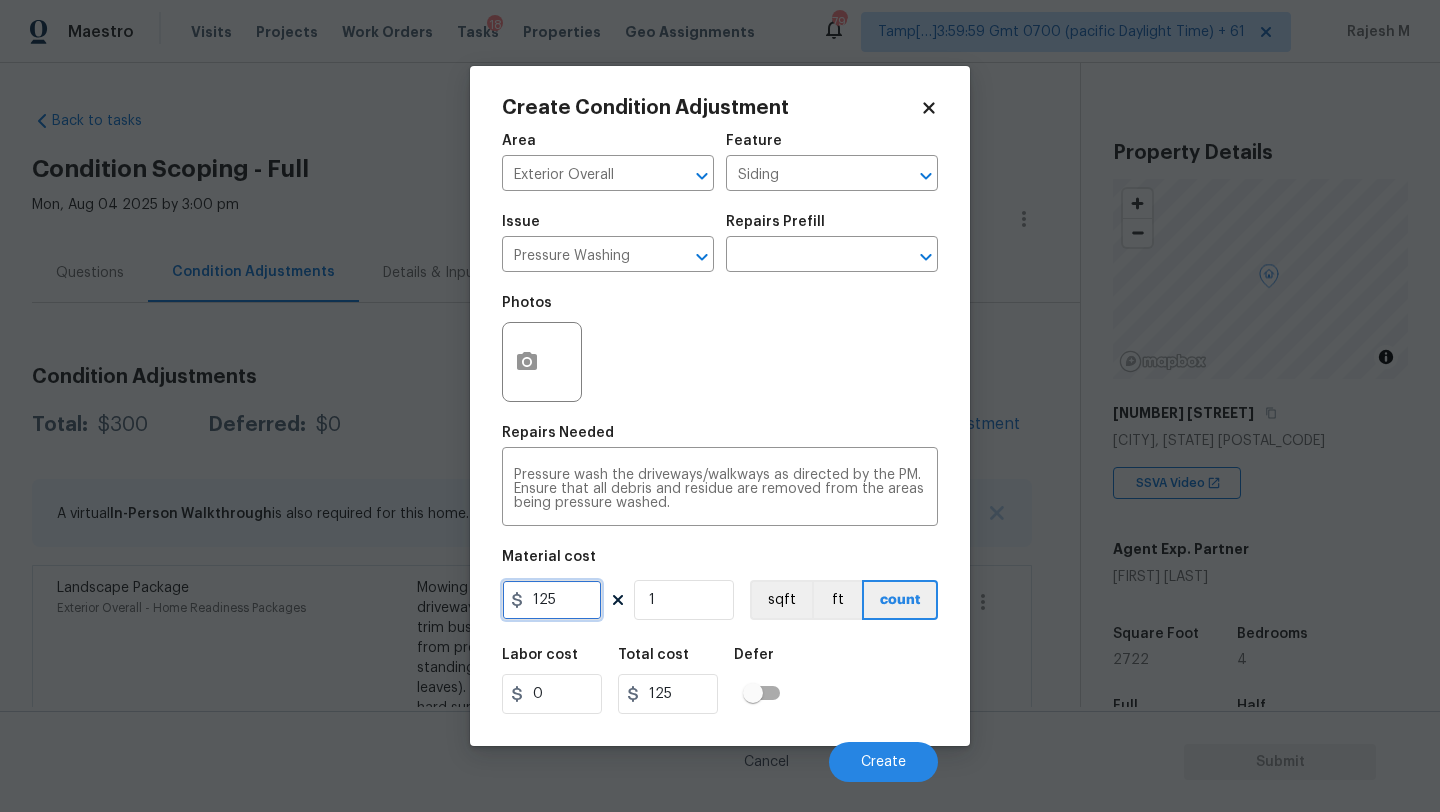 click on "125" at bounding box center [552, 600] 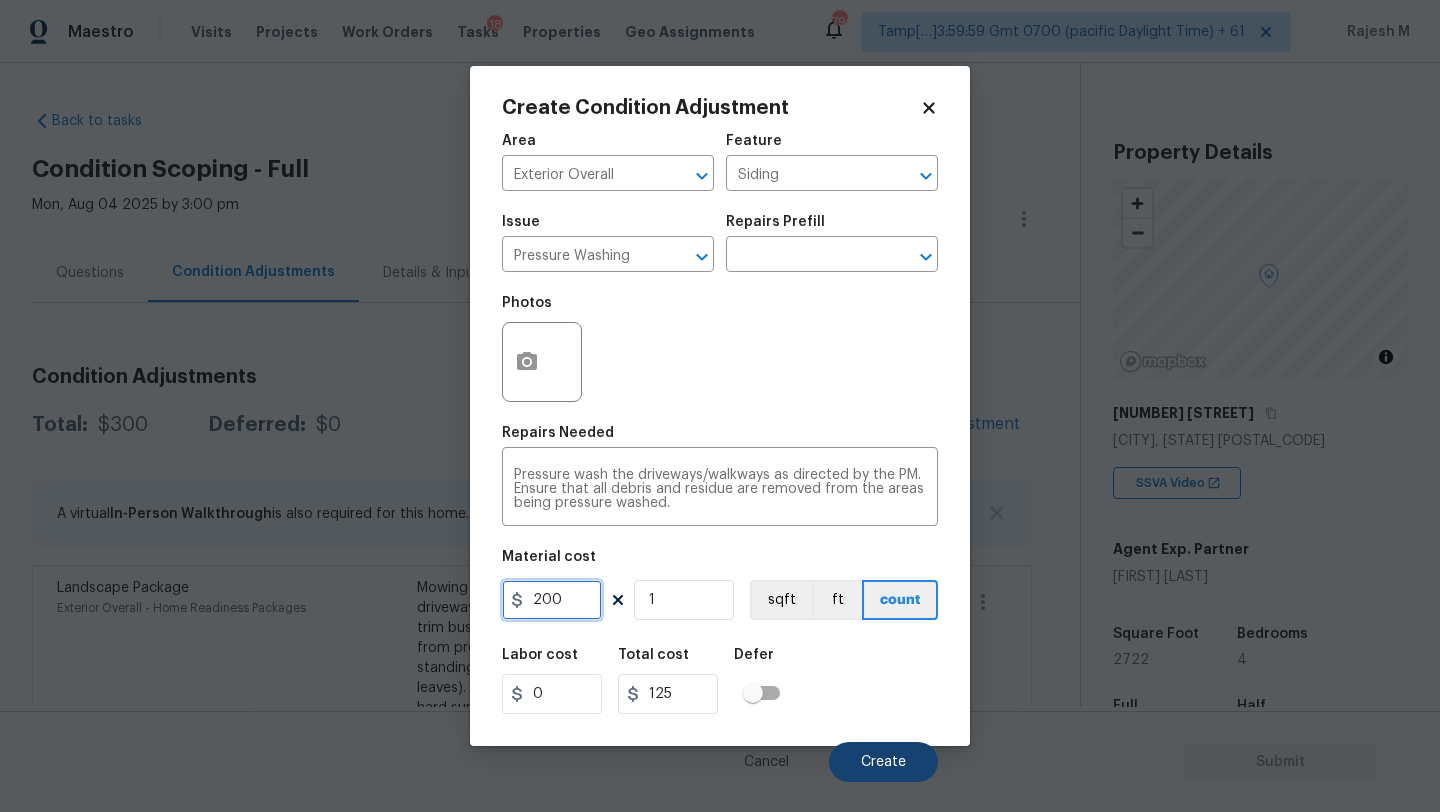 type on "200" 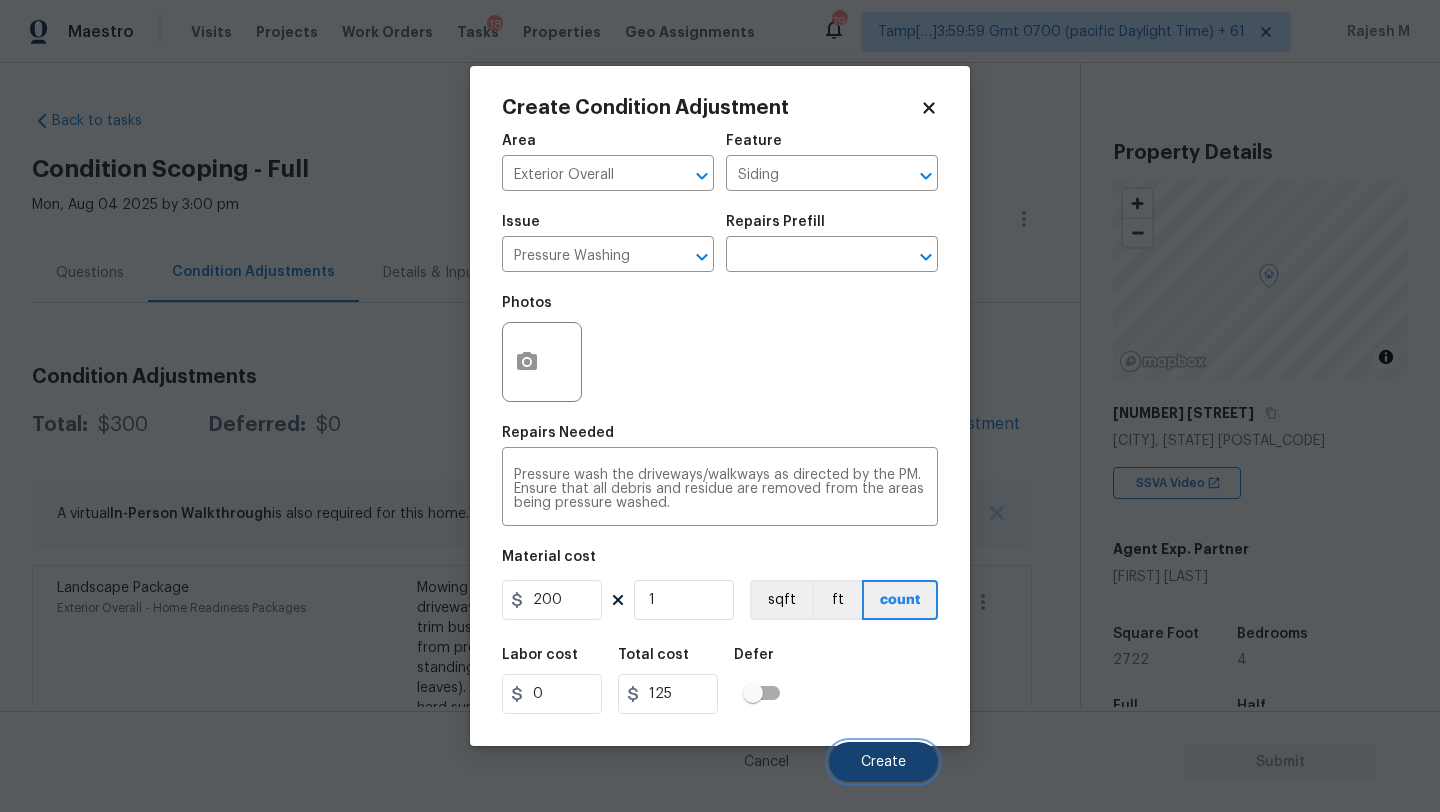 type on "200" 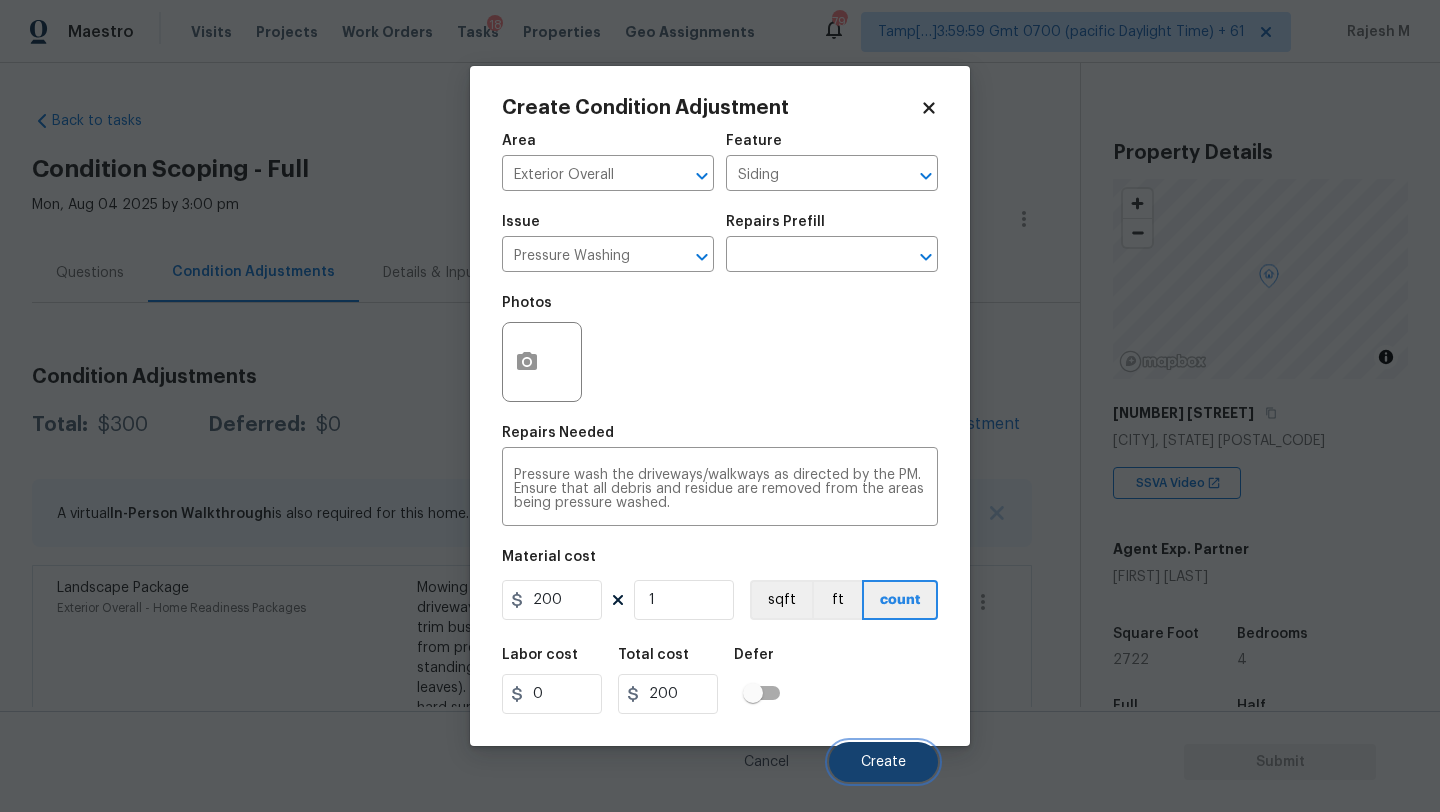 click on "Create" at bounding box center (883, 762) 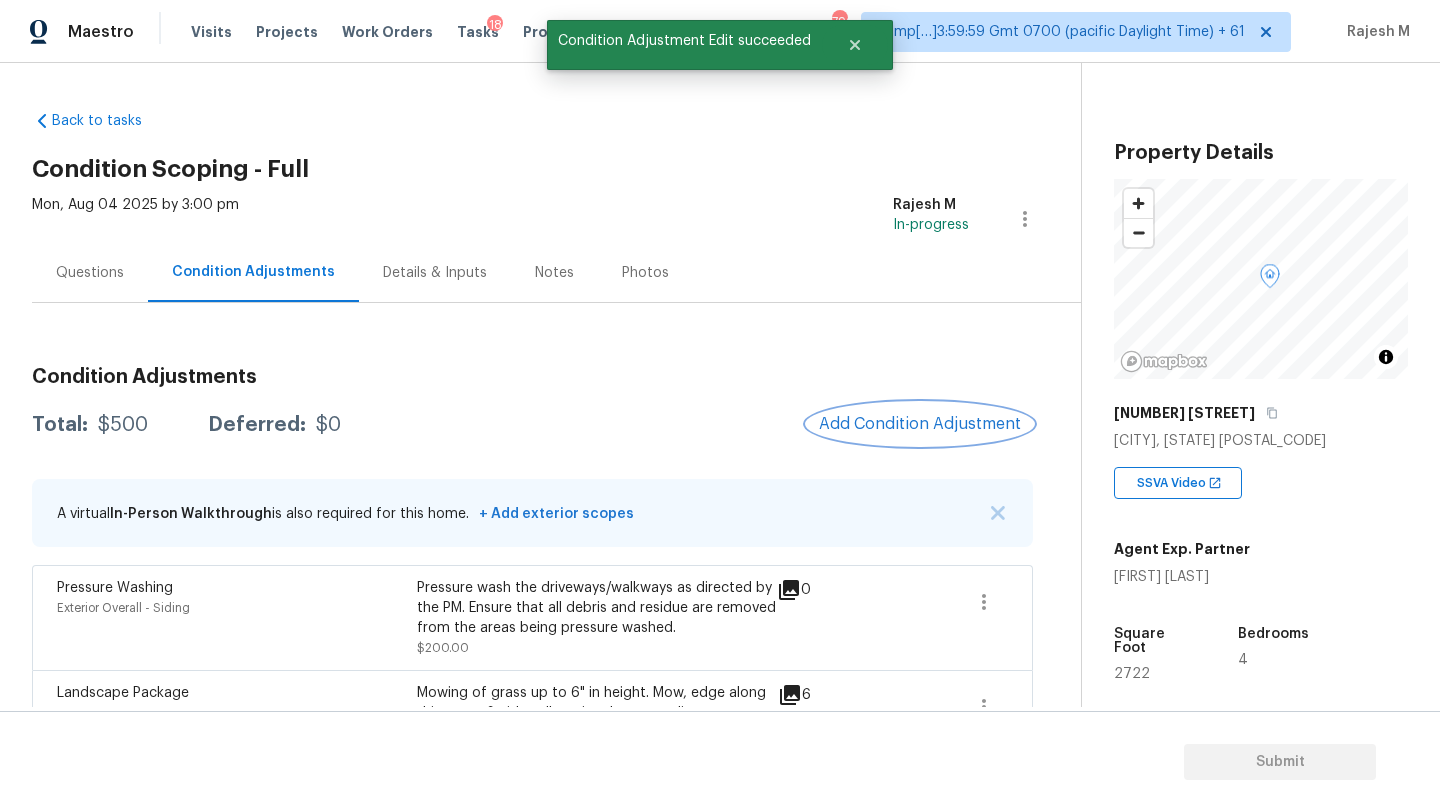click on "Add Condition Adjustment" at bounding box center [920, 424] 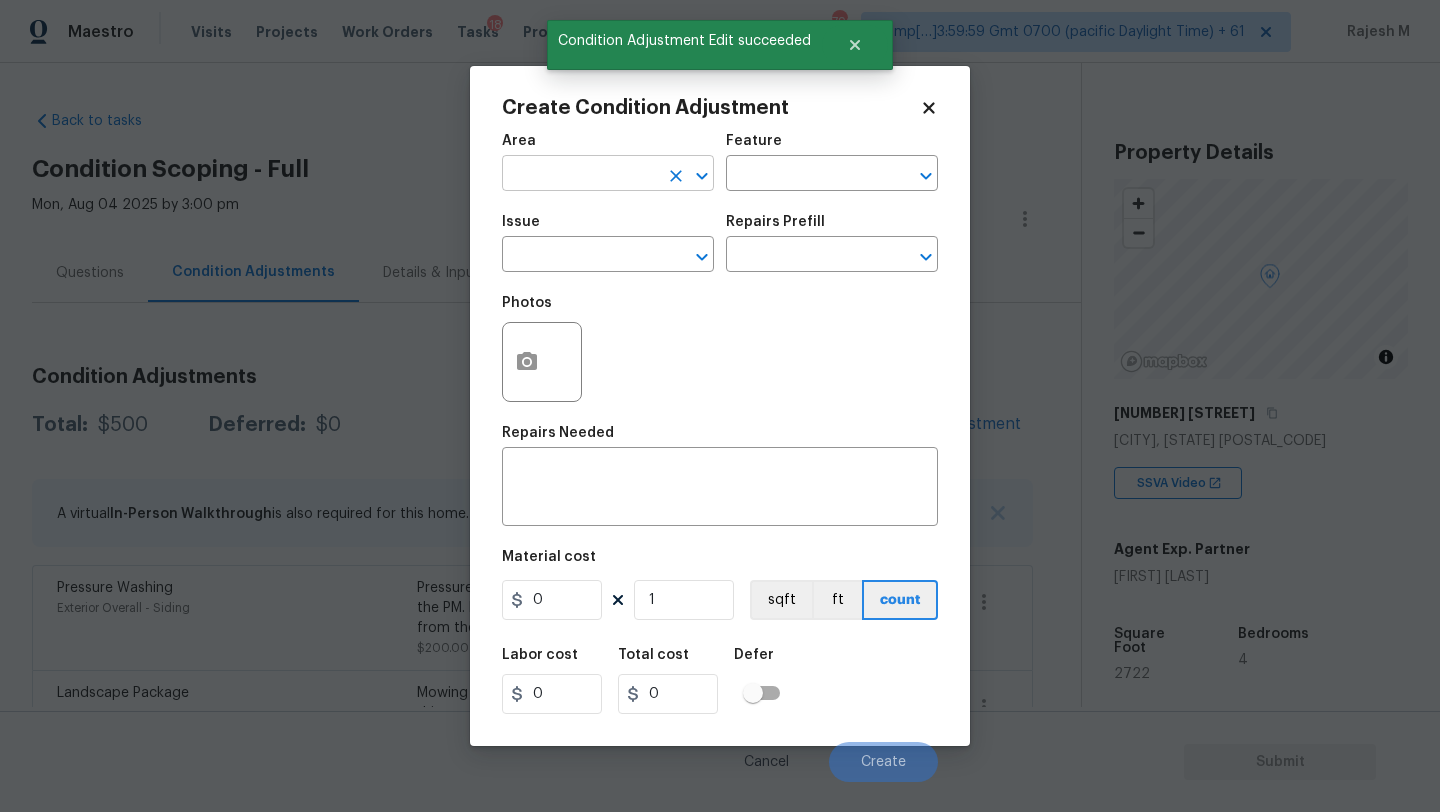 click at bounding box center (580, 175) 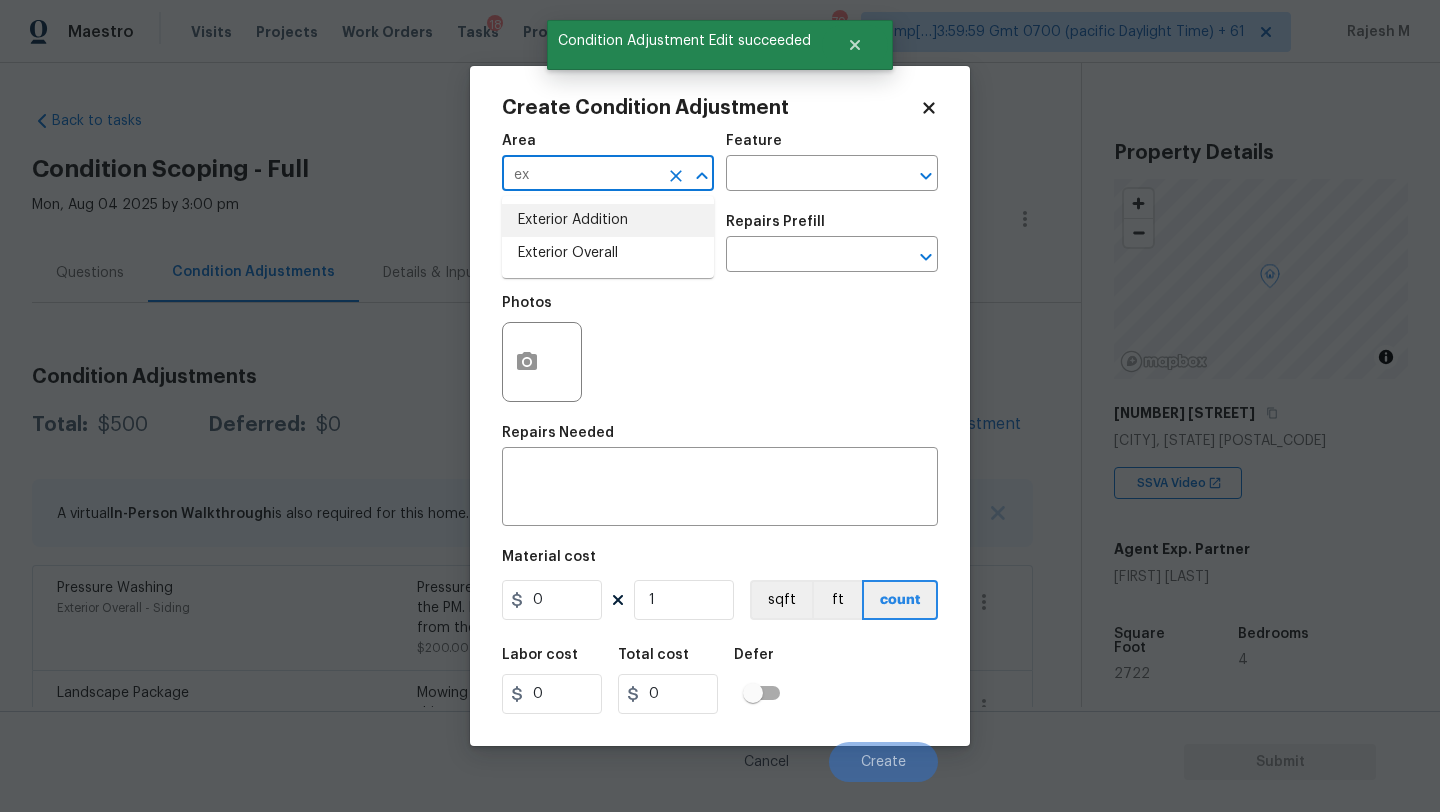 click on "Exterior Addition" at bounding box center (608, 220) 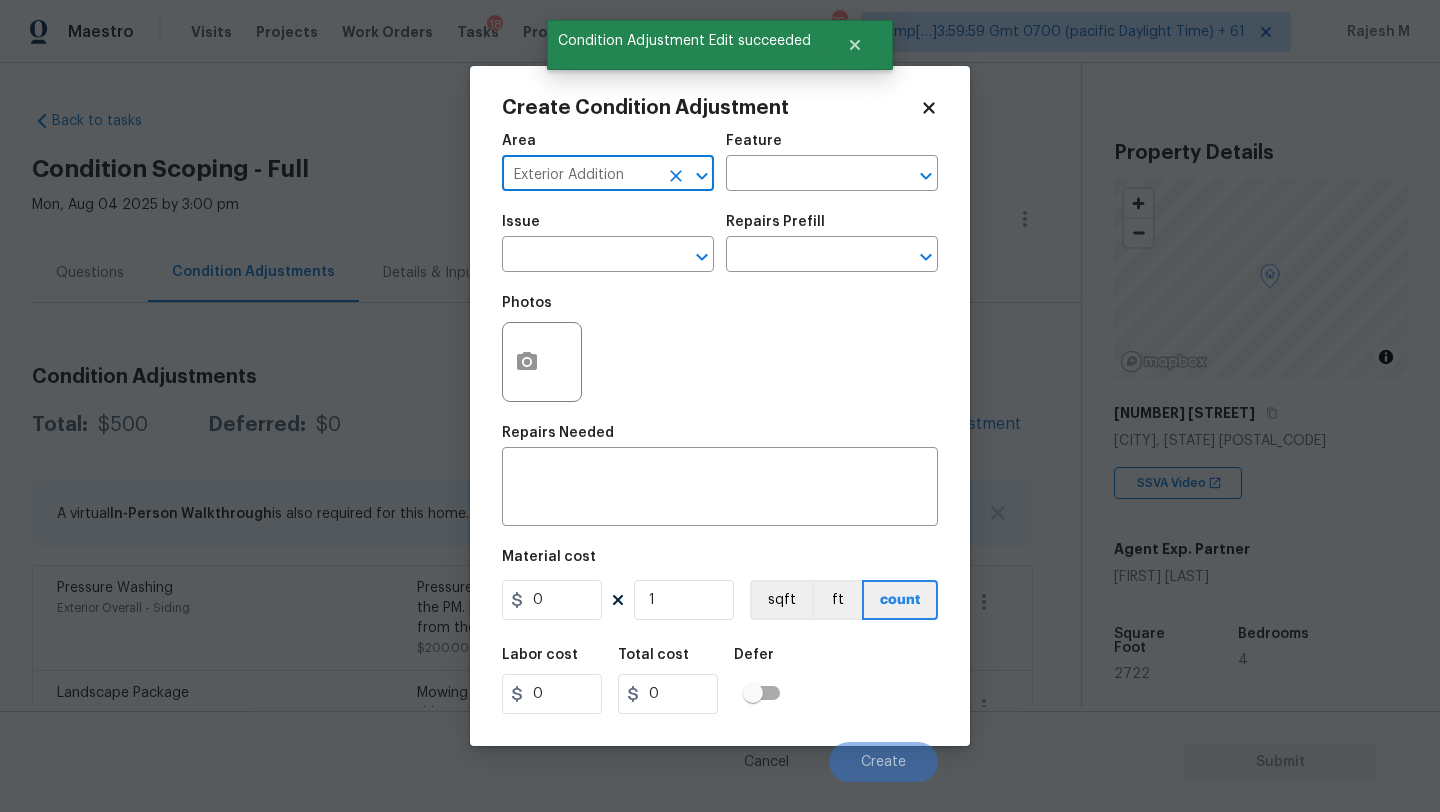 type on "Exterior Addition" 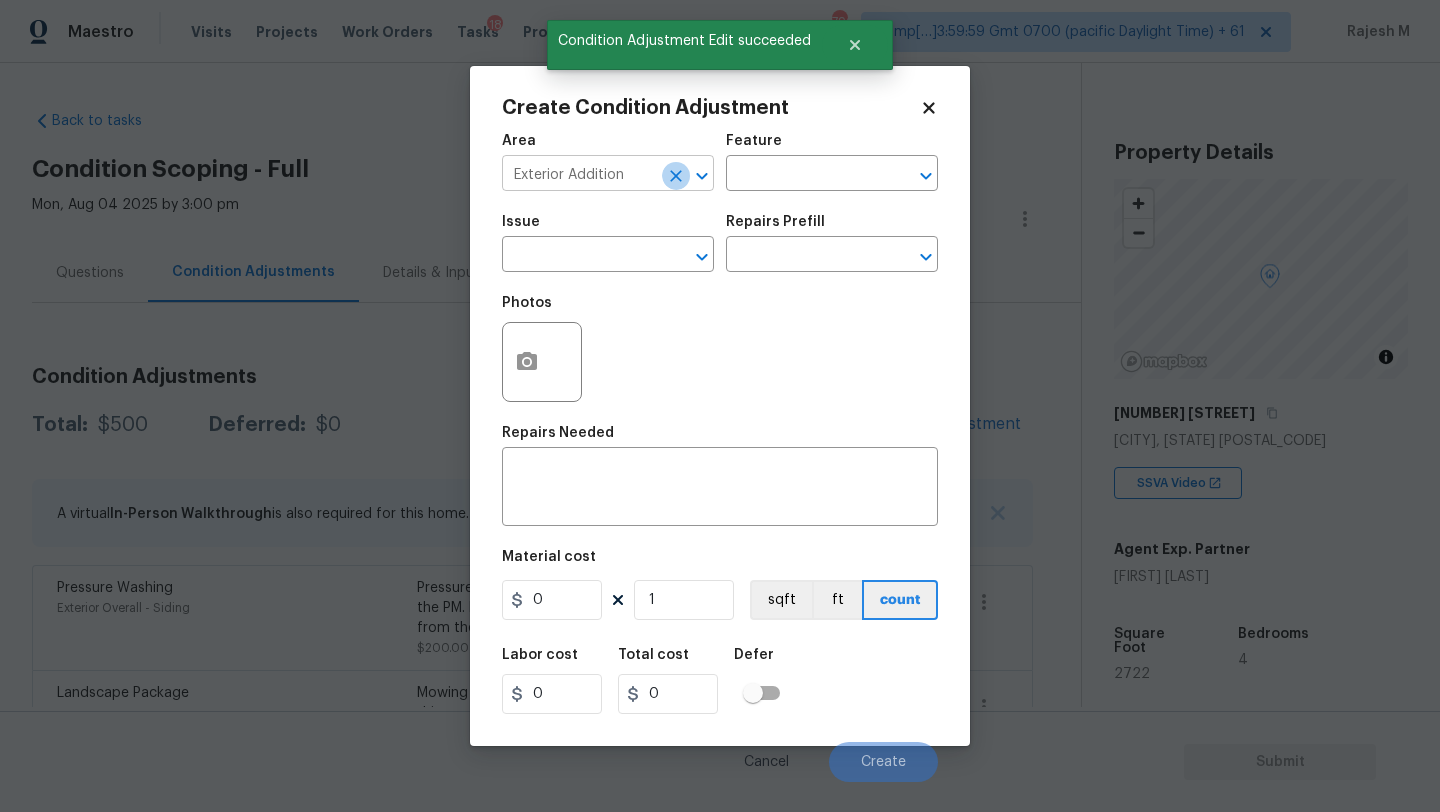 click 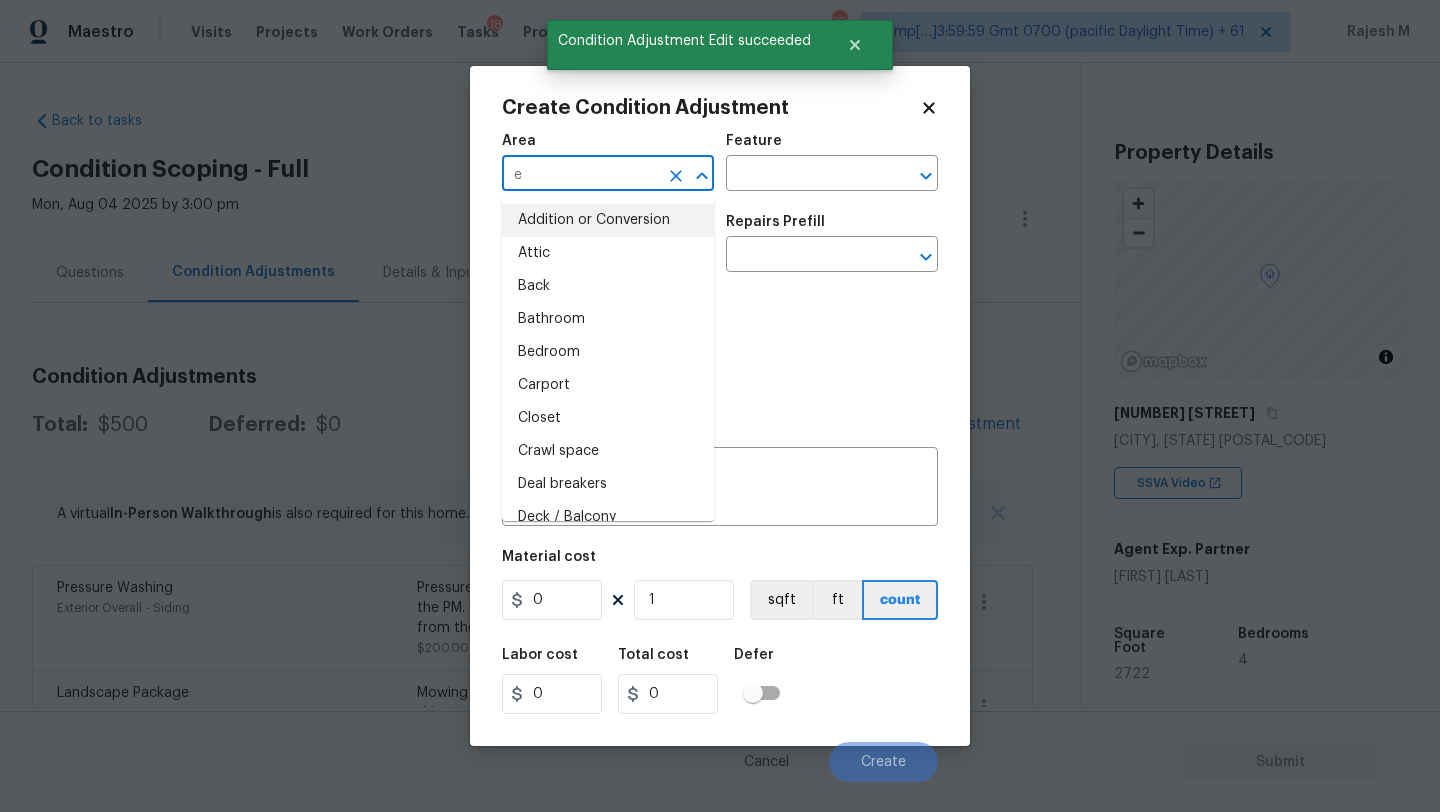 click on "e" at bounding box center [580, 175] 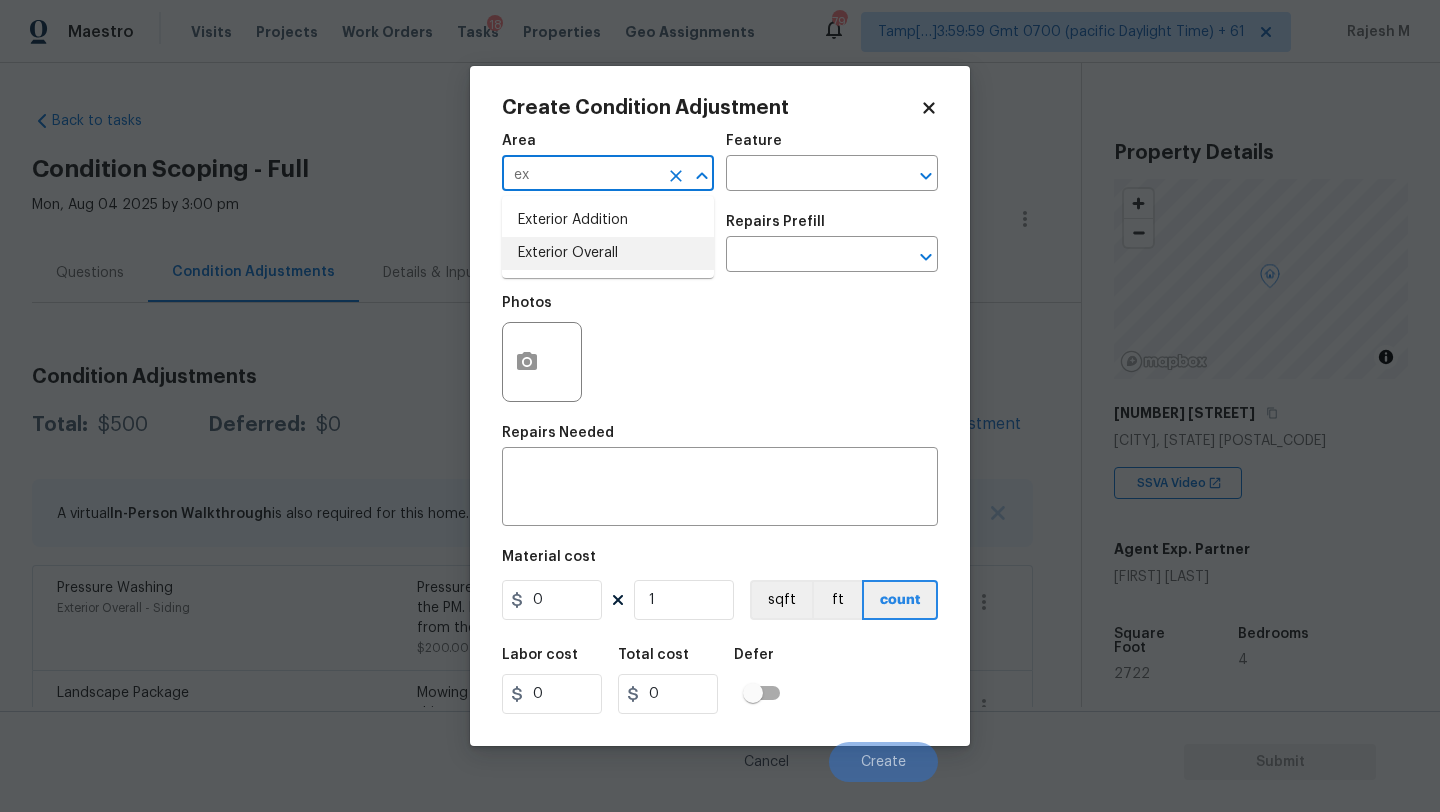 click on "Exterior Overall" at bounding box center (608, 253) 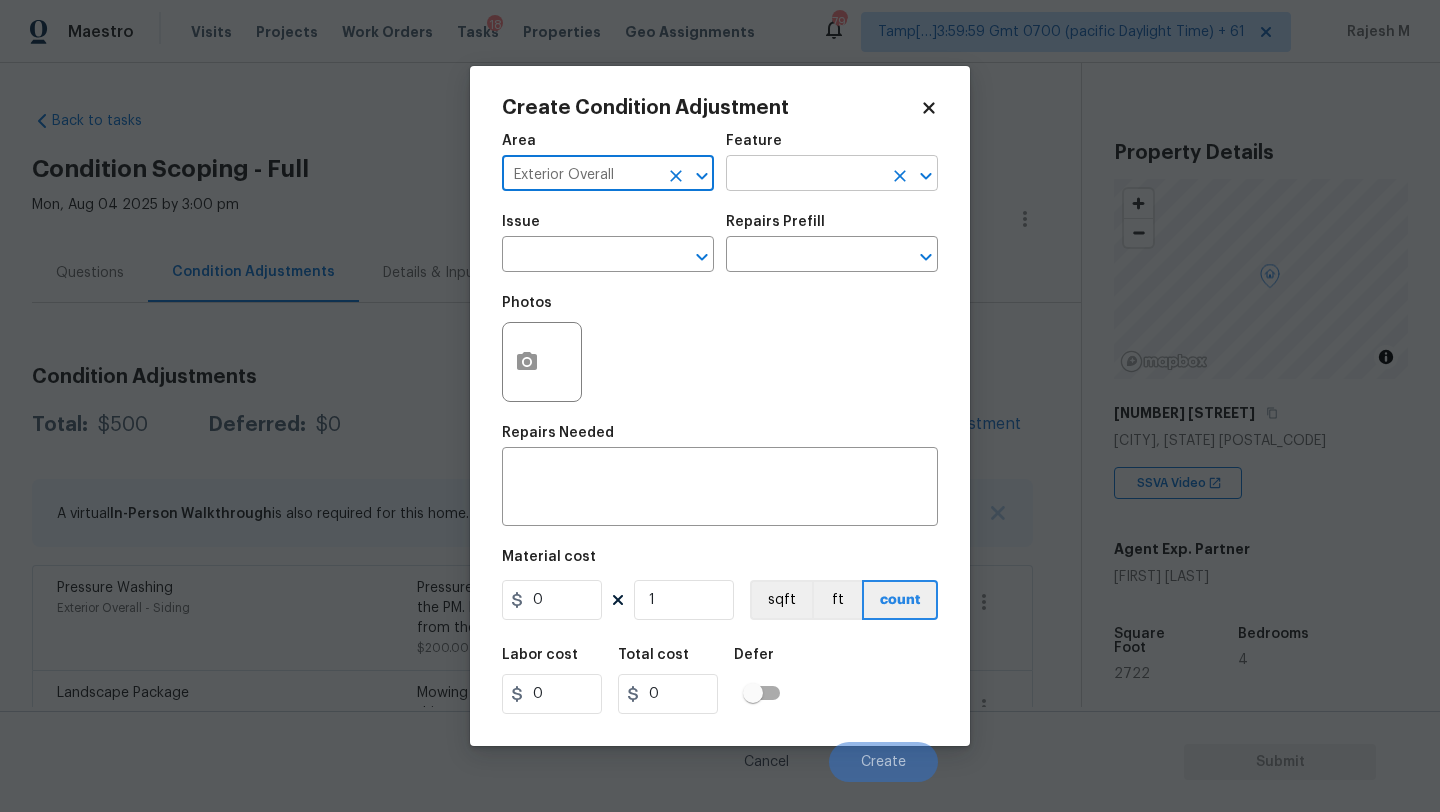 type on "Exterior Overall" 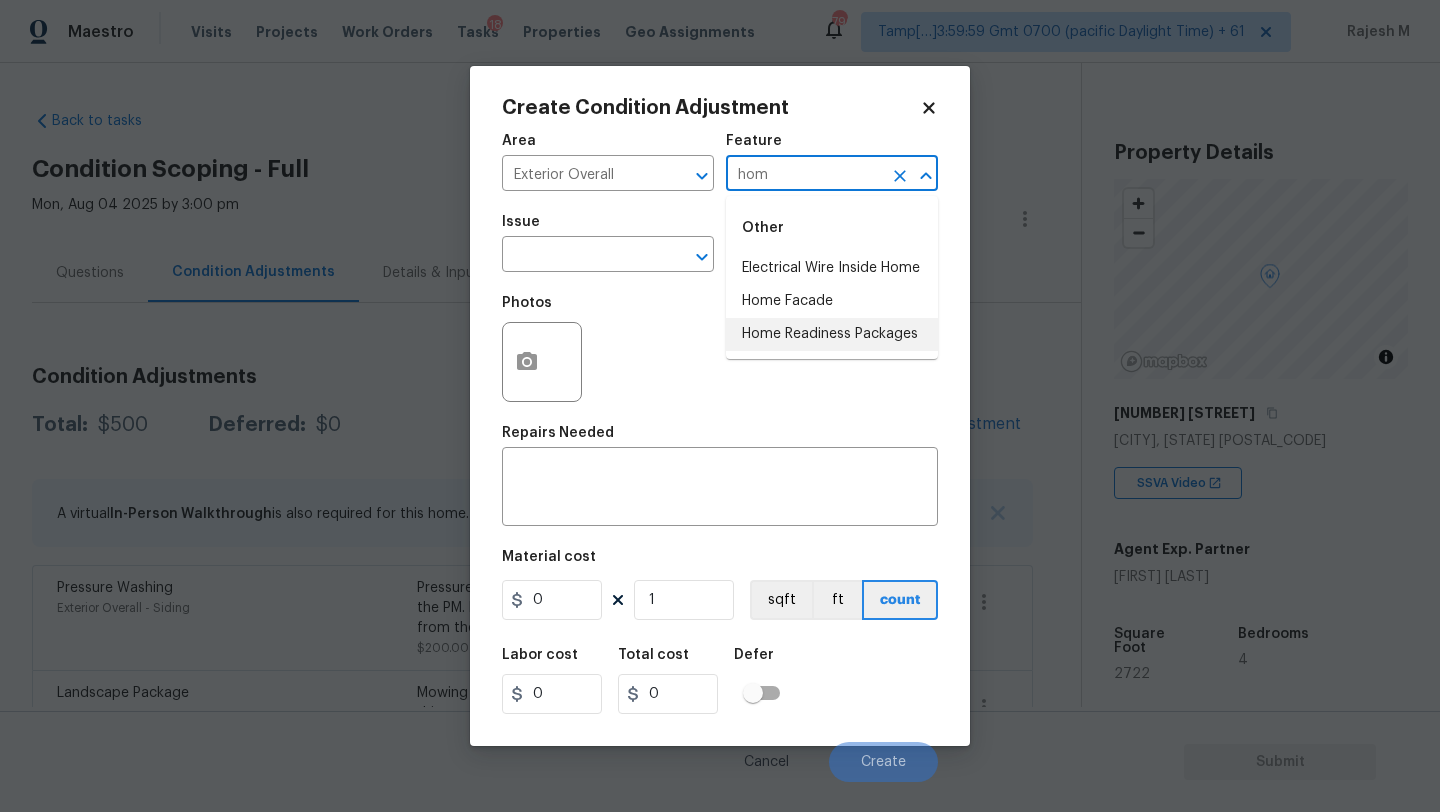 click on "Home Readiness Packages" at bounding box center (832, 334) 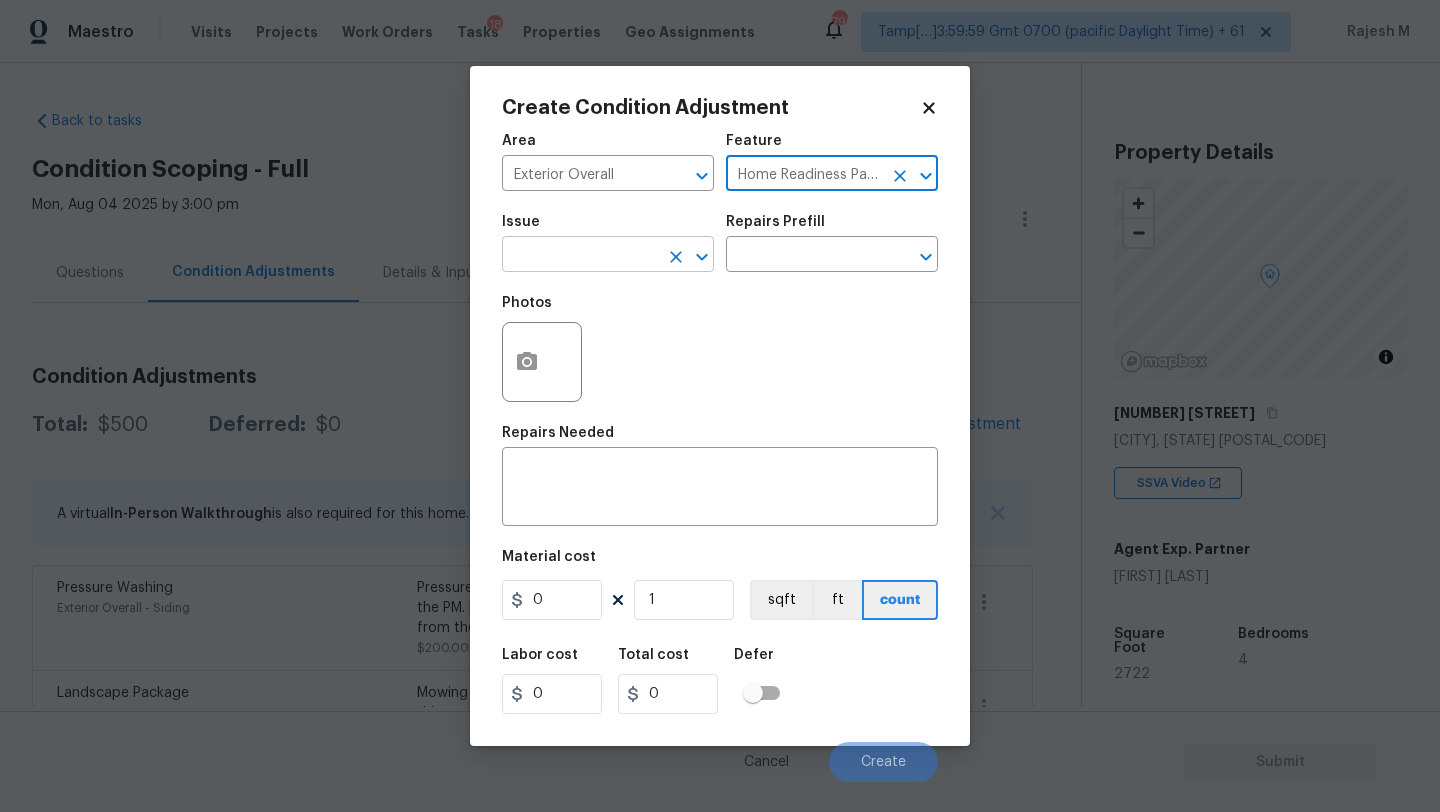 type on "Home Readiness Packages" 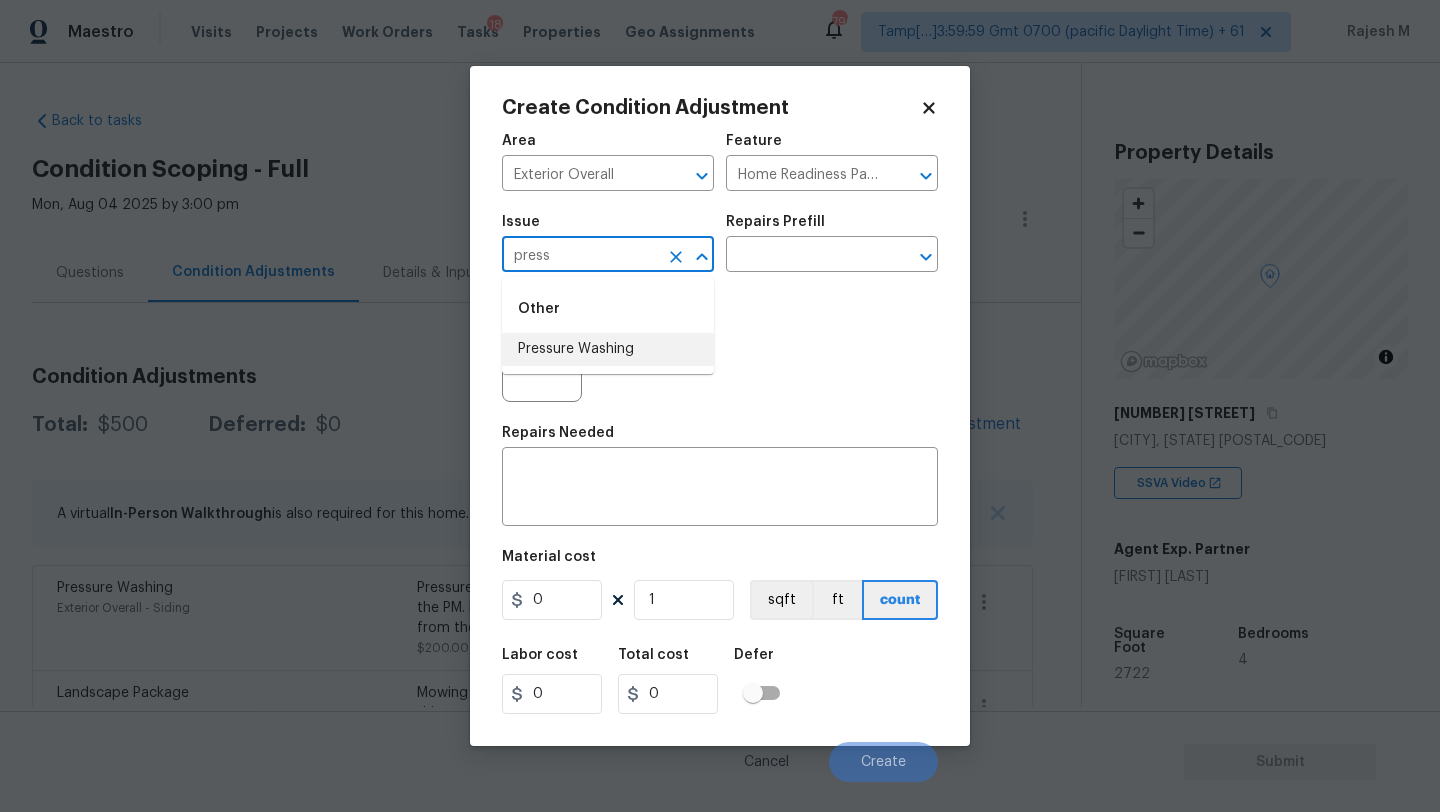 click on "Other Pressure Washing" at bounding box center [608, 325] 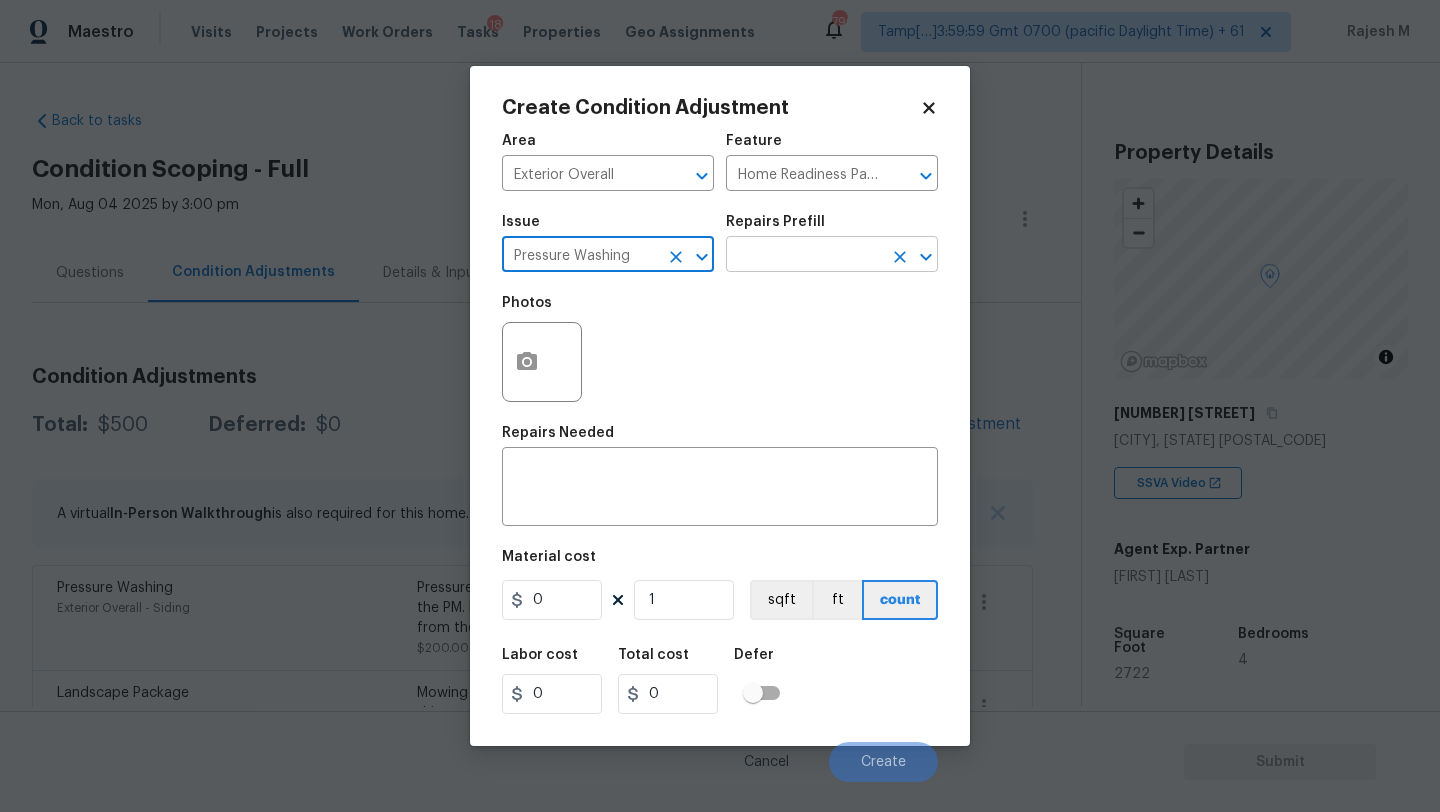 type on "Pressure Washing" 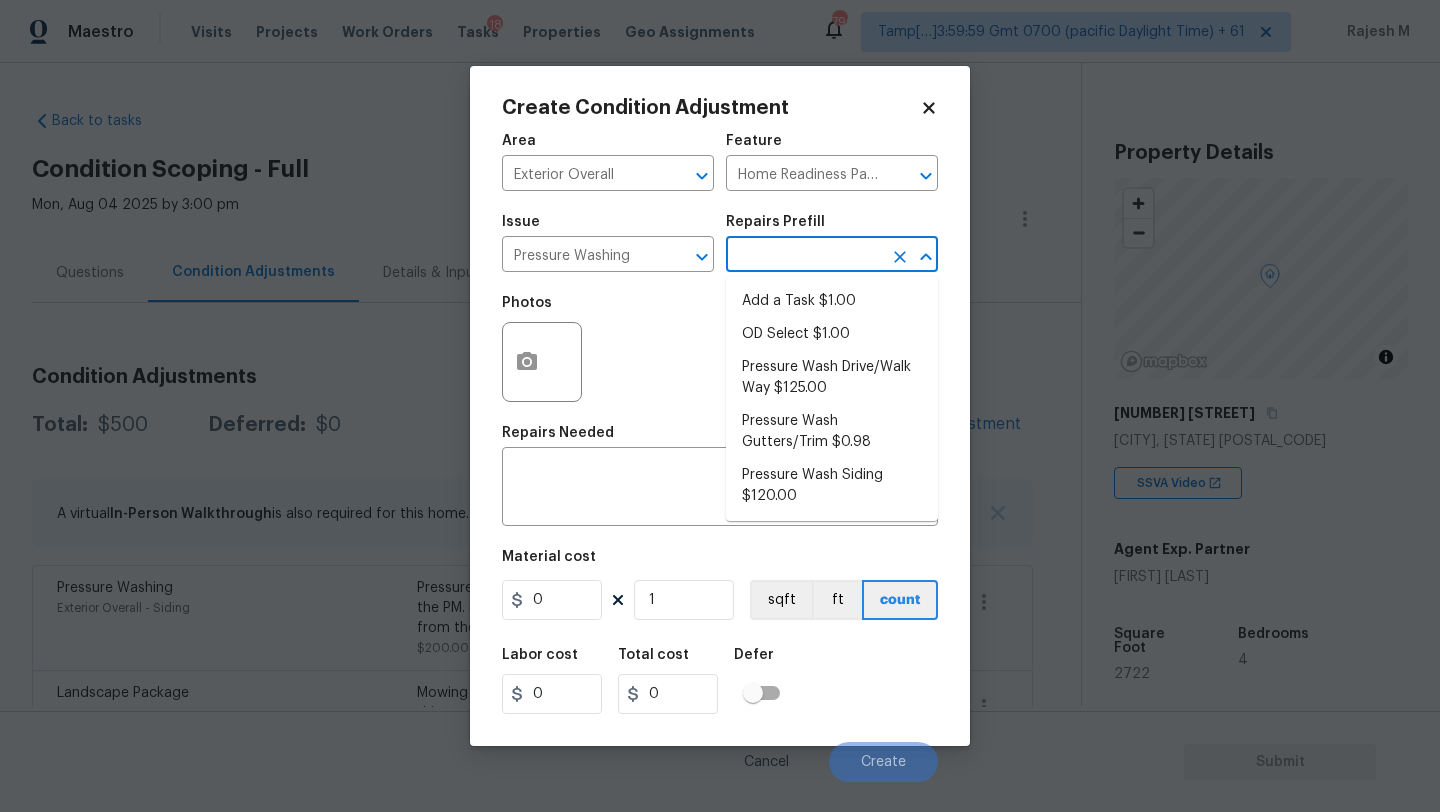 click at bounding box center (804, 256) 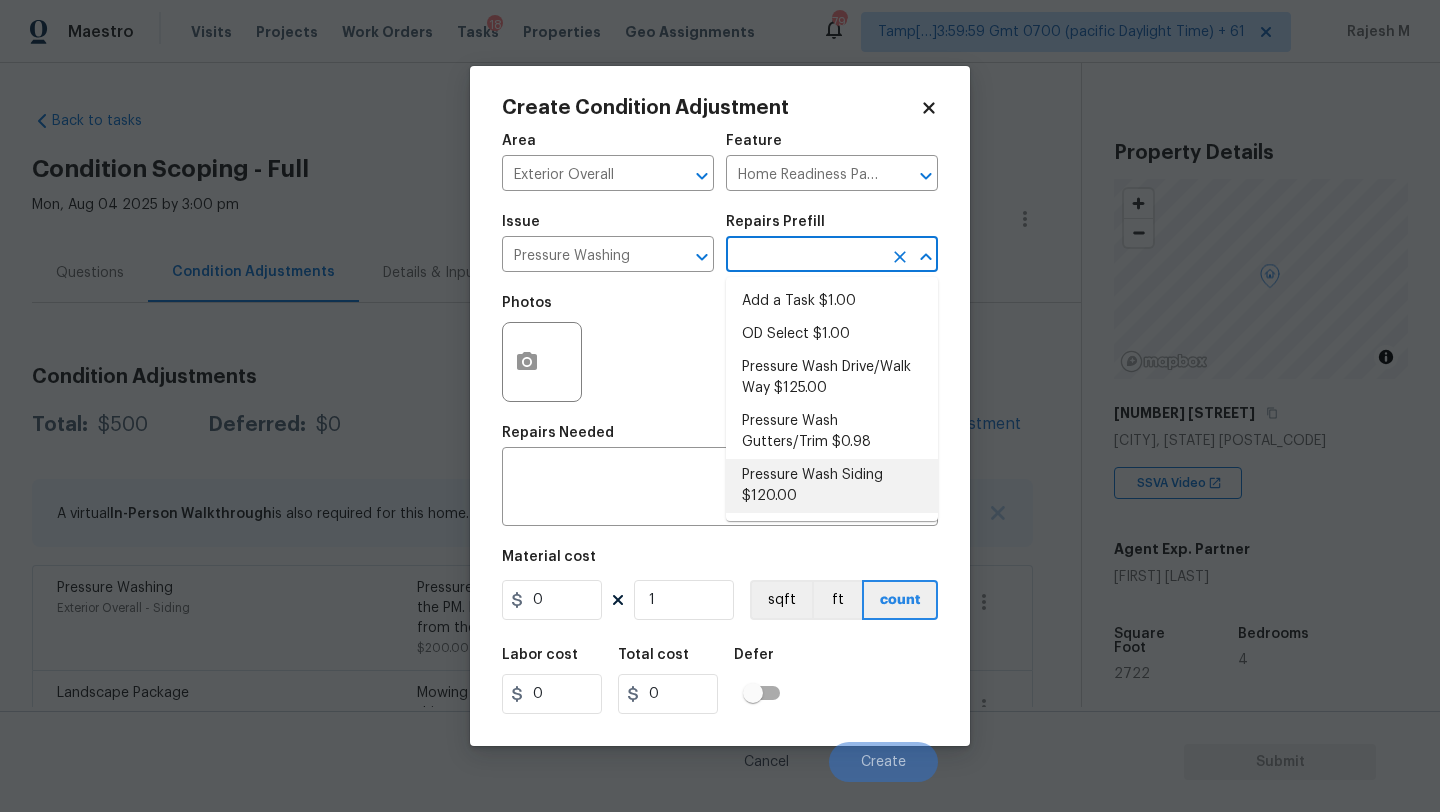 click on "Pressure Wash Siding $120.00" at bounding box center [832, 486] 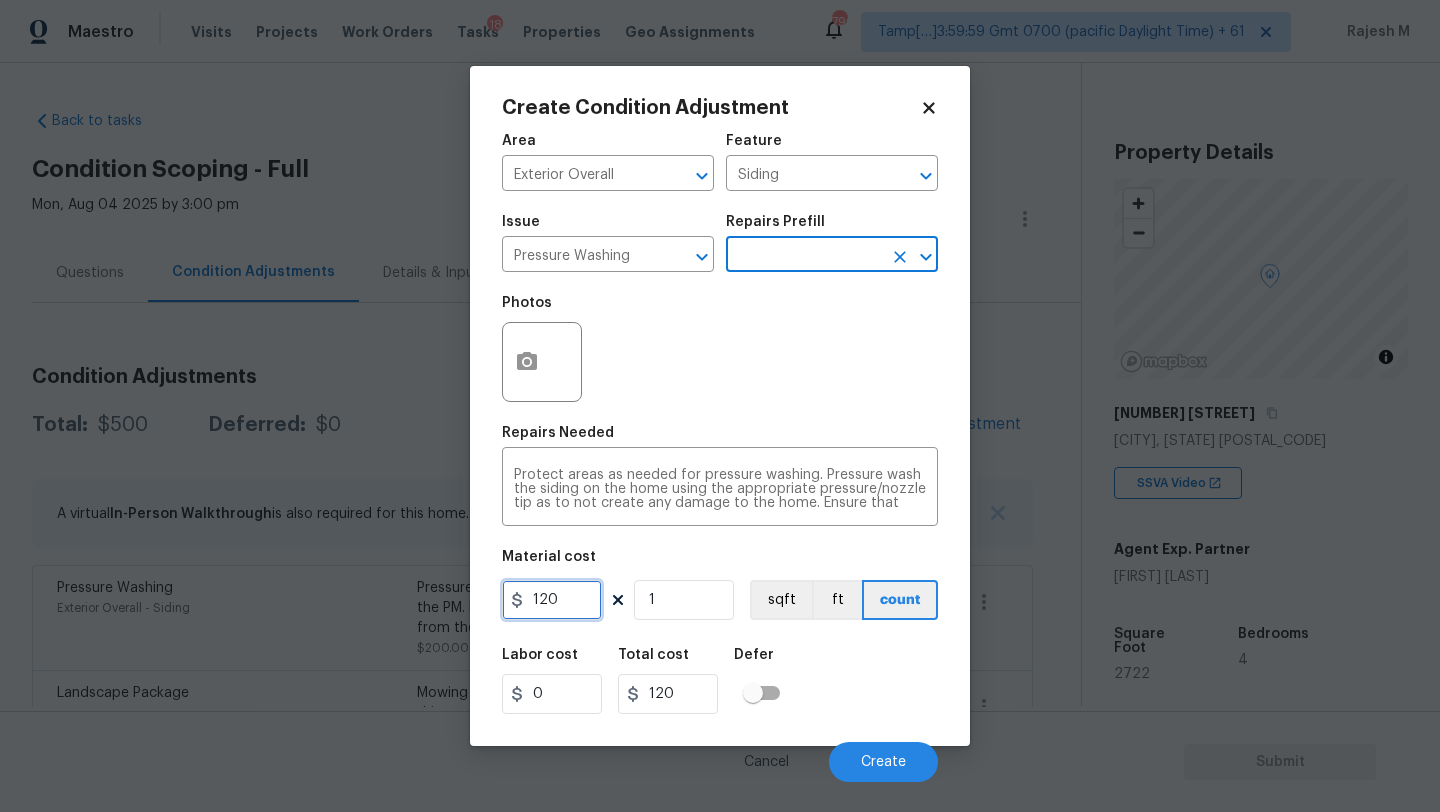click on "120" at bounding box center [552, 600] 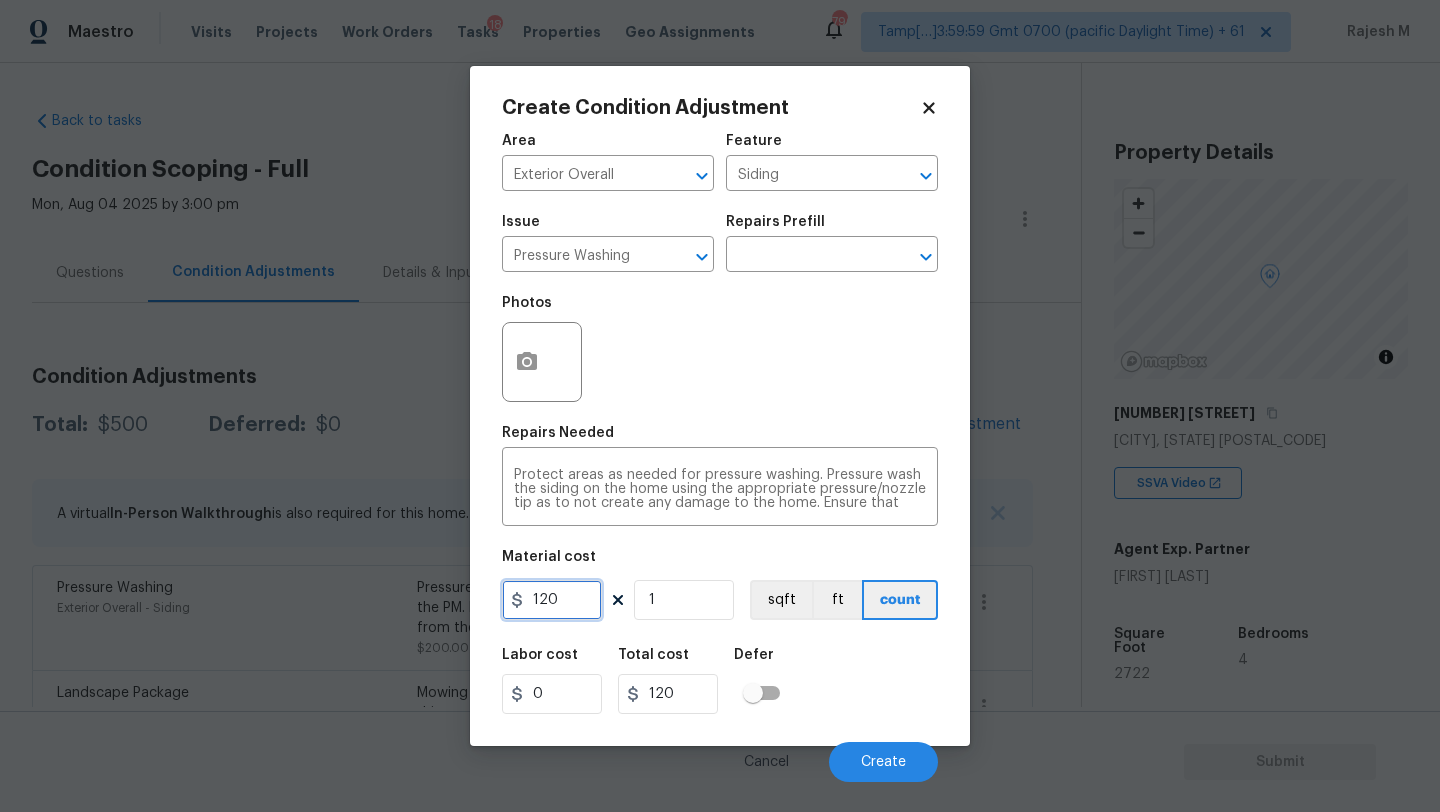click on "120" at bounding box center (552, 600) 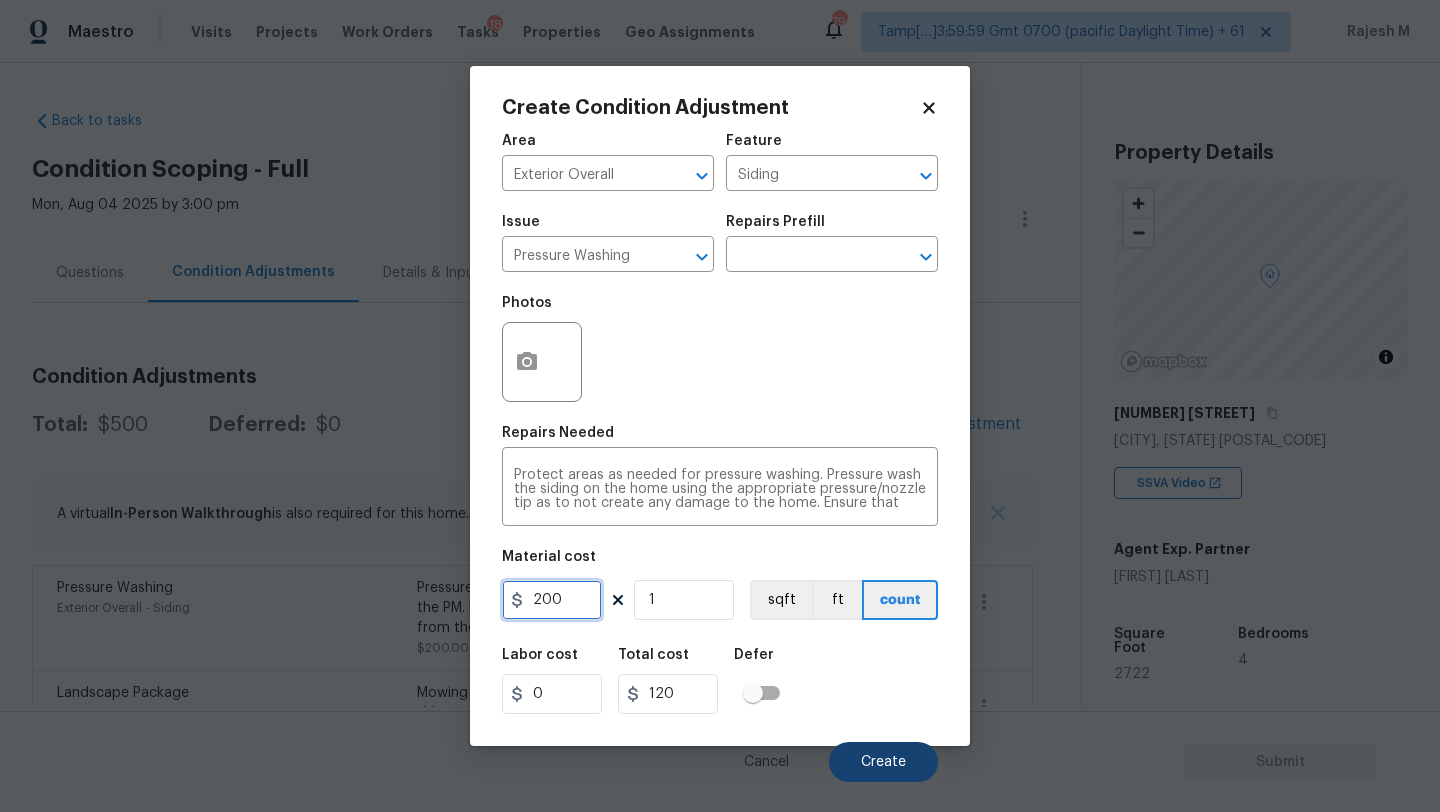 type on "200" 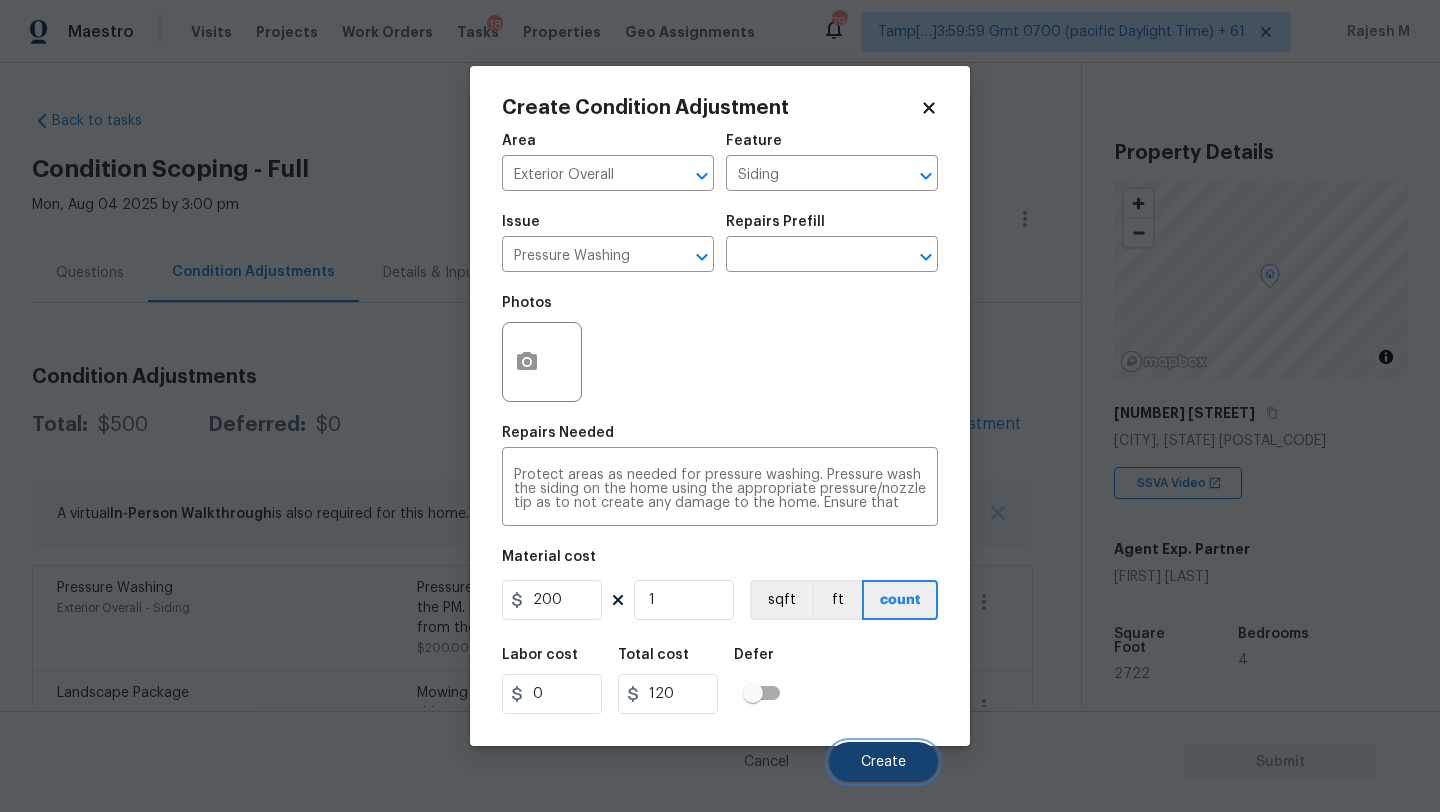 type on "200" 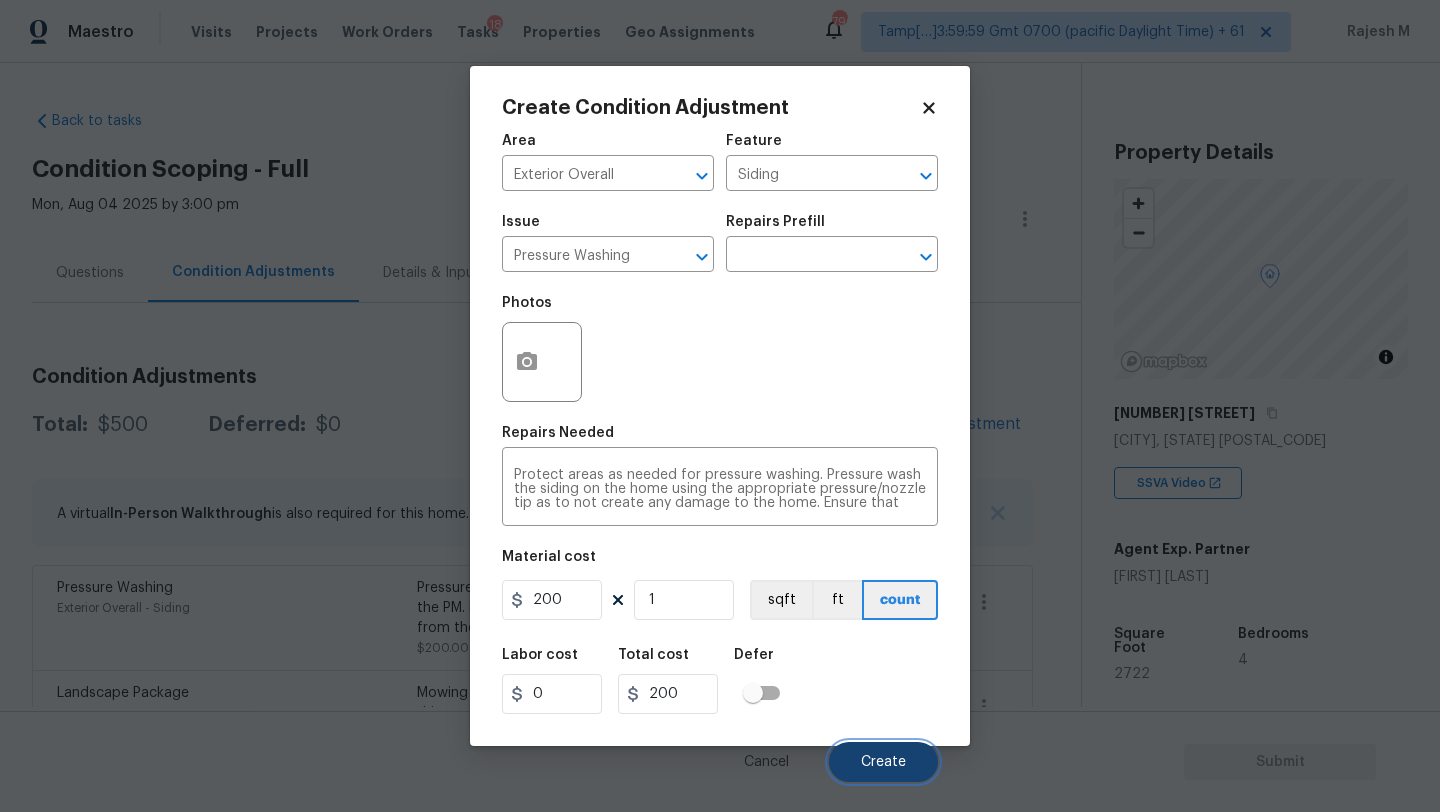 click on "Create" at bounding box center [883, 762] 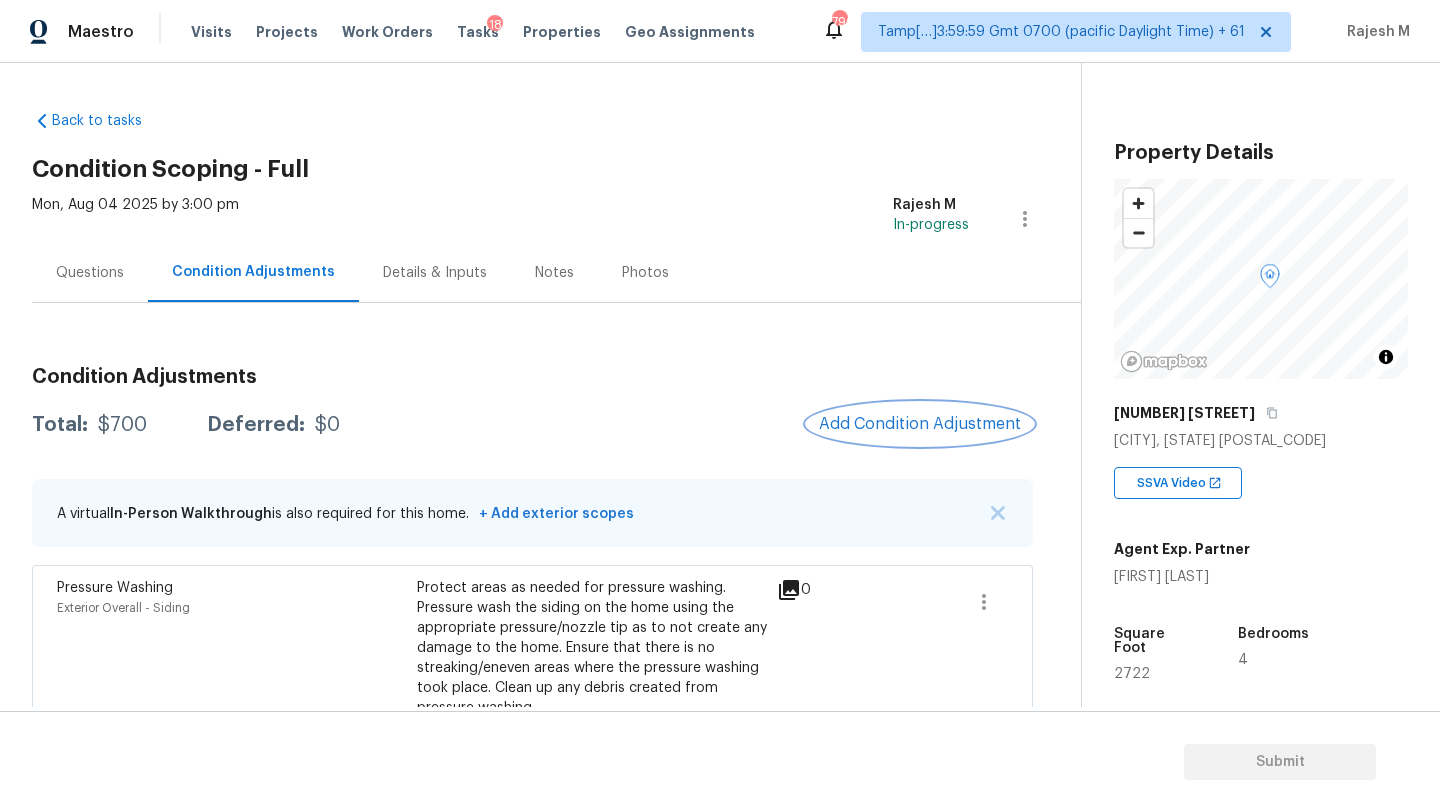 click on "Add Condition Adjustment" at bounding box center (920, 424) 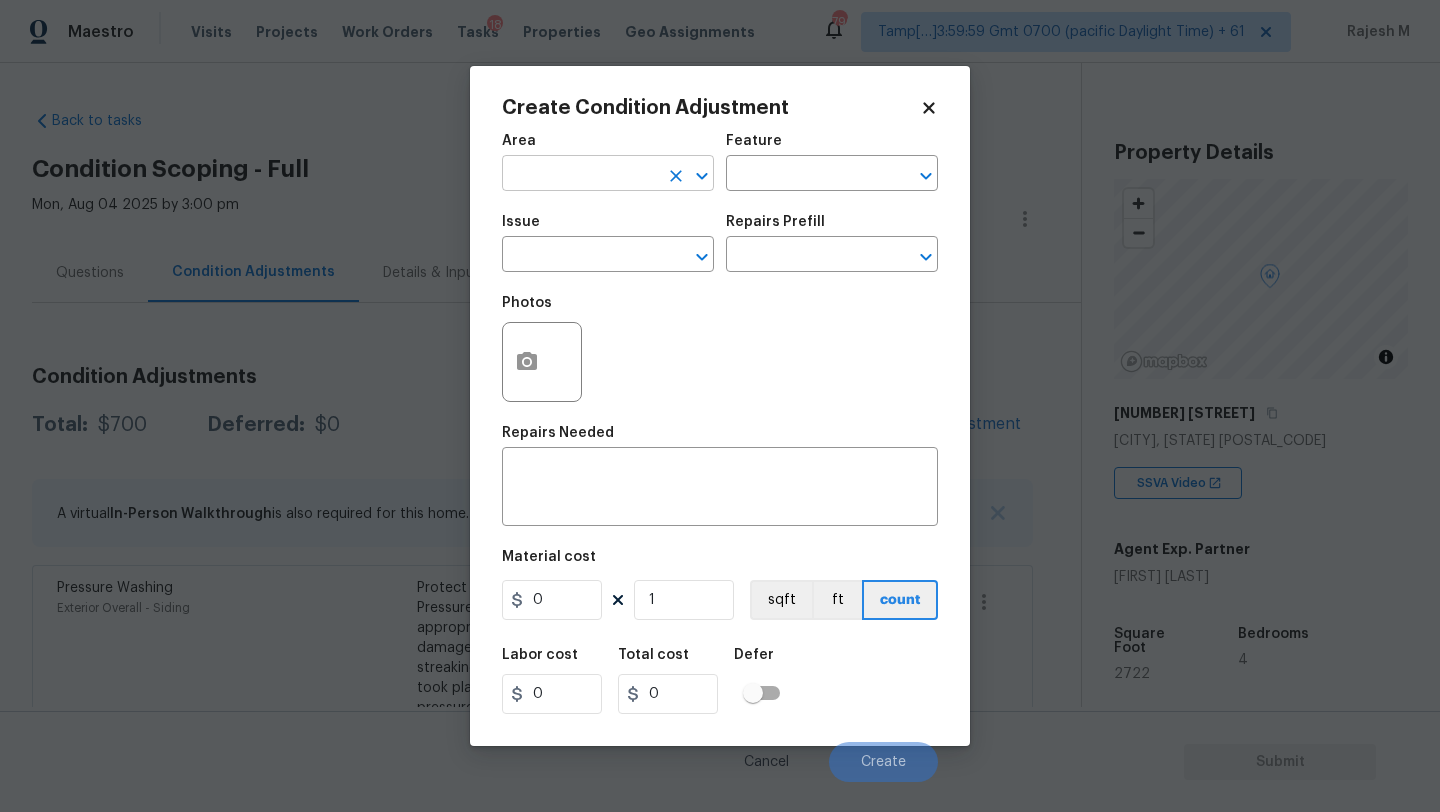 click at bounding box center (580, 175) 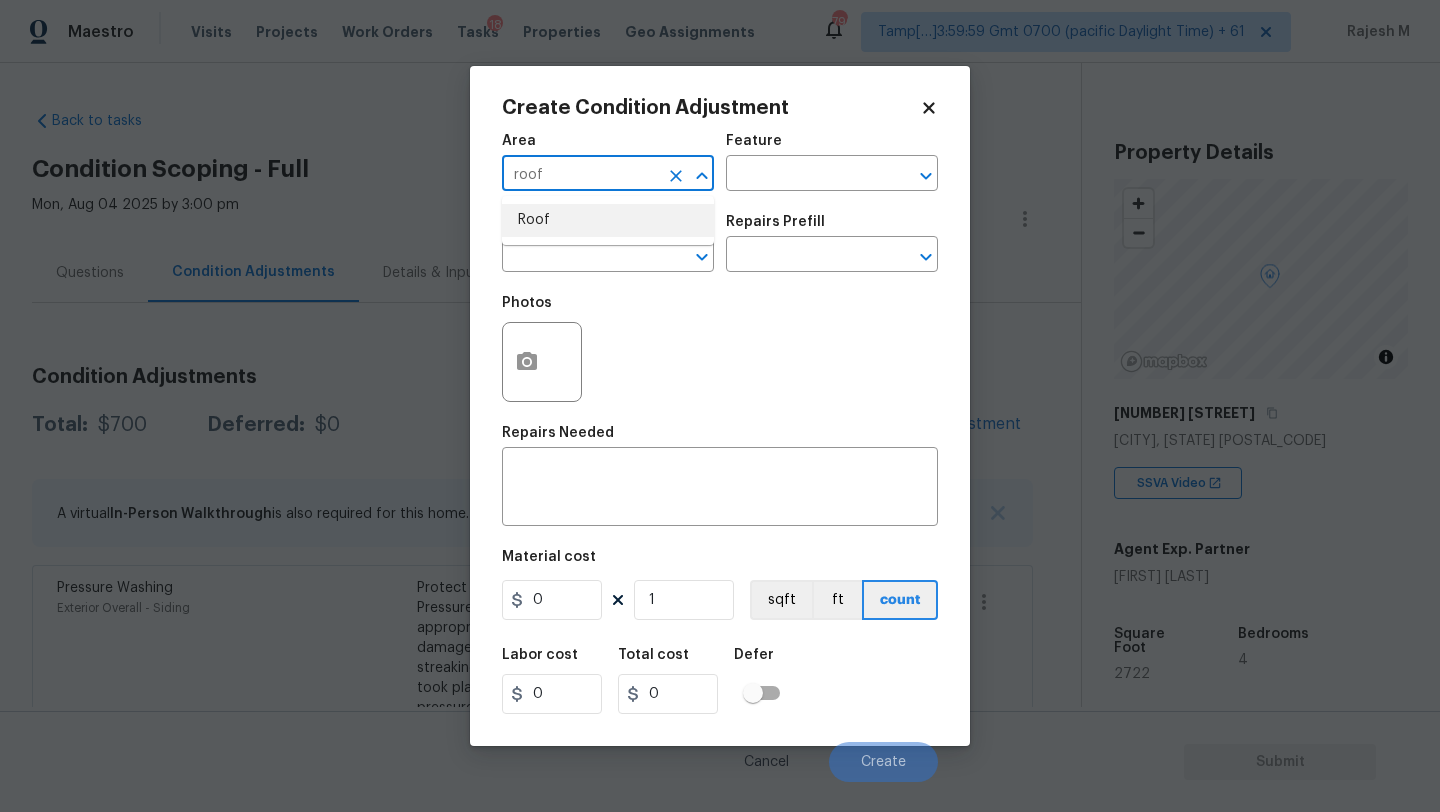 click on "Roof" at bounding box center [608, 220] 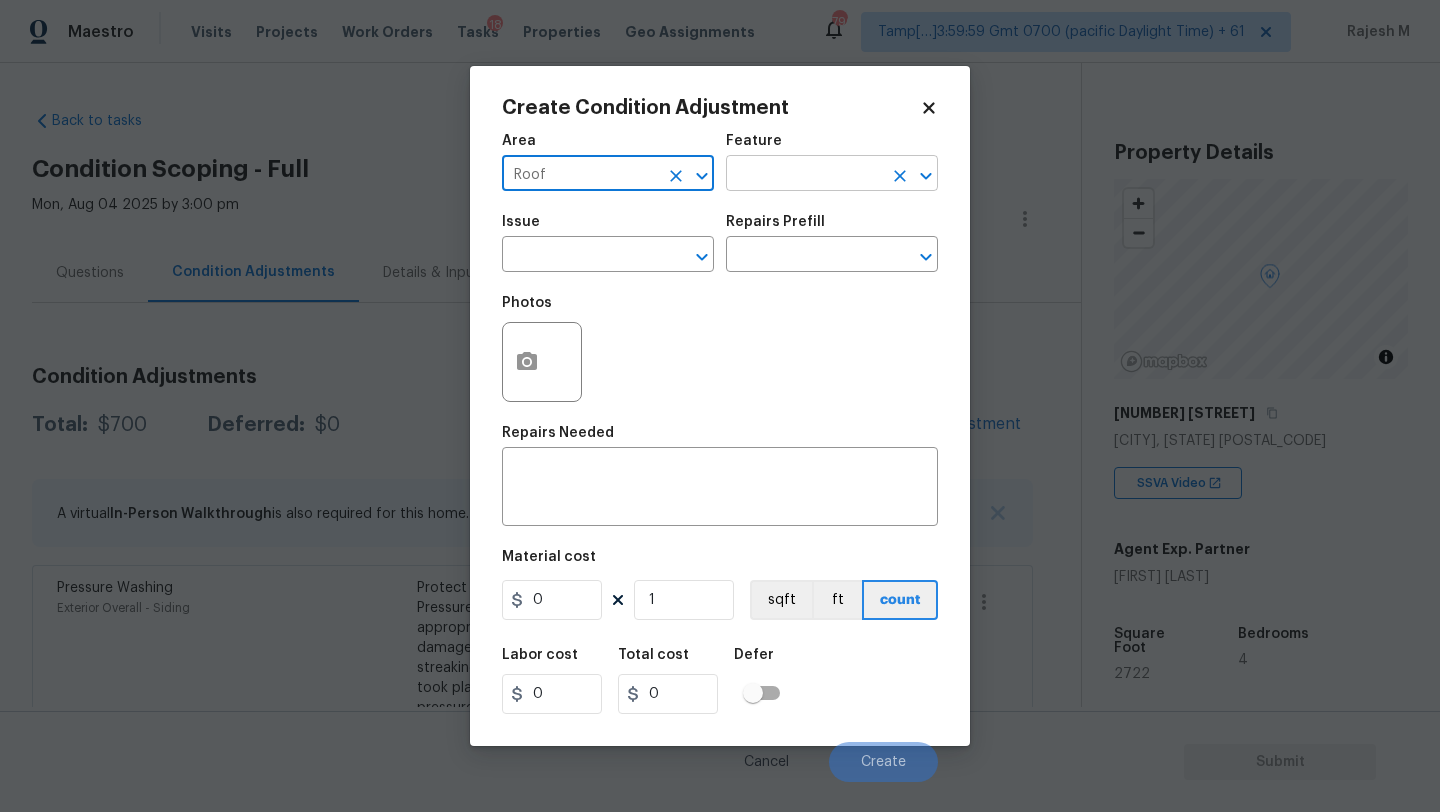 type on "Roof" 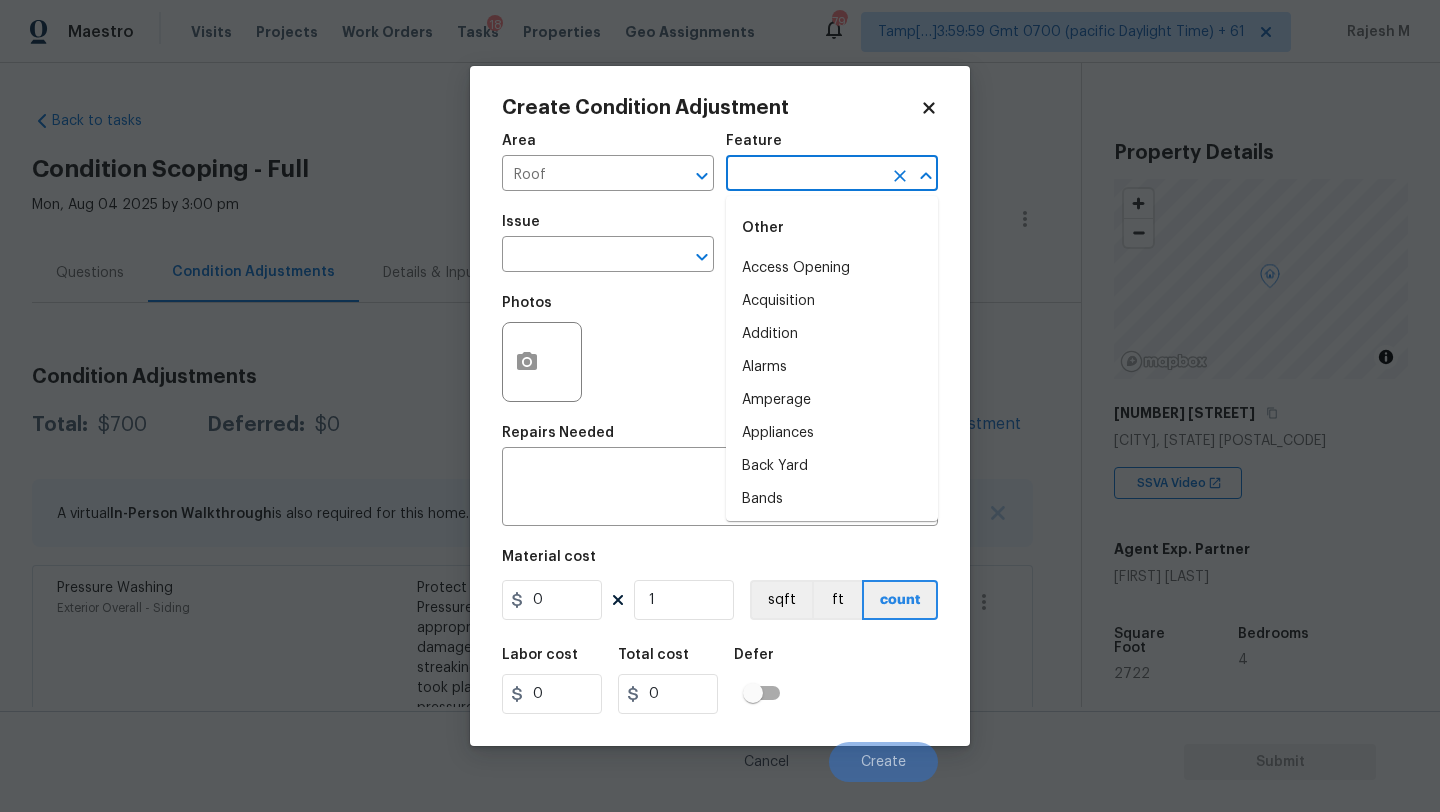 click at bounding box center (804, 175) 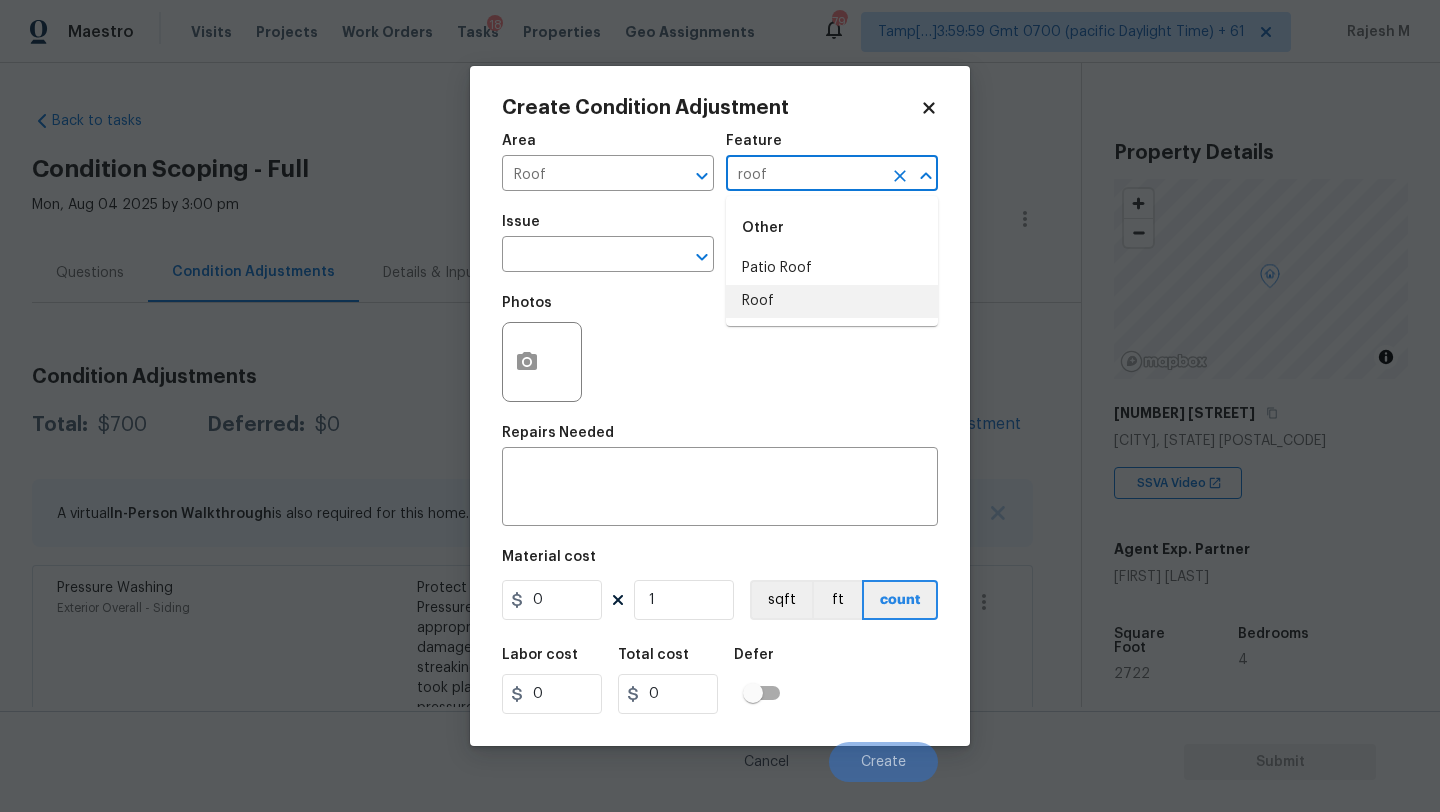 click on "Roof" at bounding box center (832, 301) 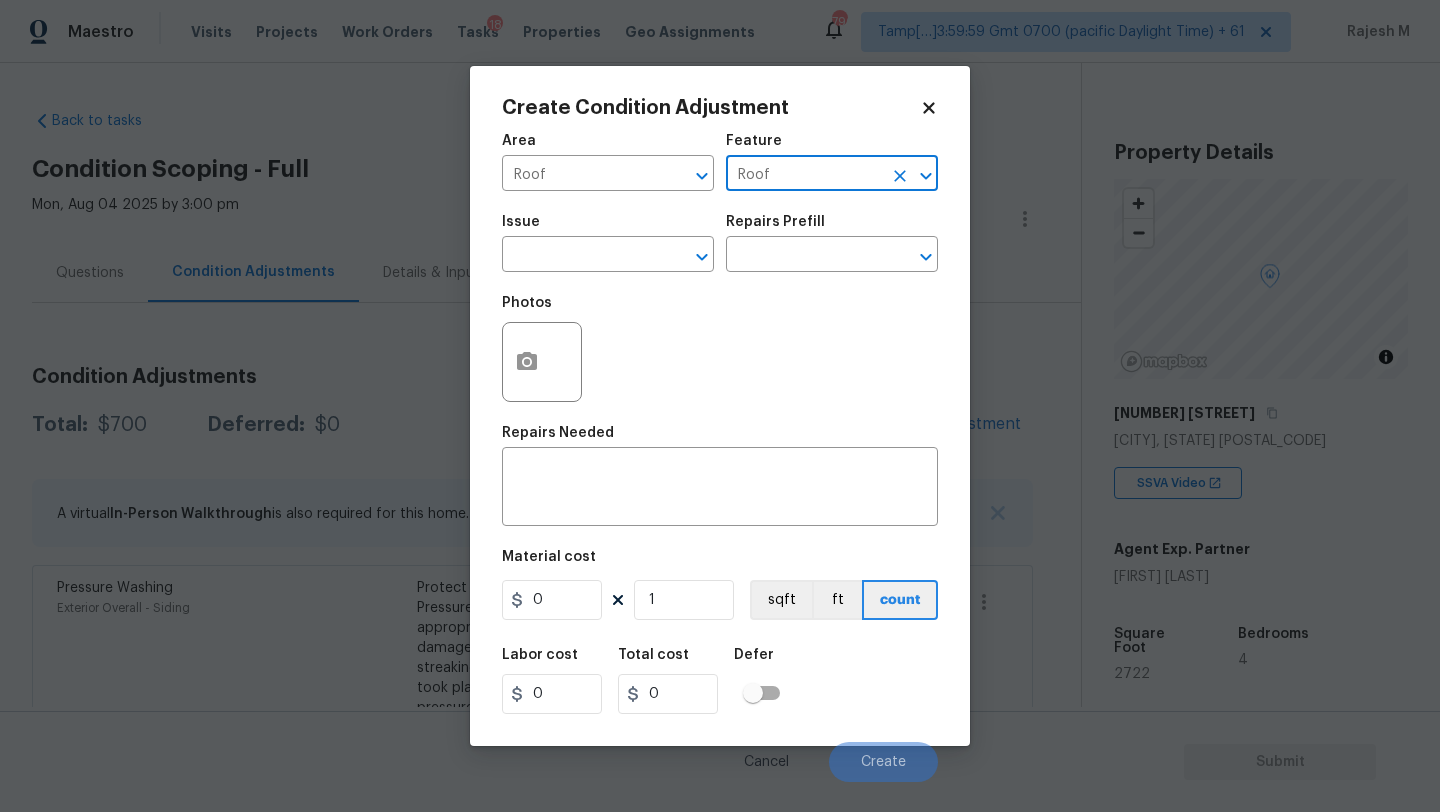 type on "Roof" 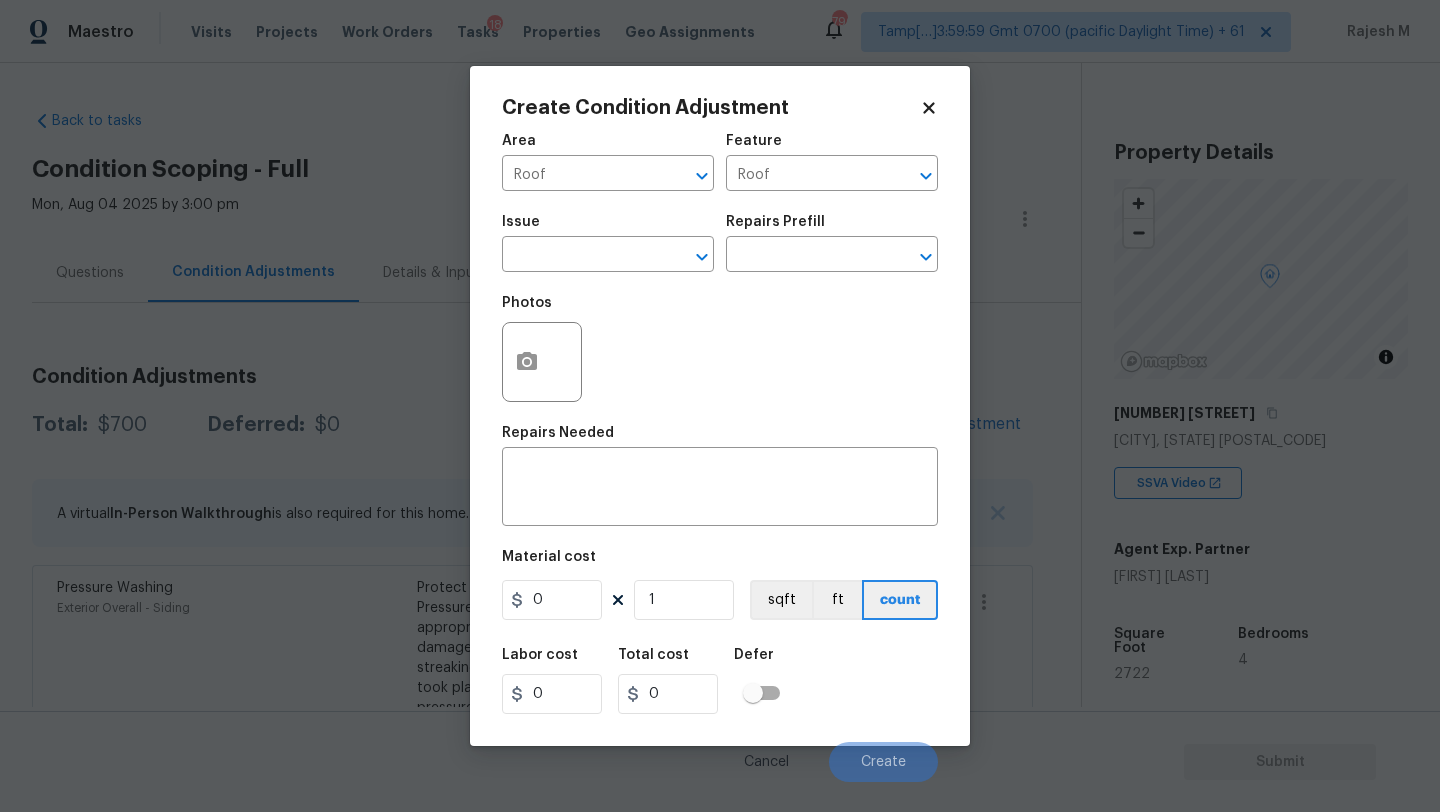 click on "Issue" at bounding box center (608, 228) 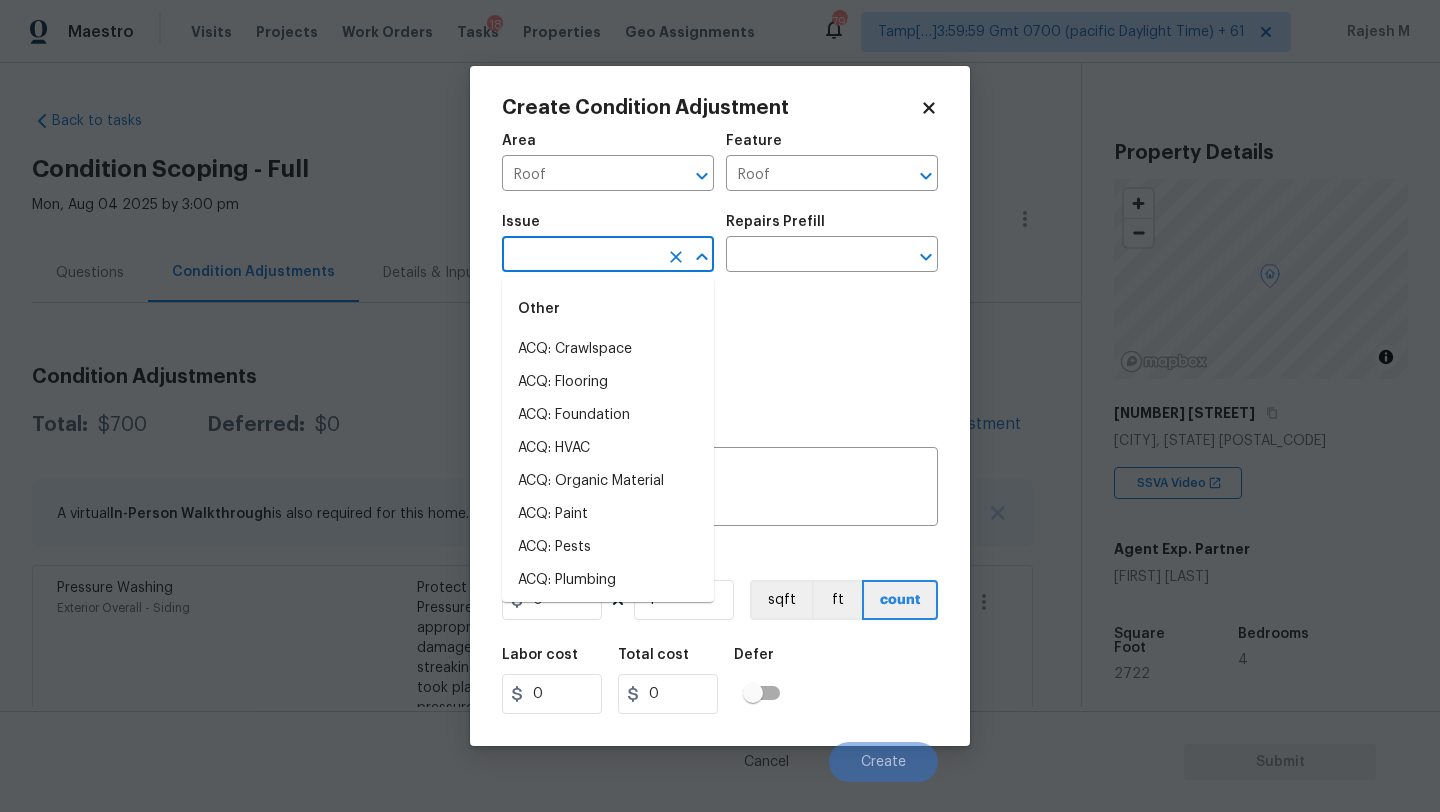 click at bounding box center [580, 256] 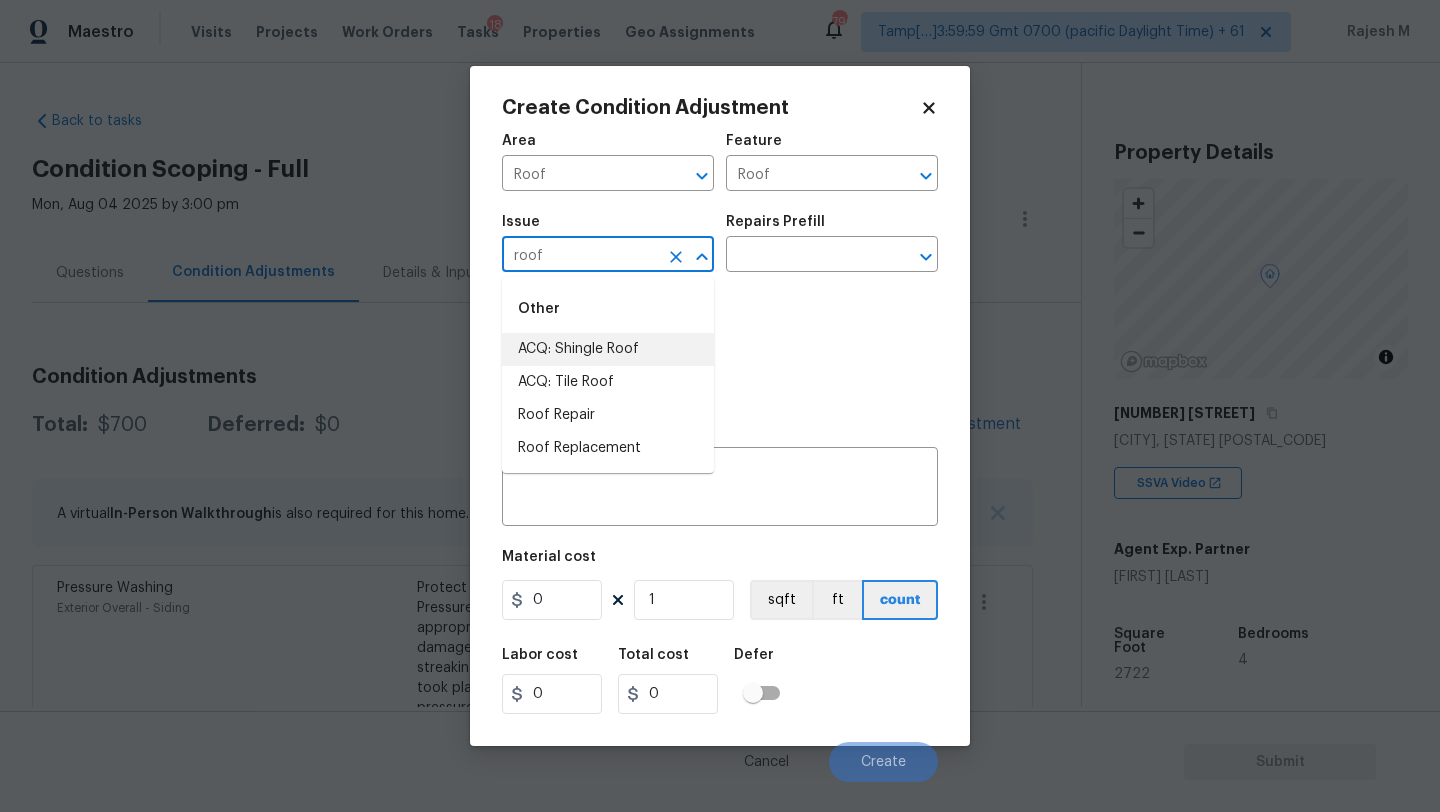 click on "ACQ: Shingle Roof" at bounding box center (608, 349) 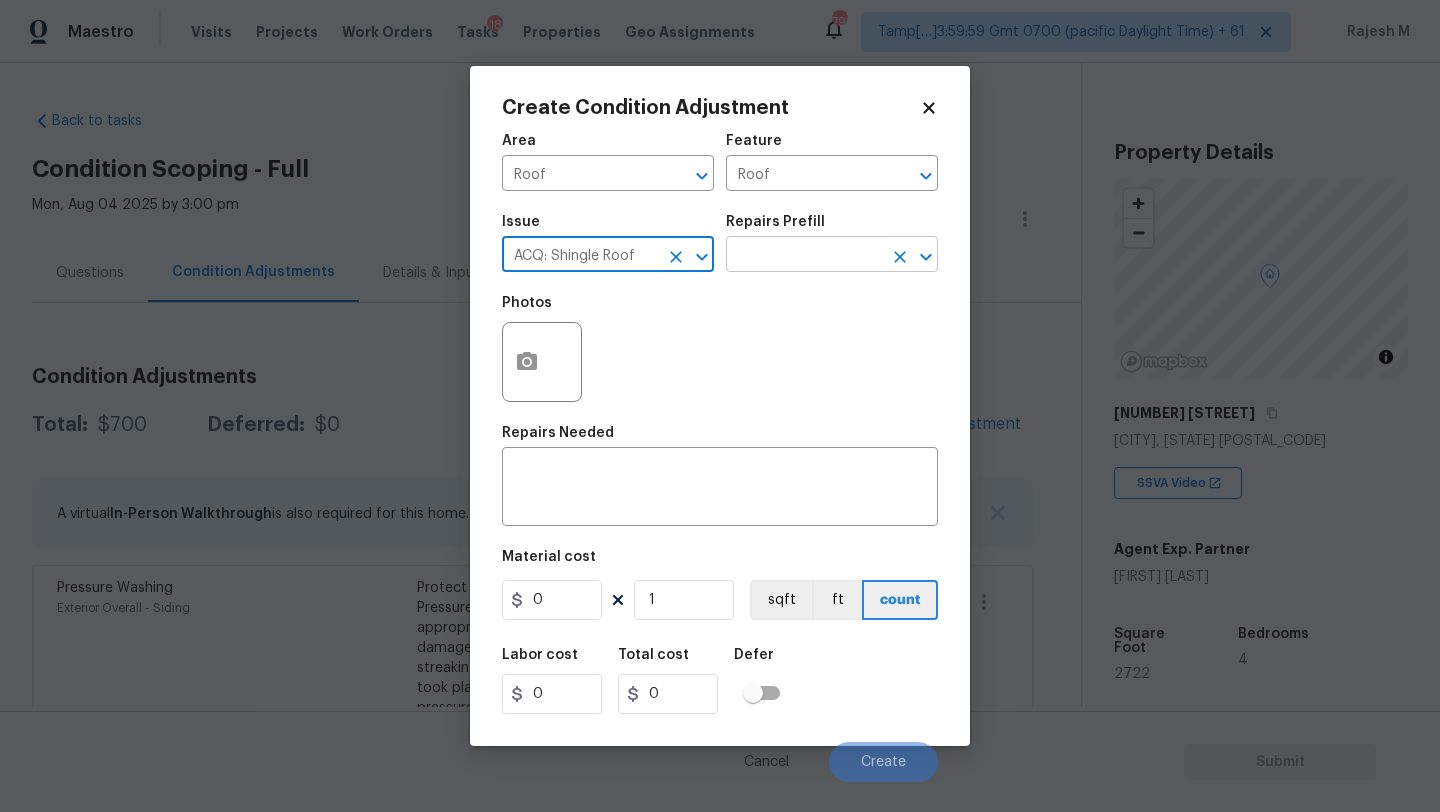 type on "ACQ: Shingle Roof" 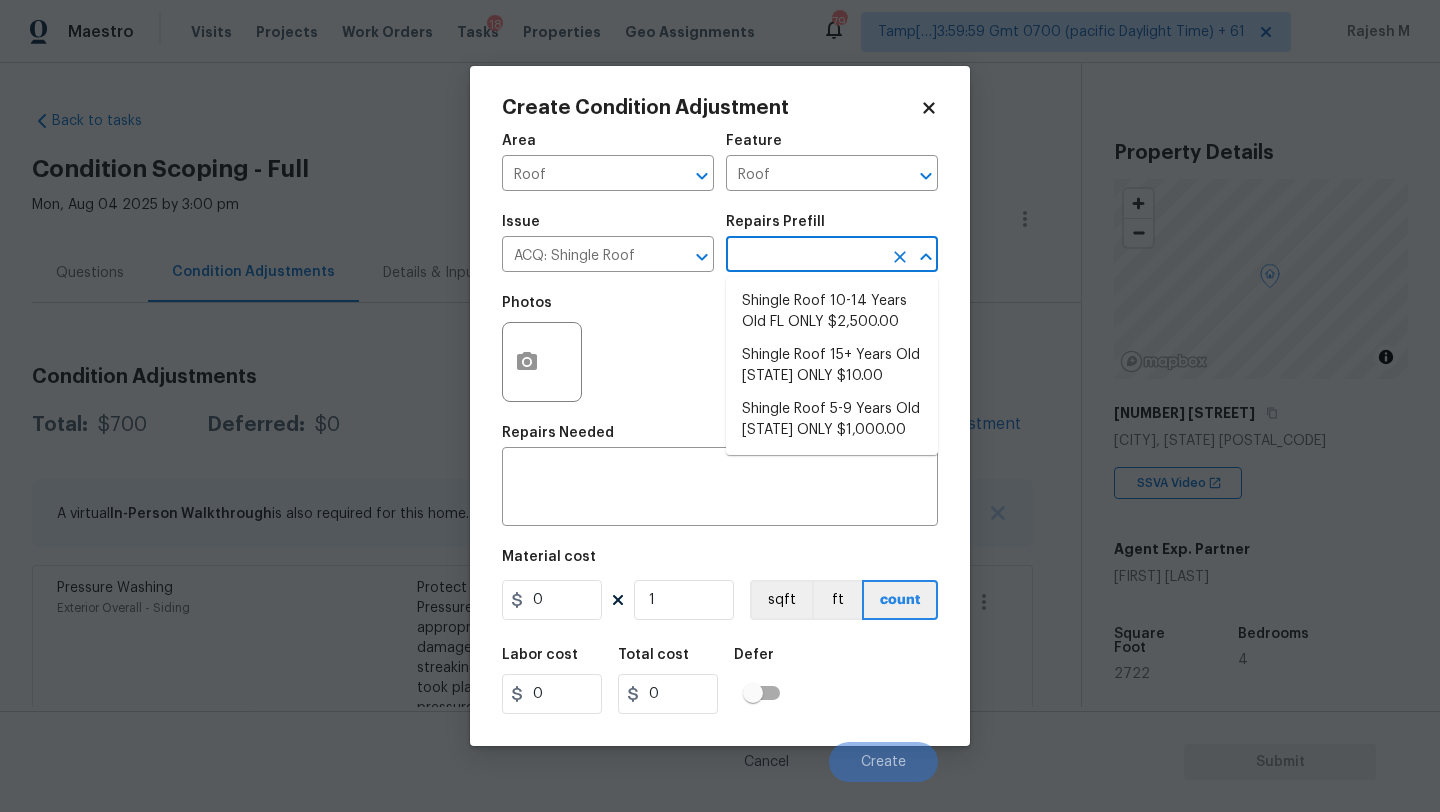 click at bounding box center (804, 256) 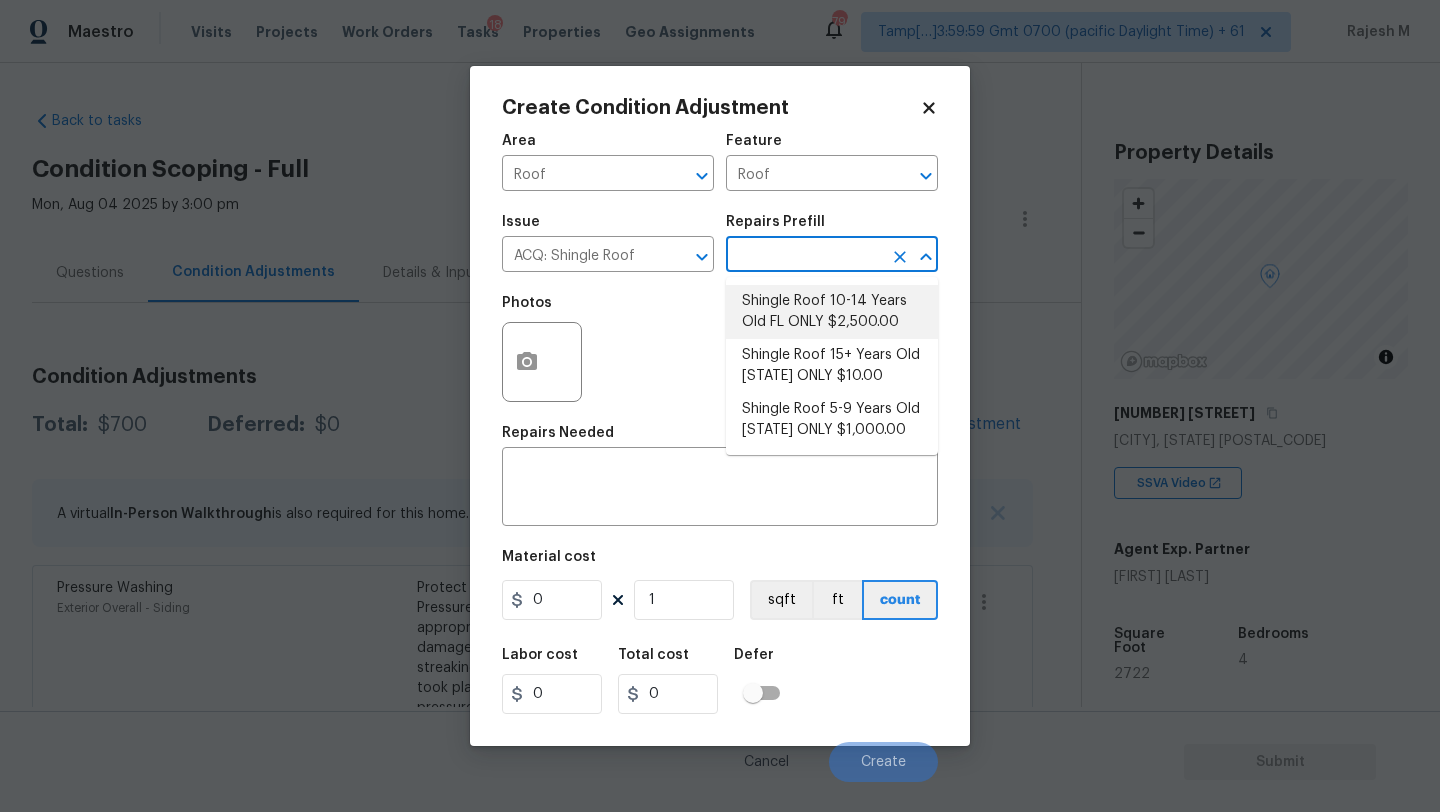 click on "Shingle Roof 10-14 Years Old FL ONLY $2,500.00" at bounding box center [832, 312] 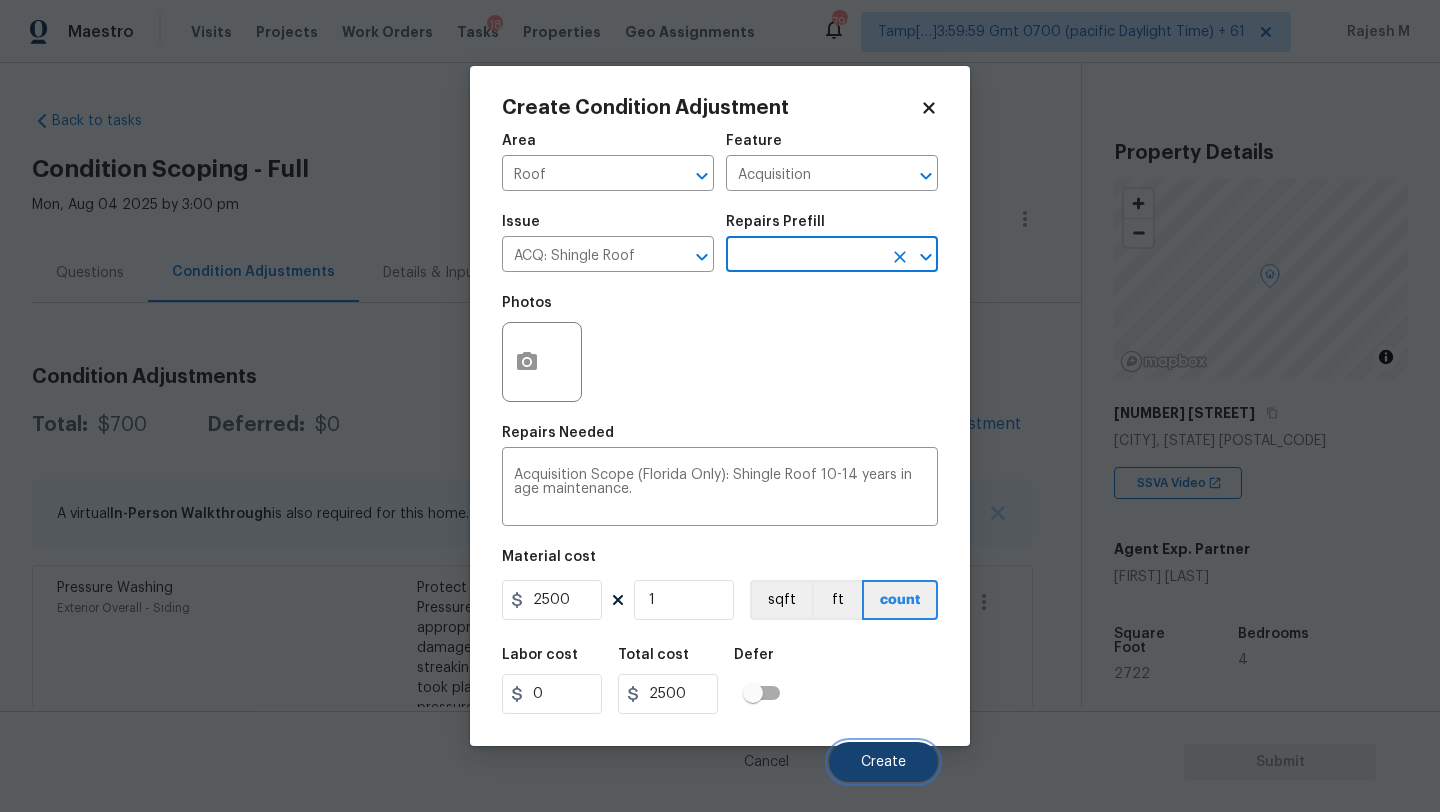 click on "Create" at bounding box center (883, 762) 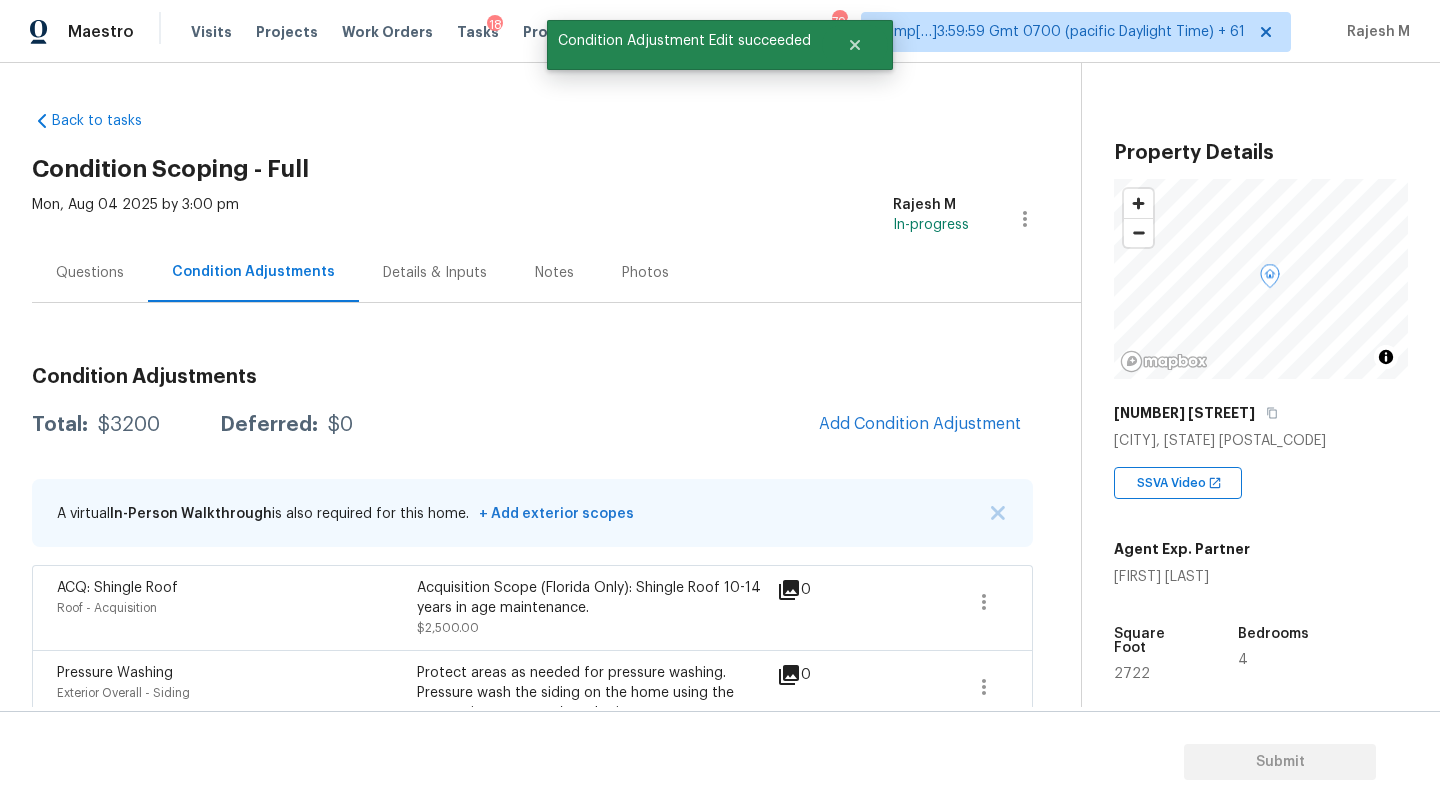click on "Questions" at bounding box center (90, 272) 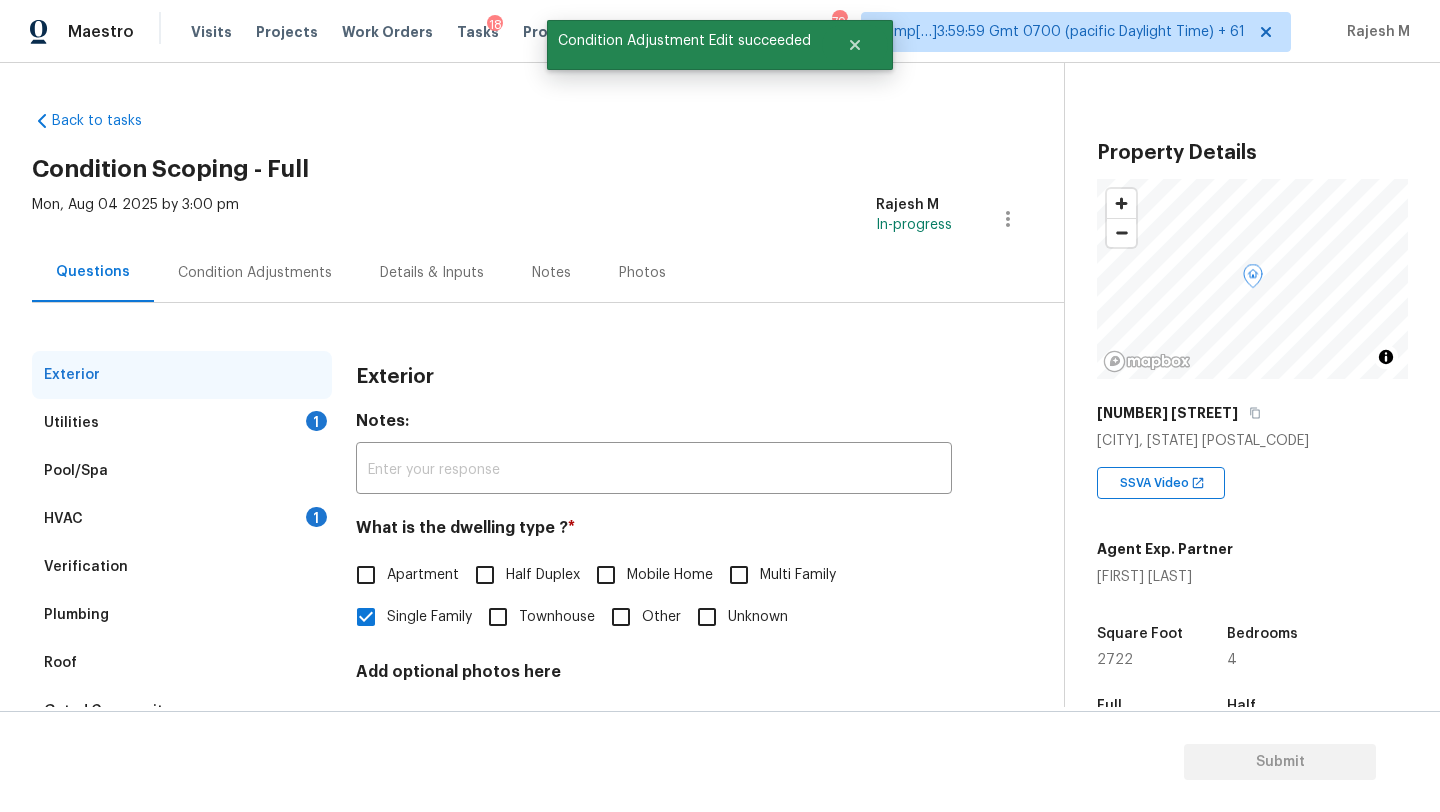 scroll, scrollTop: 151, scrollLeft: 0, axis: vertical 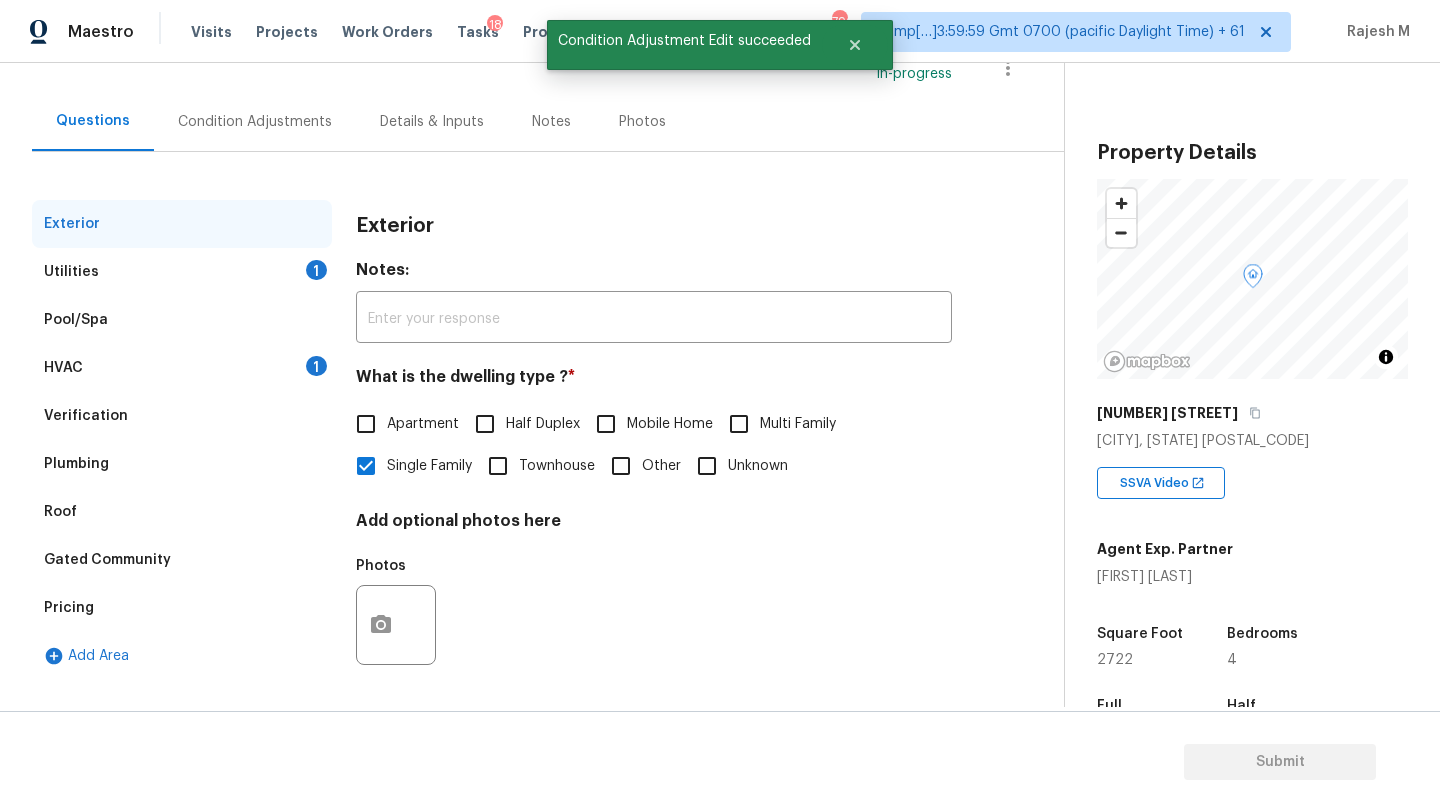 drag, startPoint x: 149, startPoint y: 413, endPoint x: 201, endPoint y: 424, distance: 53.15073 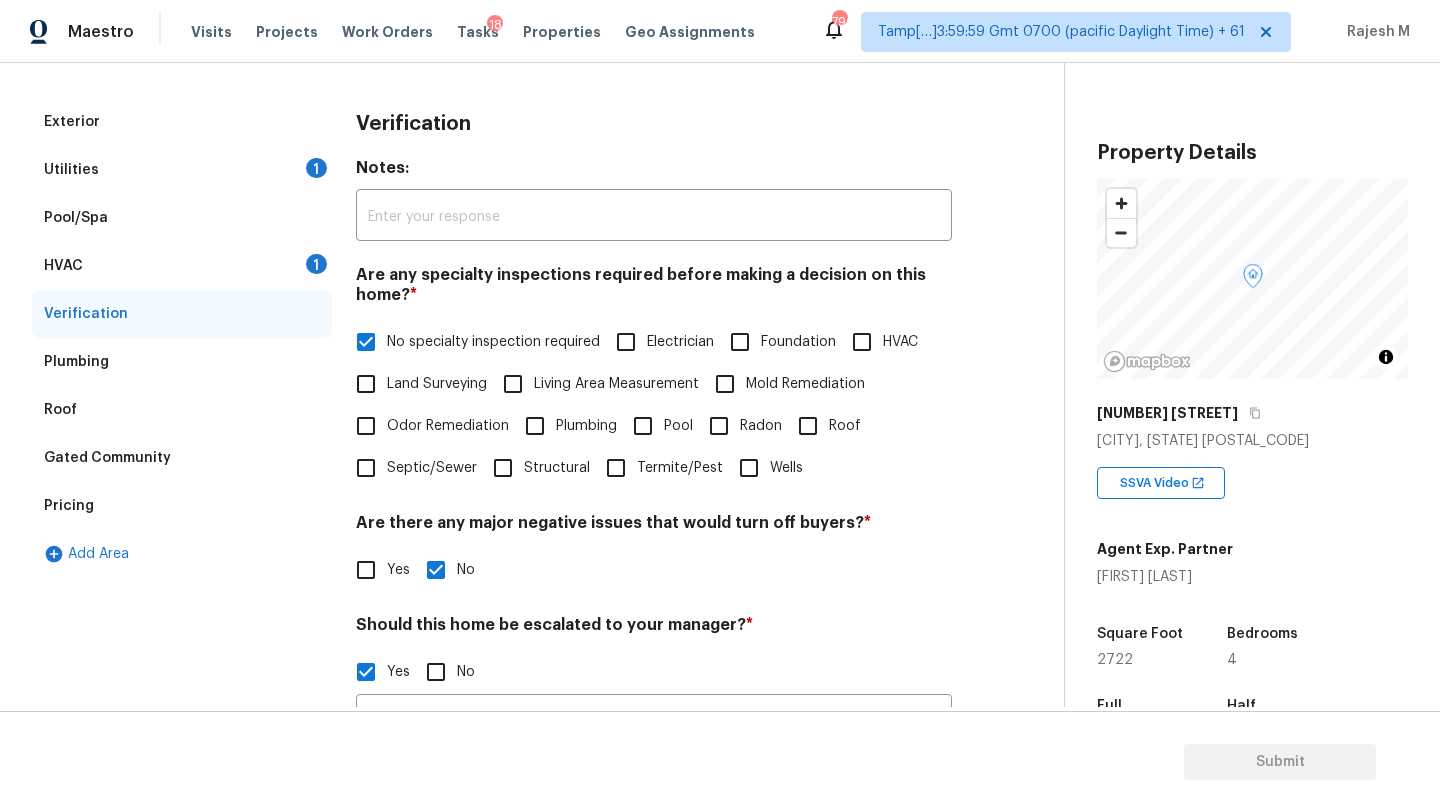 scroll, scrollTop: 347, scrollLeft: 0, axis: vertical 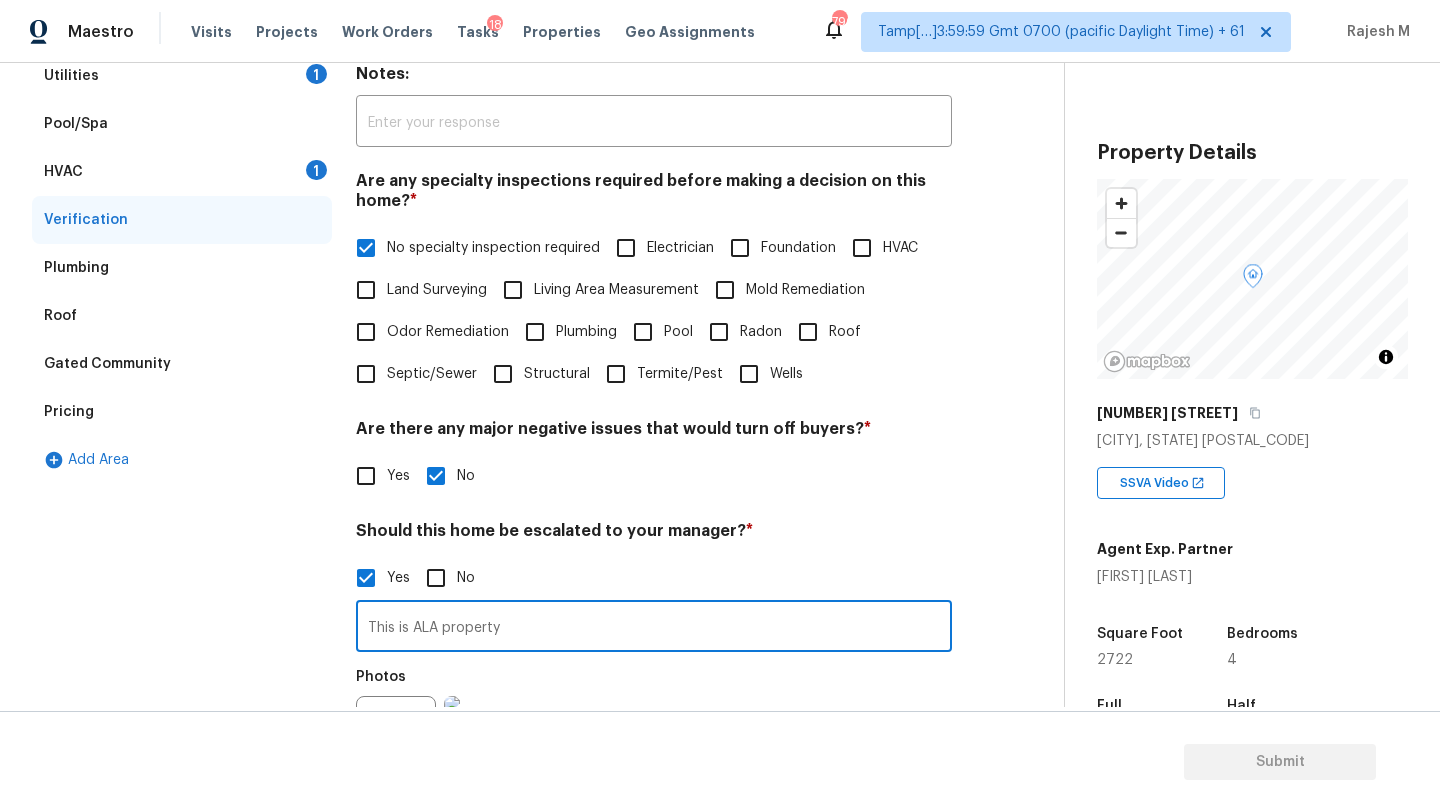 click on "This is ALA property" at bounding box center (654, 628) 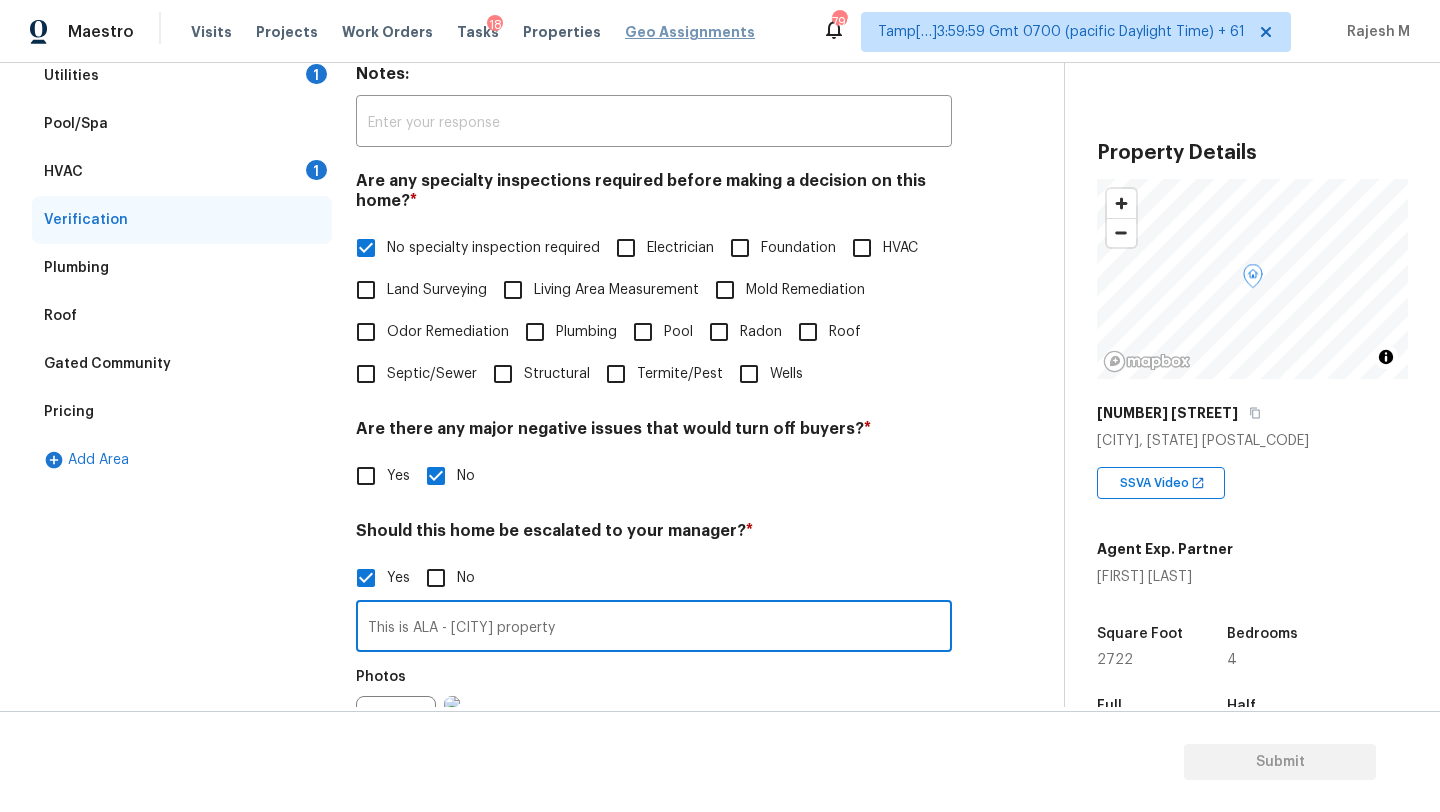 type on "This is ALA - Orlando property" 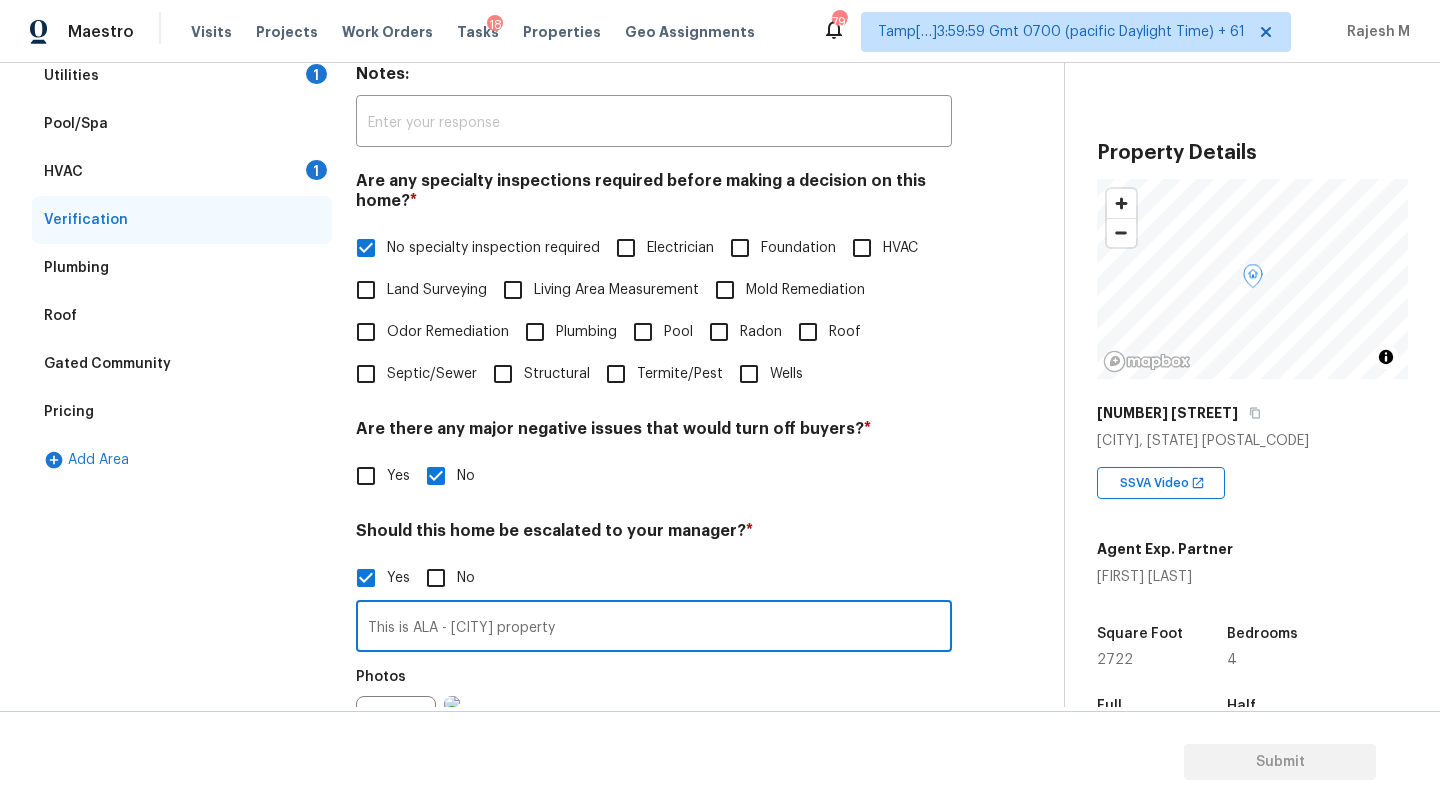 scroll, scrollTop: 0, scrollLeft: 0, axis: both 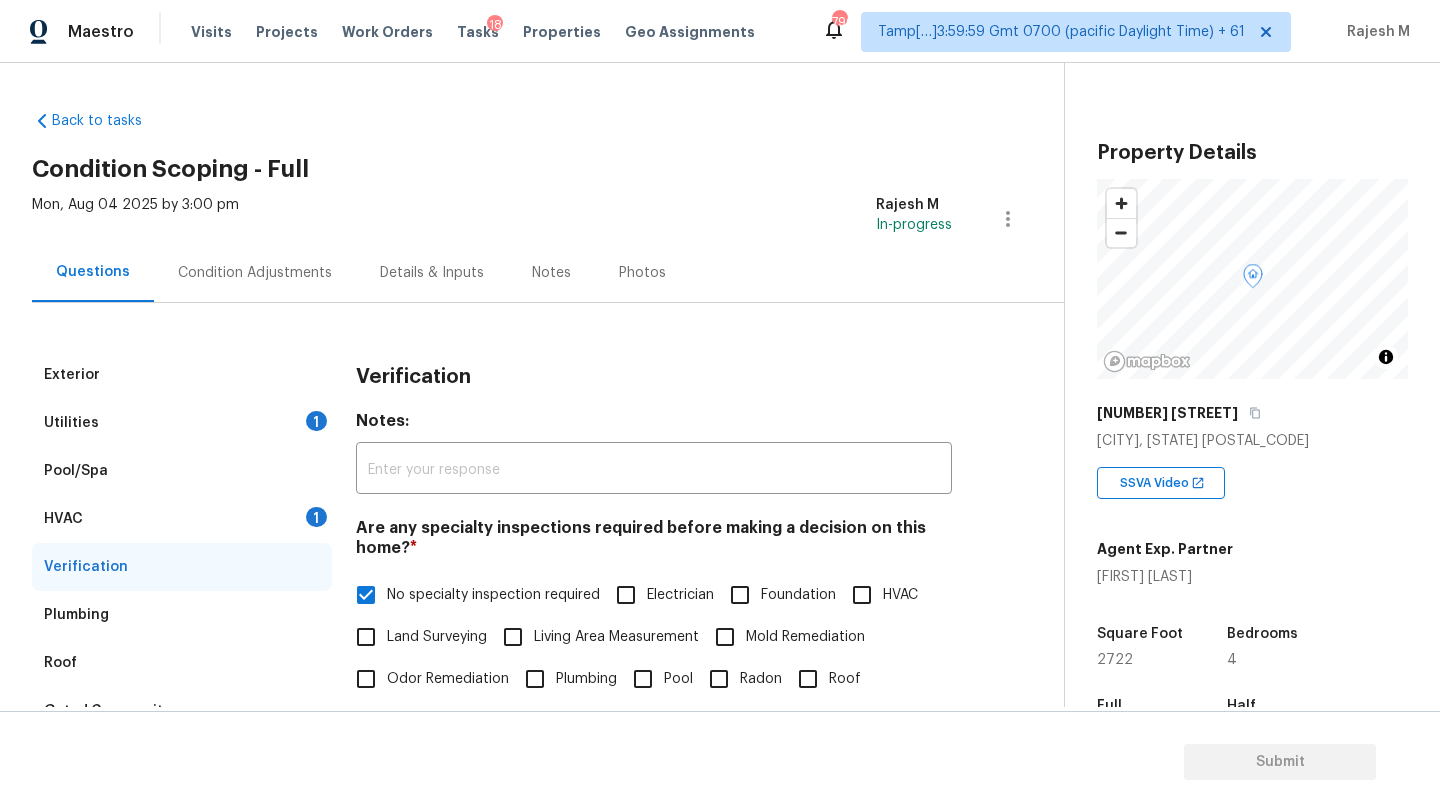 click on "Condition Adjustments" at bounding box center (255, 273) 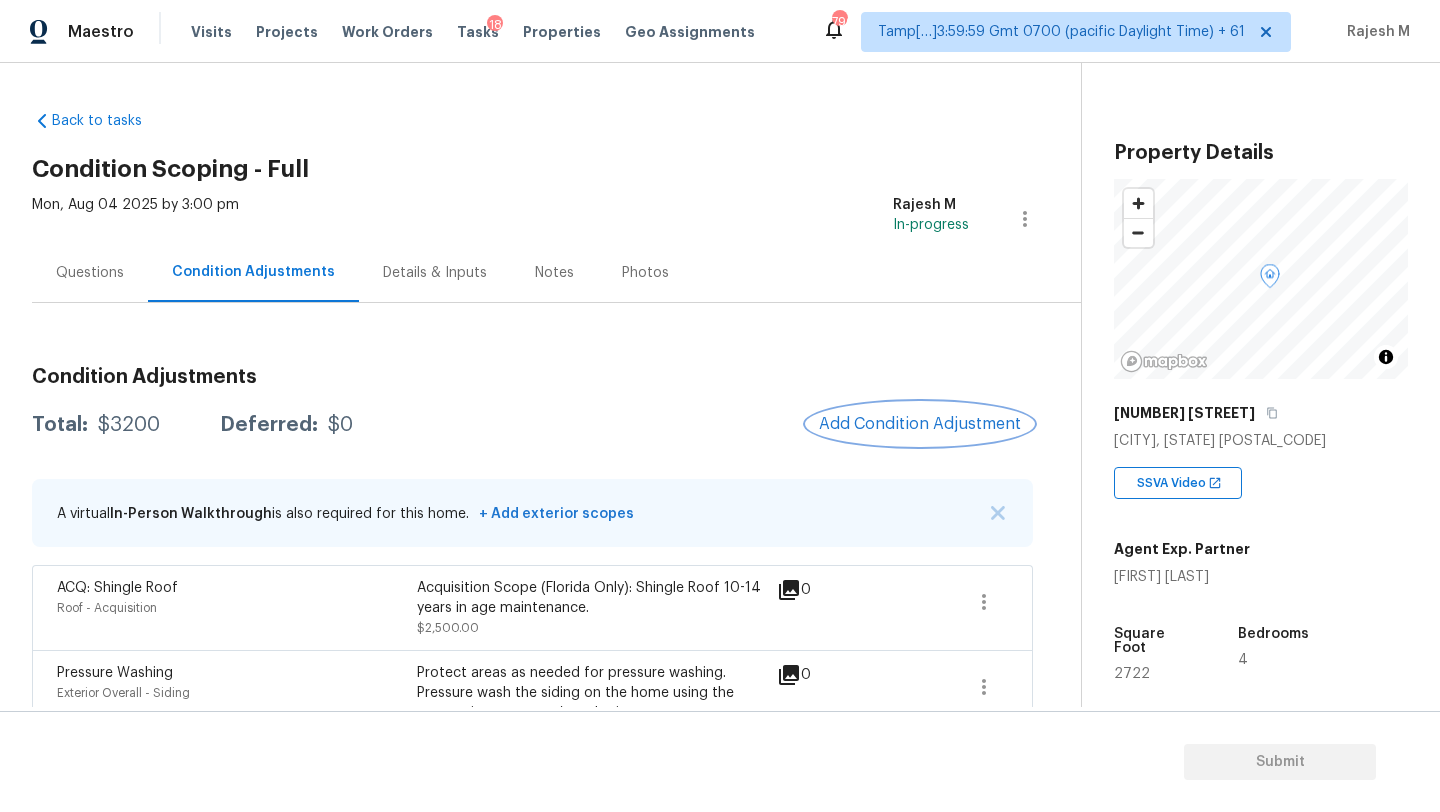 click on "Add Condition Adjustment" at bounding box center [920, 424] 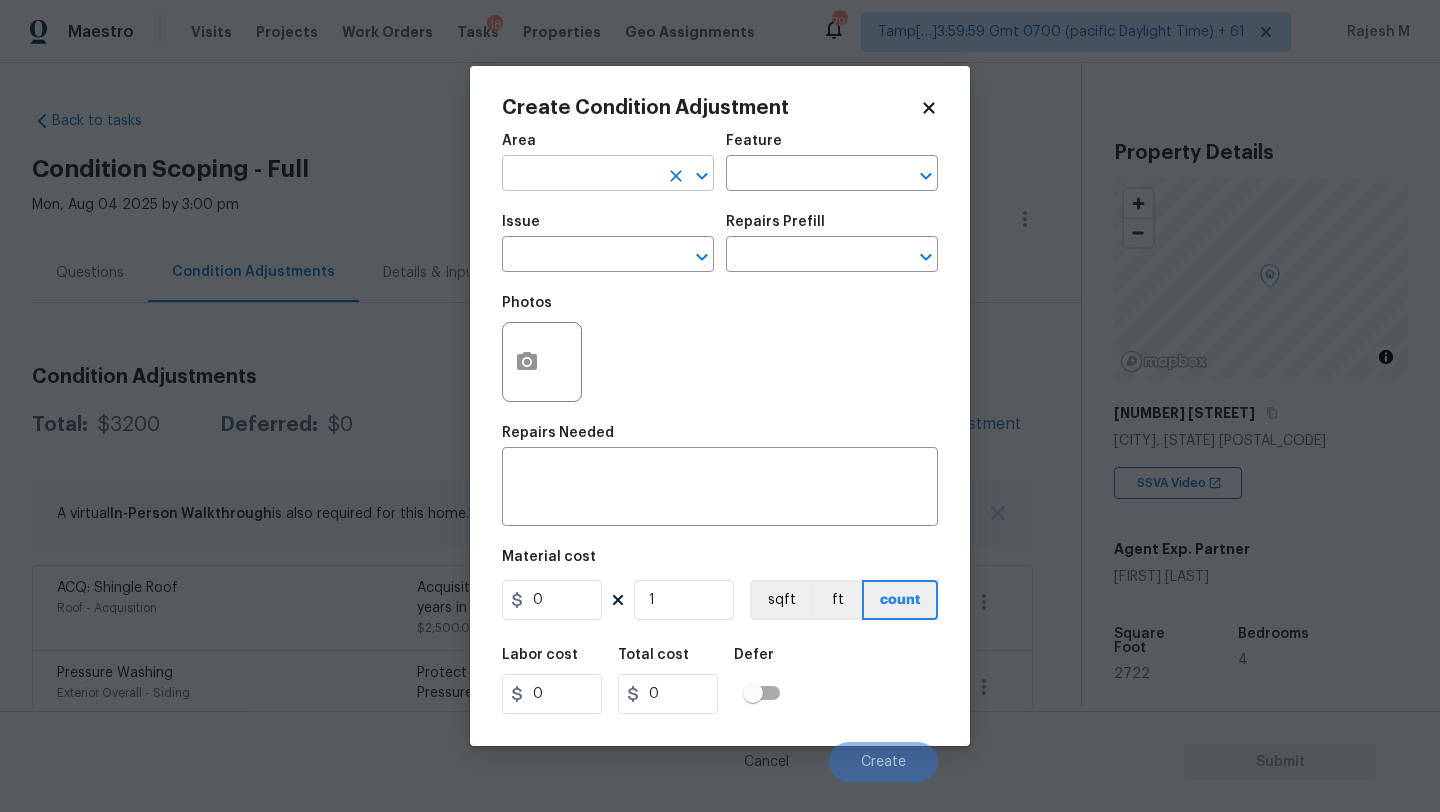 click at bounding box center (580, 175) 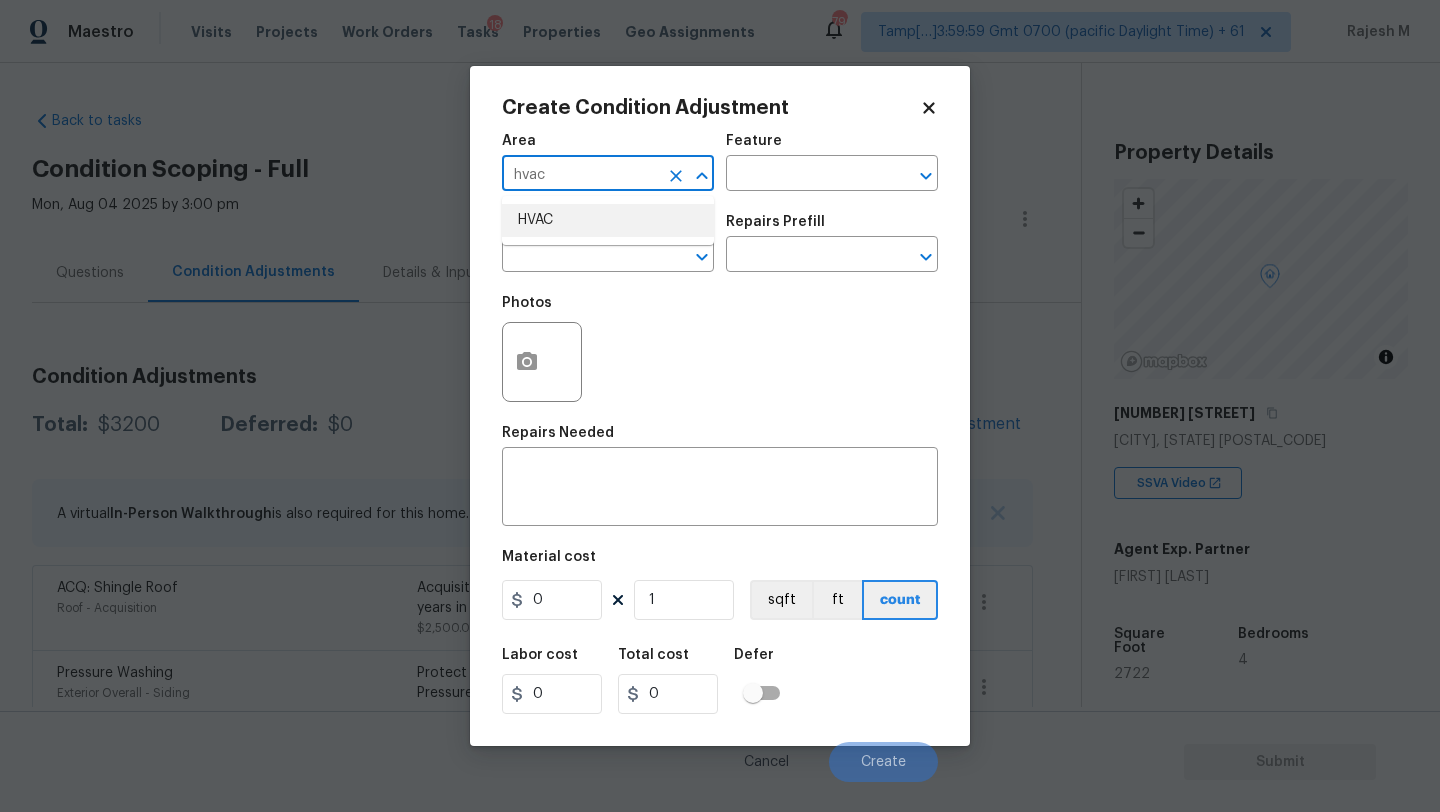 click on "HVAC" at bounding box center [608, 220] 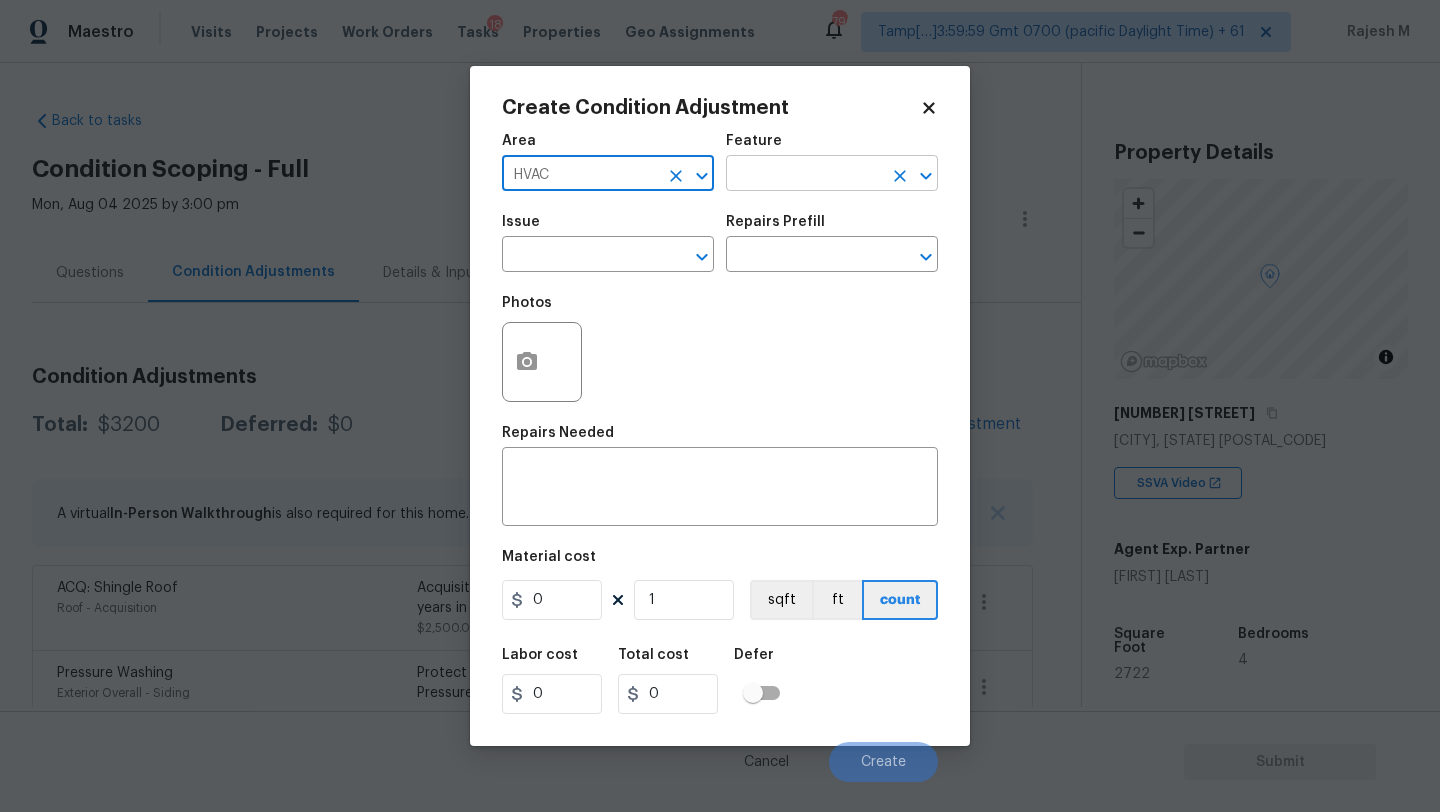 type on "HVAC" 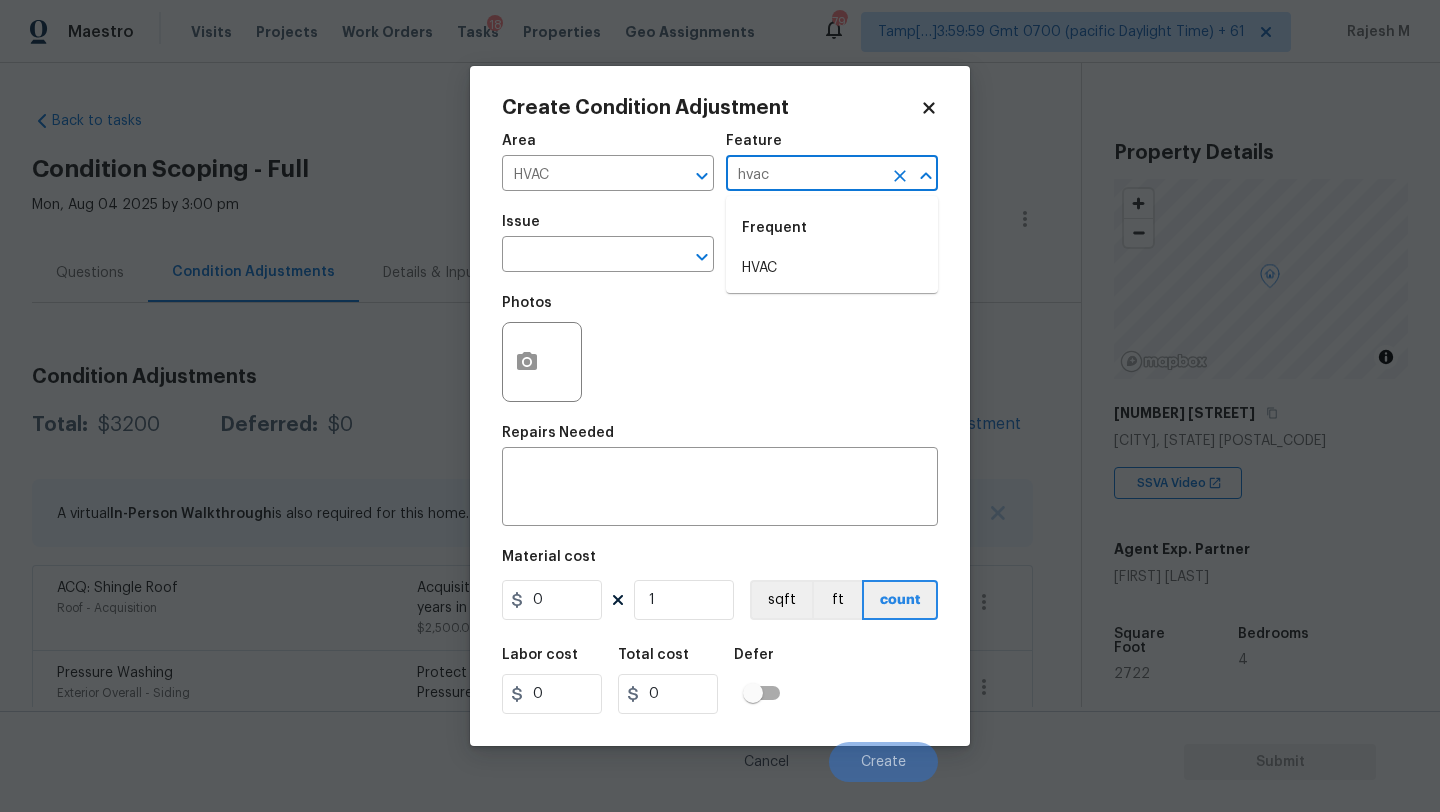 click on "HVAC" at bounding box center (832, 268) 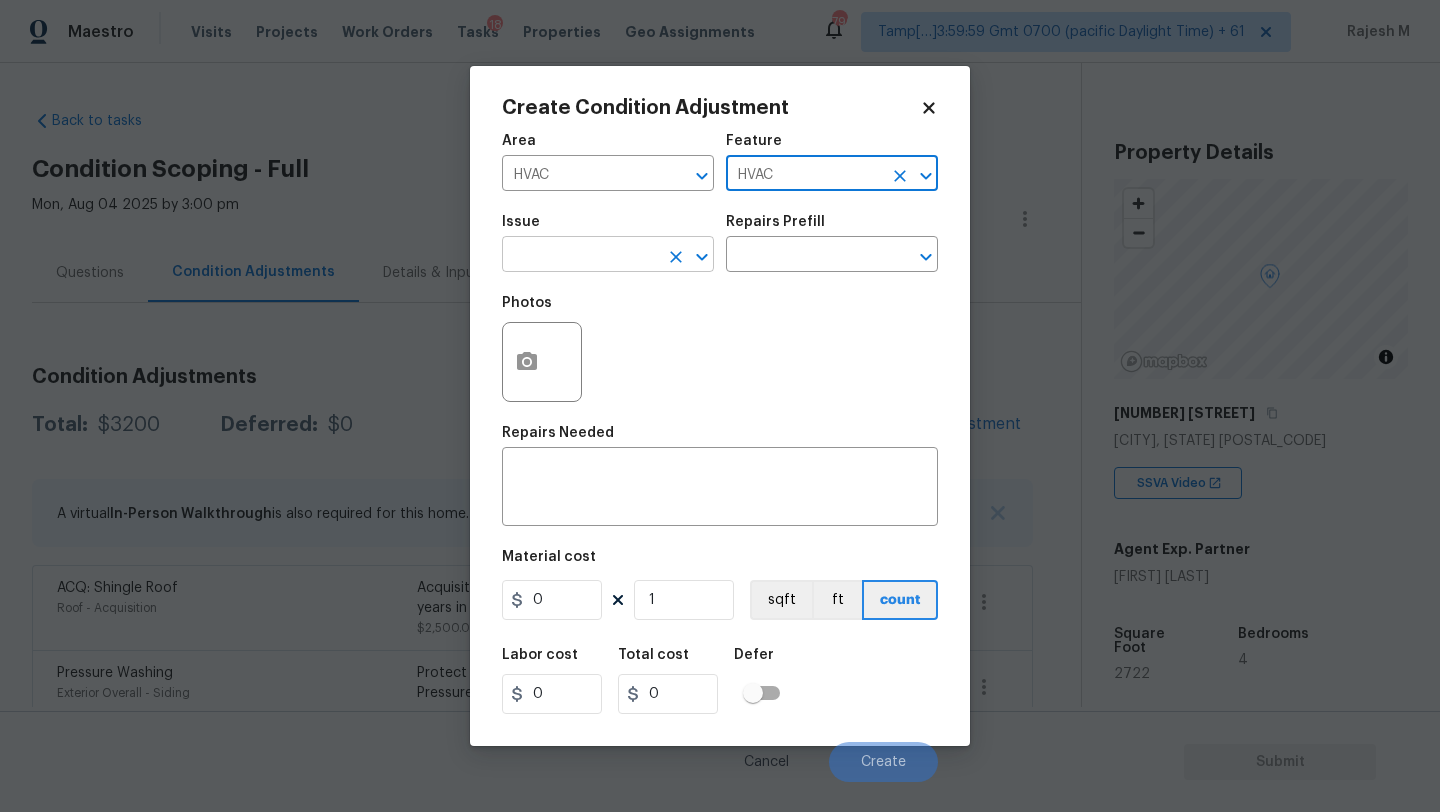 type on "HVAC" 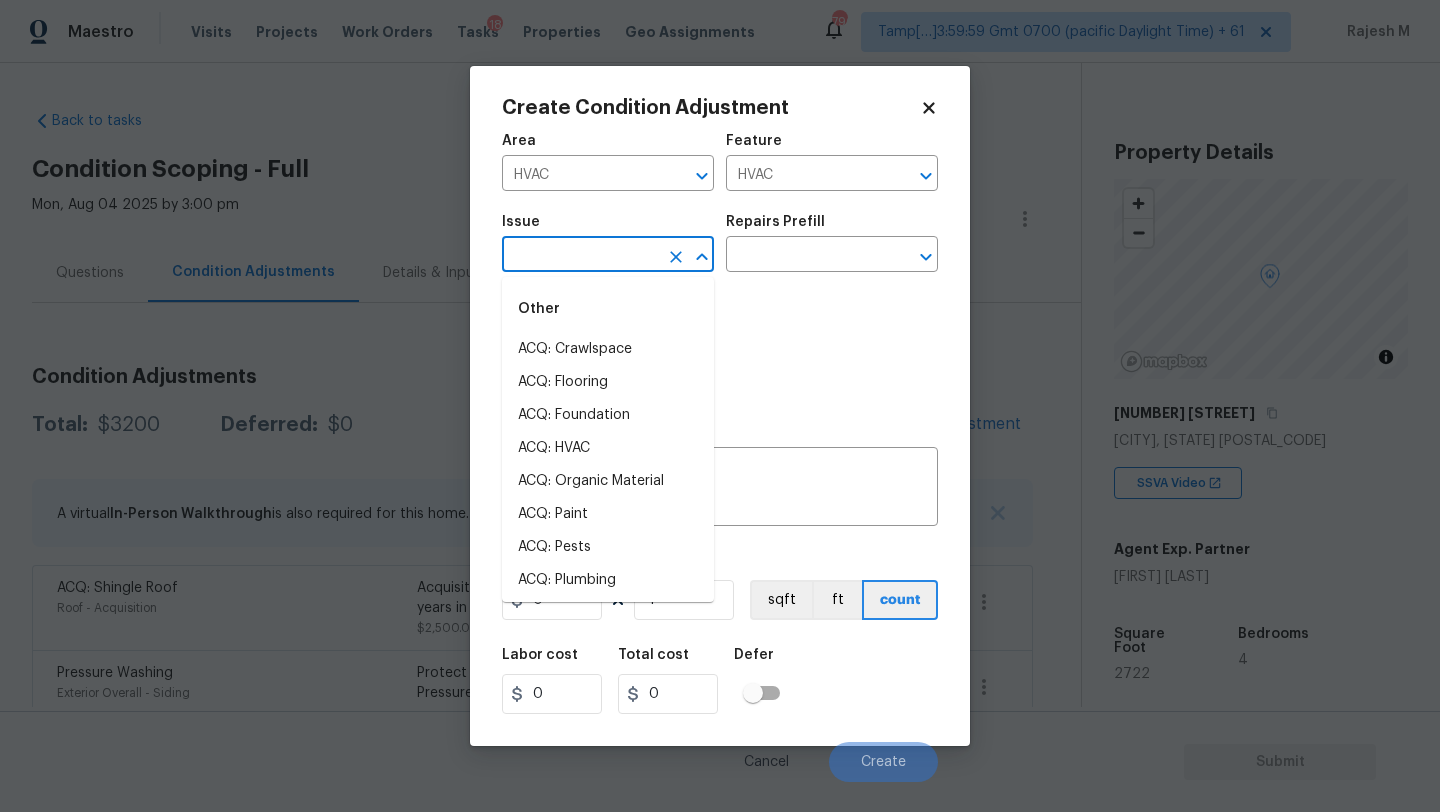 click at bounding box center [580, 256] 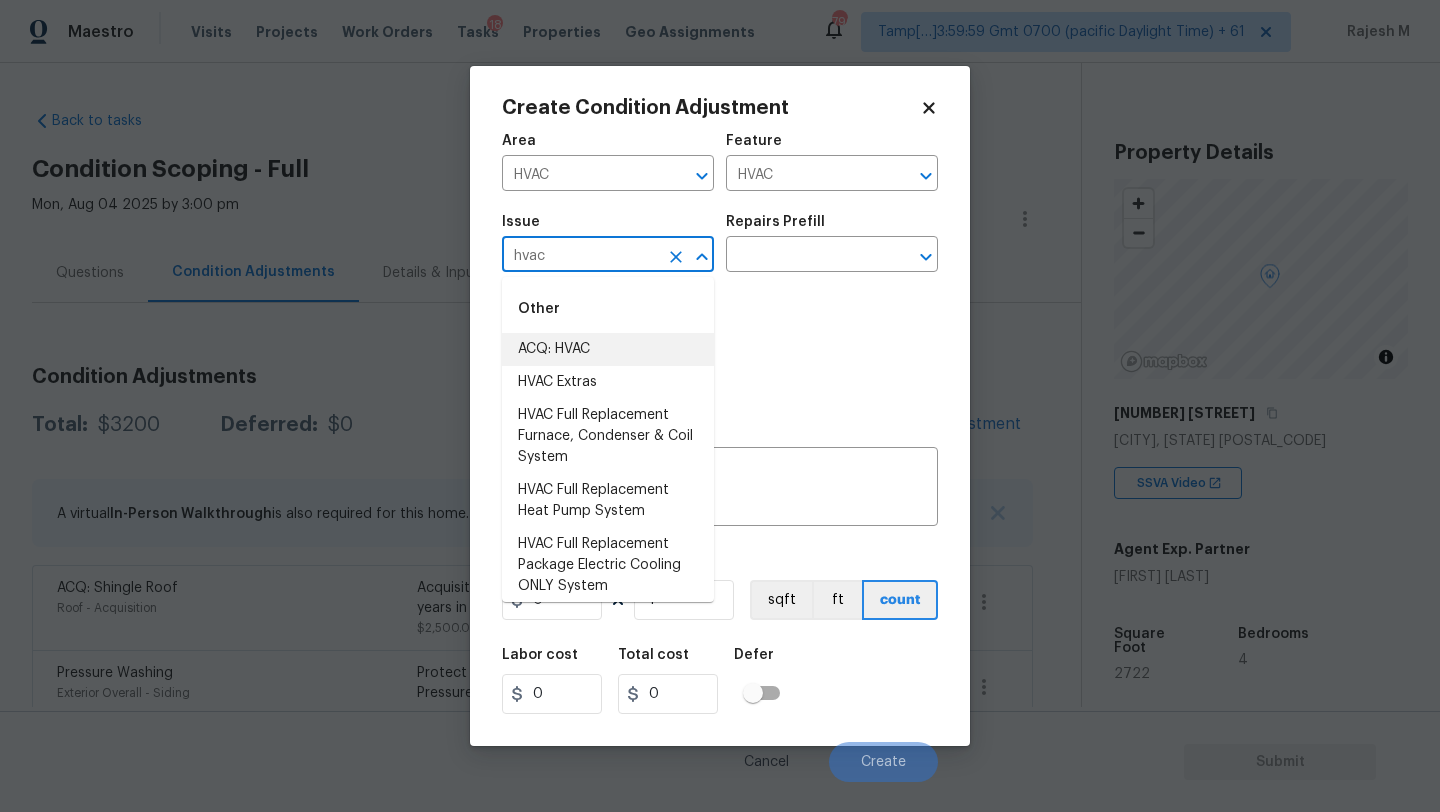 click on "ACQ: HVAC" at bounding box center [608, 349] 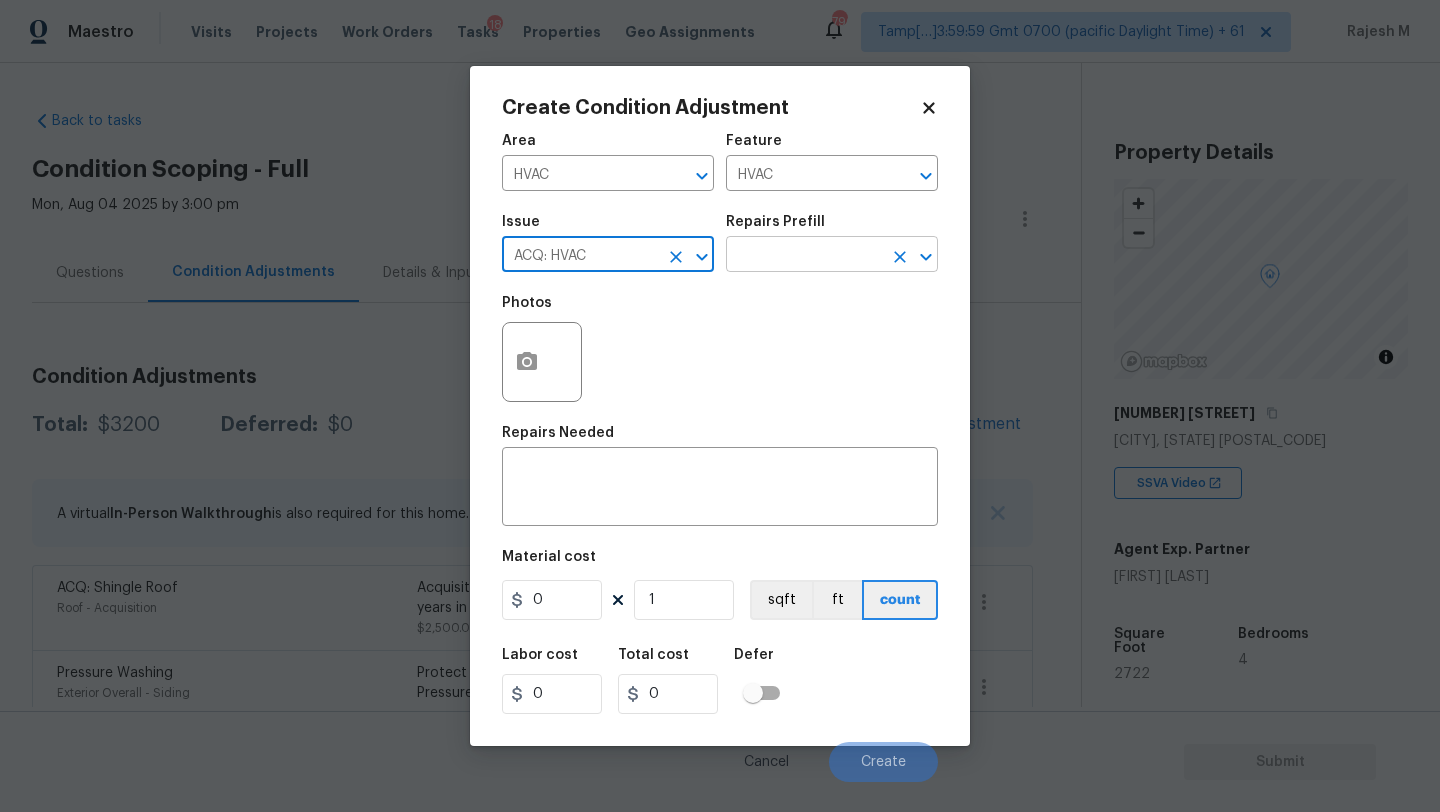 type on "ACQ: HVAC" 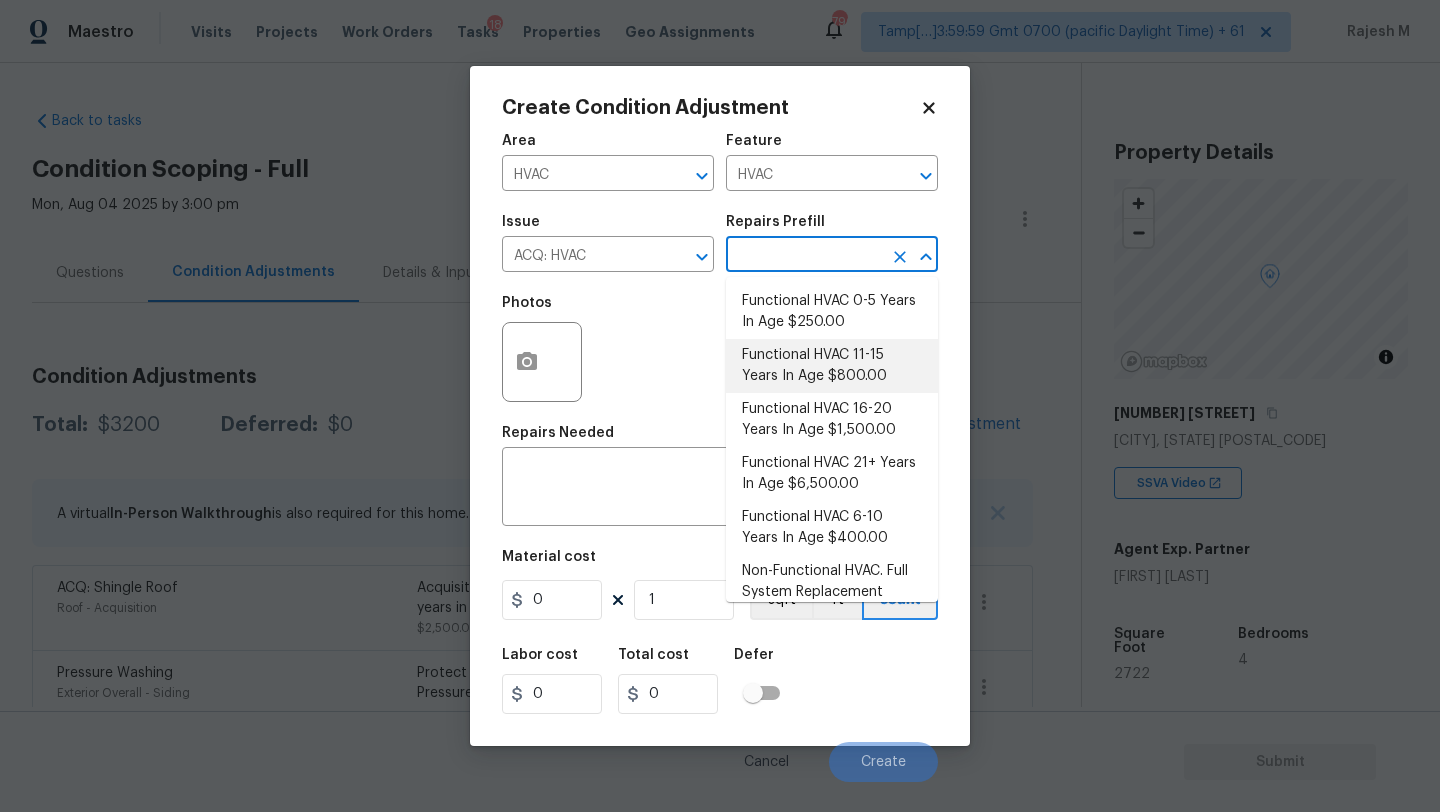 click on "Functional HVAC 11-15 Years In Age $800.00" at bounding box center [832, 366] 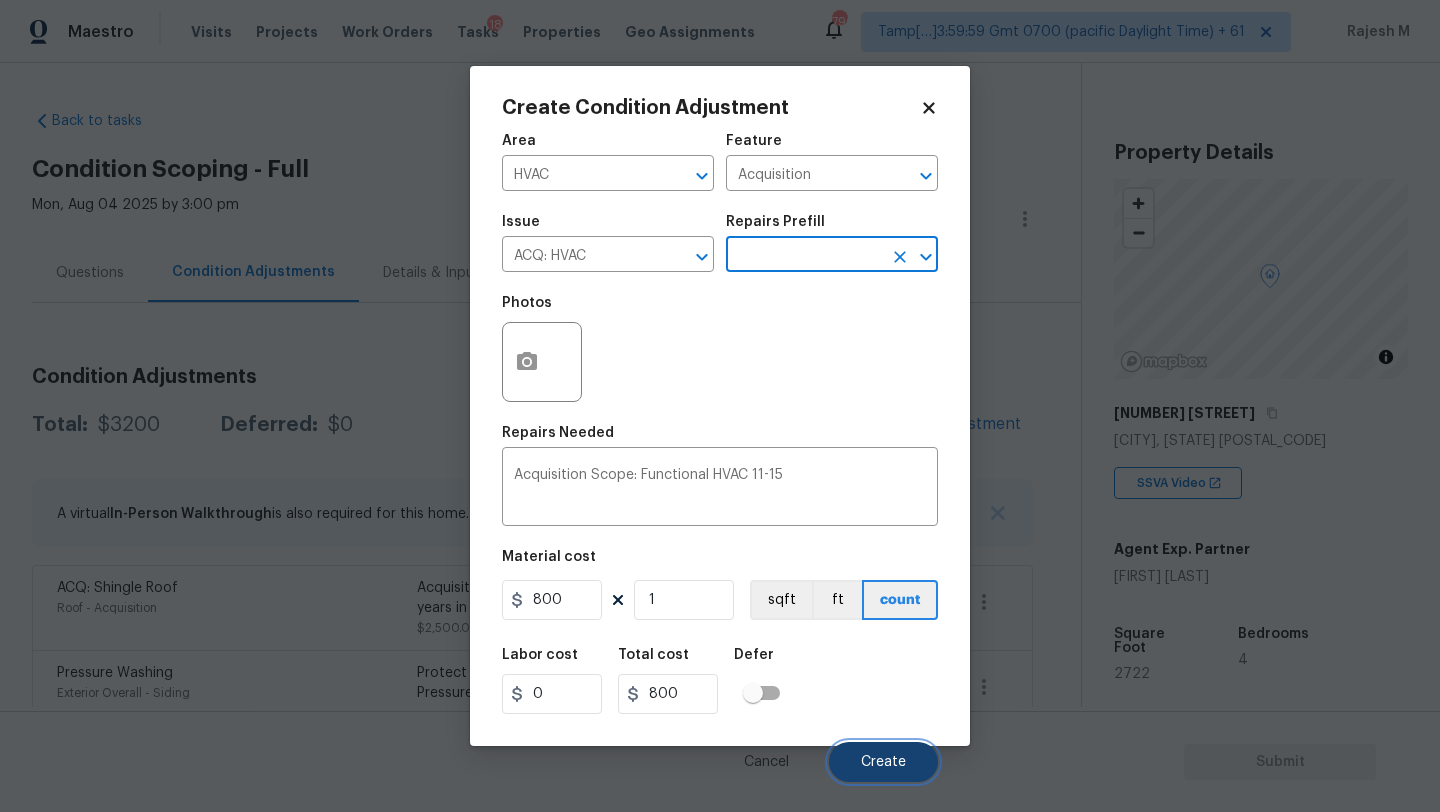 click on "Create" at bounding box center (883, 762) 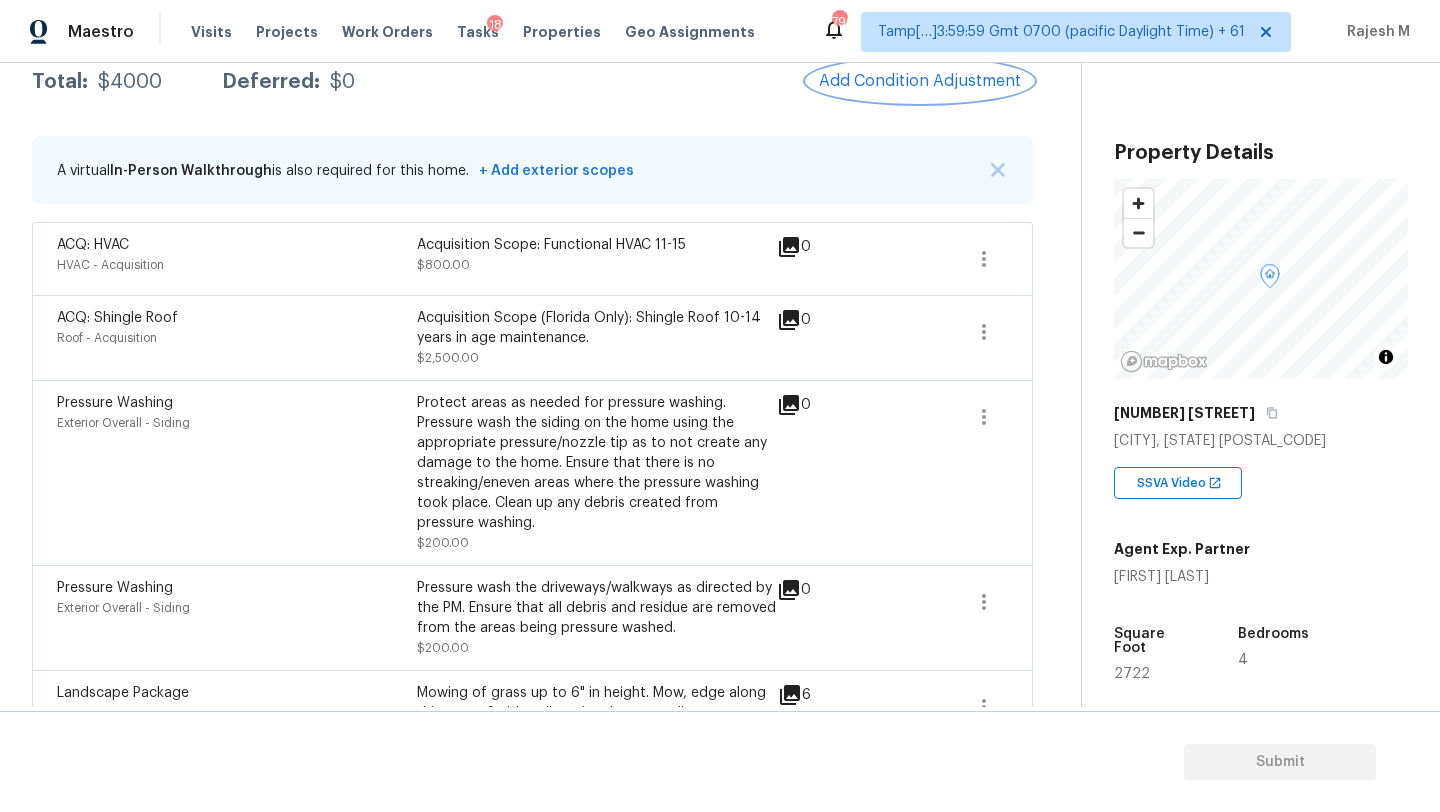 scroll, scrollTop: 278, scrollLeft: 0, axis: vertical 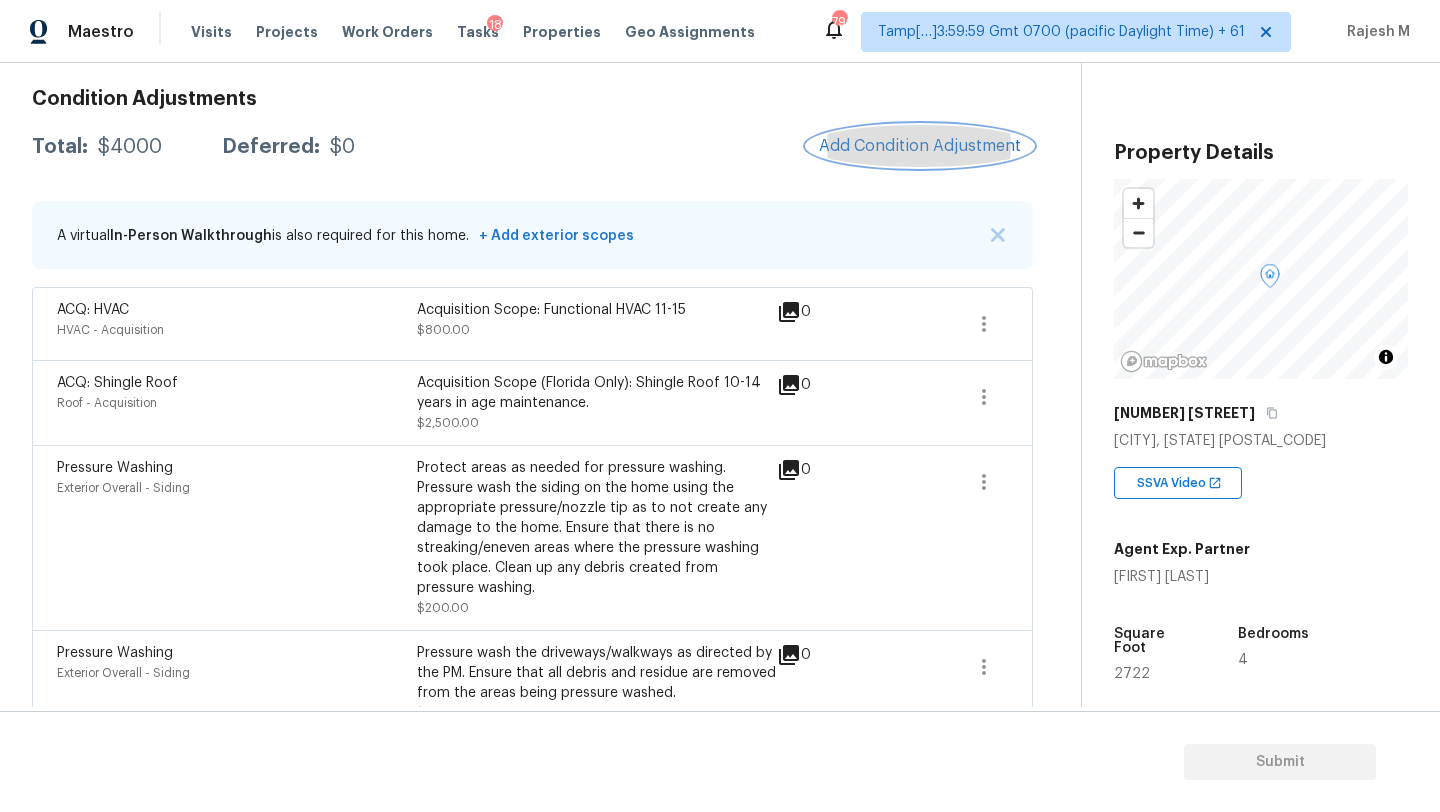 click on "Add Condition Adjustment" at bounding box center (920, 146) 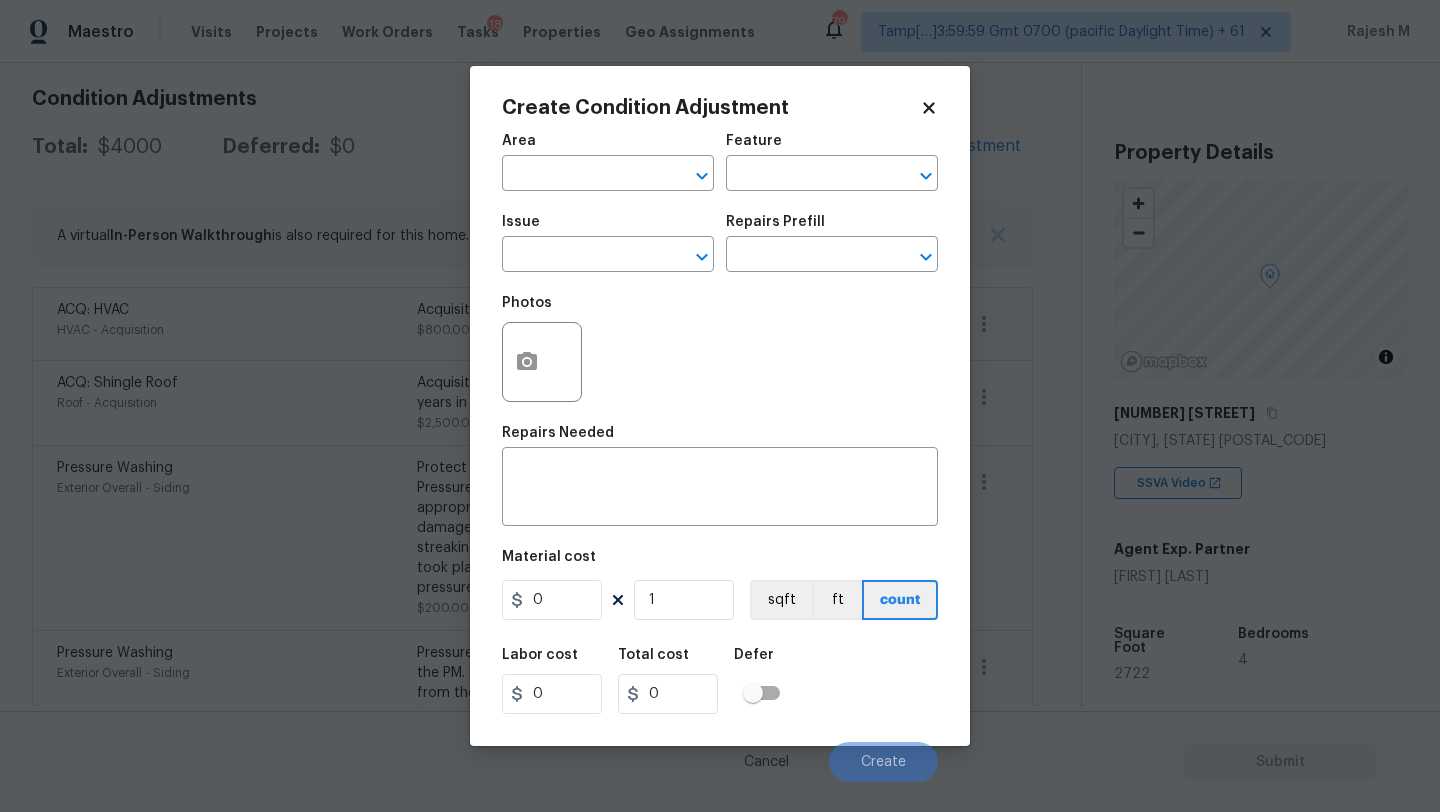 click on "Area" at bounding box center [608, 147] 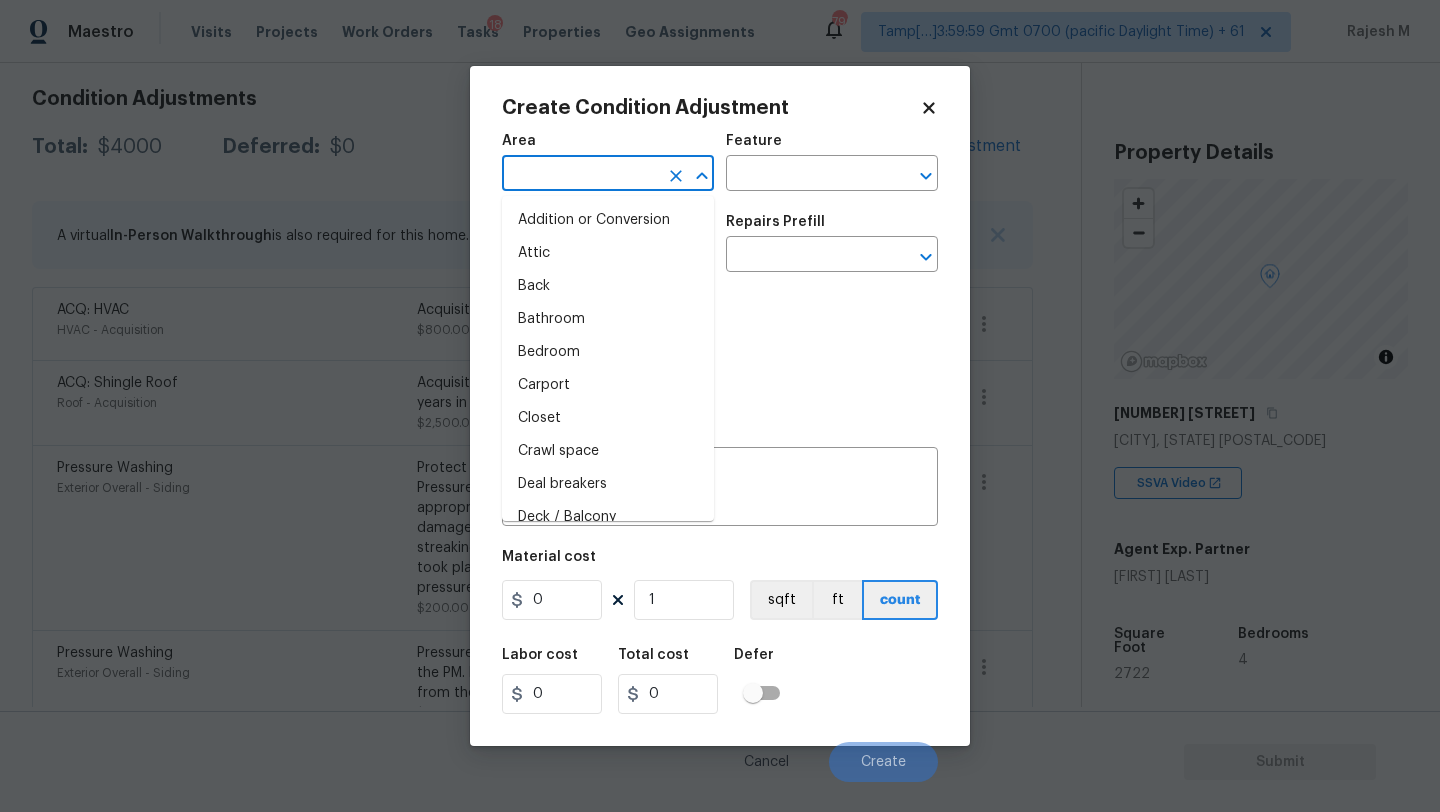 click at bounding box center [580, 175] 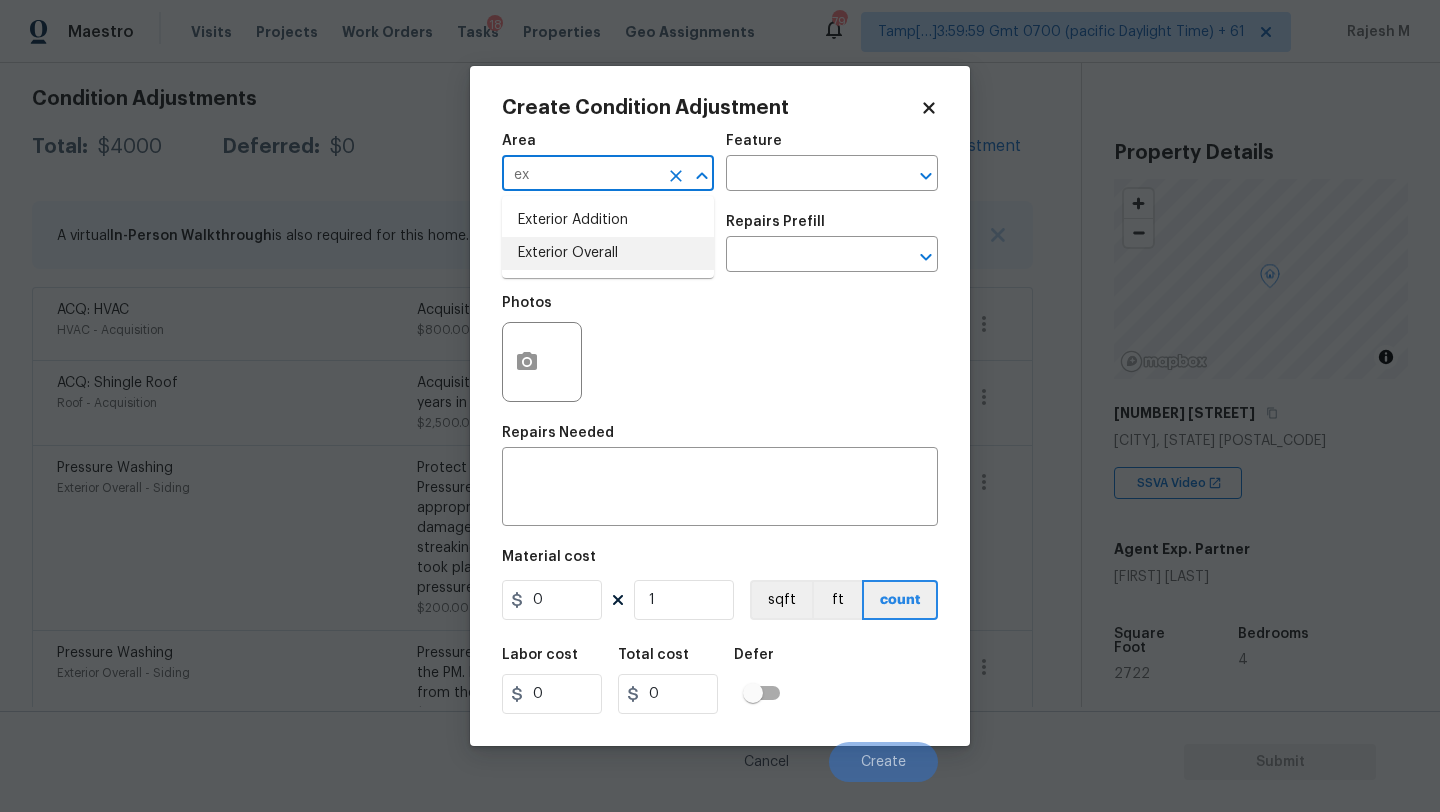click on "Exterior Overall" at bounding box center [608, 253] 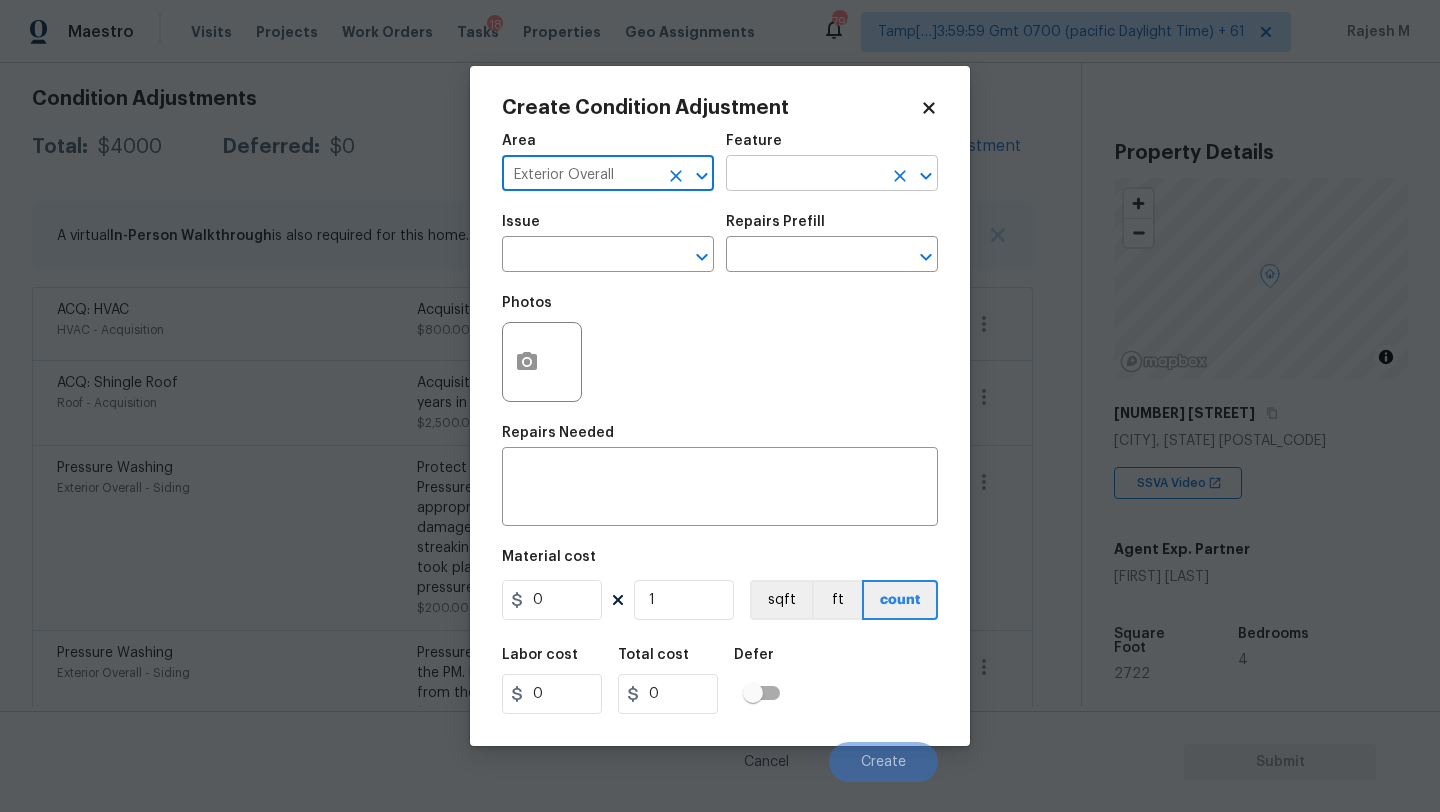 type on "Exterior Overall" 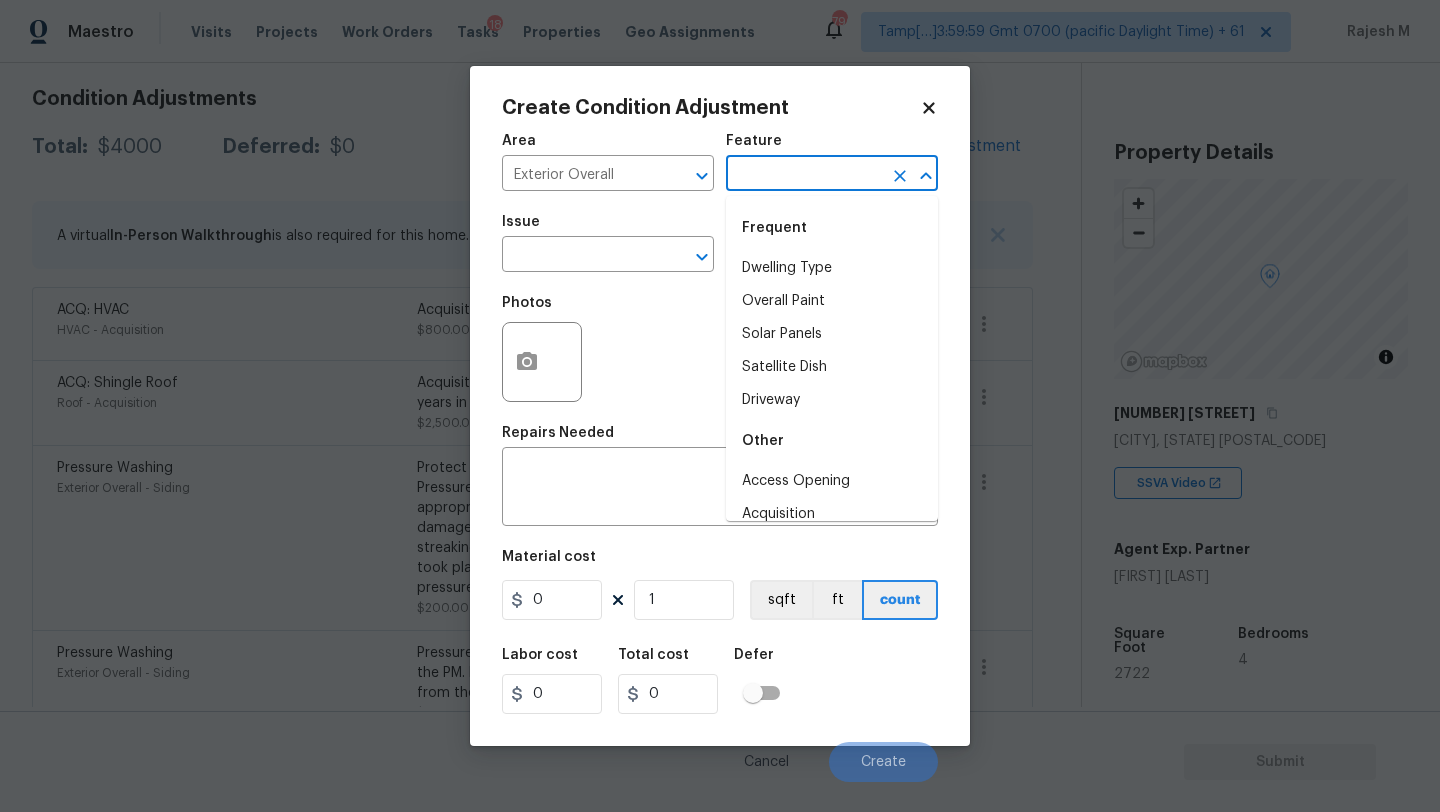 click at bounding box center (804, 175) 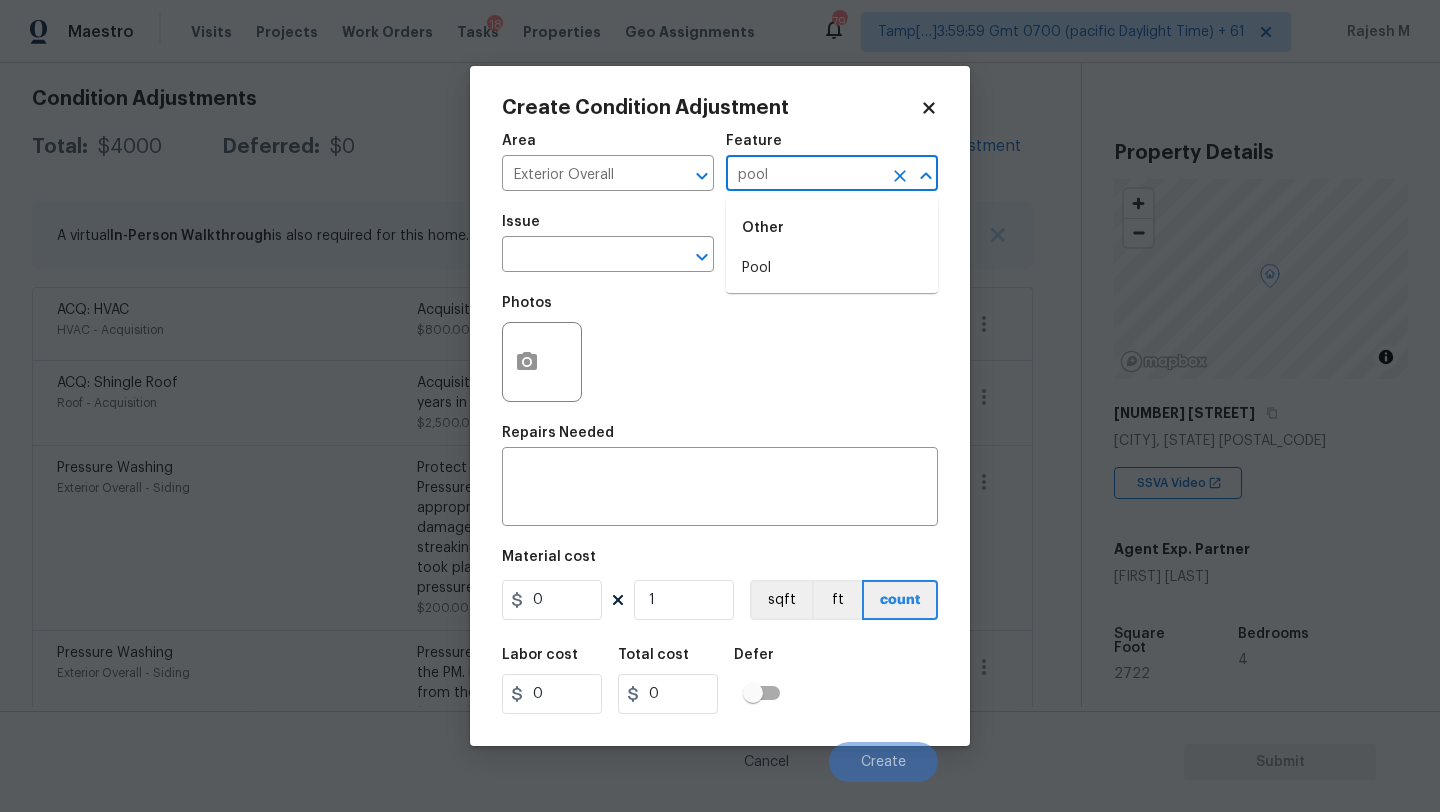 click on "Other" at bounding box center [832, 228] 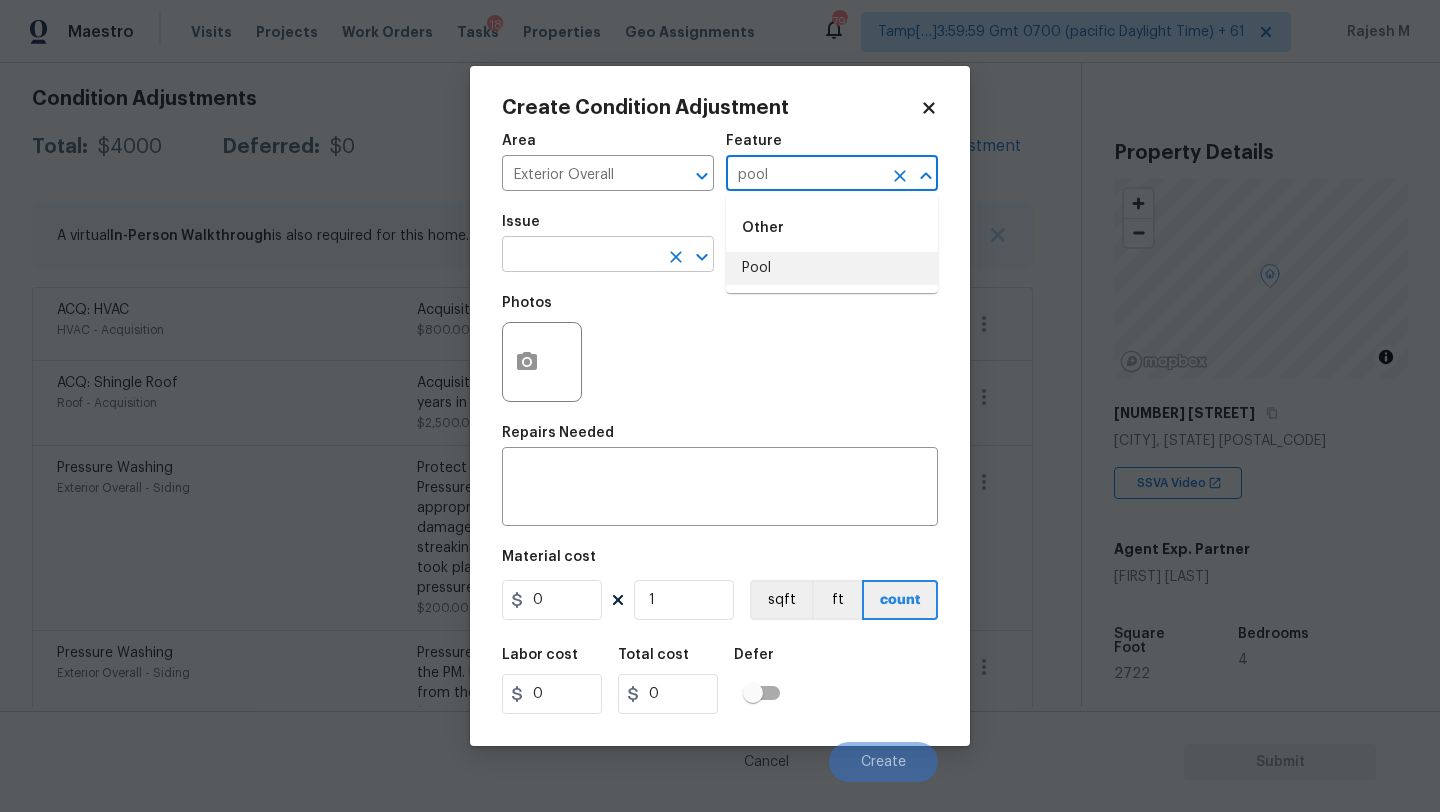 drag, startPoint x: 776, startPoint y: 252, endPoint x: 605, endPoint y: 252, distance: 171 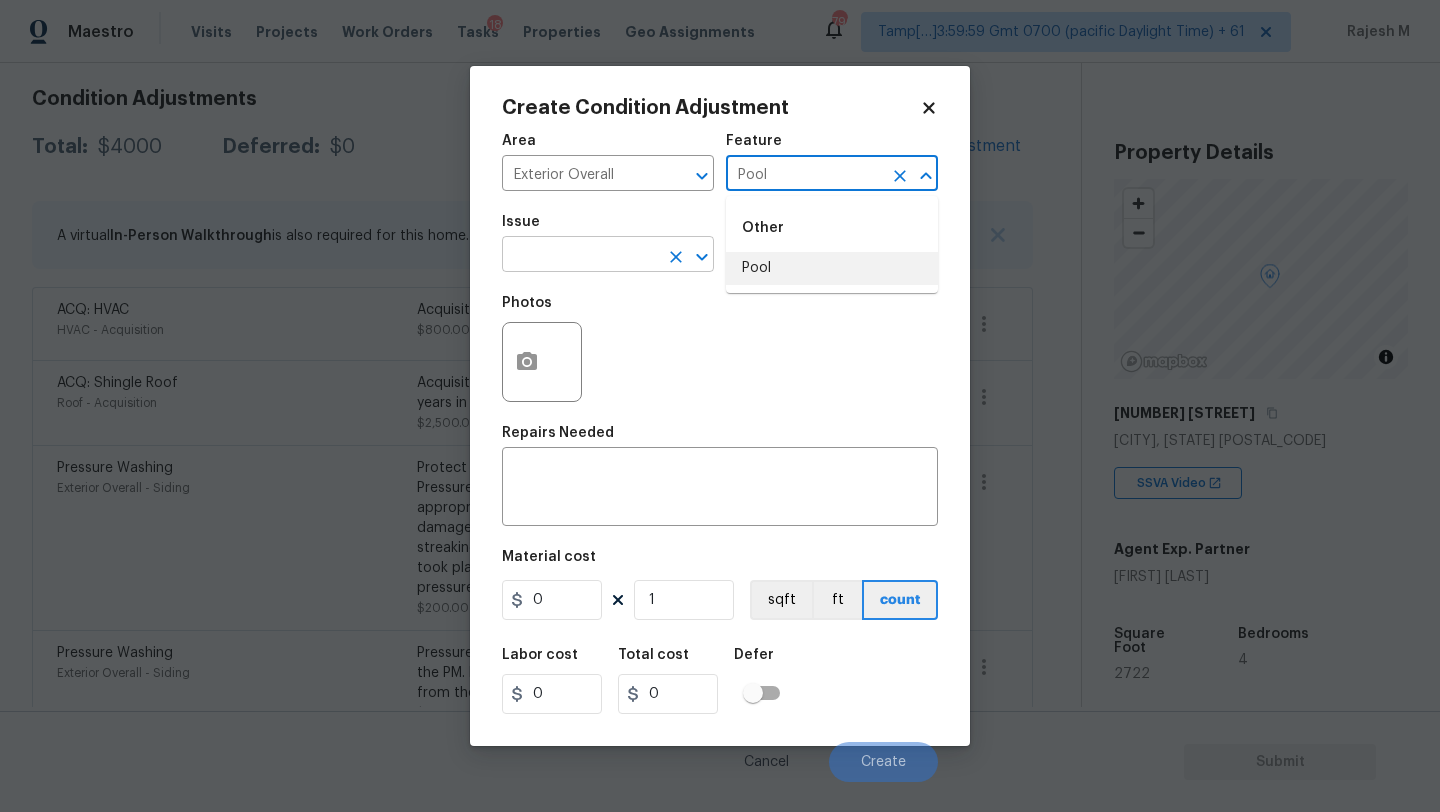 type on "Pool" 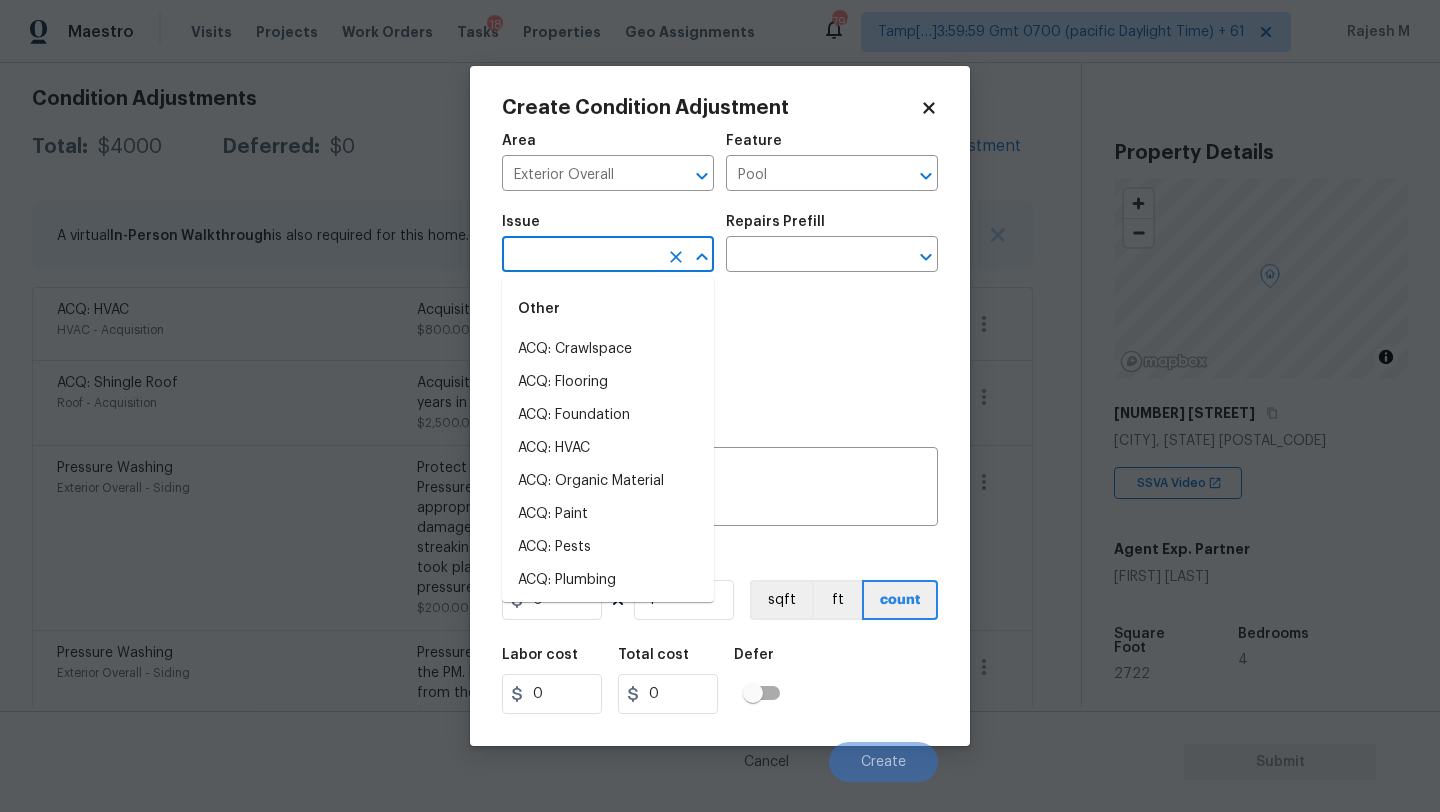 click at bounding box center (580, 256) 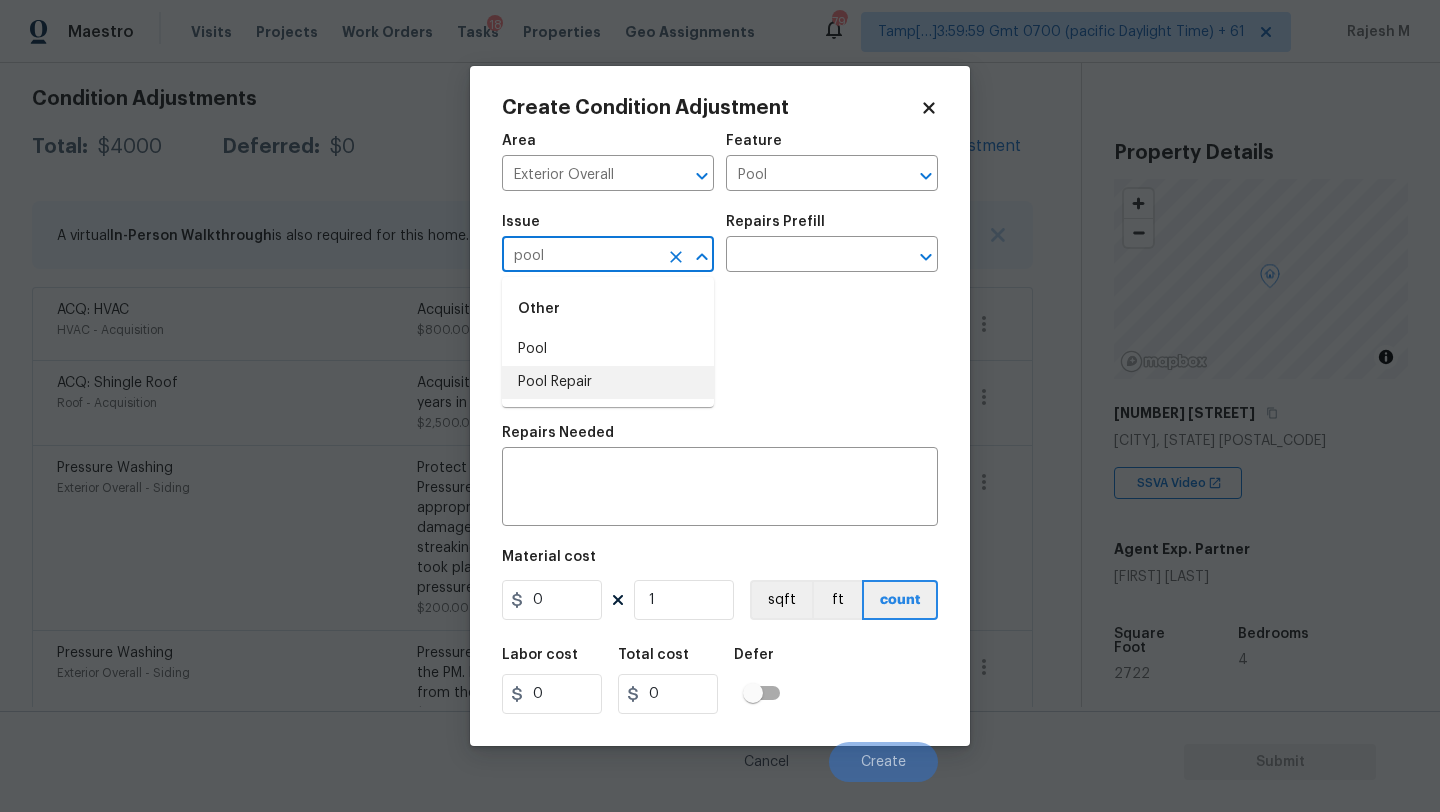 click on "Pool Repair" at bounding box center [608, 382] 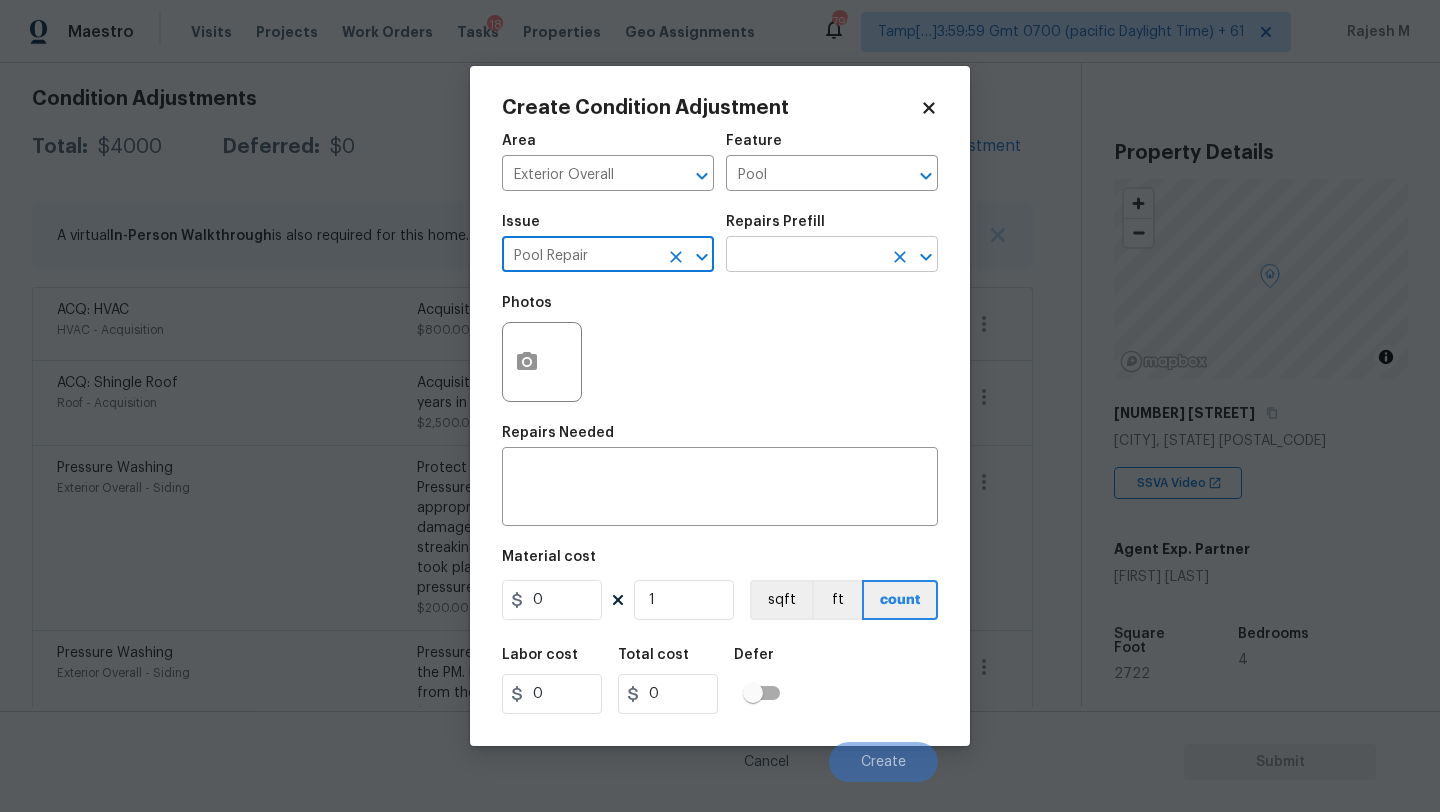 type on "Pool Repair" 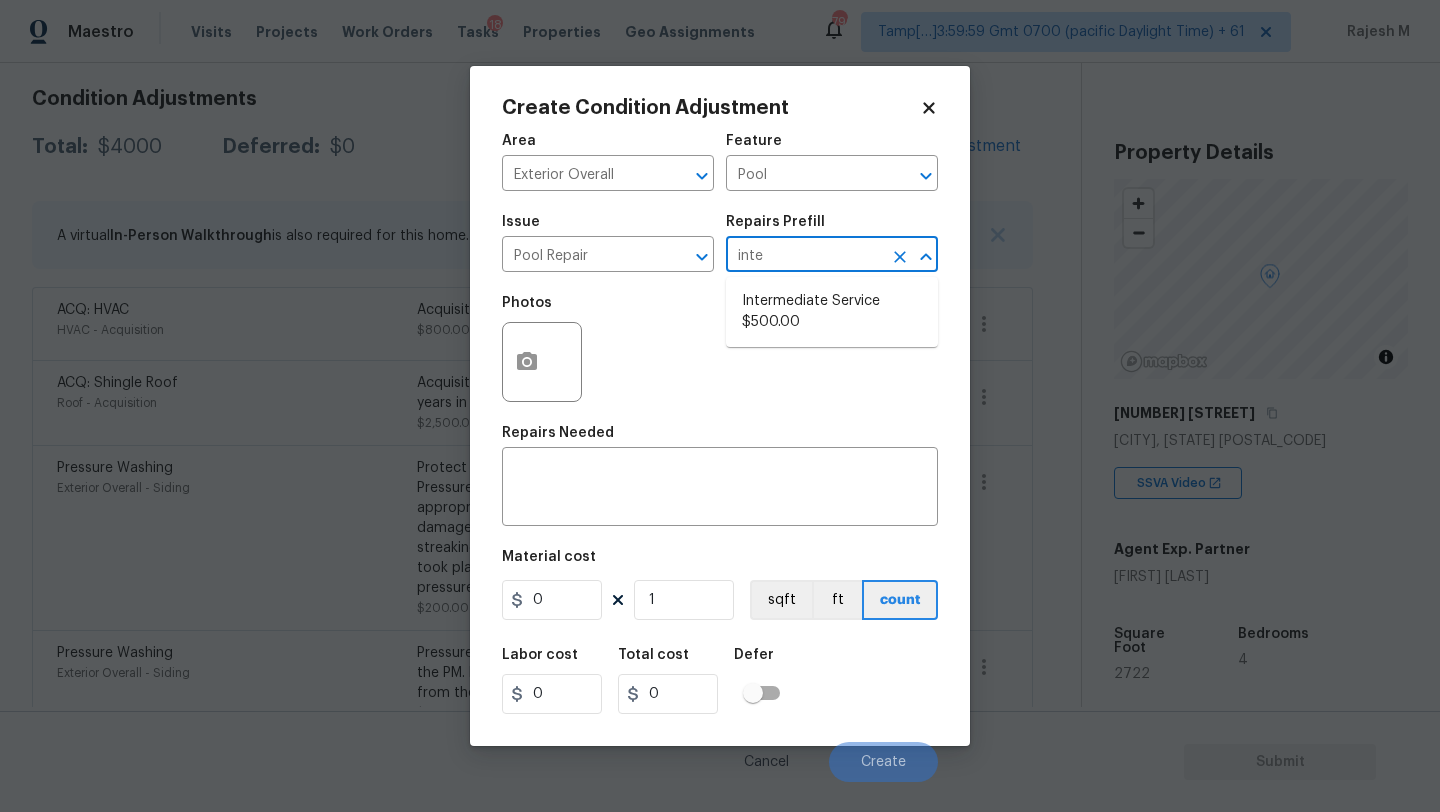 type on "inter" 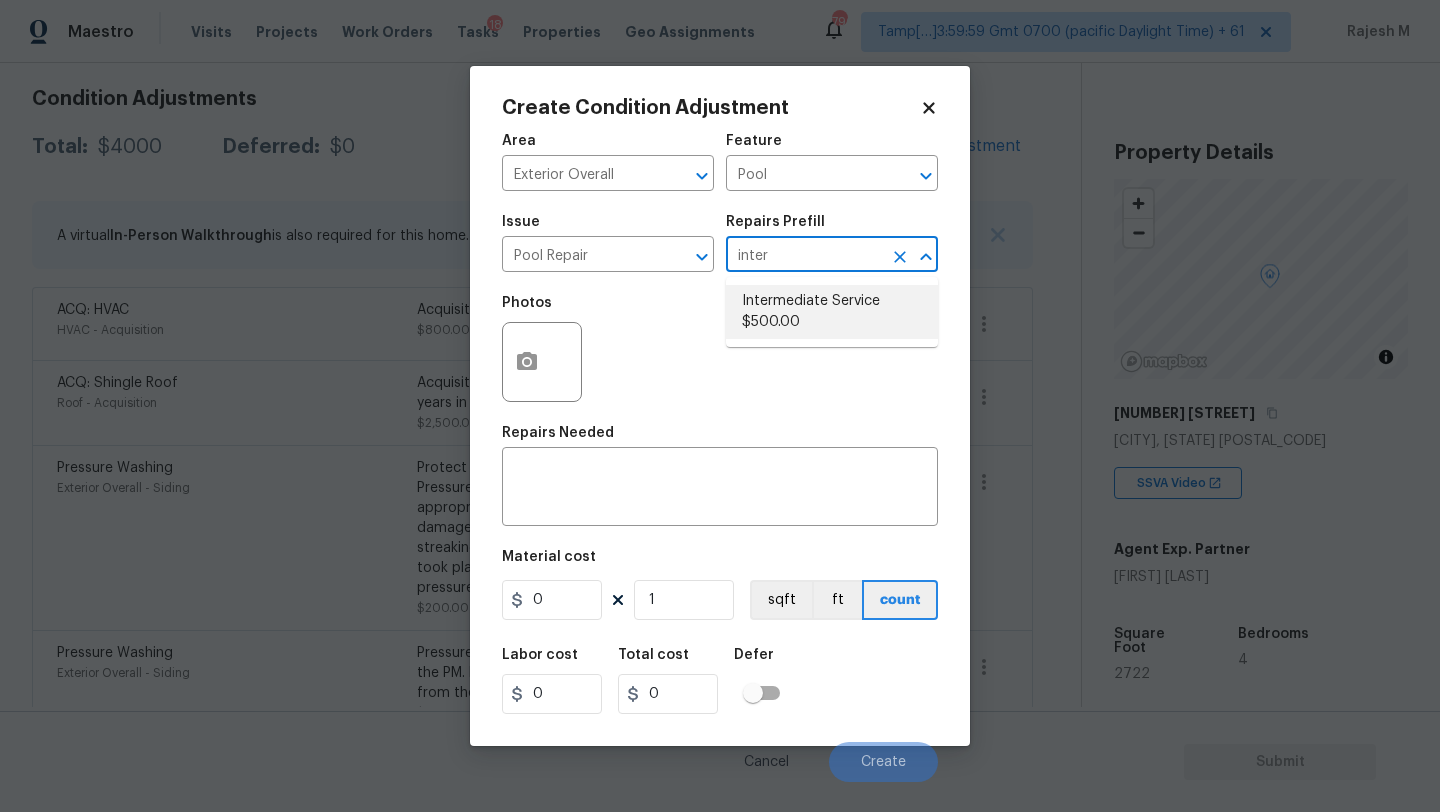 click on "Intermediate Service $500.00" at bounding box center (832, 312) 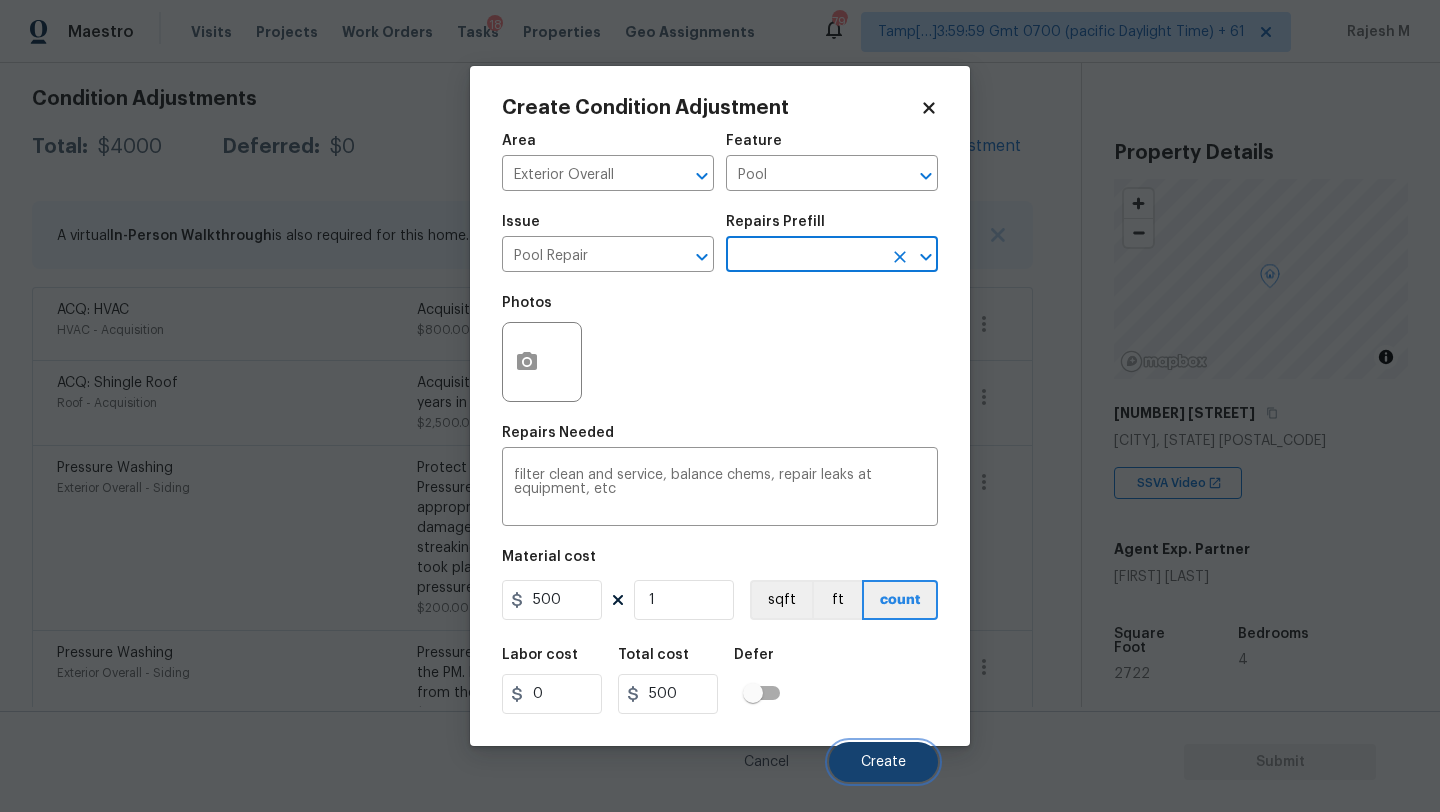 click on "Create" at bounding box center [883, 762] 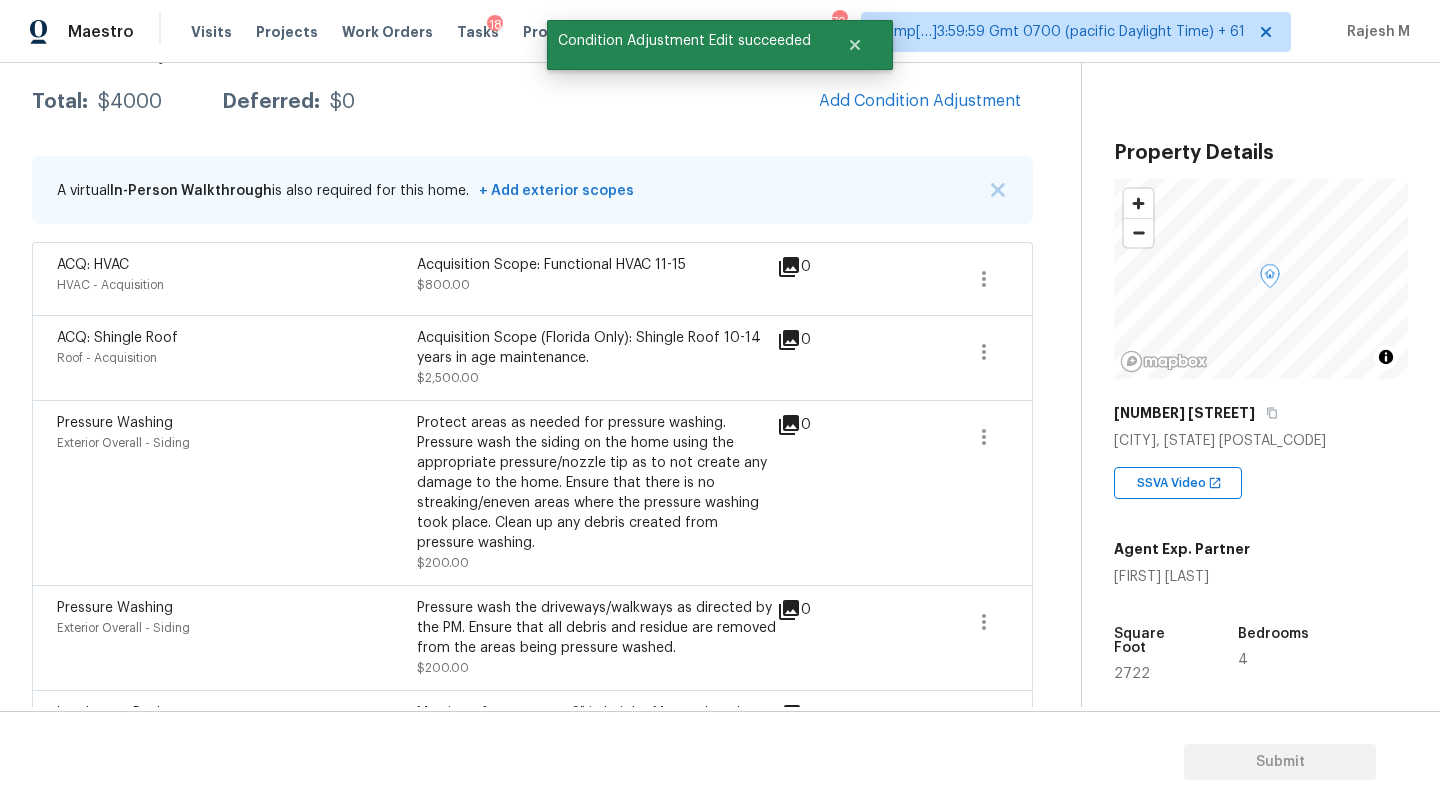 scroll, scrollTop: 278, scrollLeft: 0, axis: vertical 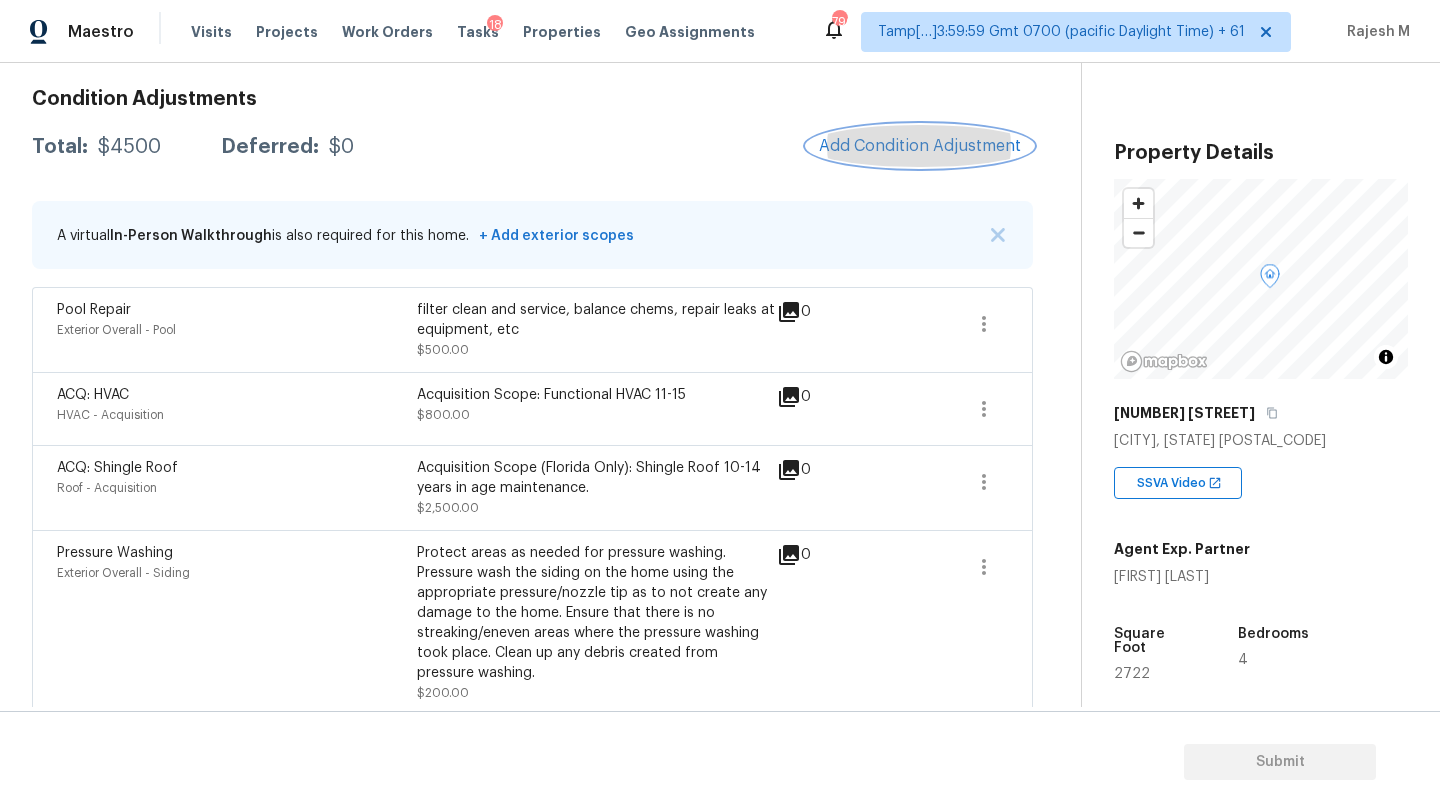 click on "Add Condition Adjustment" at bounding box center [920, 146] 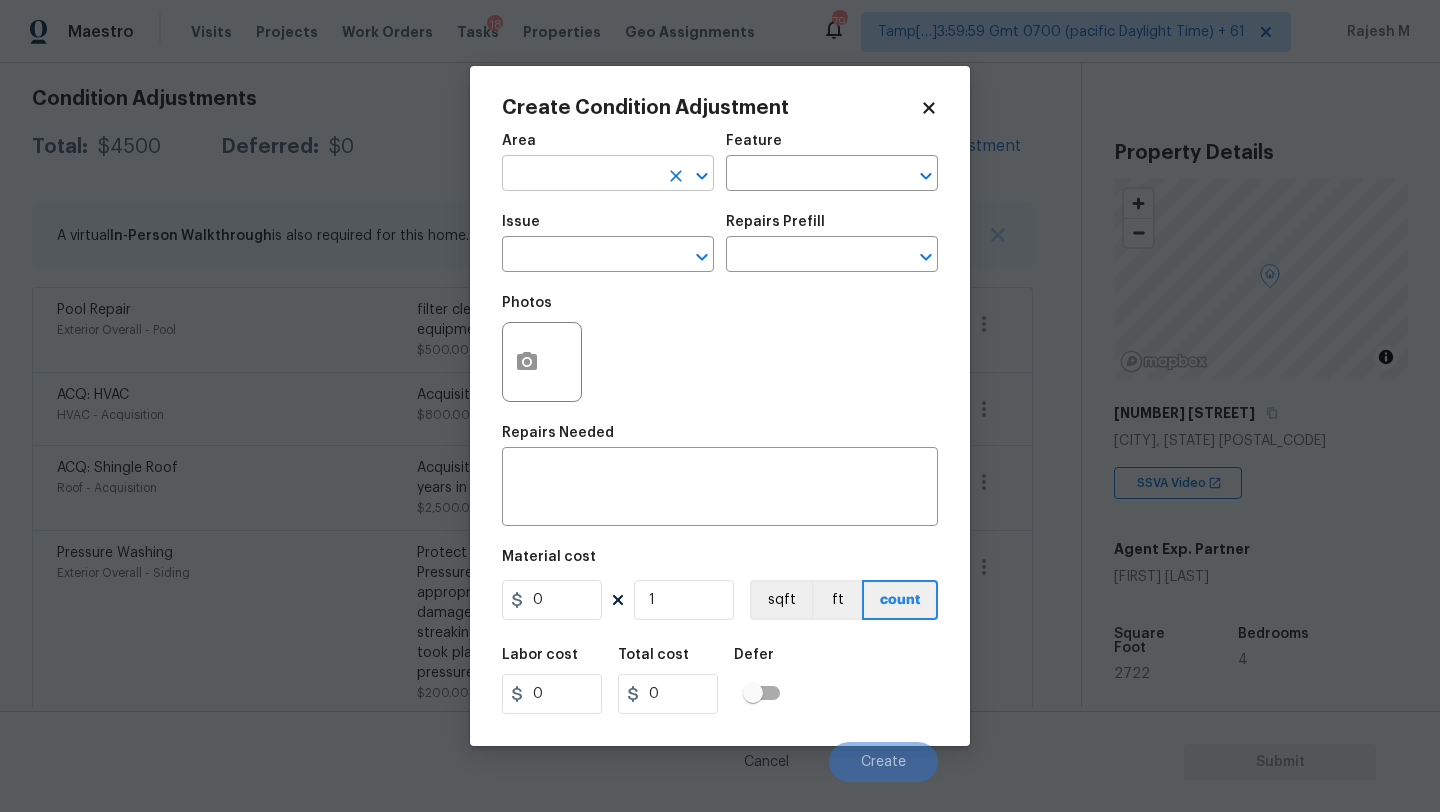 click 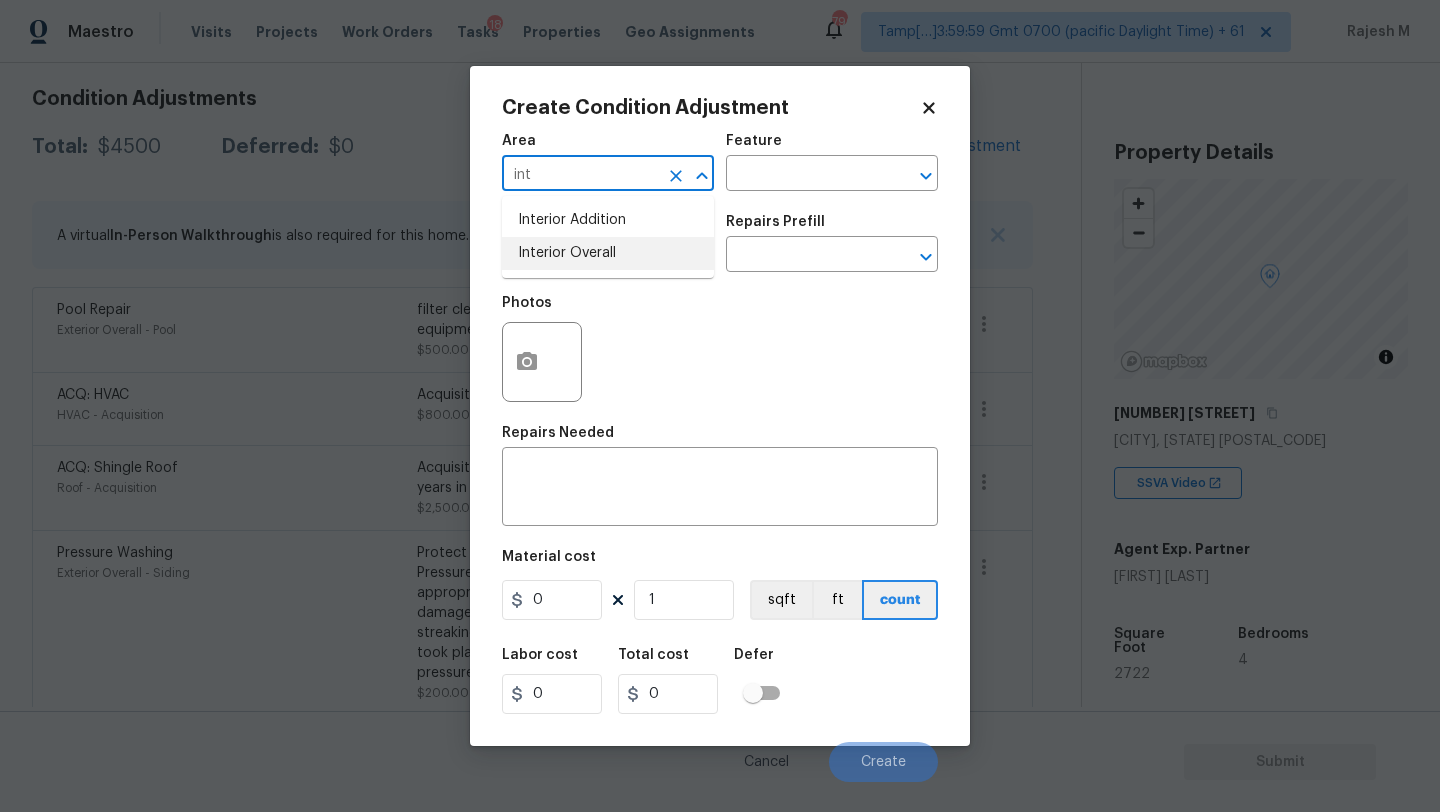click on "Interior Overall" at bounding box center (608, 253) 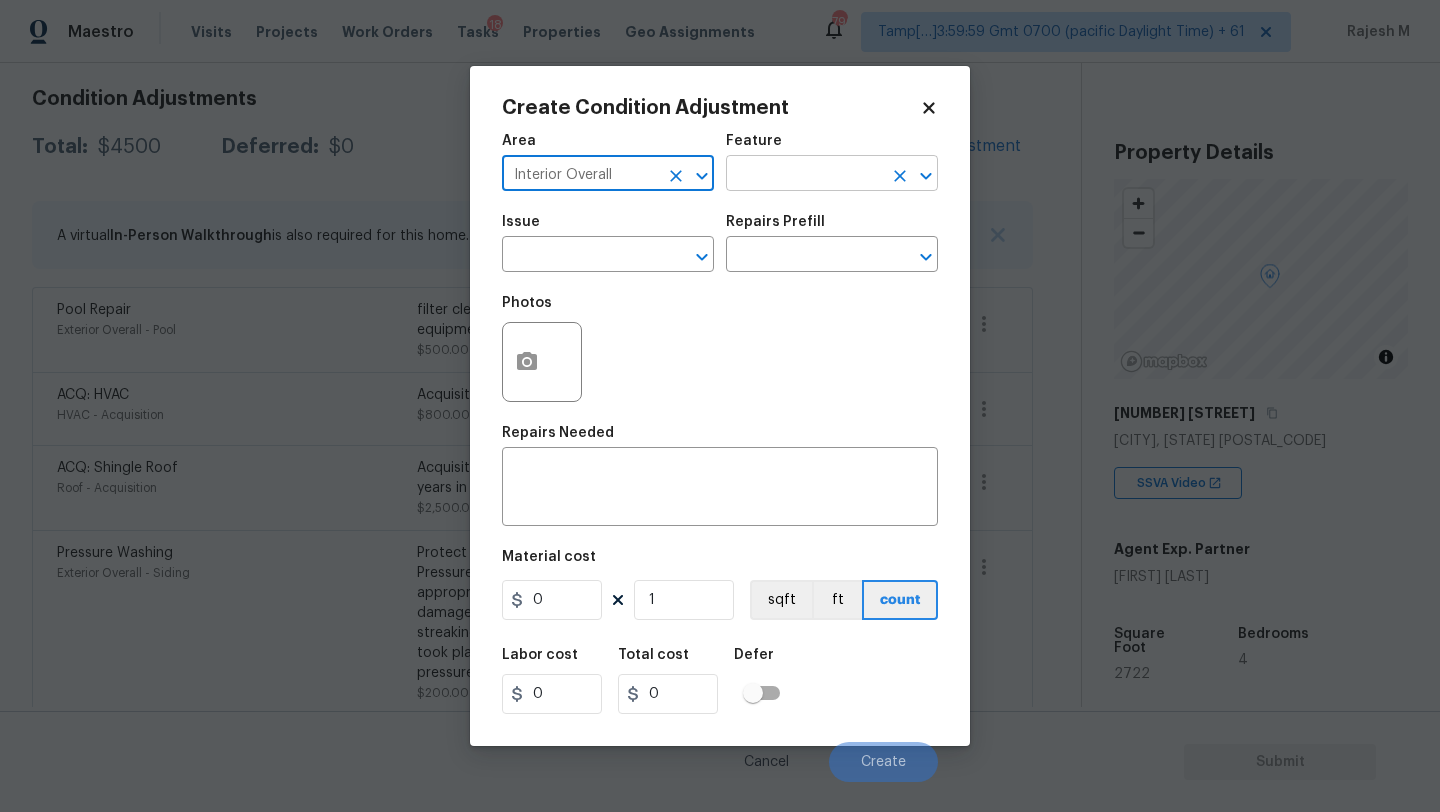 type on "Interior Overall" 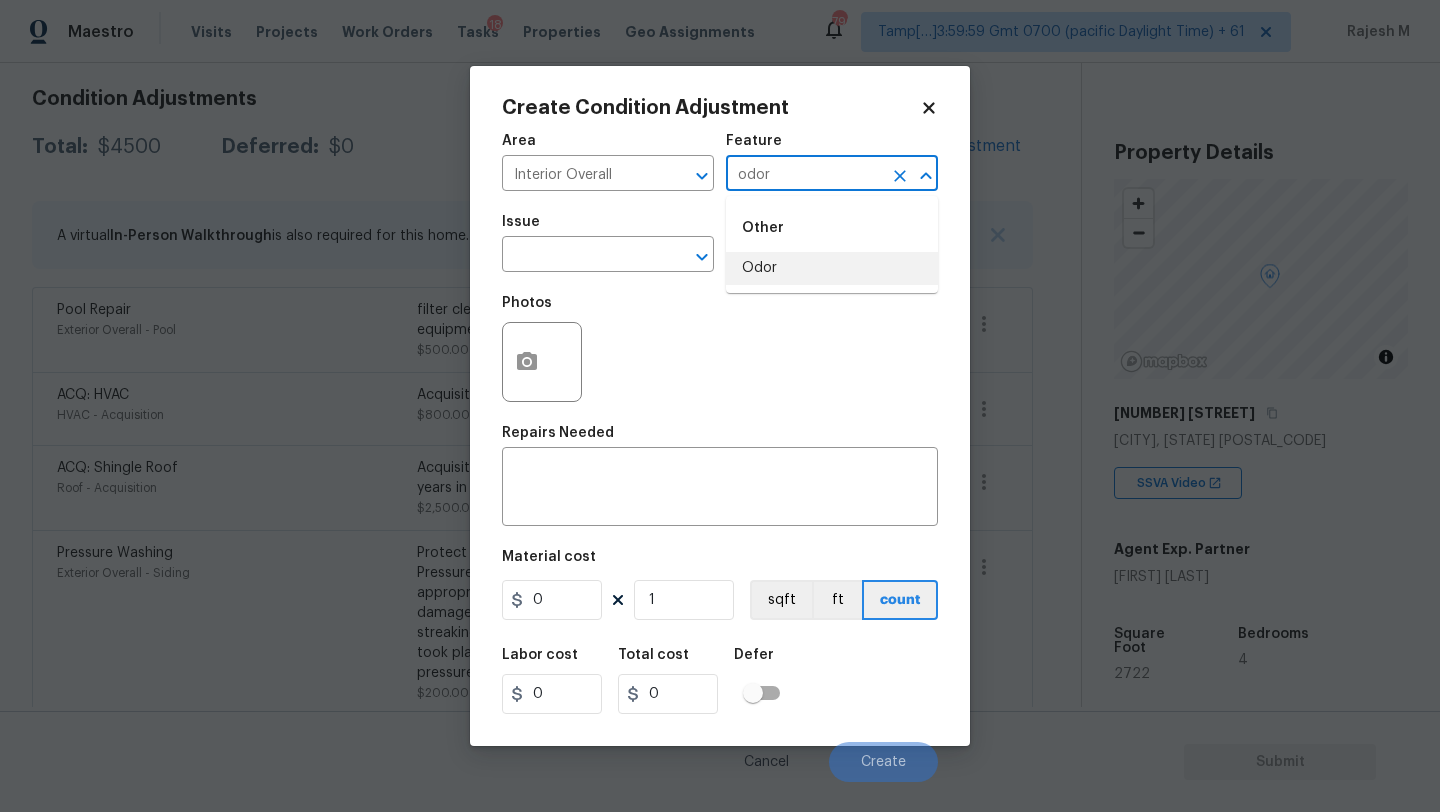 click on "Odor" at bounding box center [832, 268] 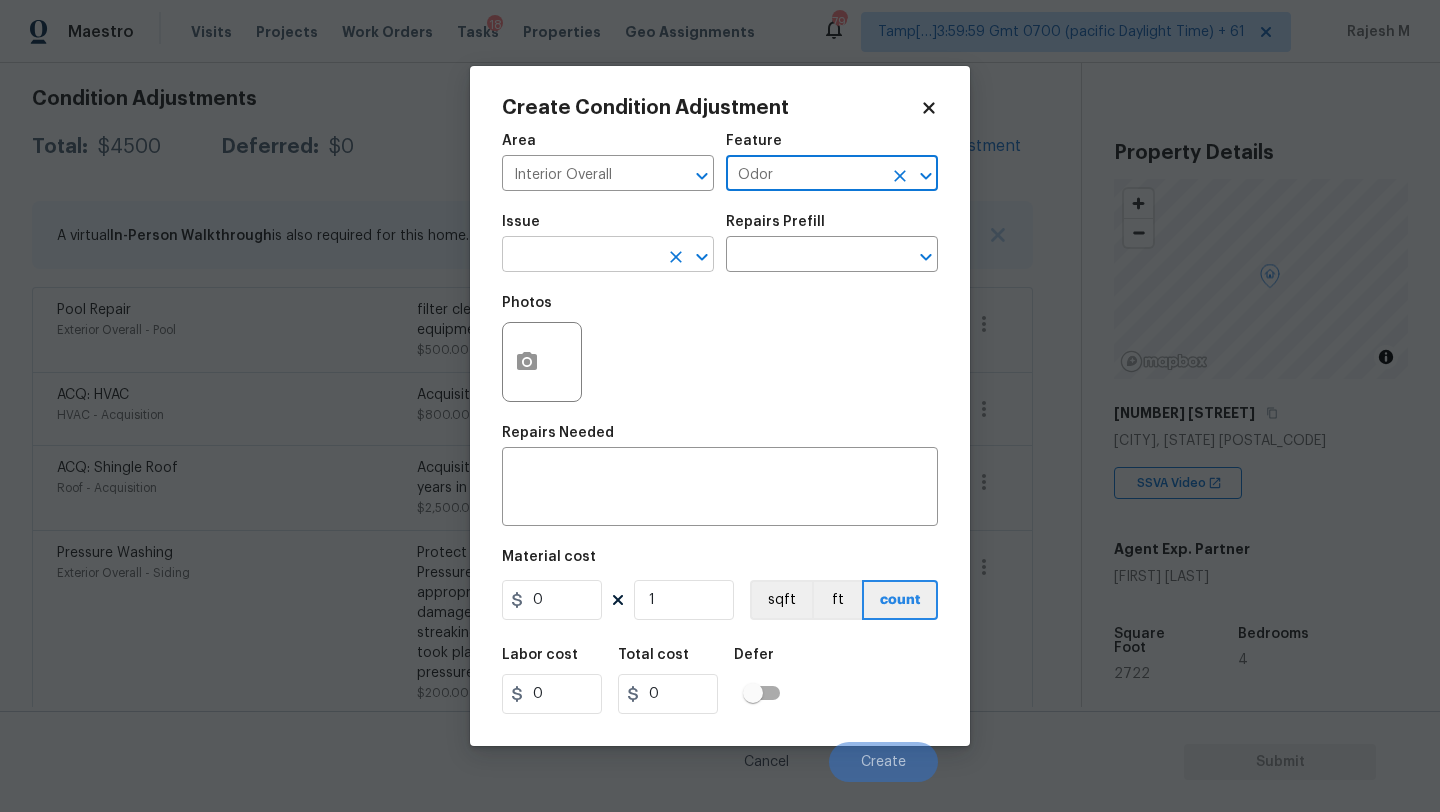 type on "Odor" 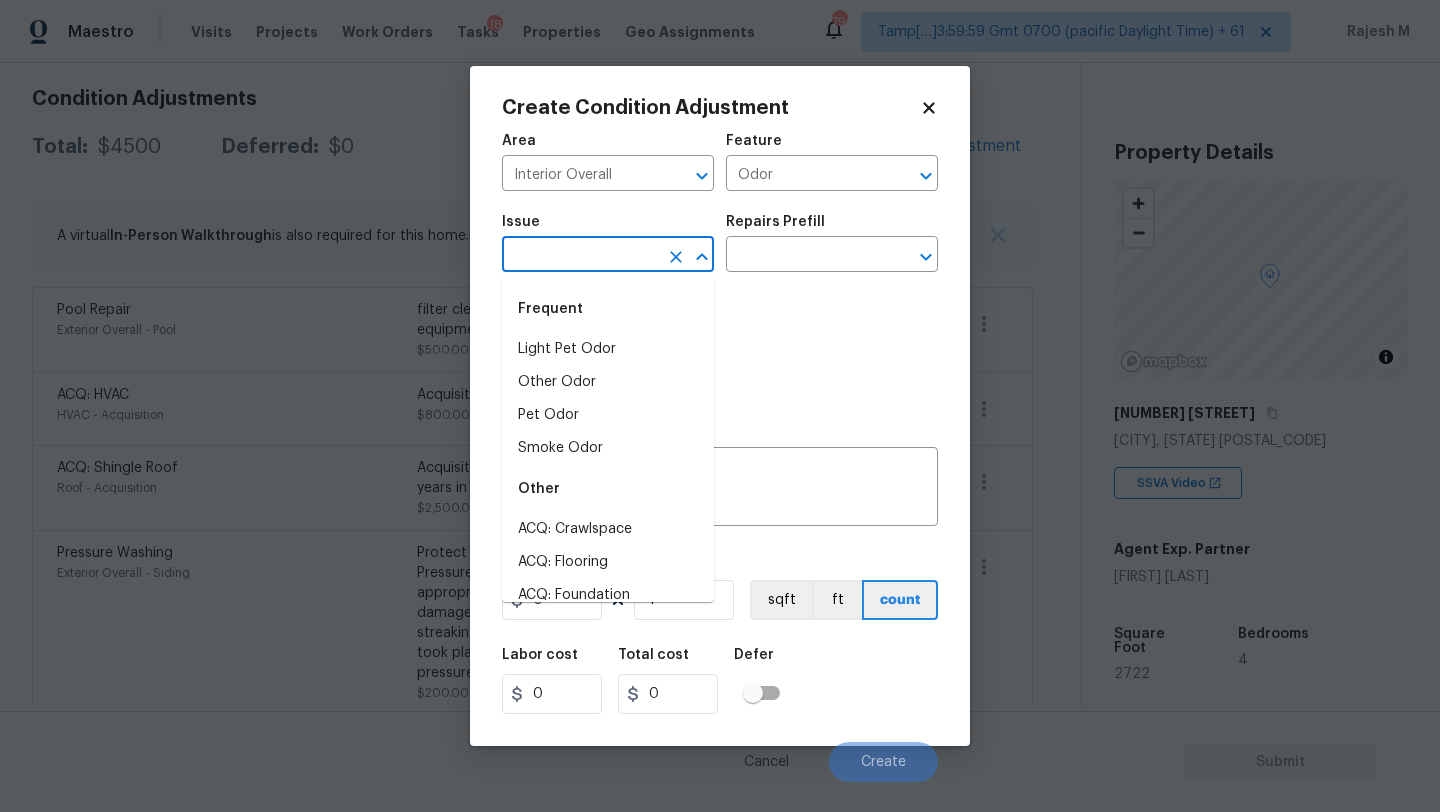 click at bounding box center [580, 256] 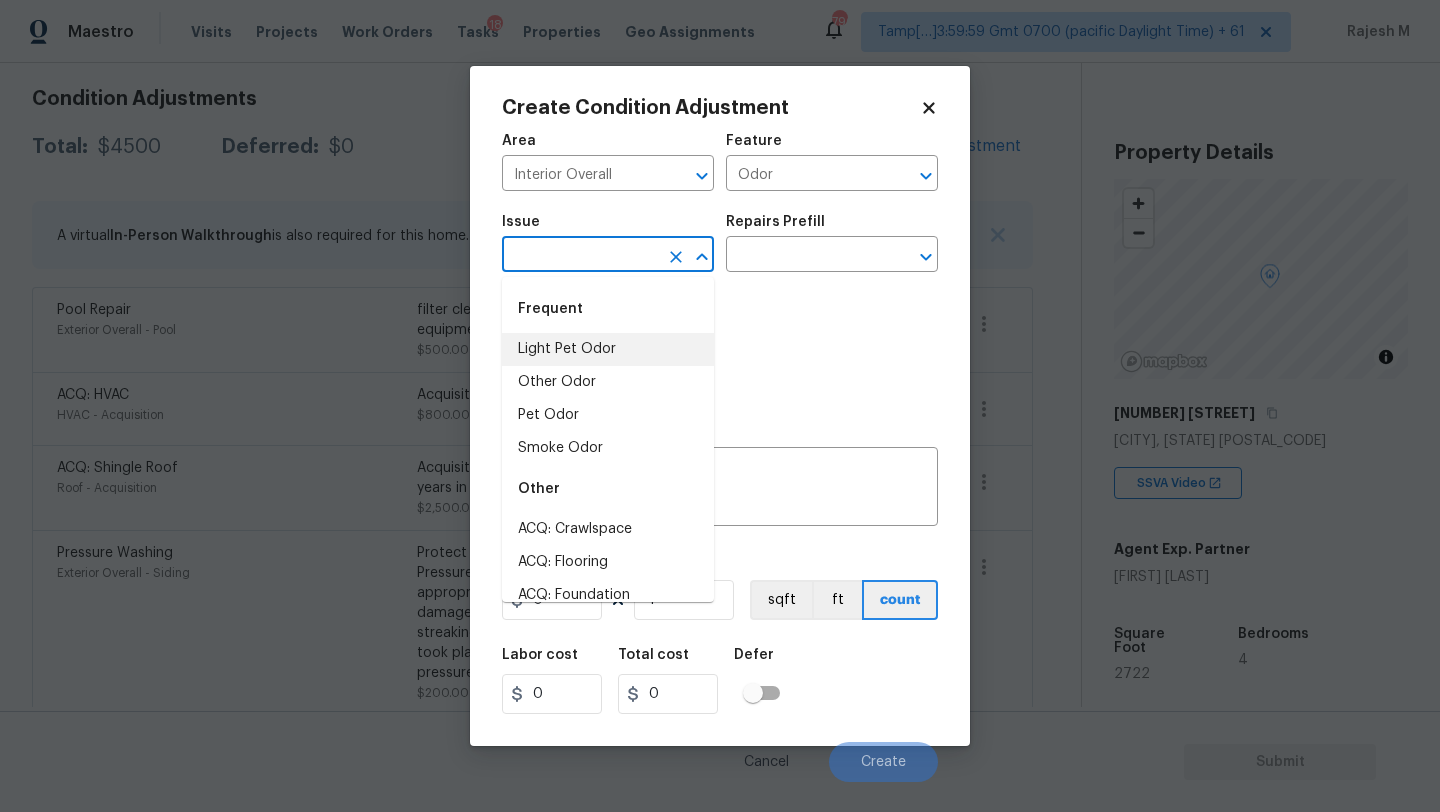 click on "Light Pet Odor" at bounding box center [608, 349] 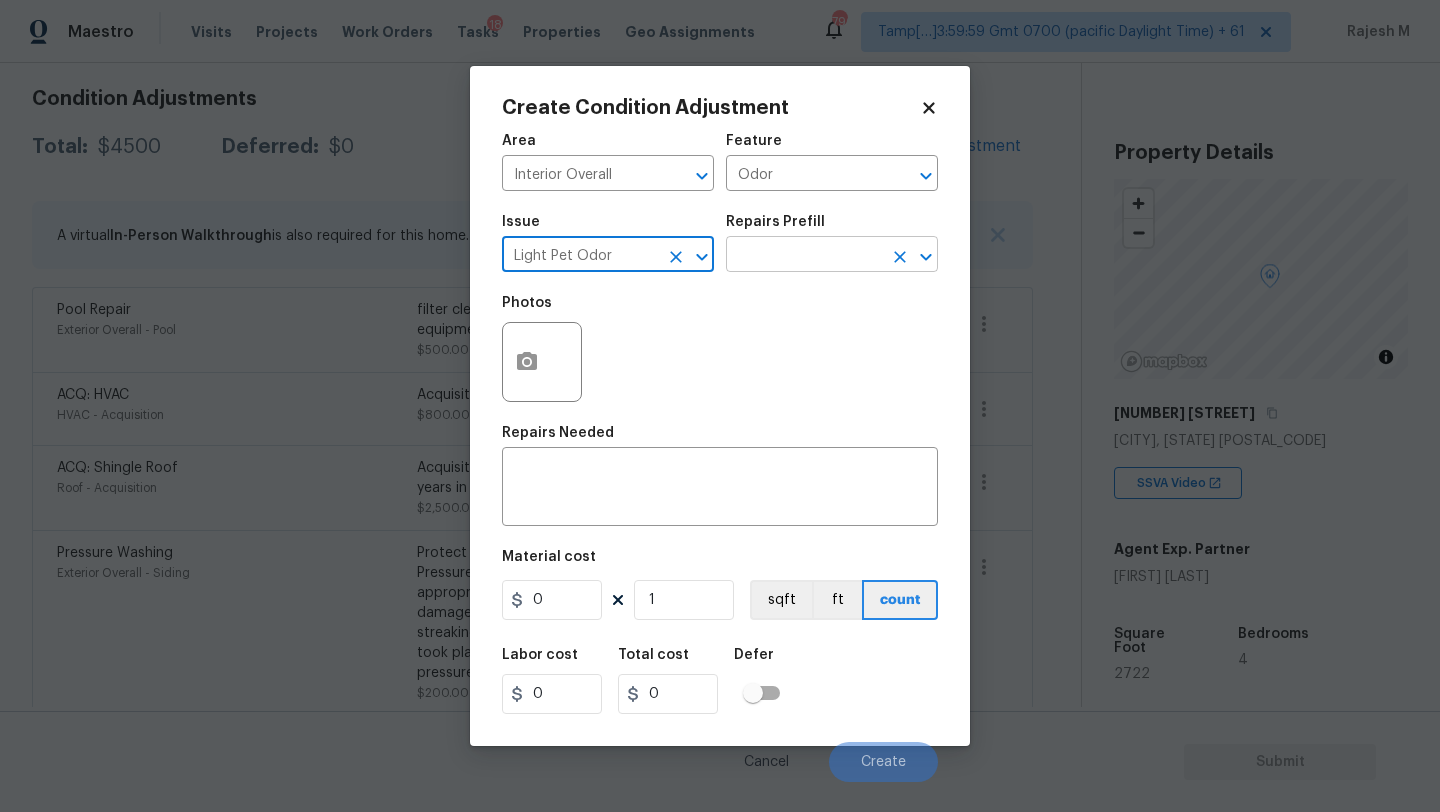 click at bounding box center (804, 256) 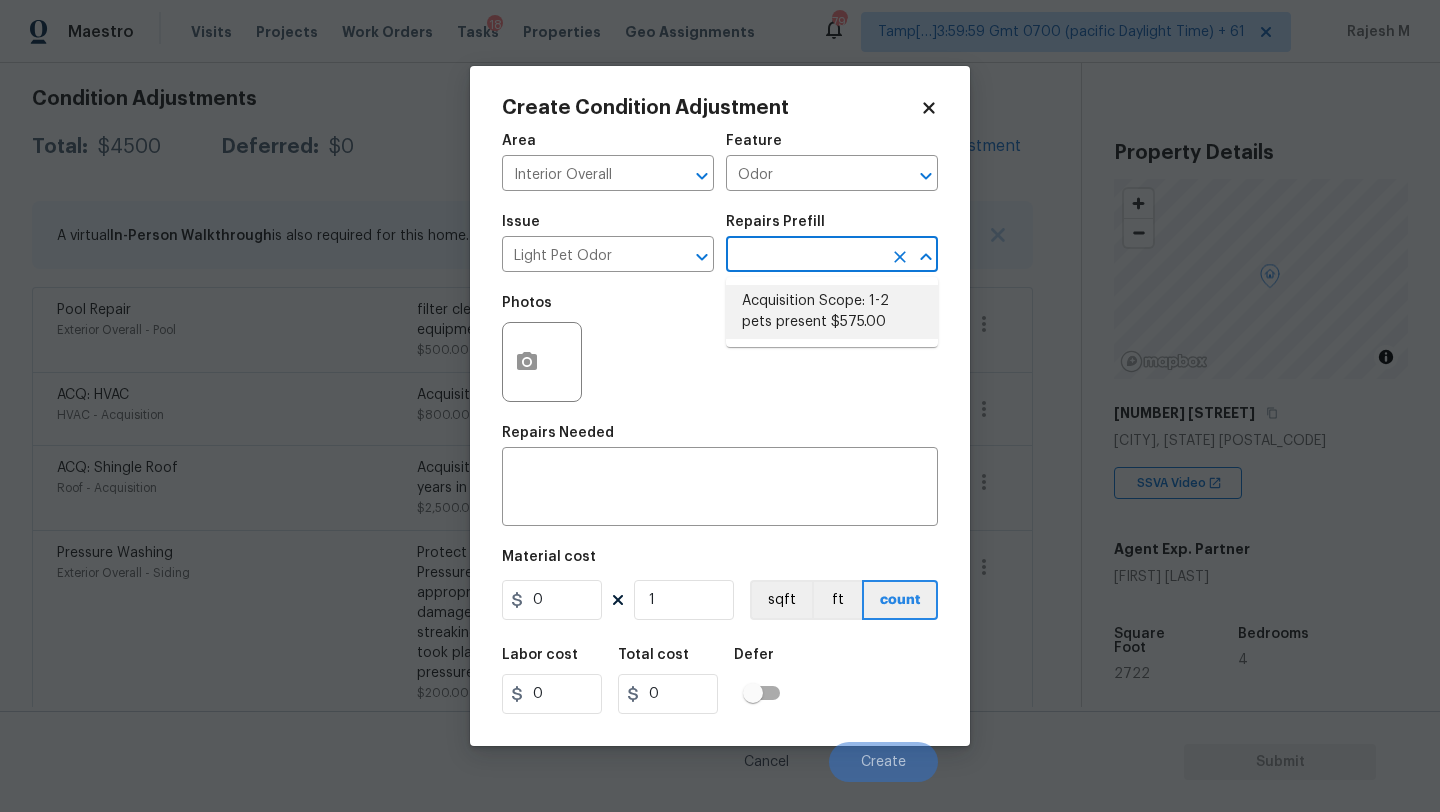 click on "Acquisition Scope: 1-2 pets present $575.00" at bounding box center (832, 312) 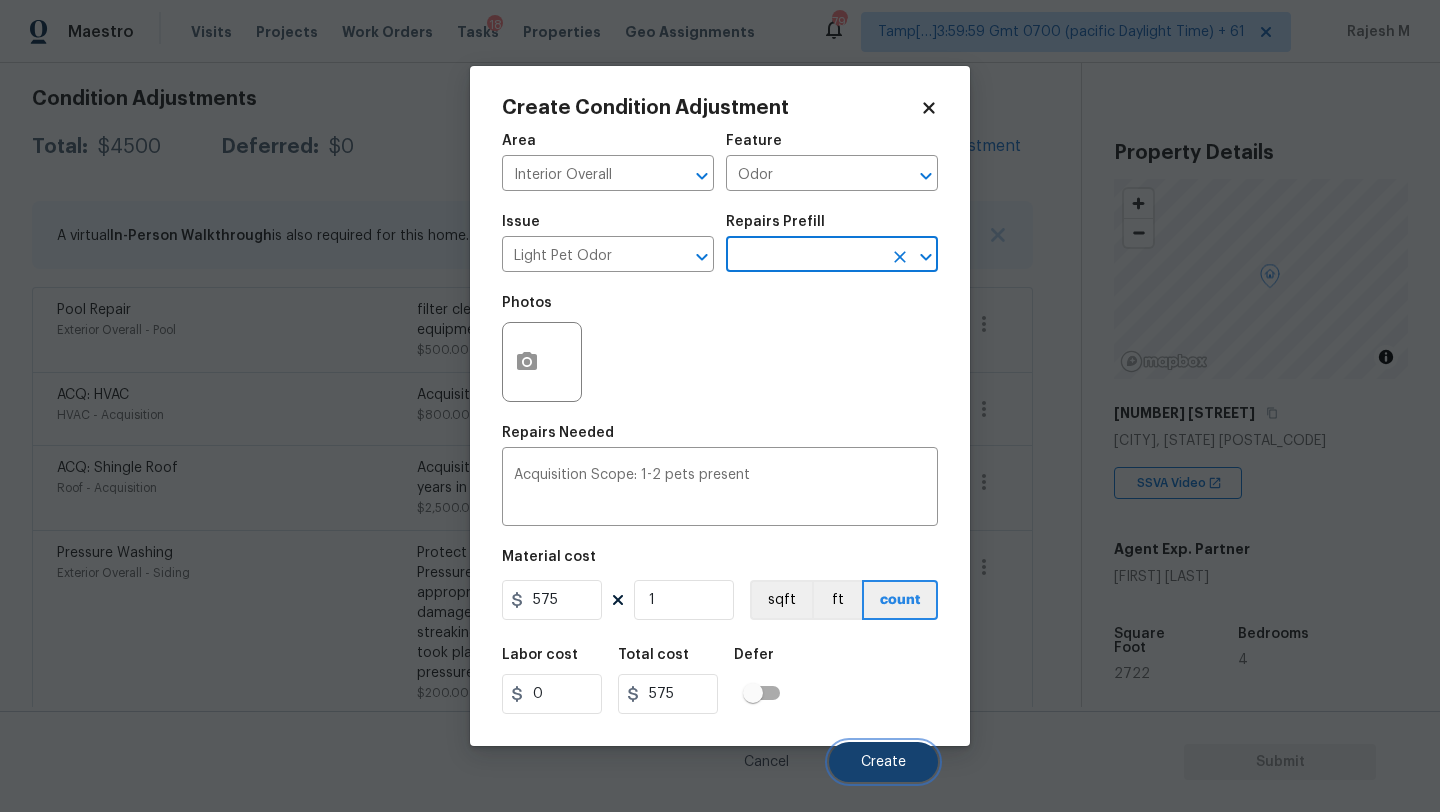 click on "Create" at bounding box center [883, 762] 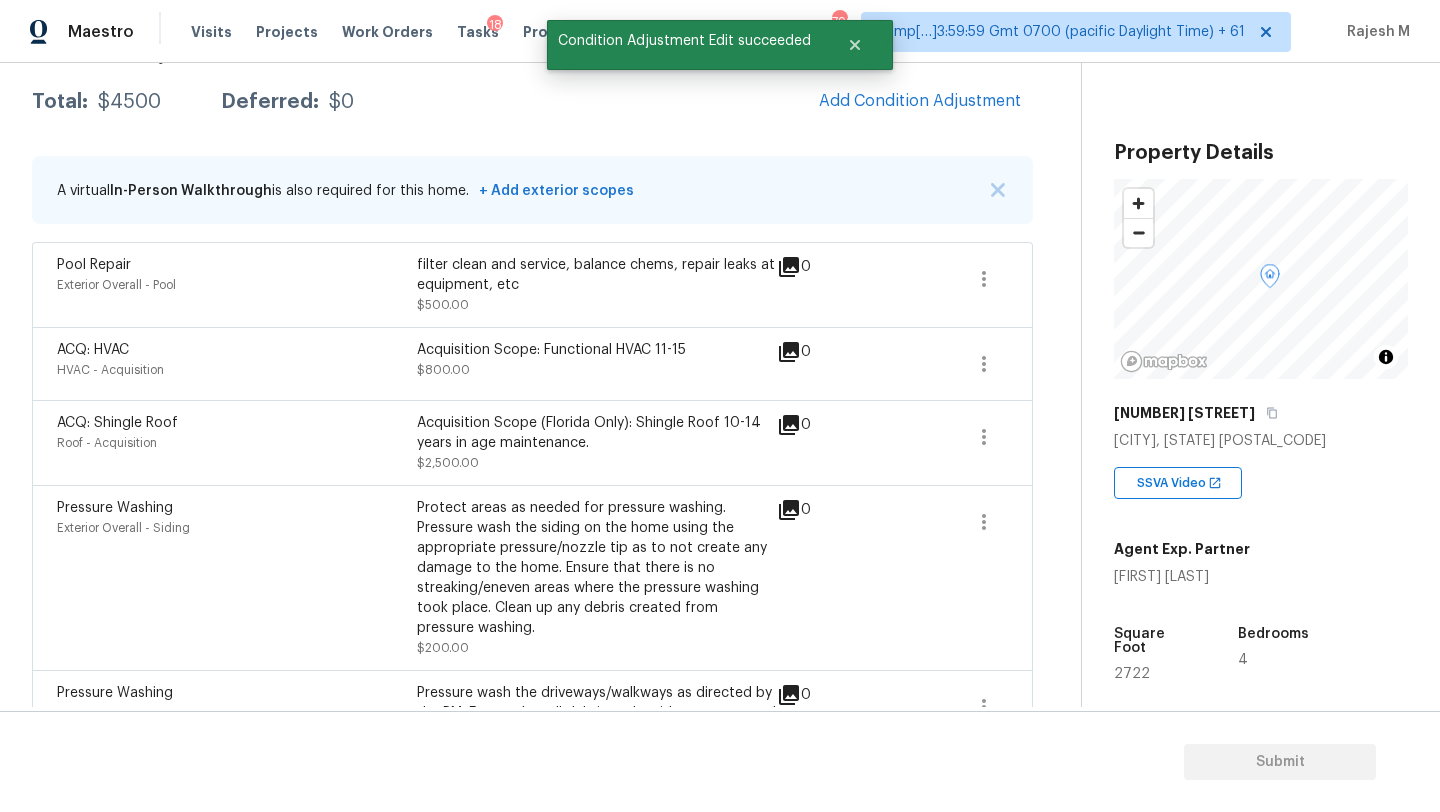scroll, scrollTop: 278, scrollLeft: 0, axis: vertical 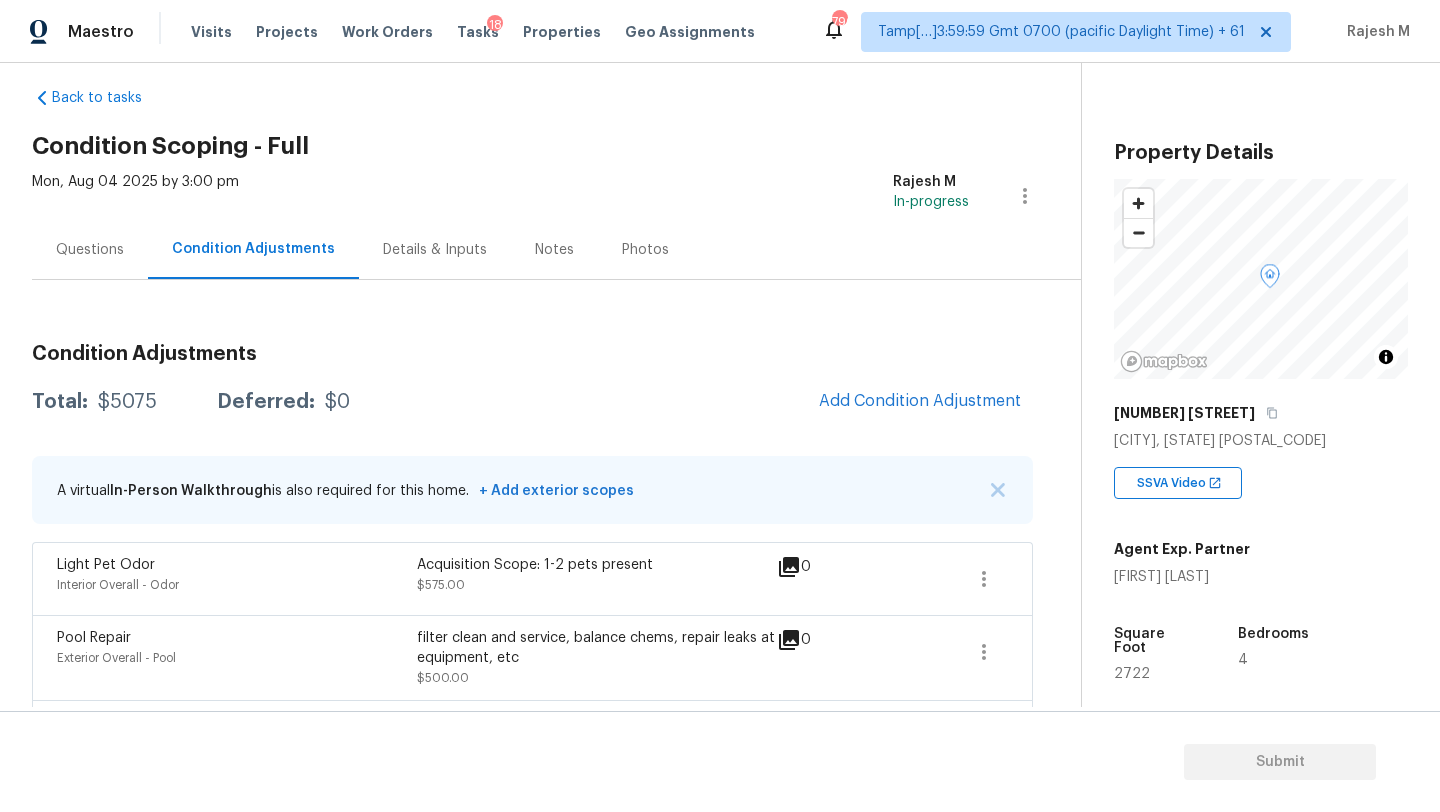 click on "Questions" at bounding box center (90, 250) 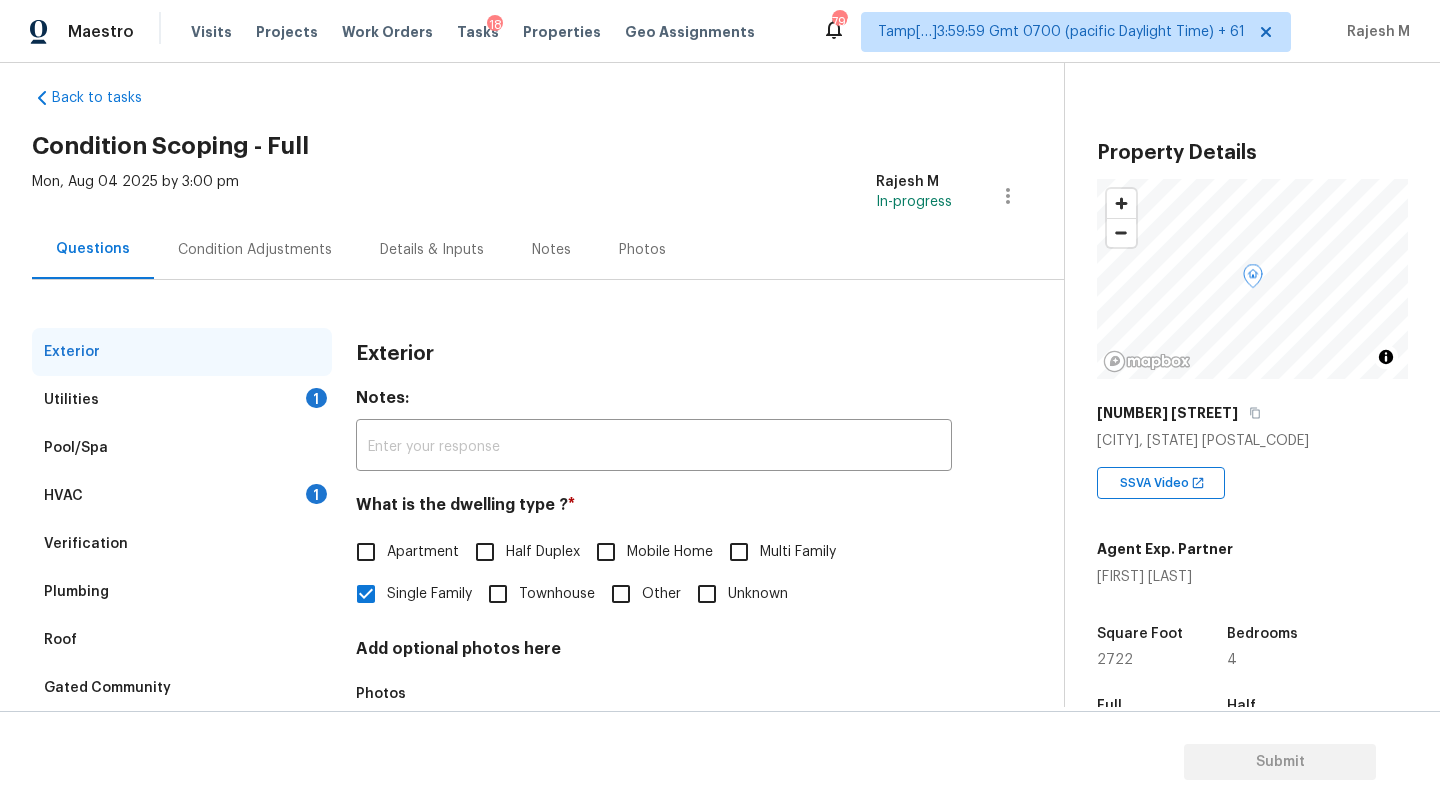 click on "Utilities 1" at bounding box center (182, 400) 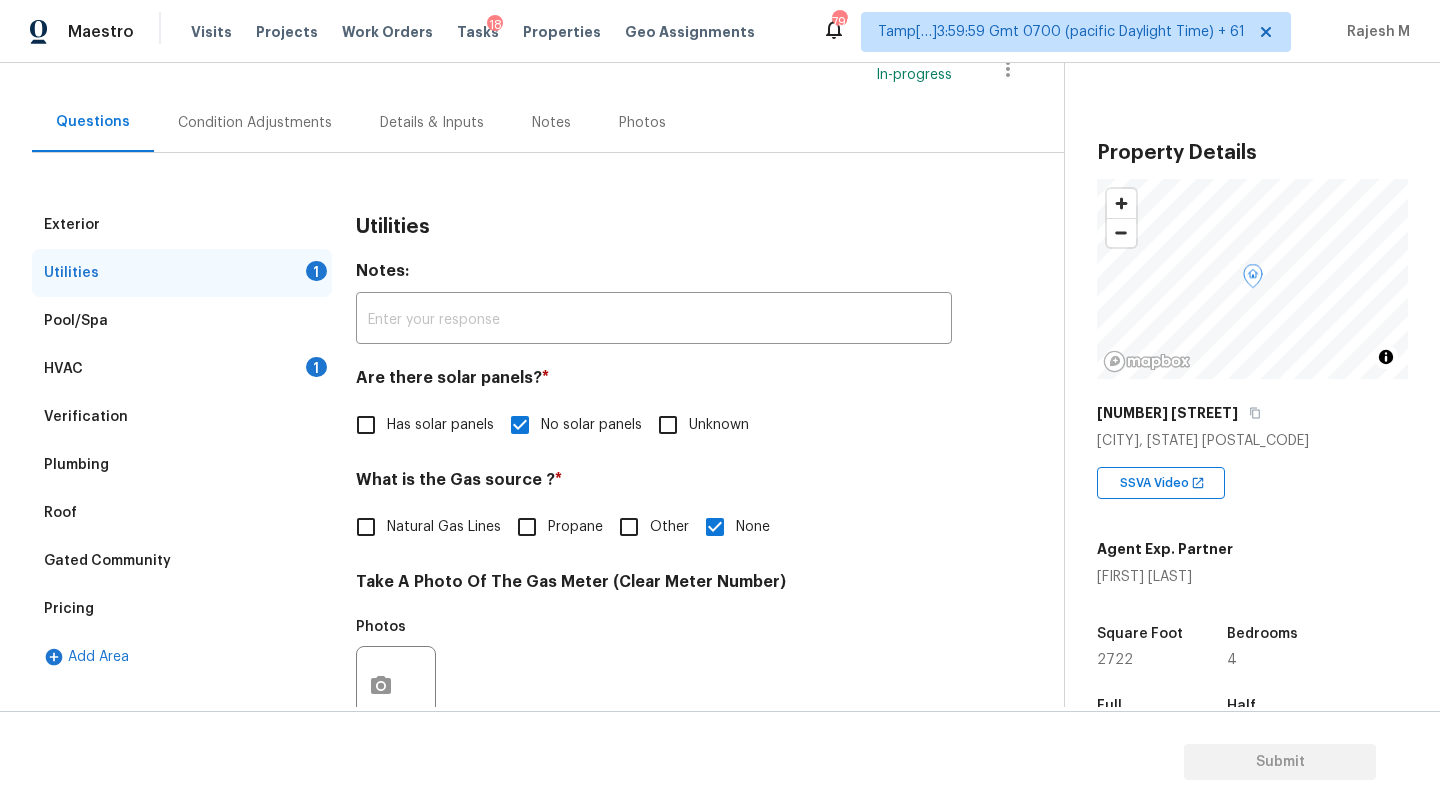 scroll, scrollTop: 386, scrollLeft: 0, axis: vertical 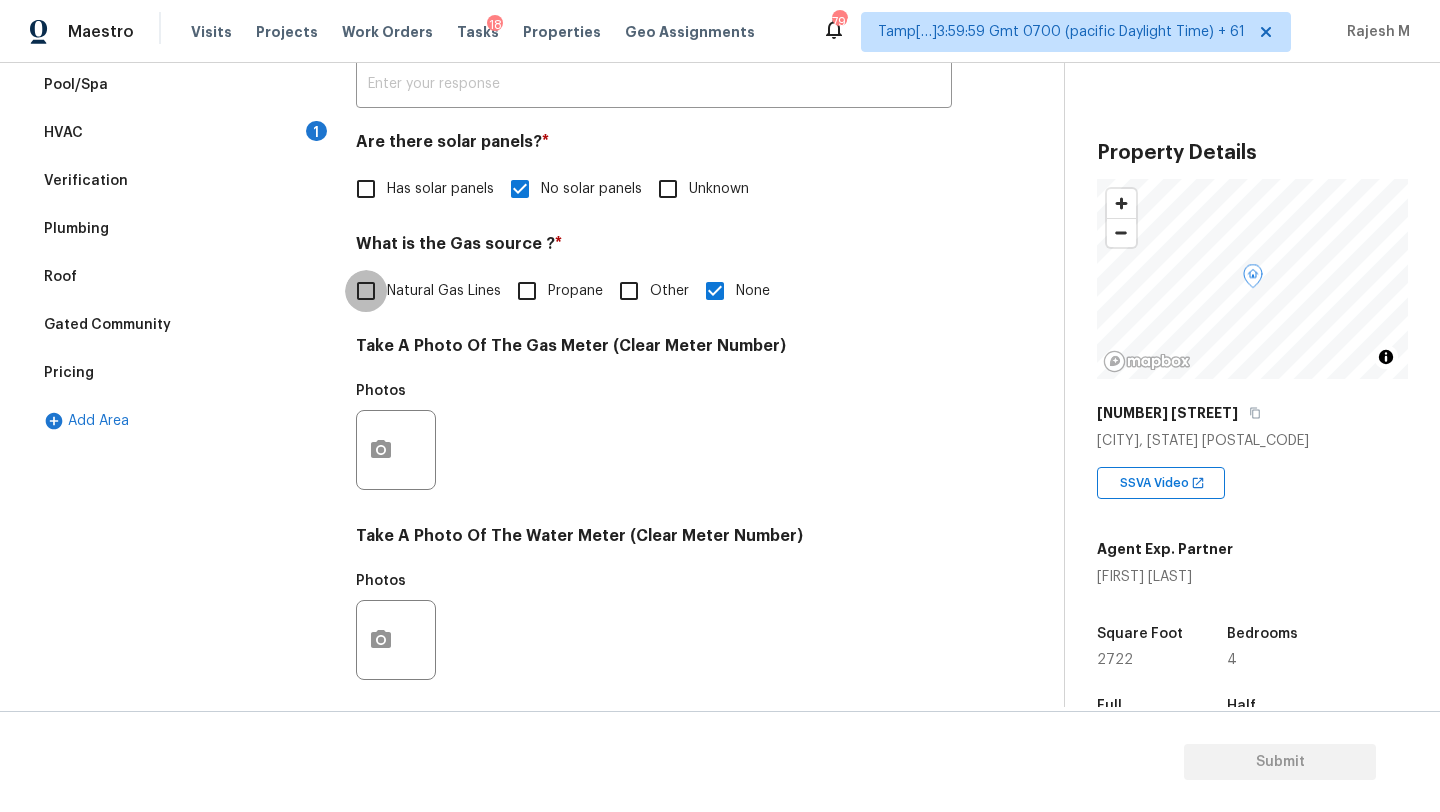 click on "Natural Gas Lines" at bounding box center (366, 291) 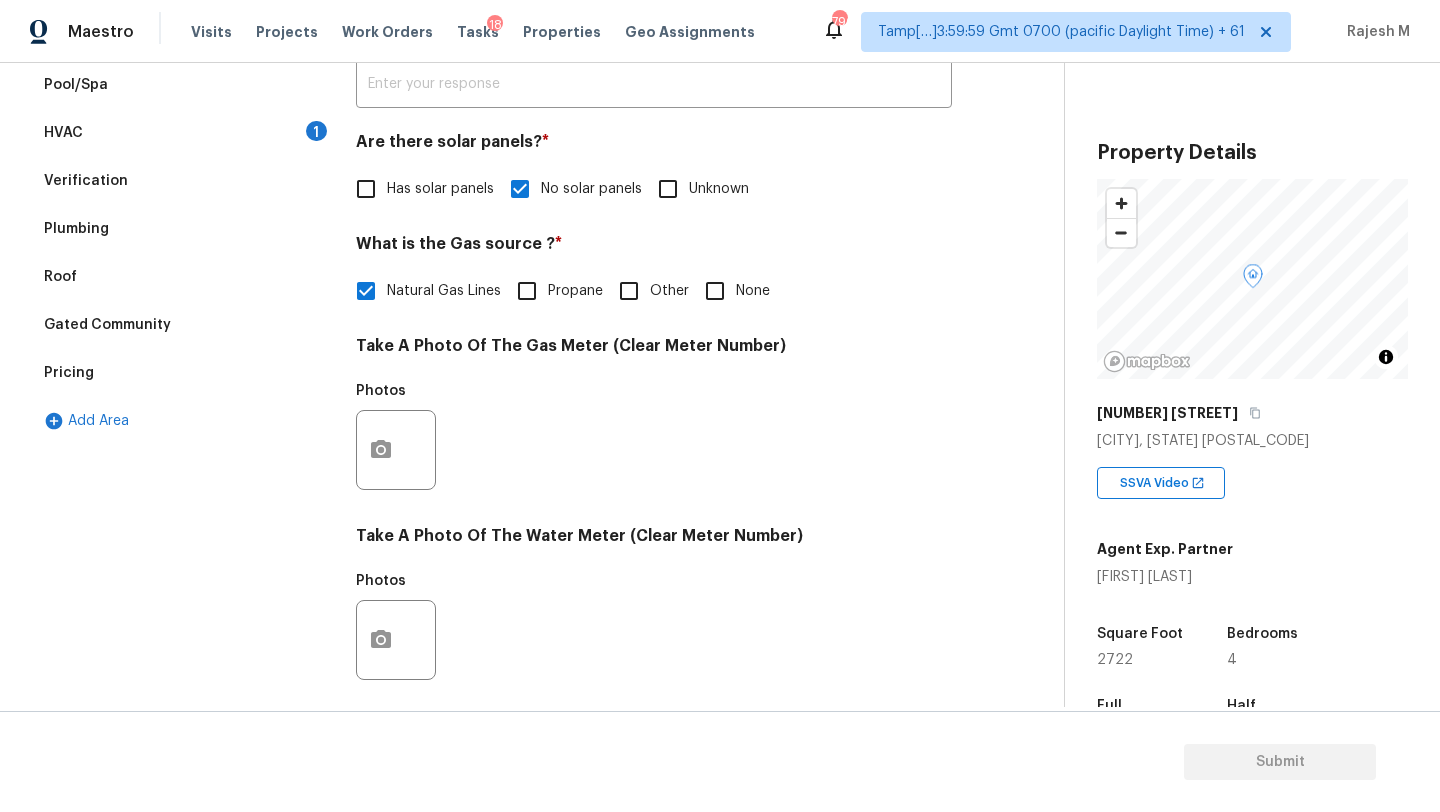 scroll, scrollTop: 287, scrollLeft: 0, axis: vertical 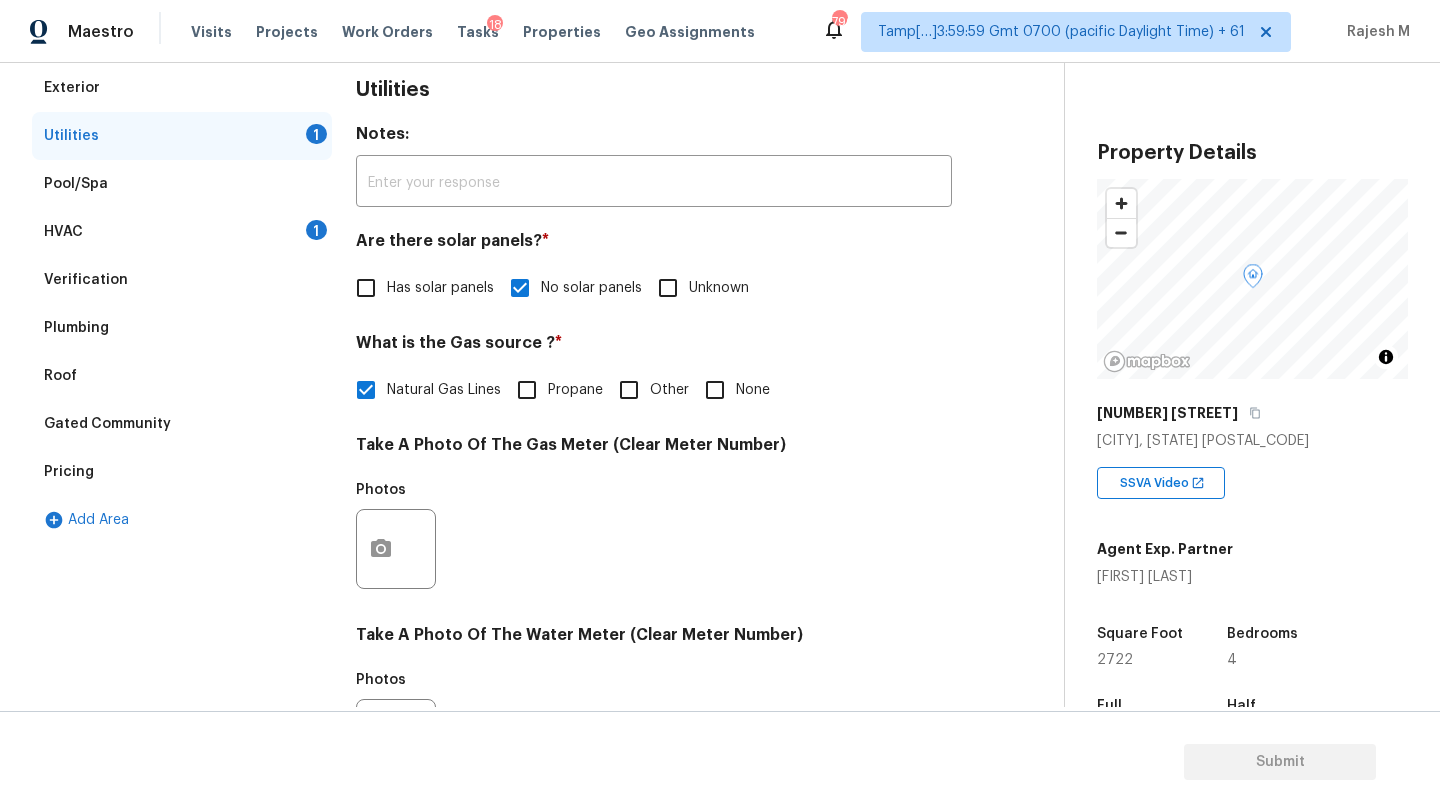 click on "Pricing" at bounding box center [182, 472] 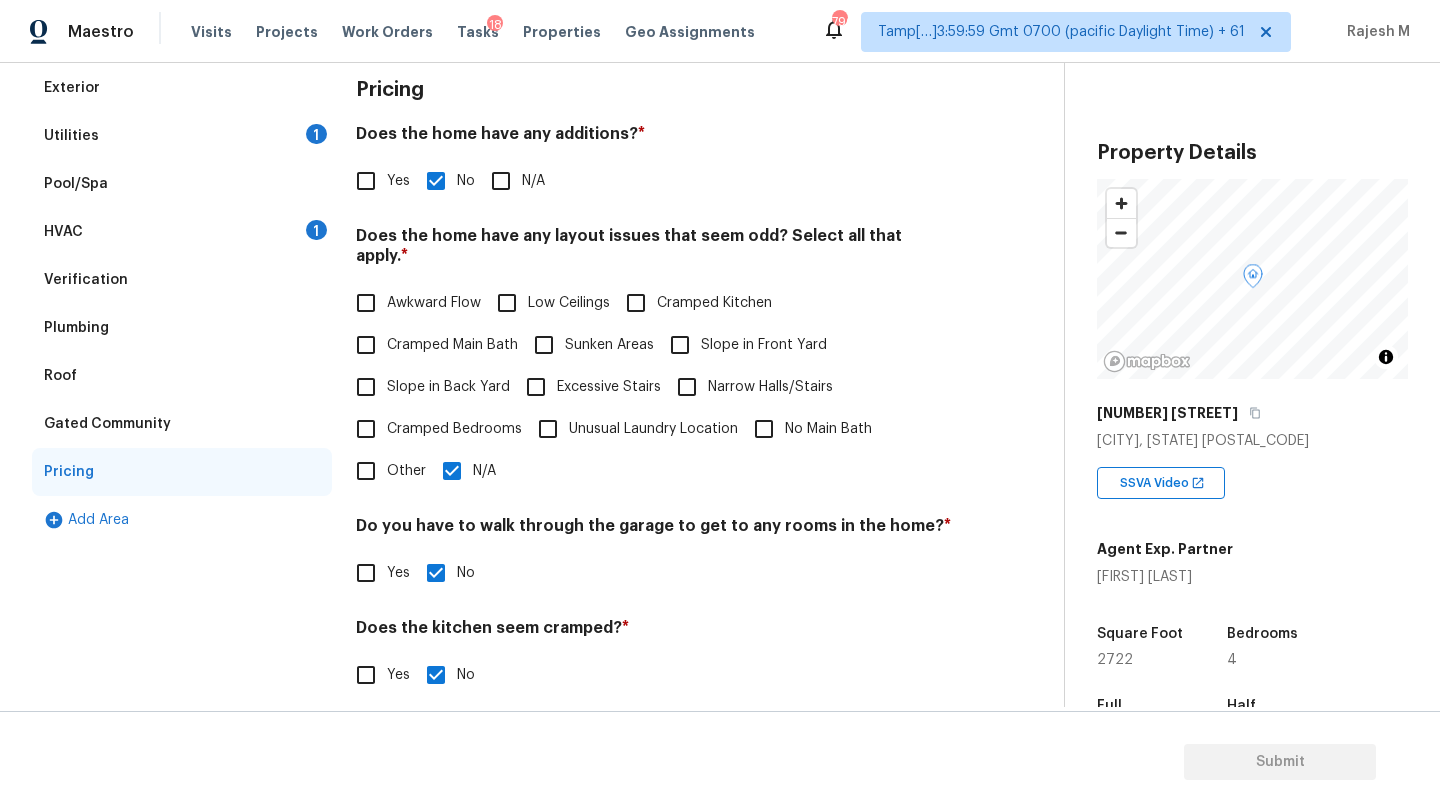 click on "Yes" at bounding box center [366, 181] 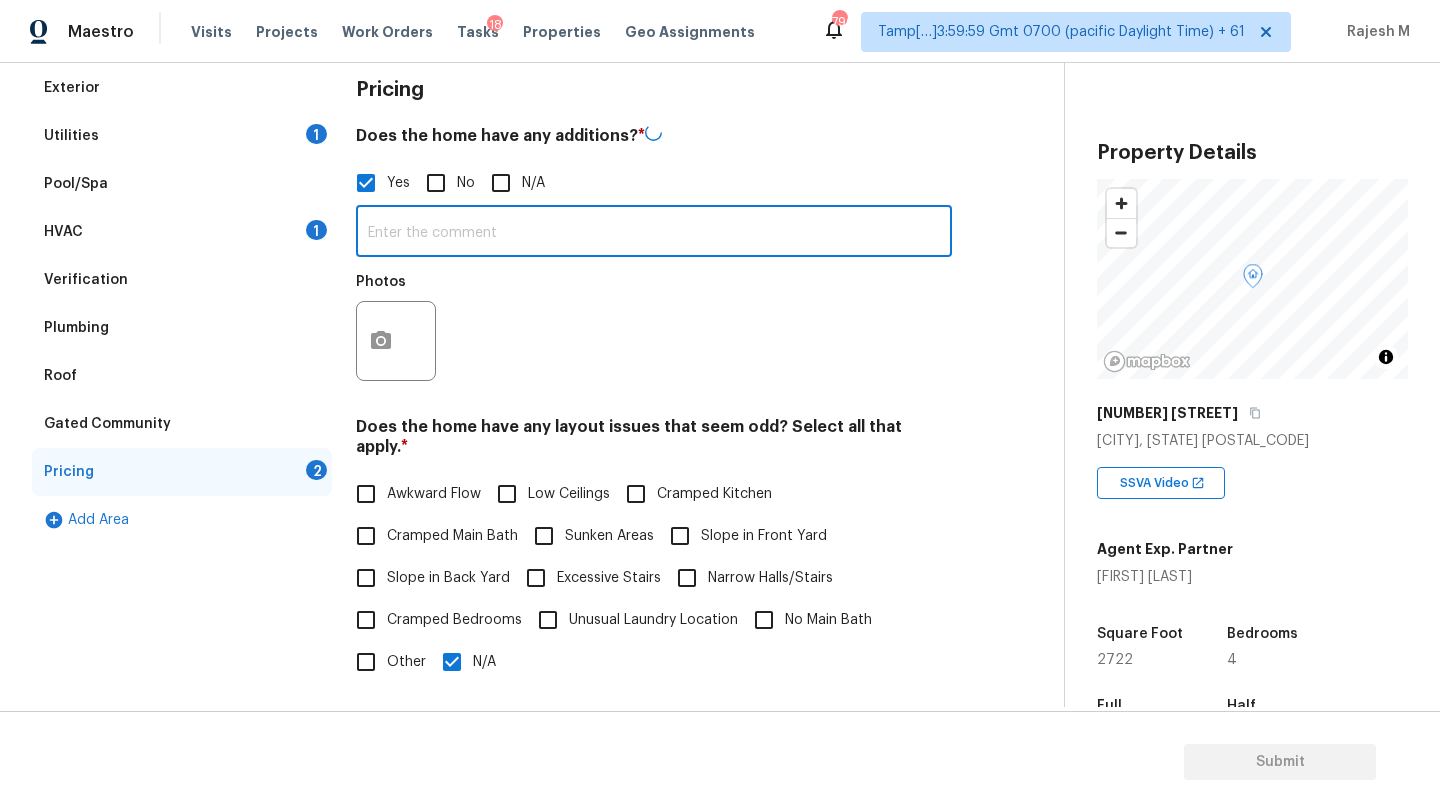 click at bounding box center (654, 233) 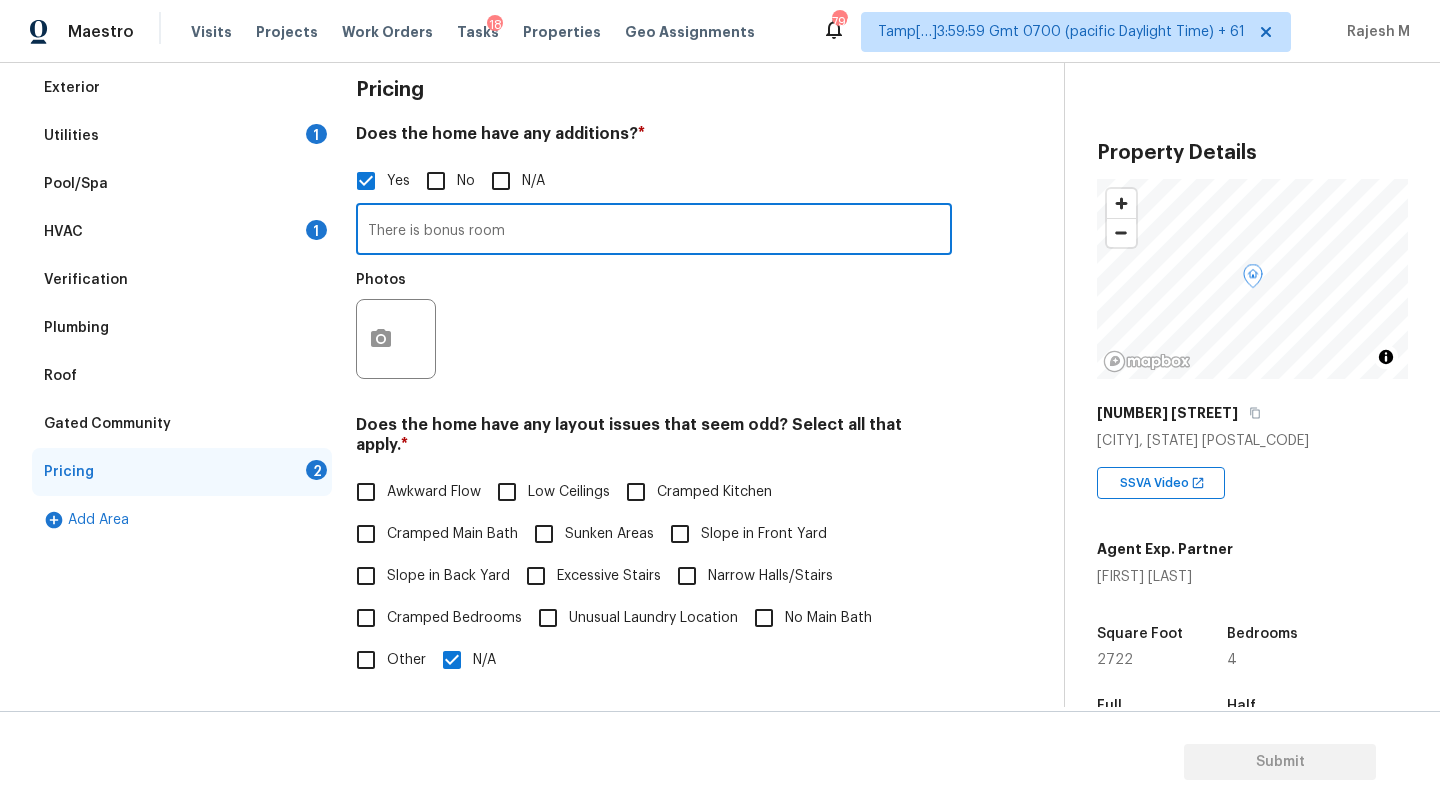 type on "There is bonus room" 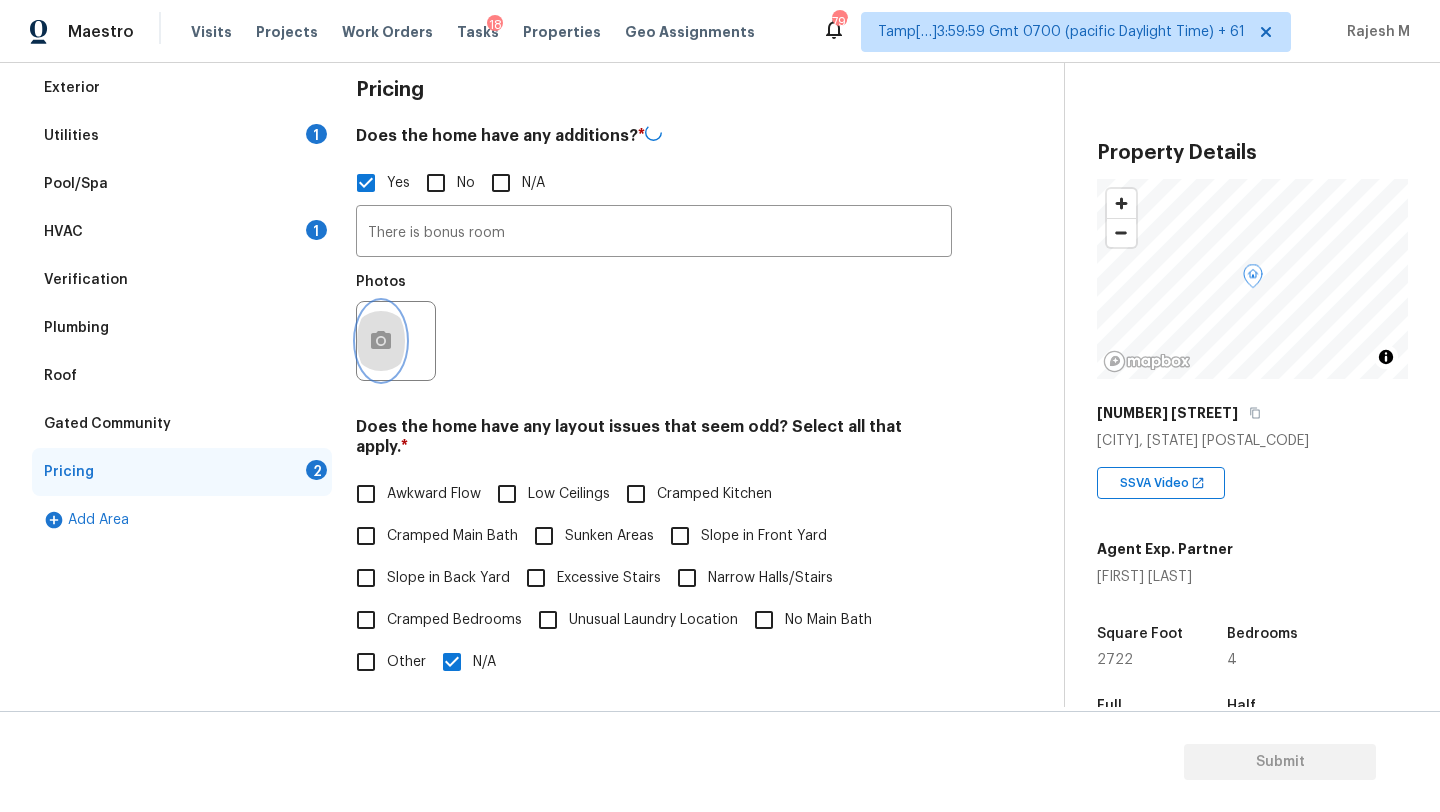 click at bounding box center [381, 341] 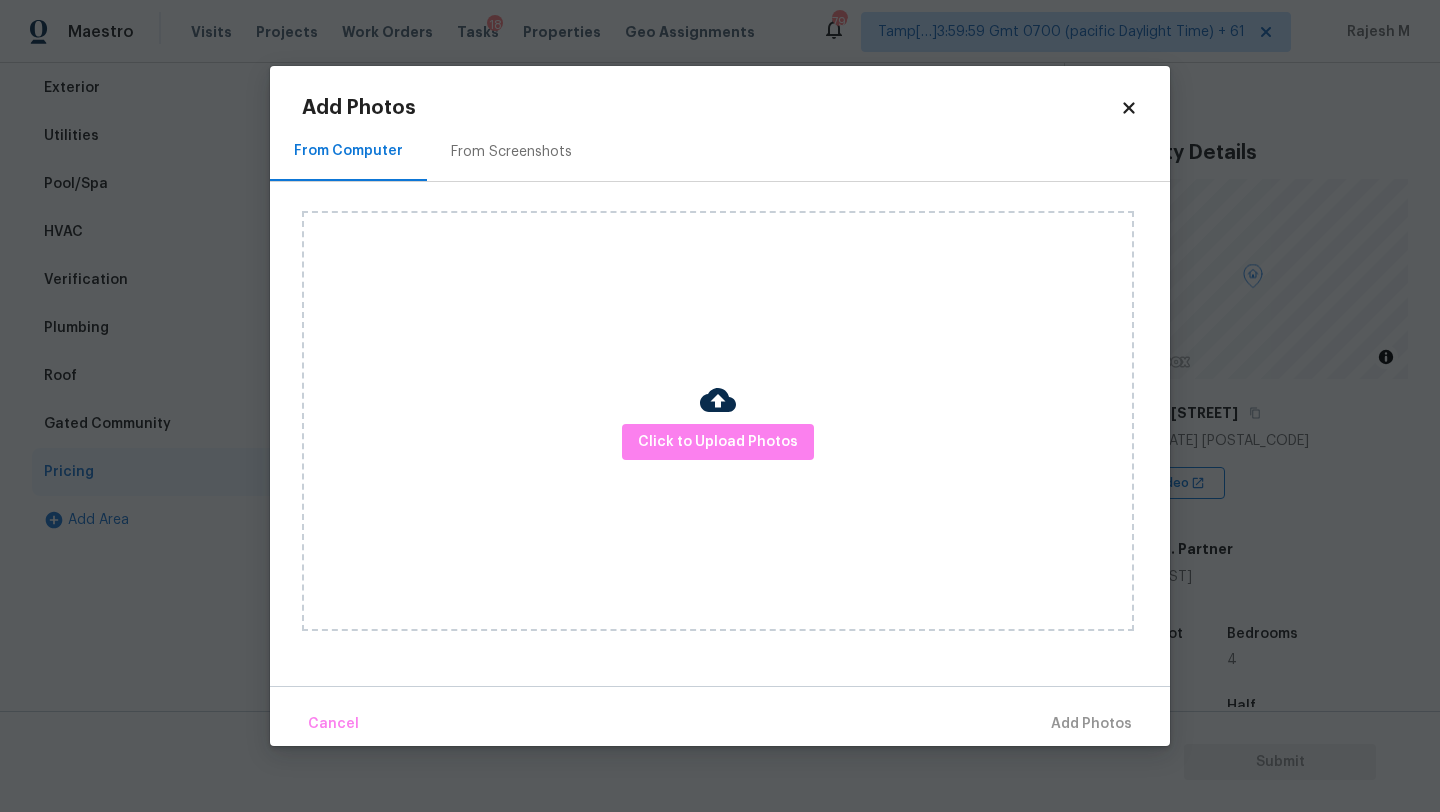 click on "From Screenshots" at bounding box center [511, 152] 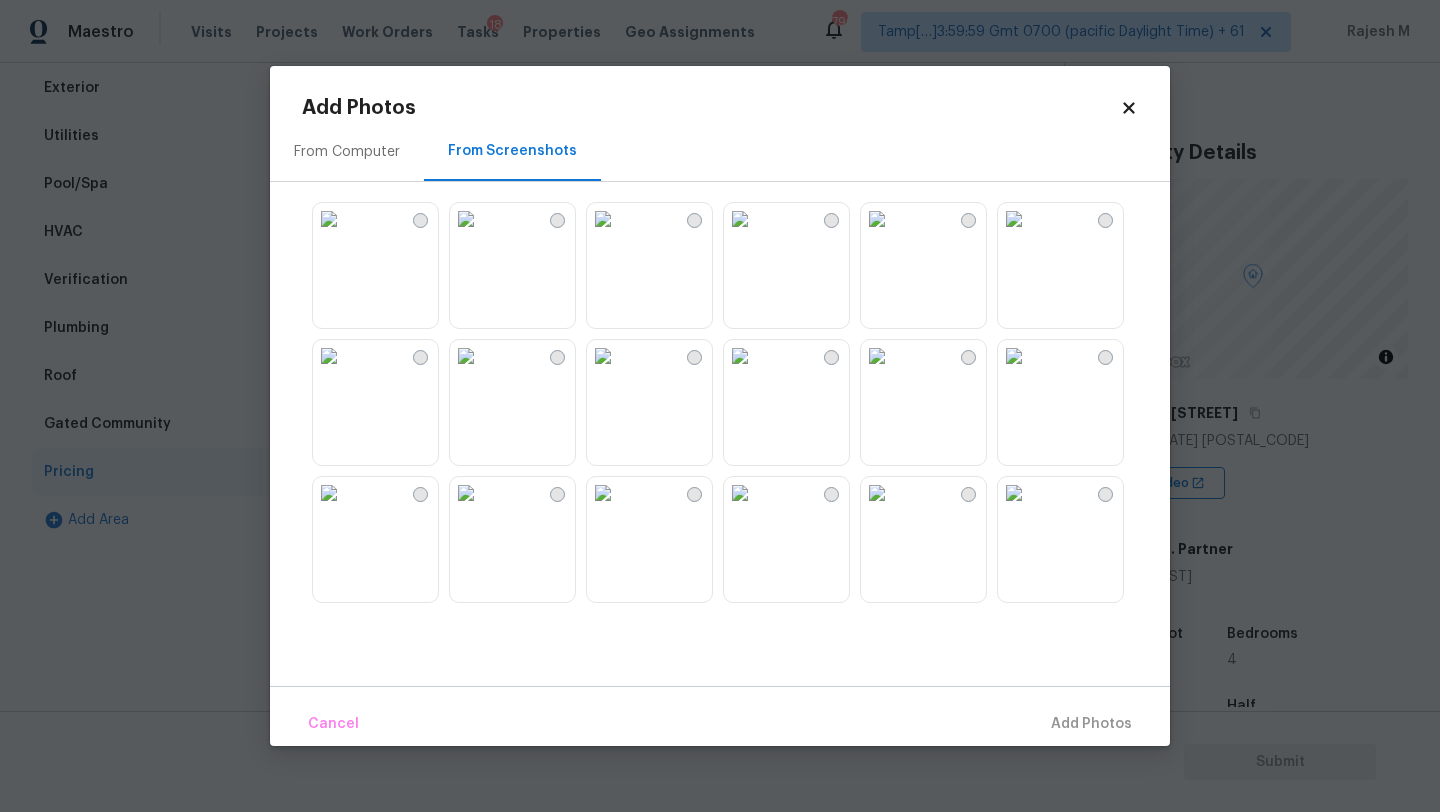 click at bounding box center [740, 356] 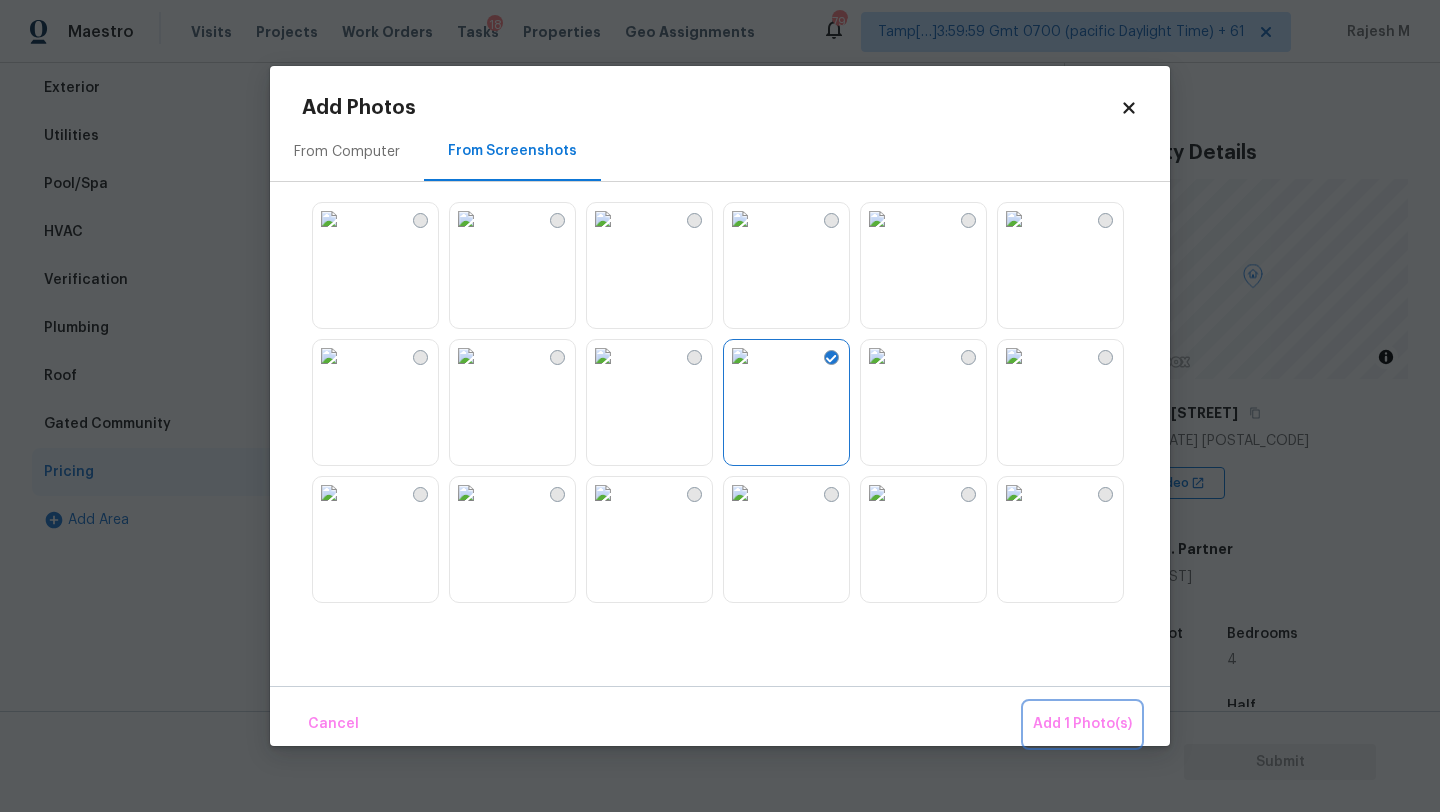 click on "Add 1 Photo(s)" at bounding box center (1082, 724) 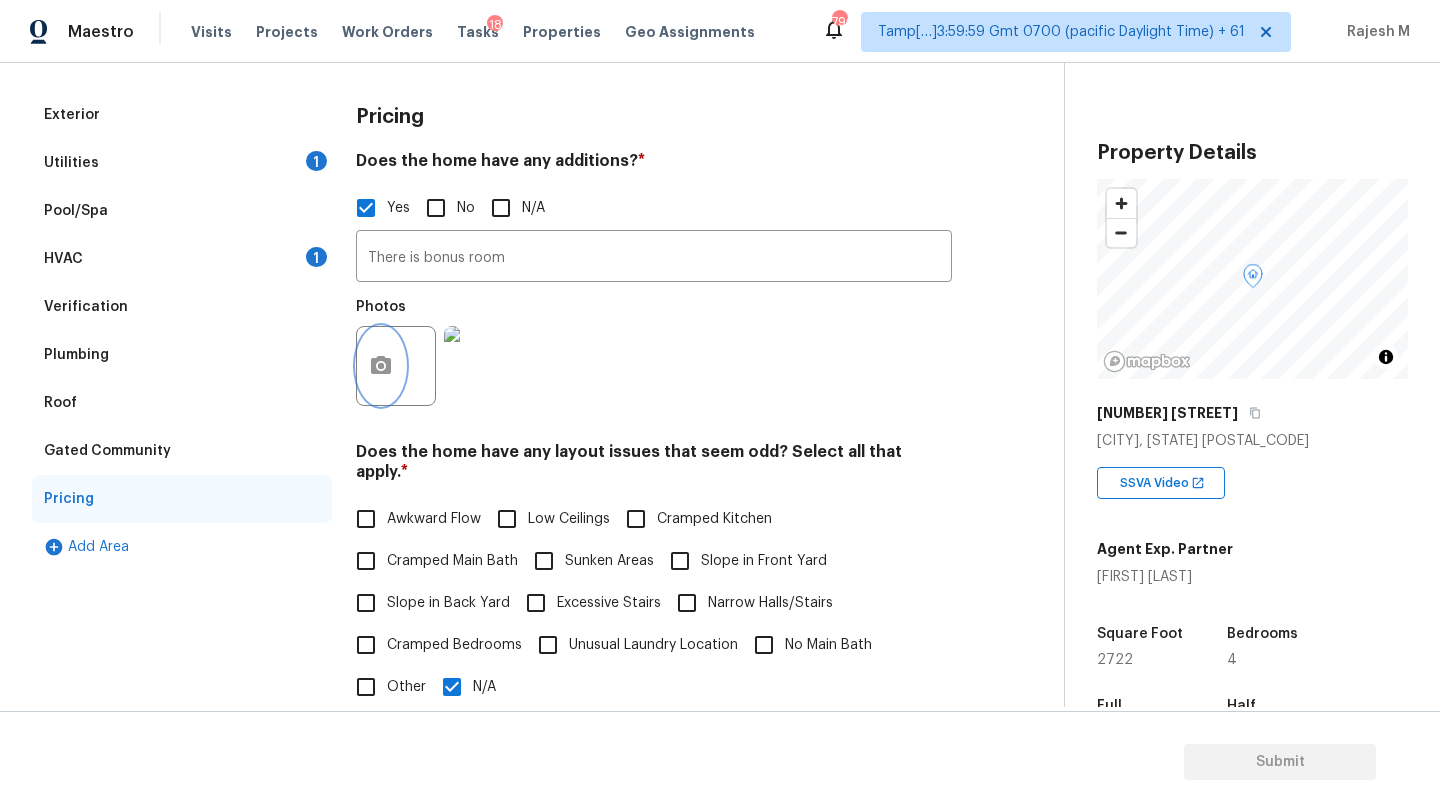 scroll, scrollTop: 237, scrollLeft: 0, axis: vertical 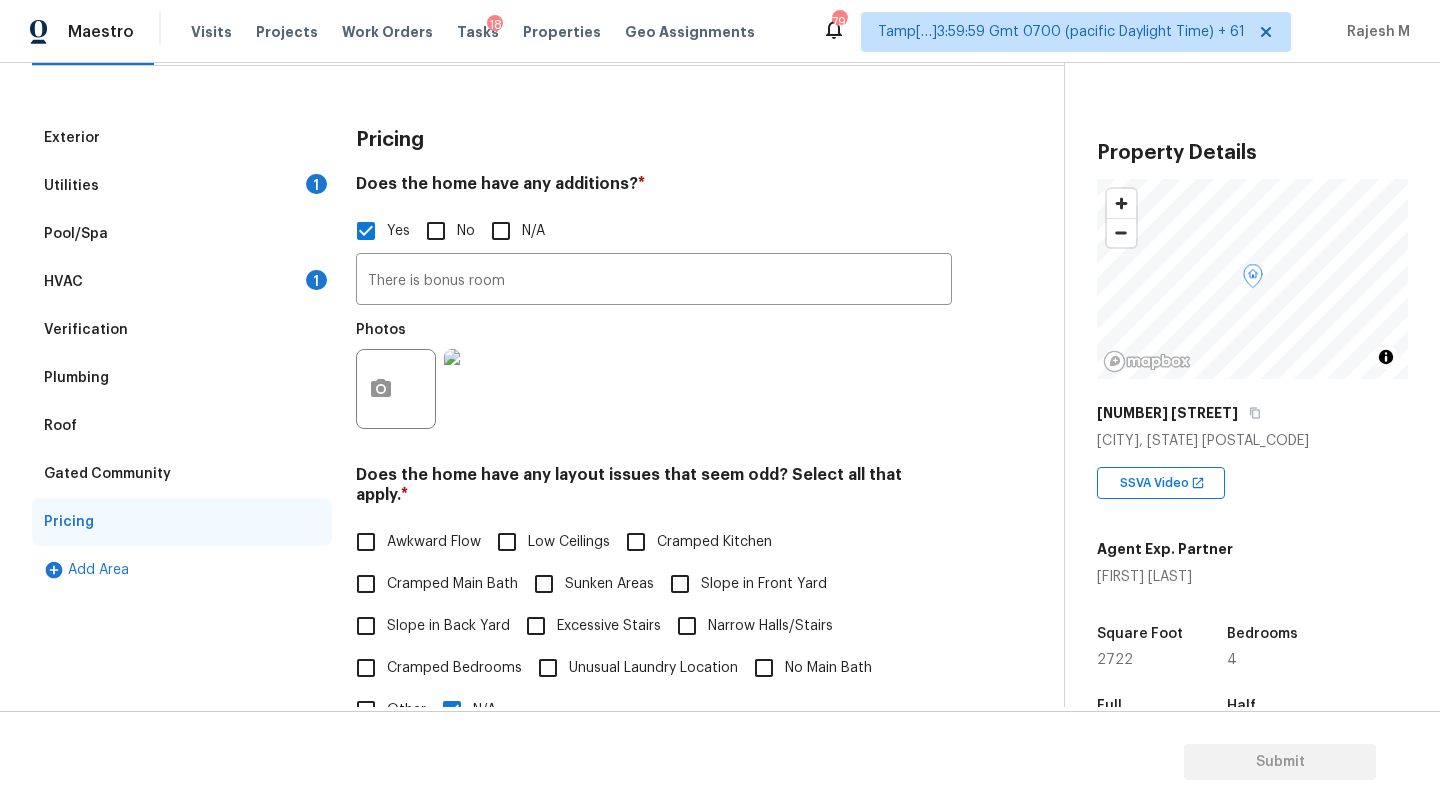 click on "HVAC 1" at bounding box center (182, 282) 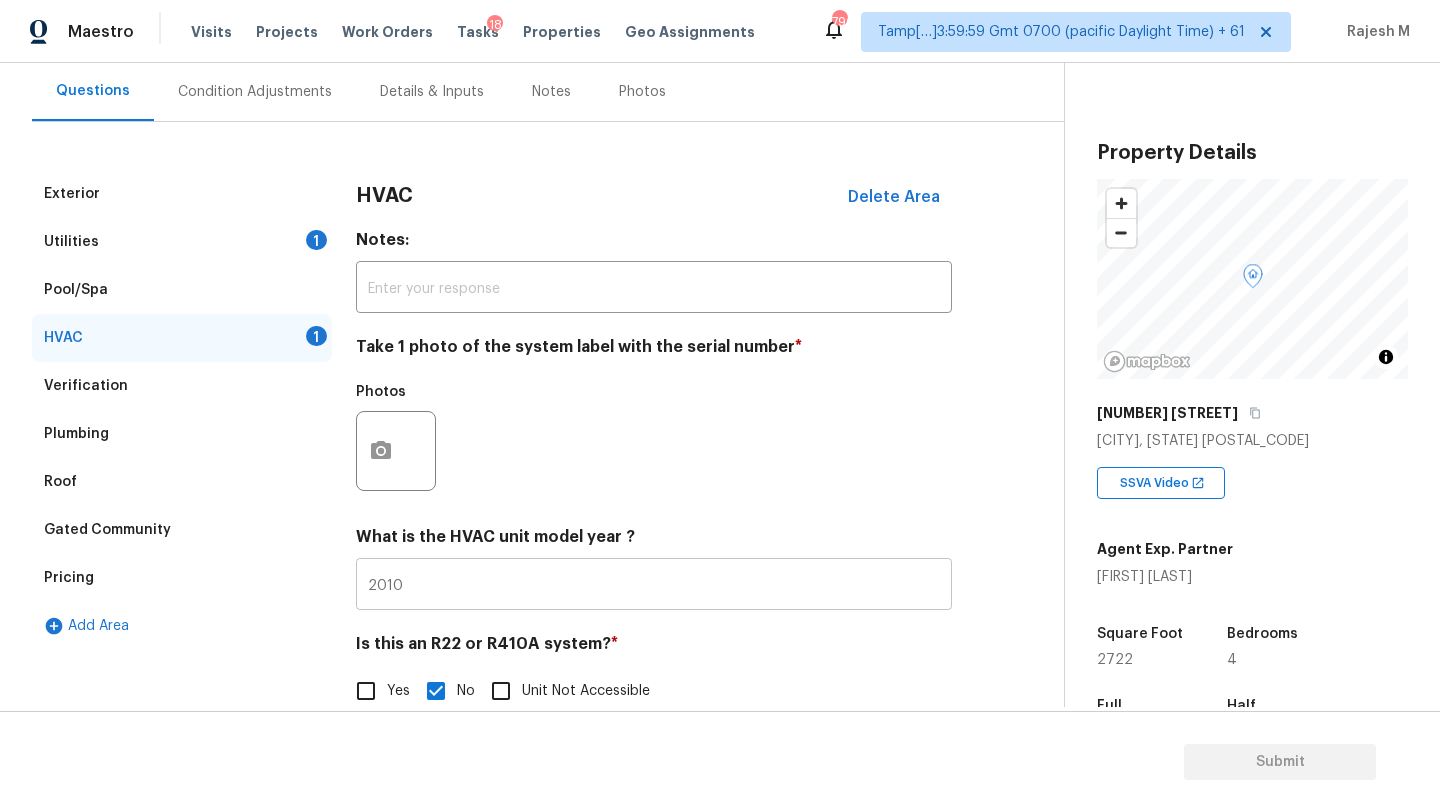 scroll, scrollTop: 217, scrollLeft: 0, axis: vertical 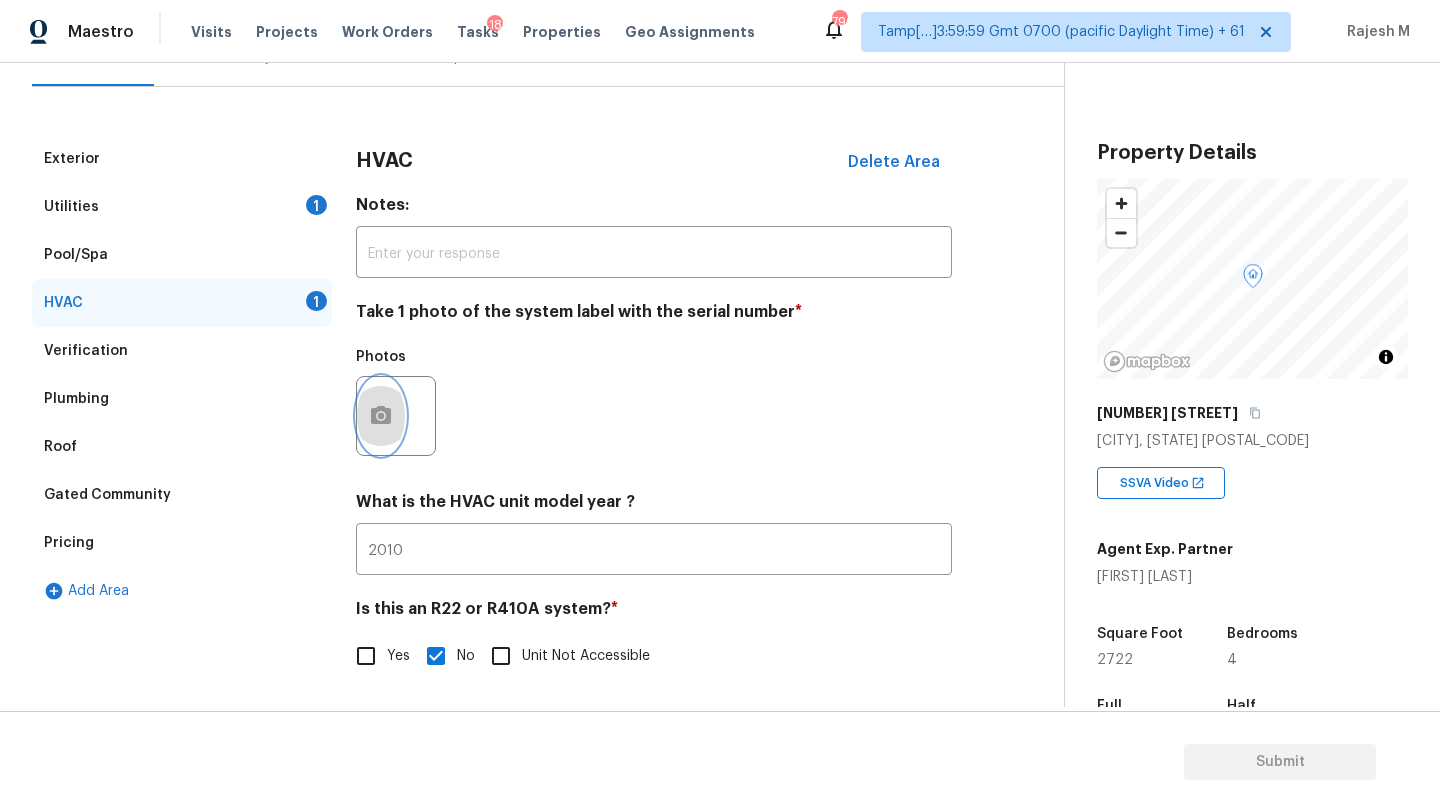click 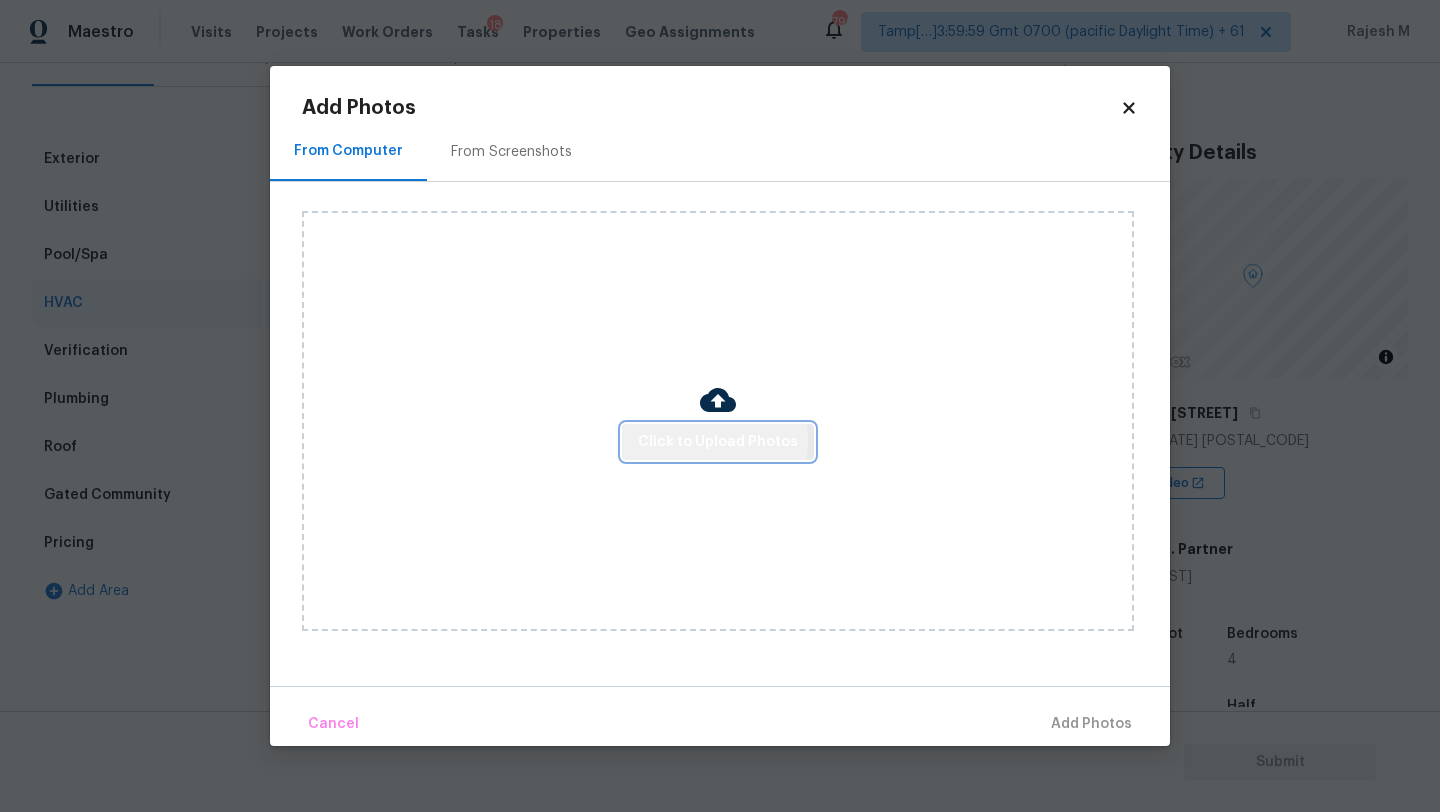 click on "Click to Upload Photos" at bounding box center (718, 442) 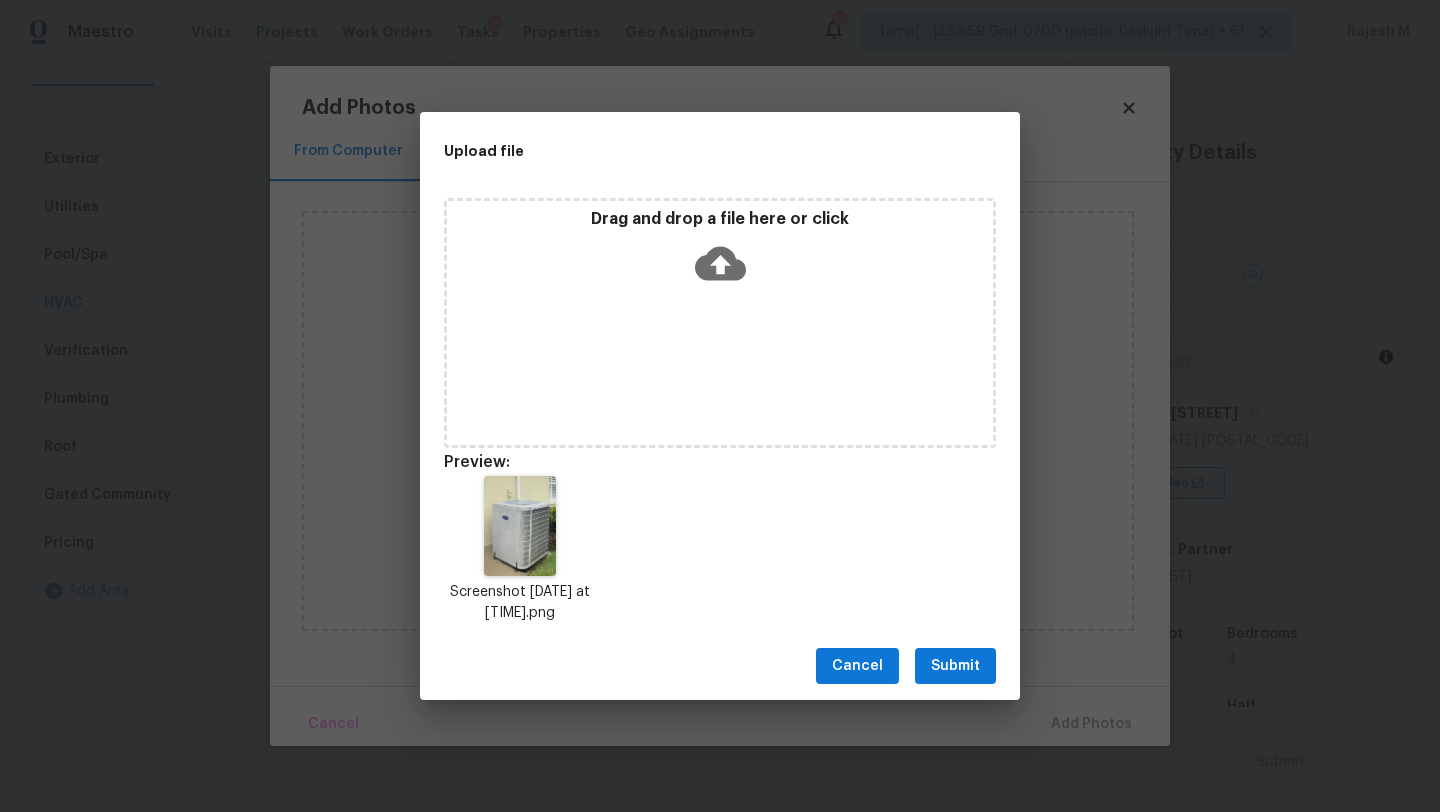 click on "Submit" at bounding box center (955, 666) 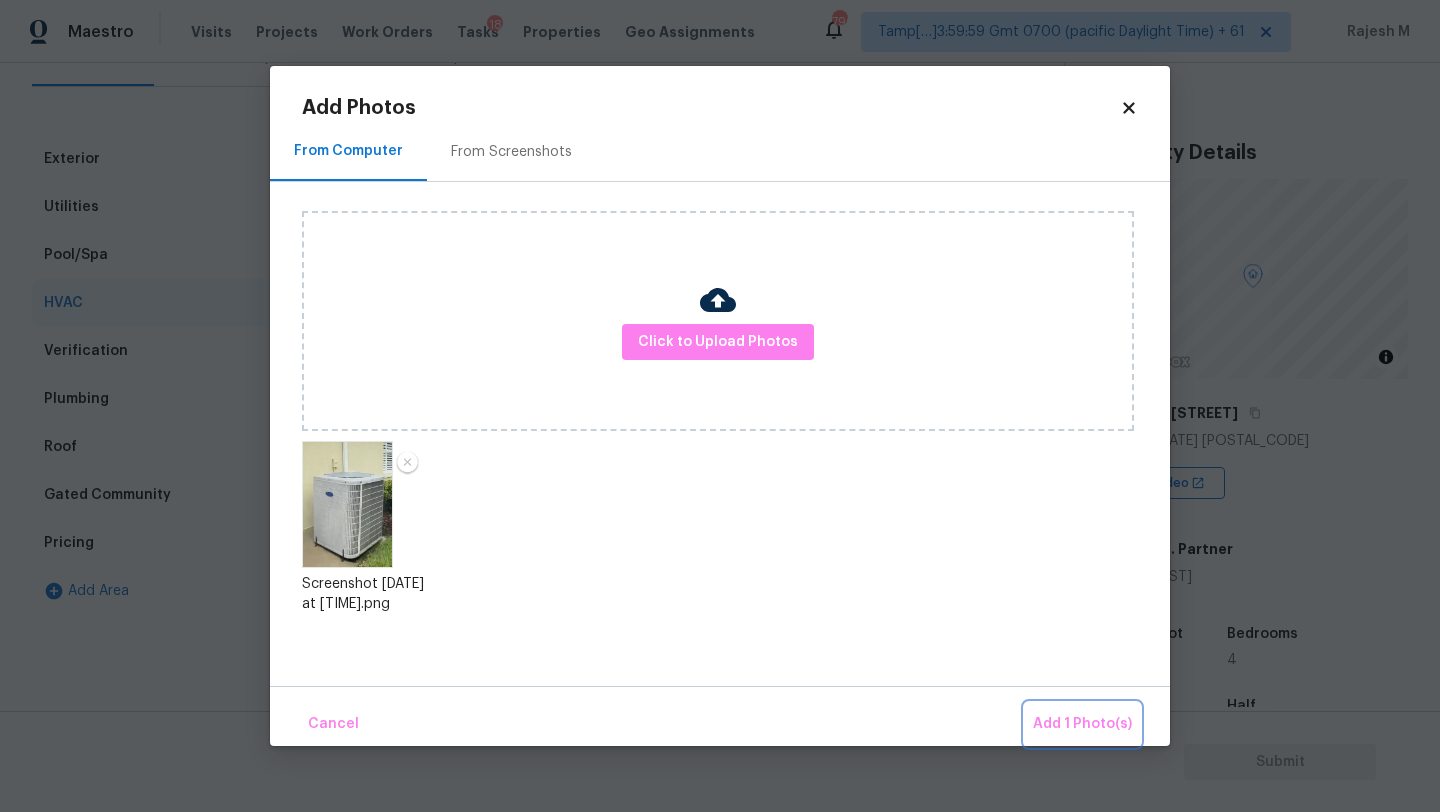click on "Add 1 Photo(s)" at bounding box center [1082, 724] 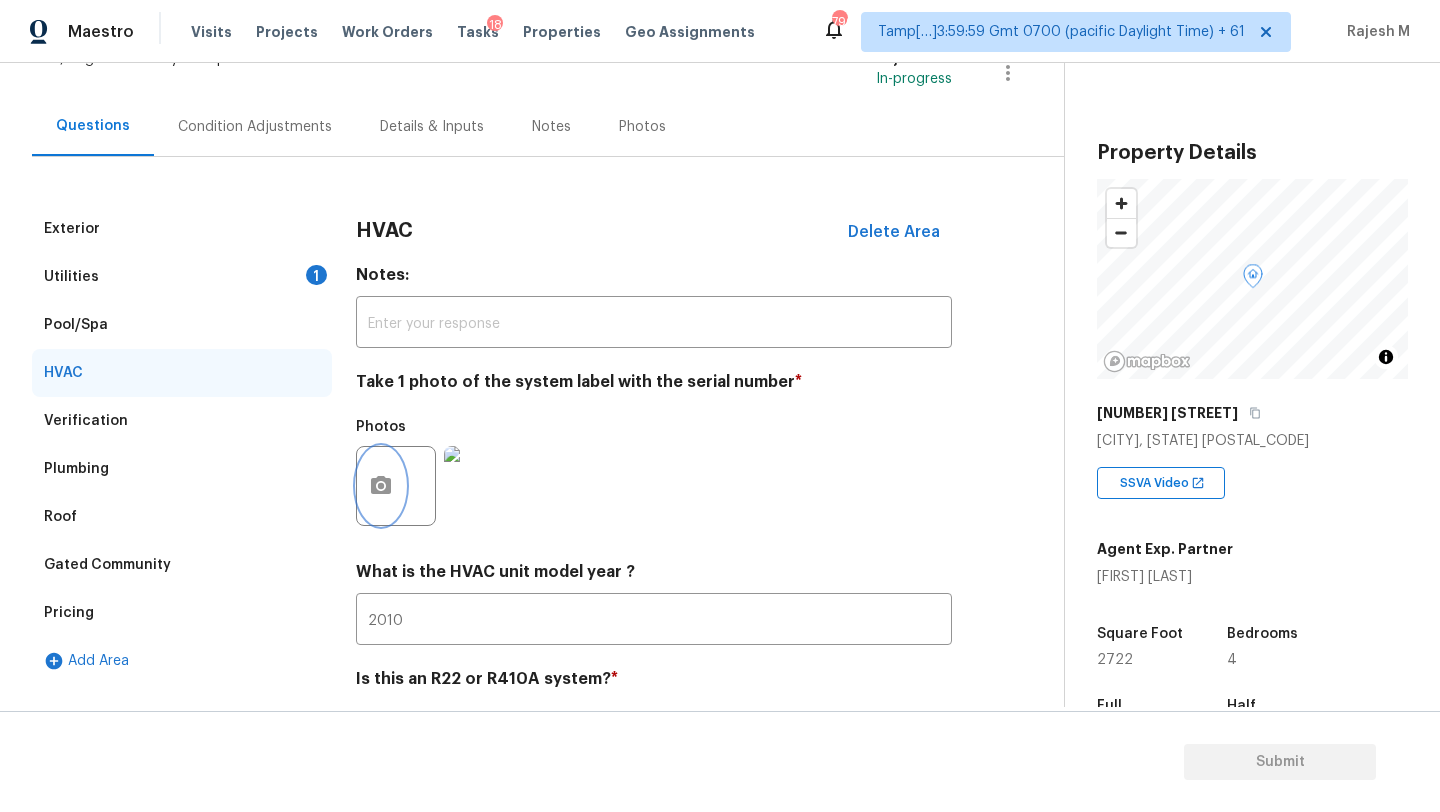scroll, scrollTop: 120, scrollLeft: 0, axis: vertical 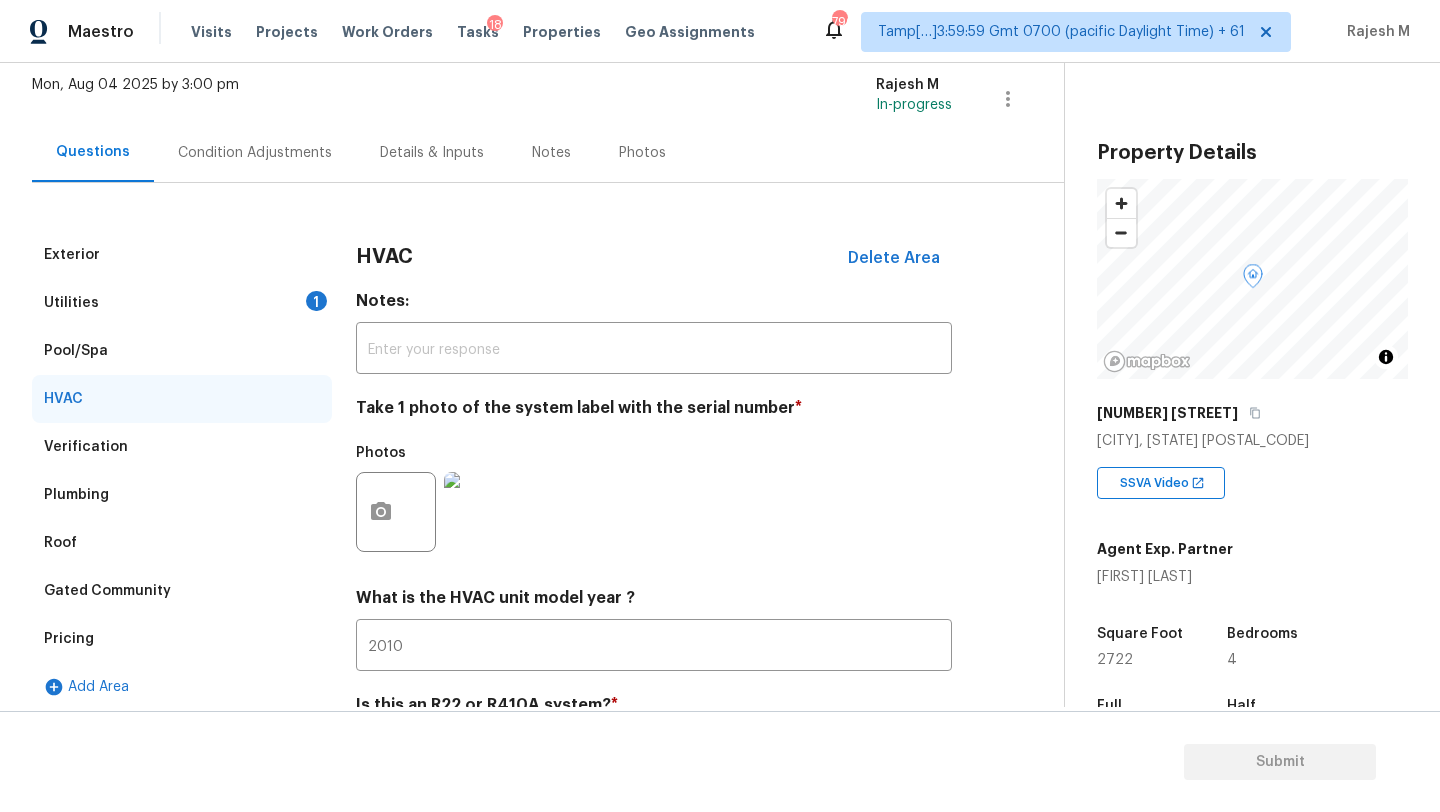click on "Condition Adjustments" at bounding box center (255, 152) 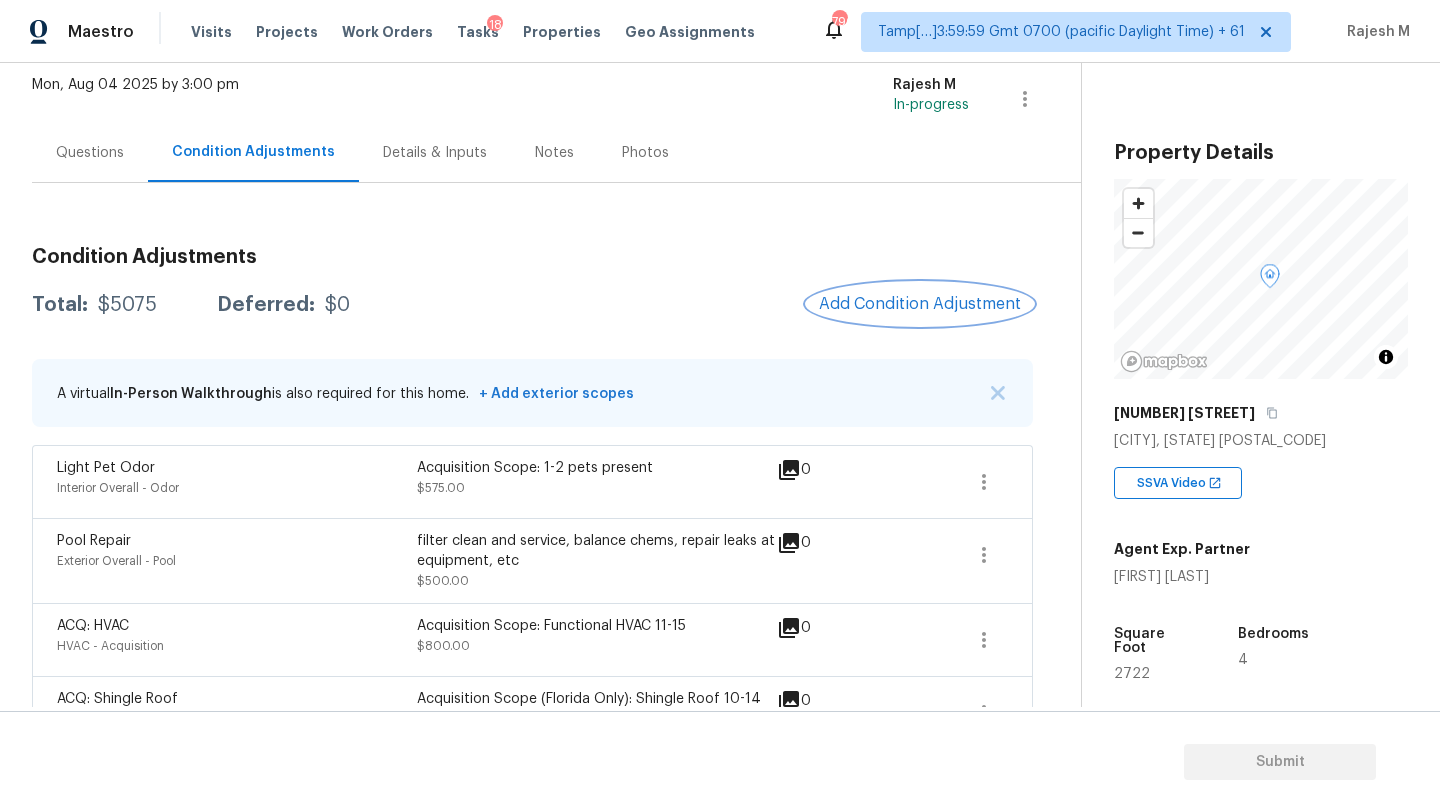 click on "Add Condition Adjustment" at bounding box center [920, 304] 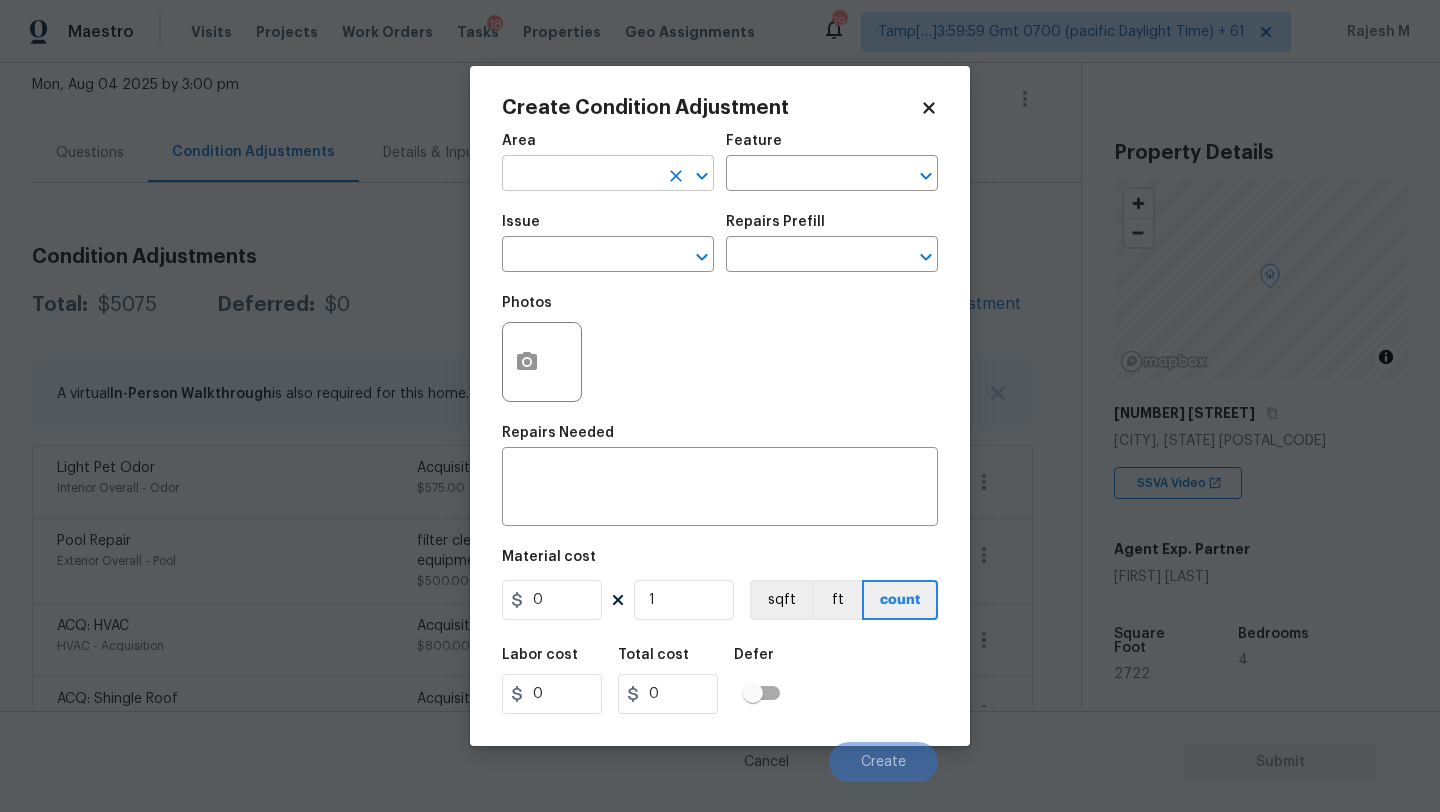 click at bounding box center (580, 175) 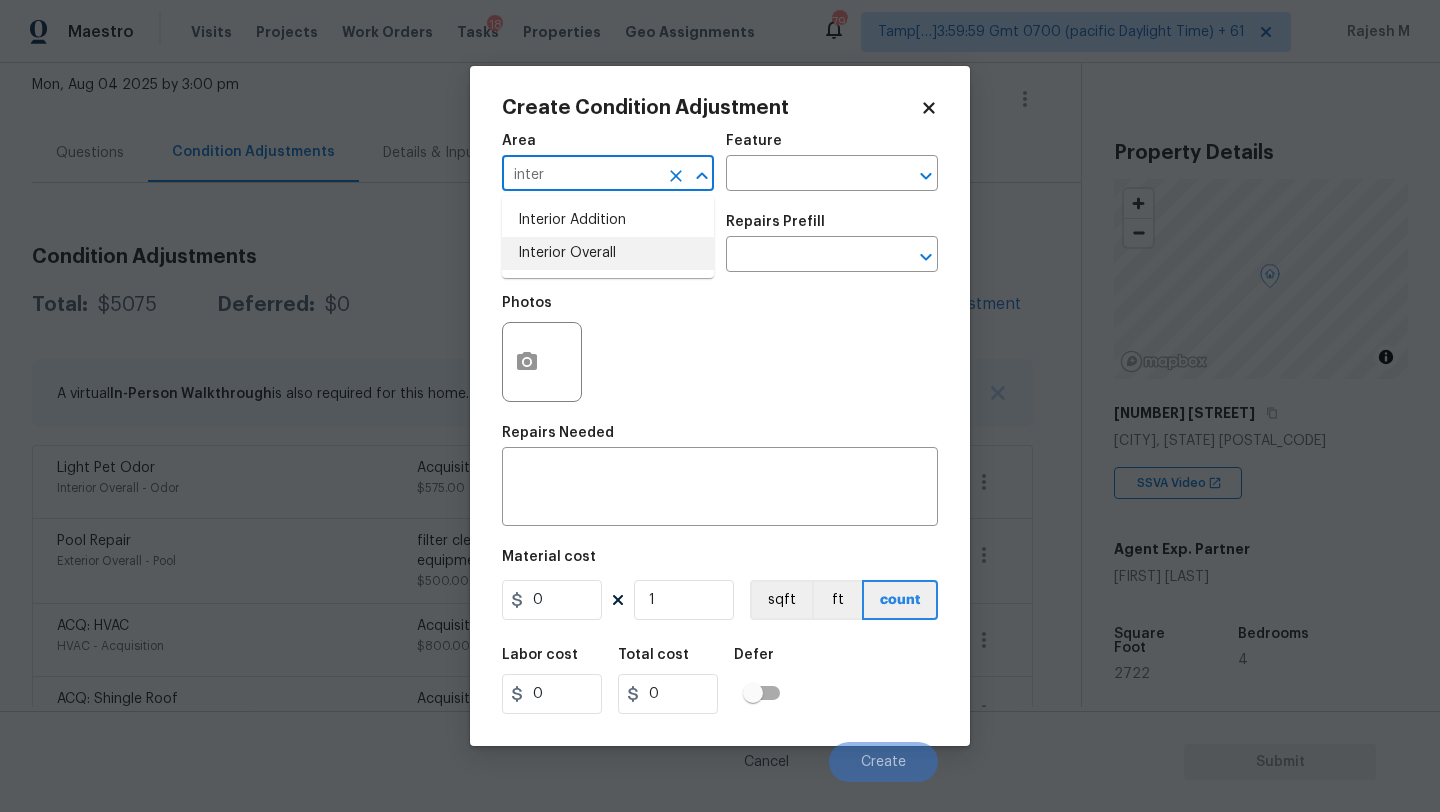 click on "Interior Overall" at bounding box center (608, 253) 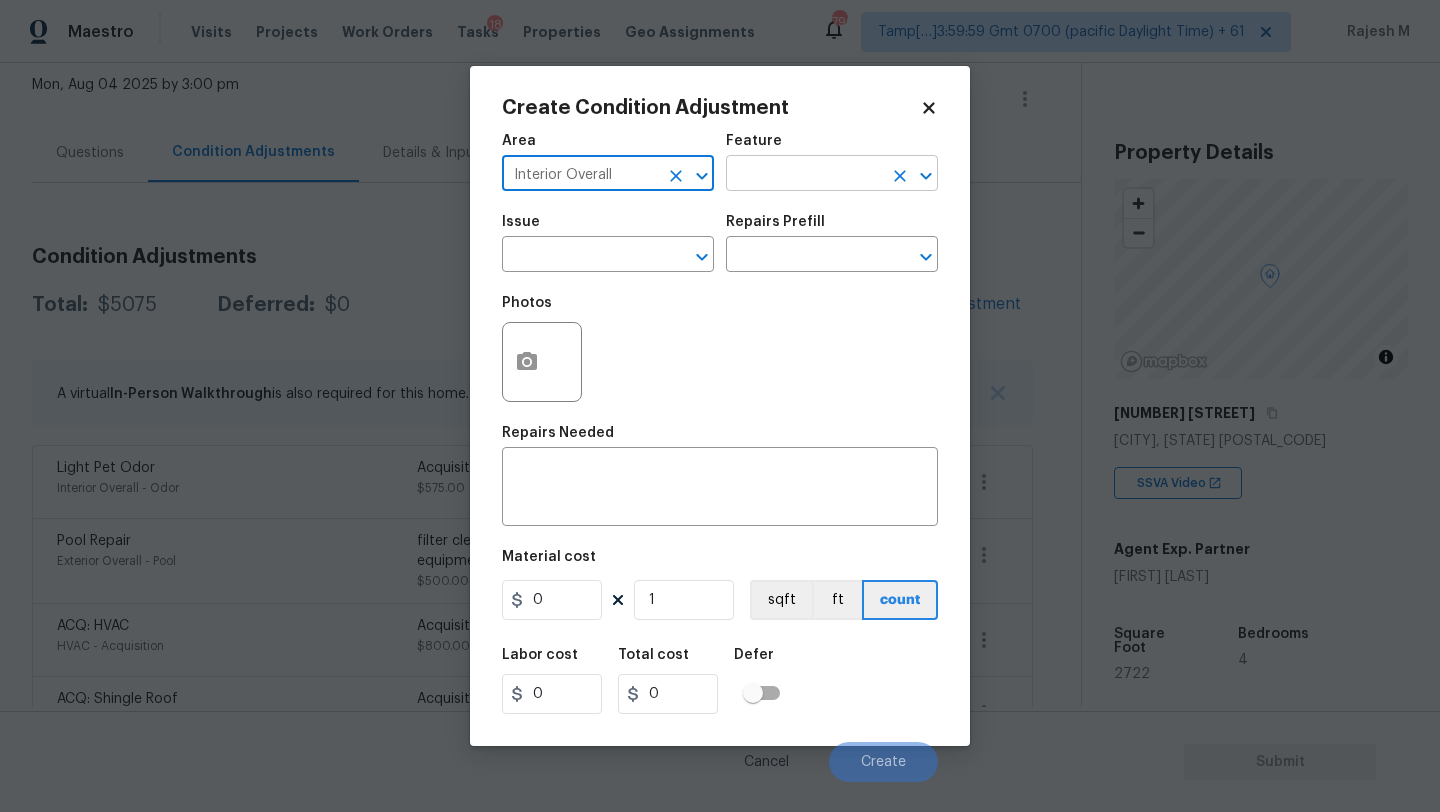 type on "Interior Overall" 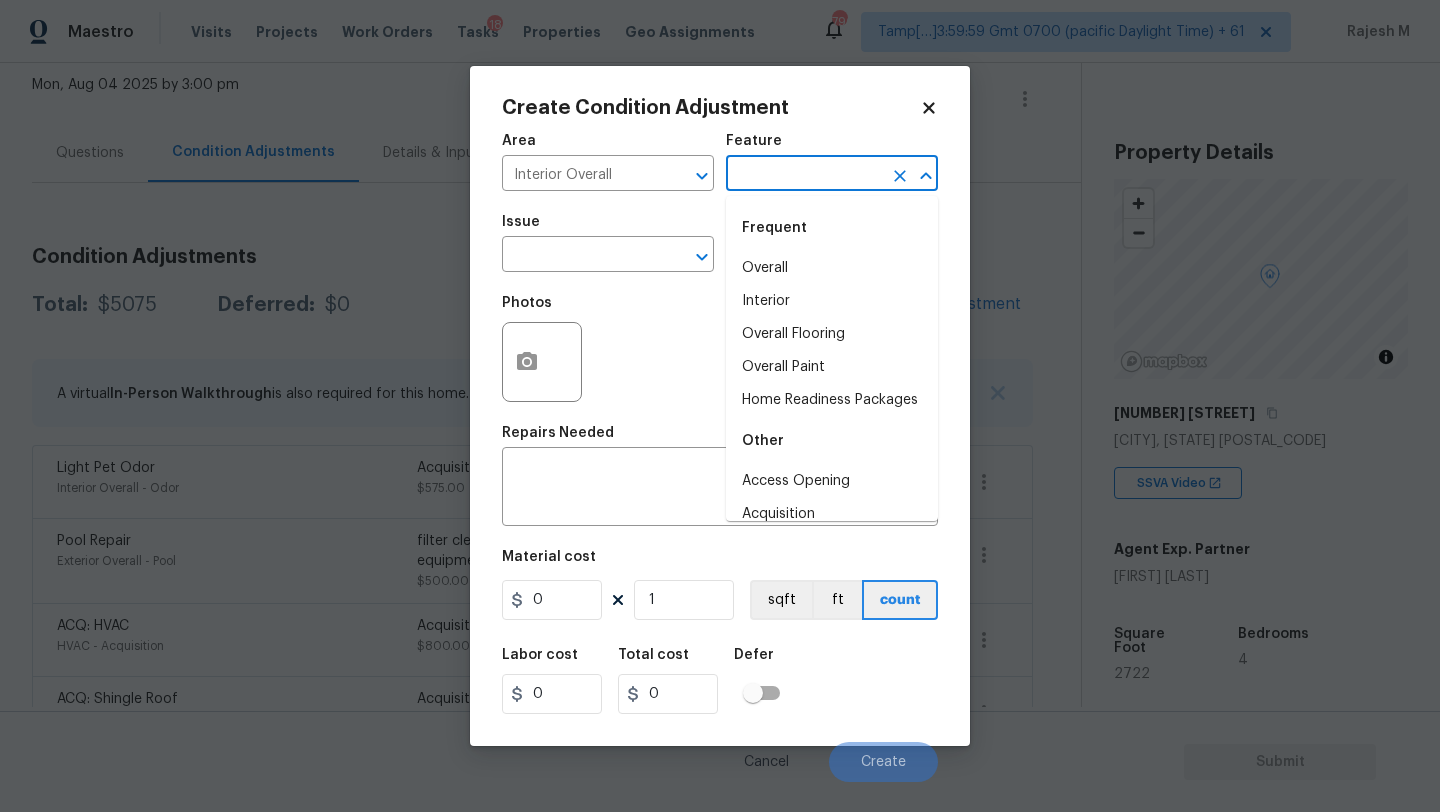click at bounding box center [804, 175] 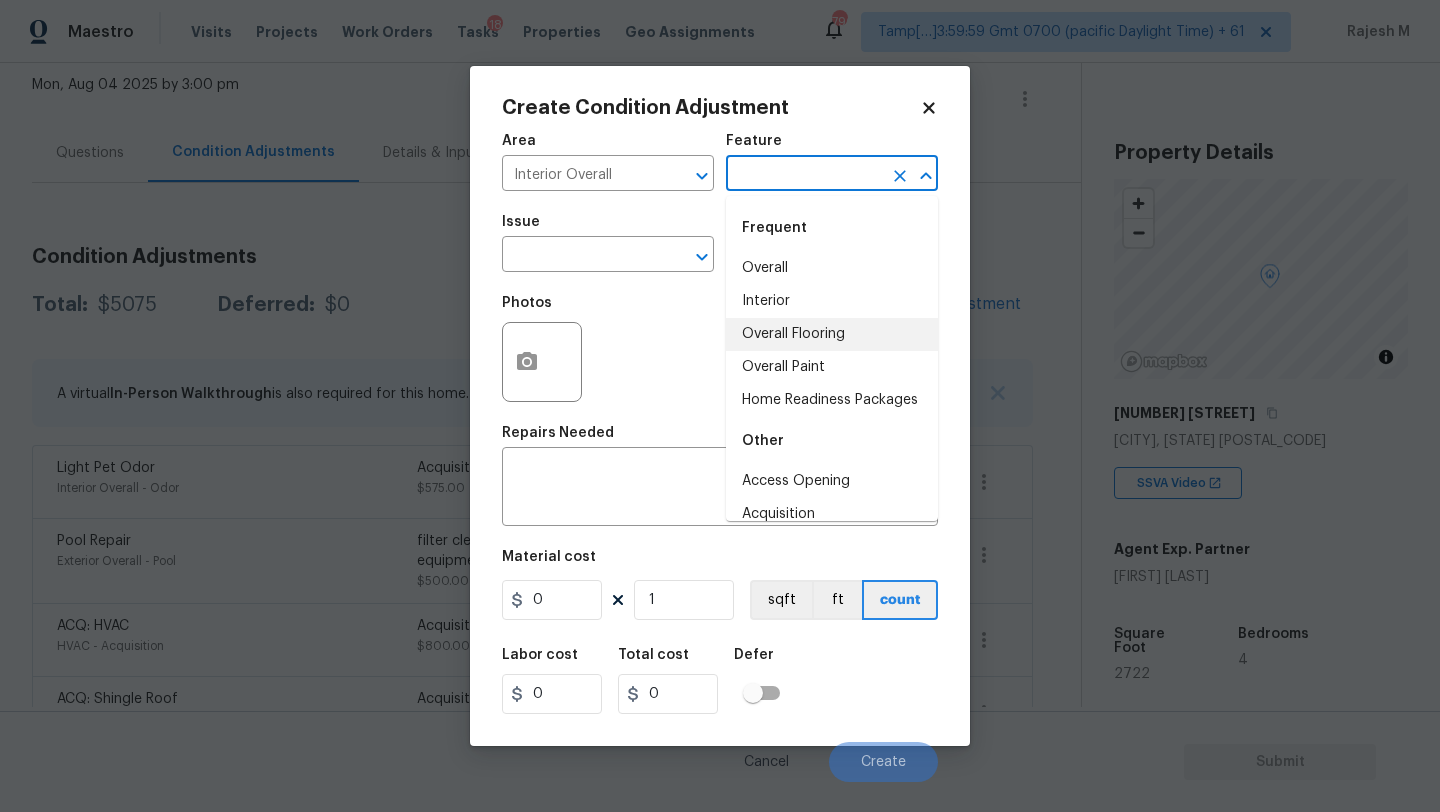 click on "Overall Flooring" at bounding box center [832, 334] 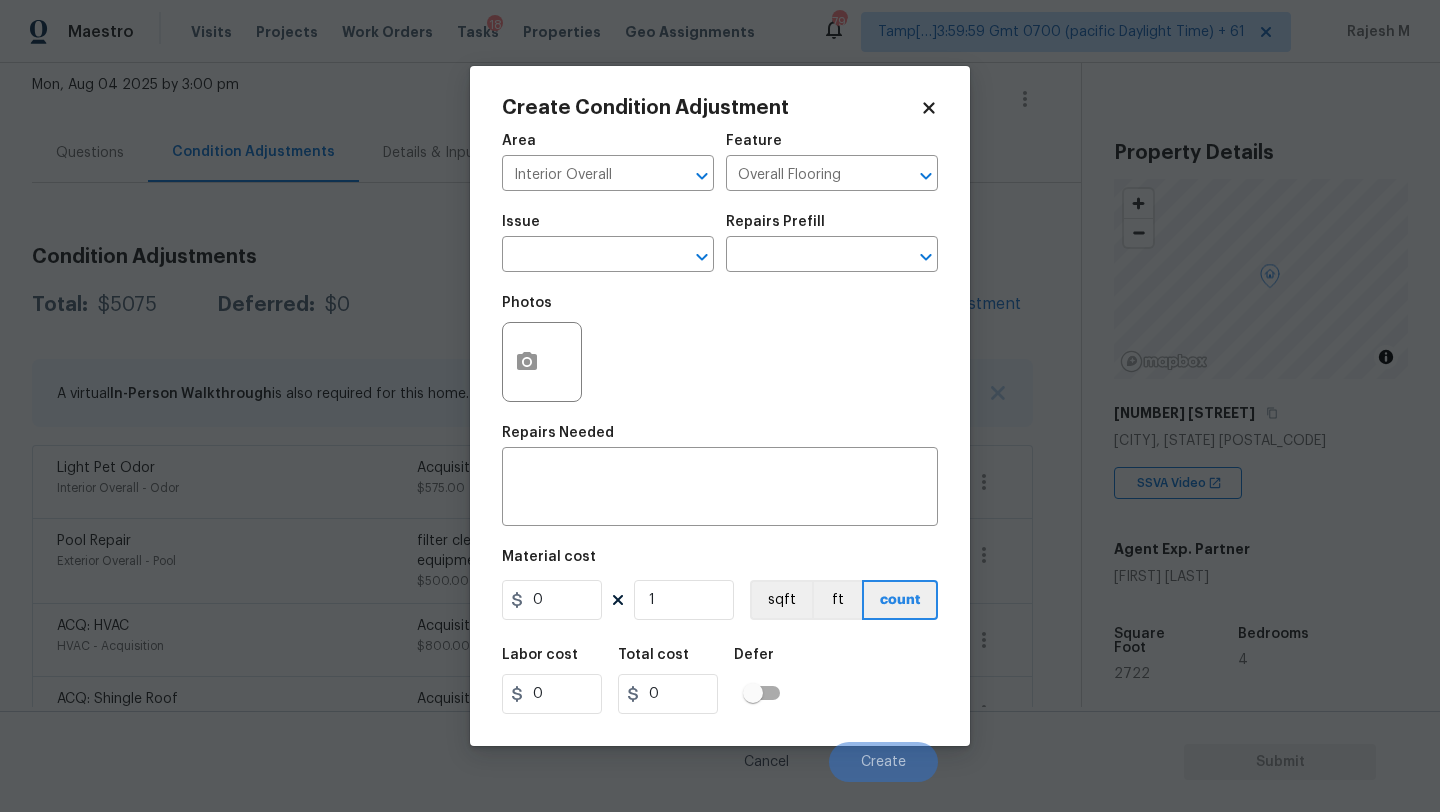 click on "Issue" at bounding box center (608, 228) 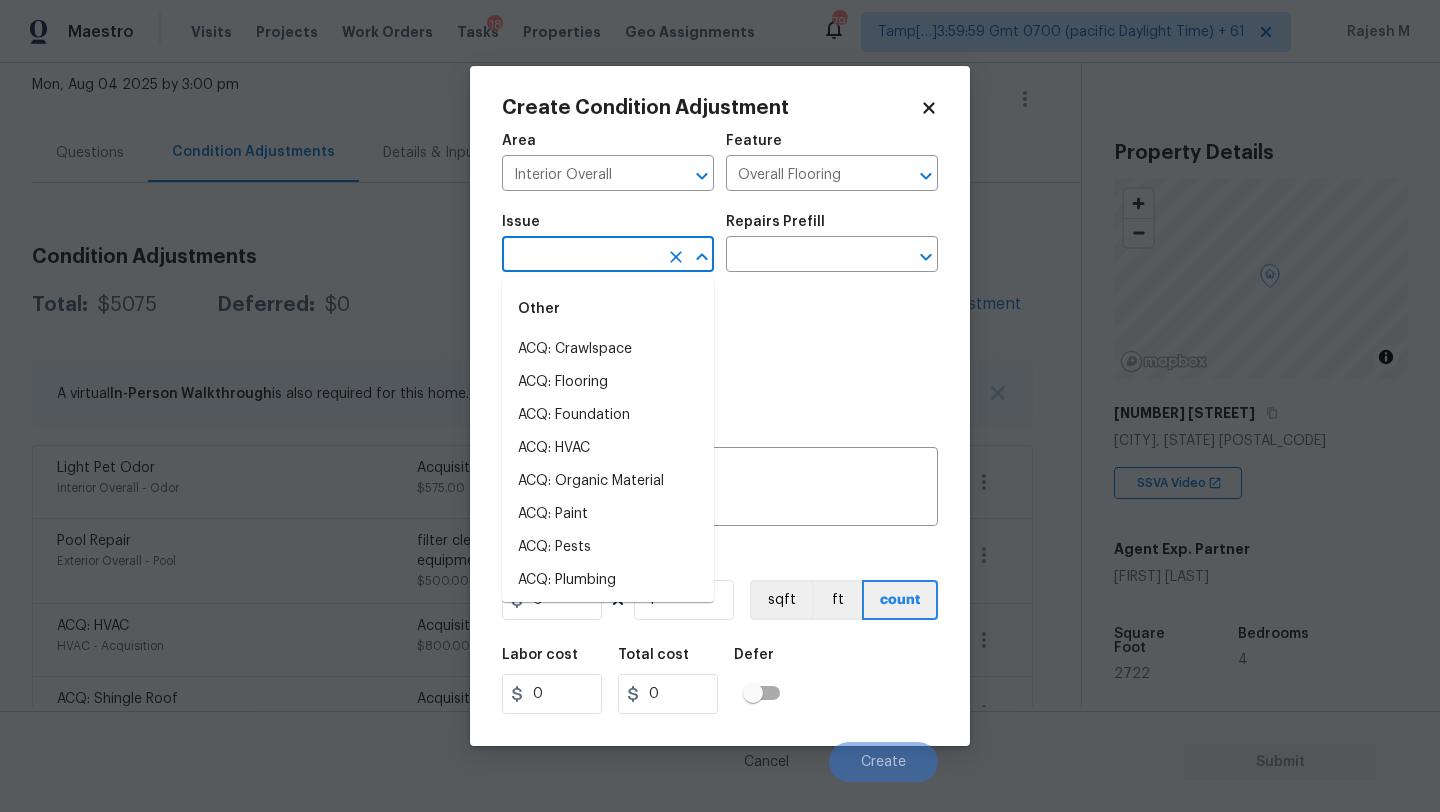 click at bounding box center (580, 256) 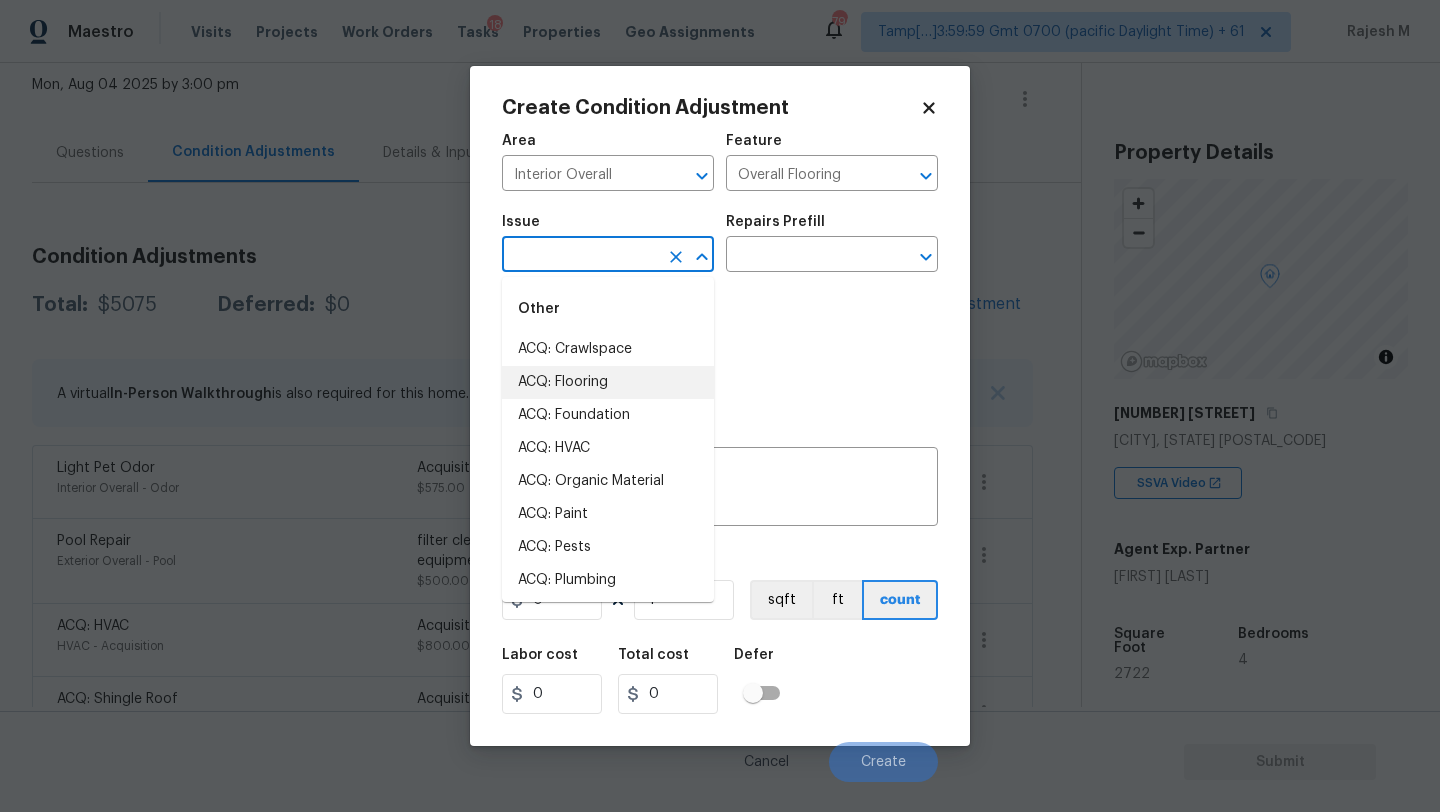 click on "ACQ: Flooring" at bounding box center (608, 382) 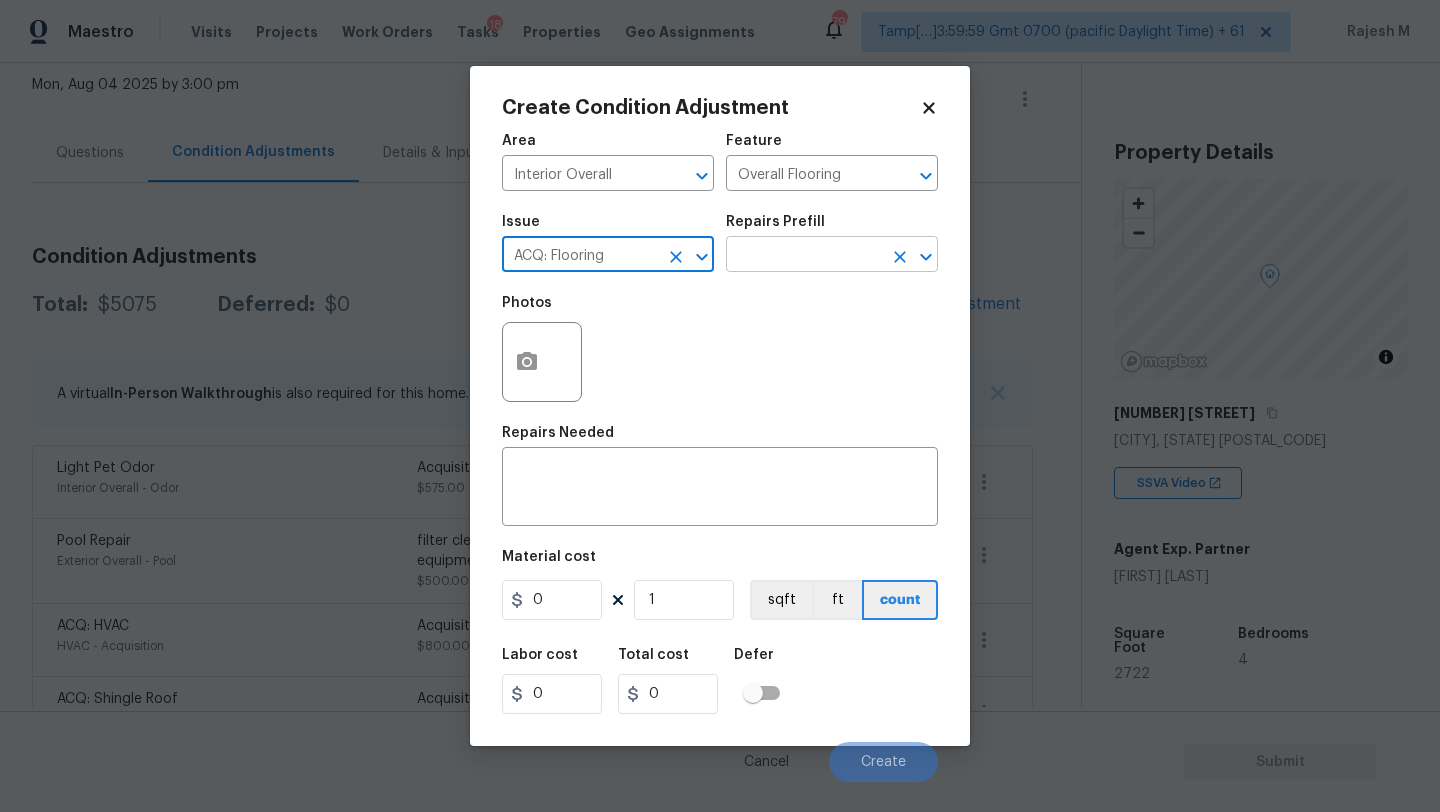 click at bounding box center (804, 256) 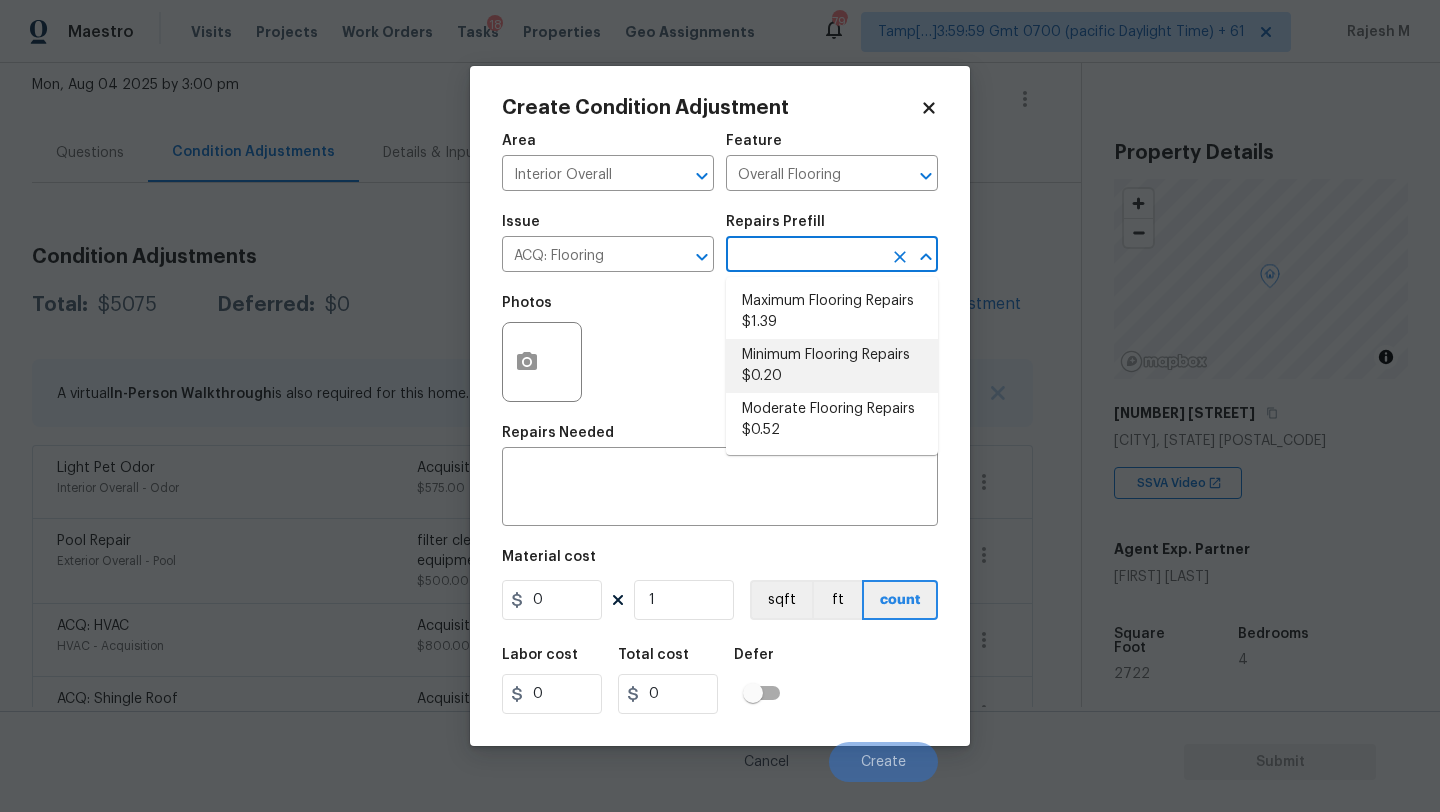 click on "Minimum Flooring Repairs $0.20" at bounding box center (832, 366) 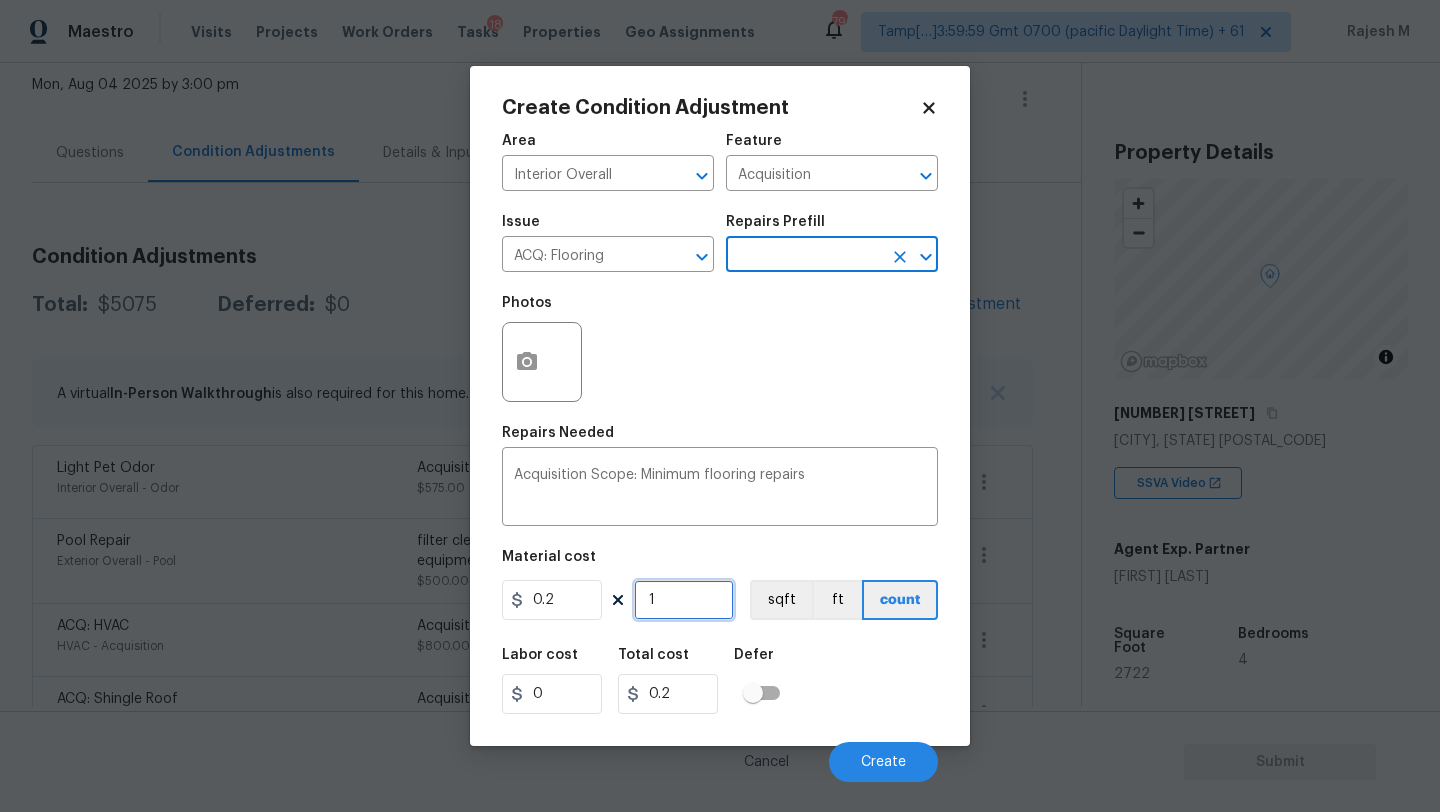click on "1" at bounding box center [684, 600] 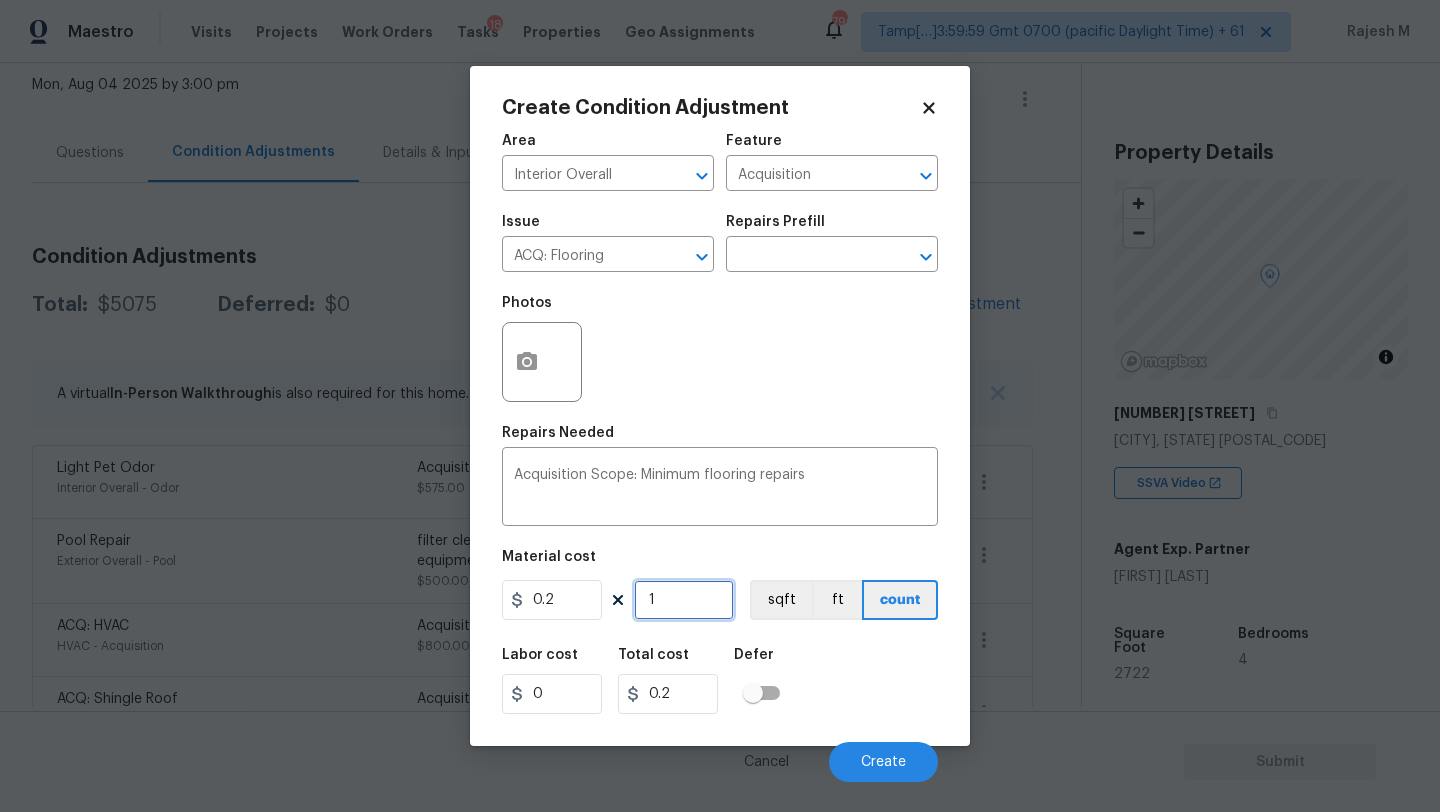 click on "1" at bounding box center [684, 600] 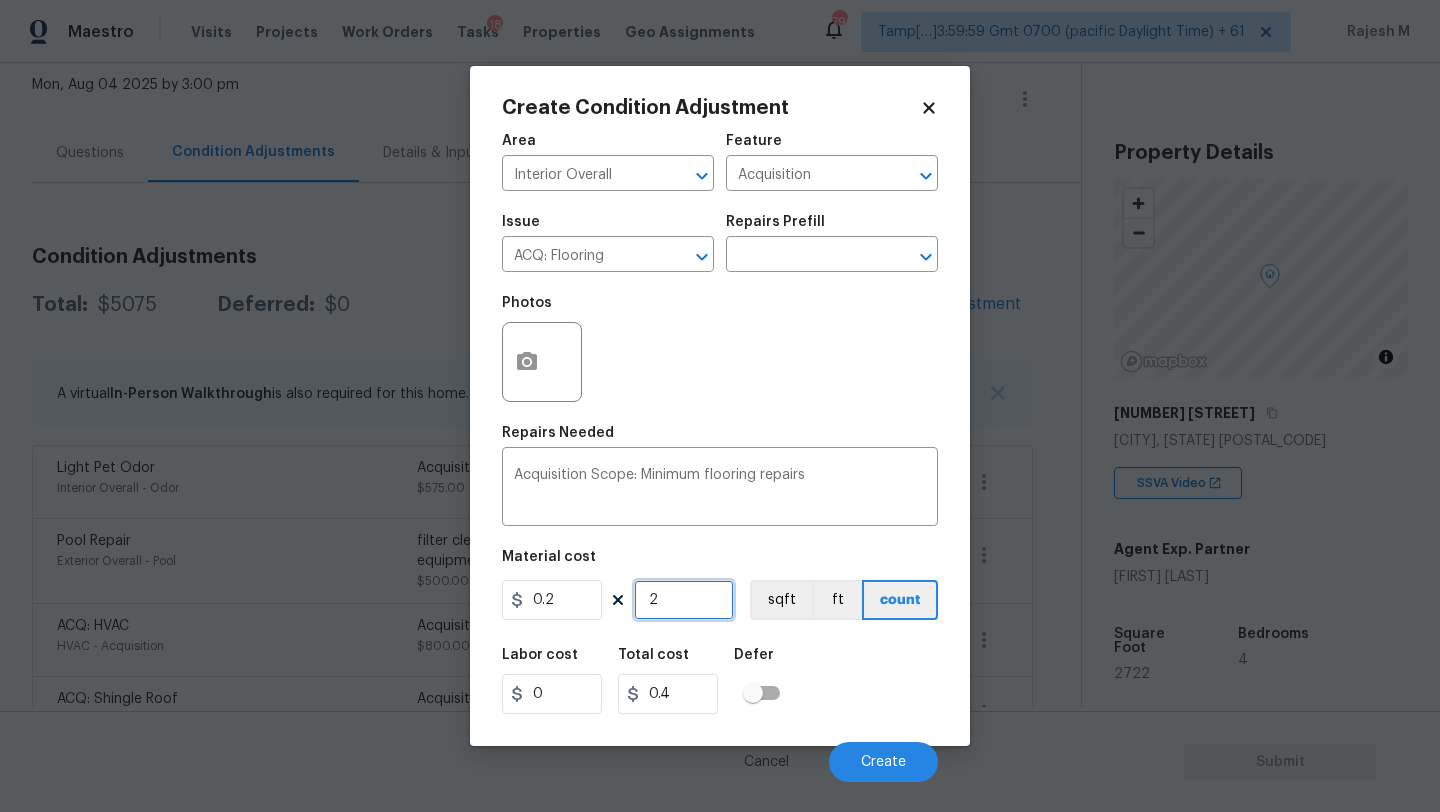 type on "27" 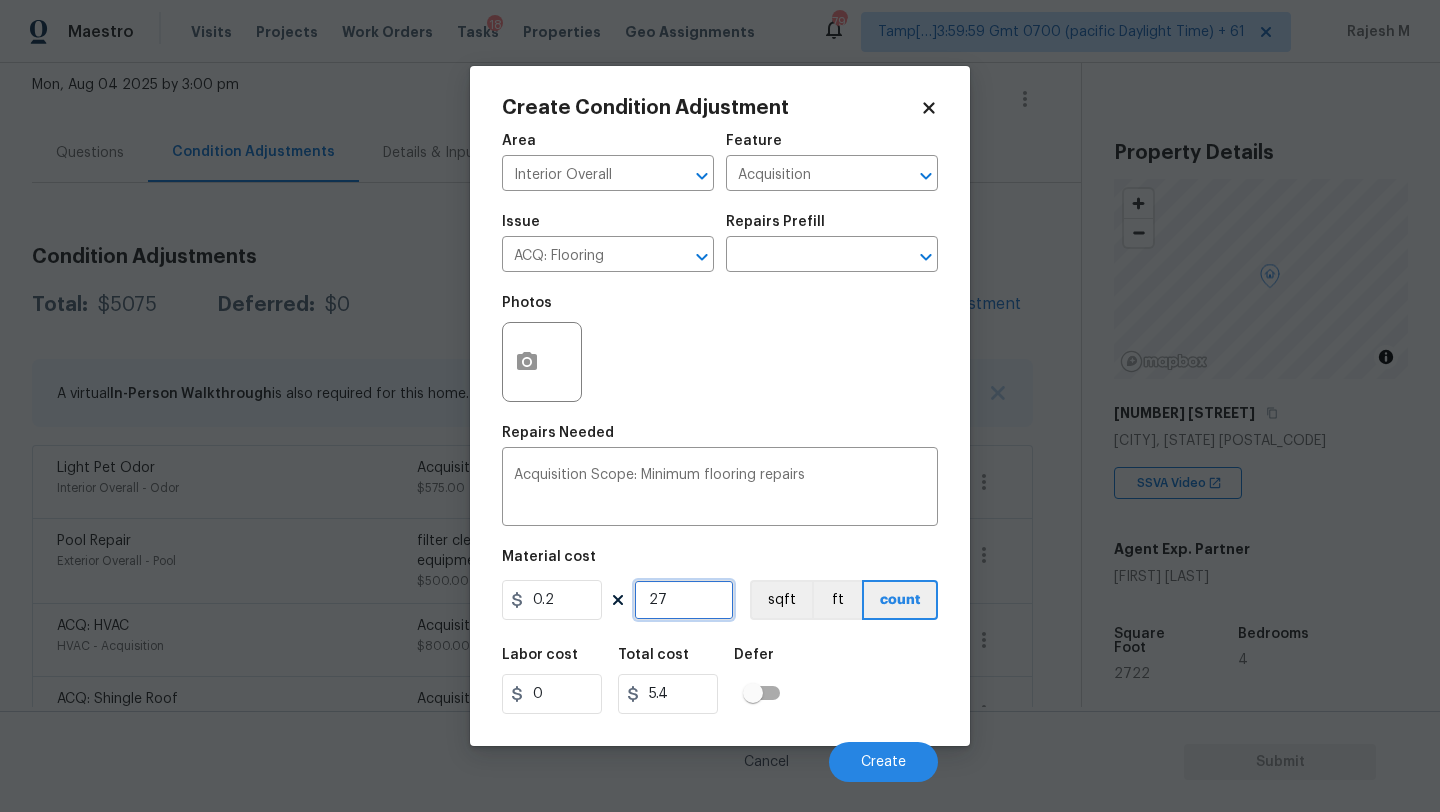 type on "272" 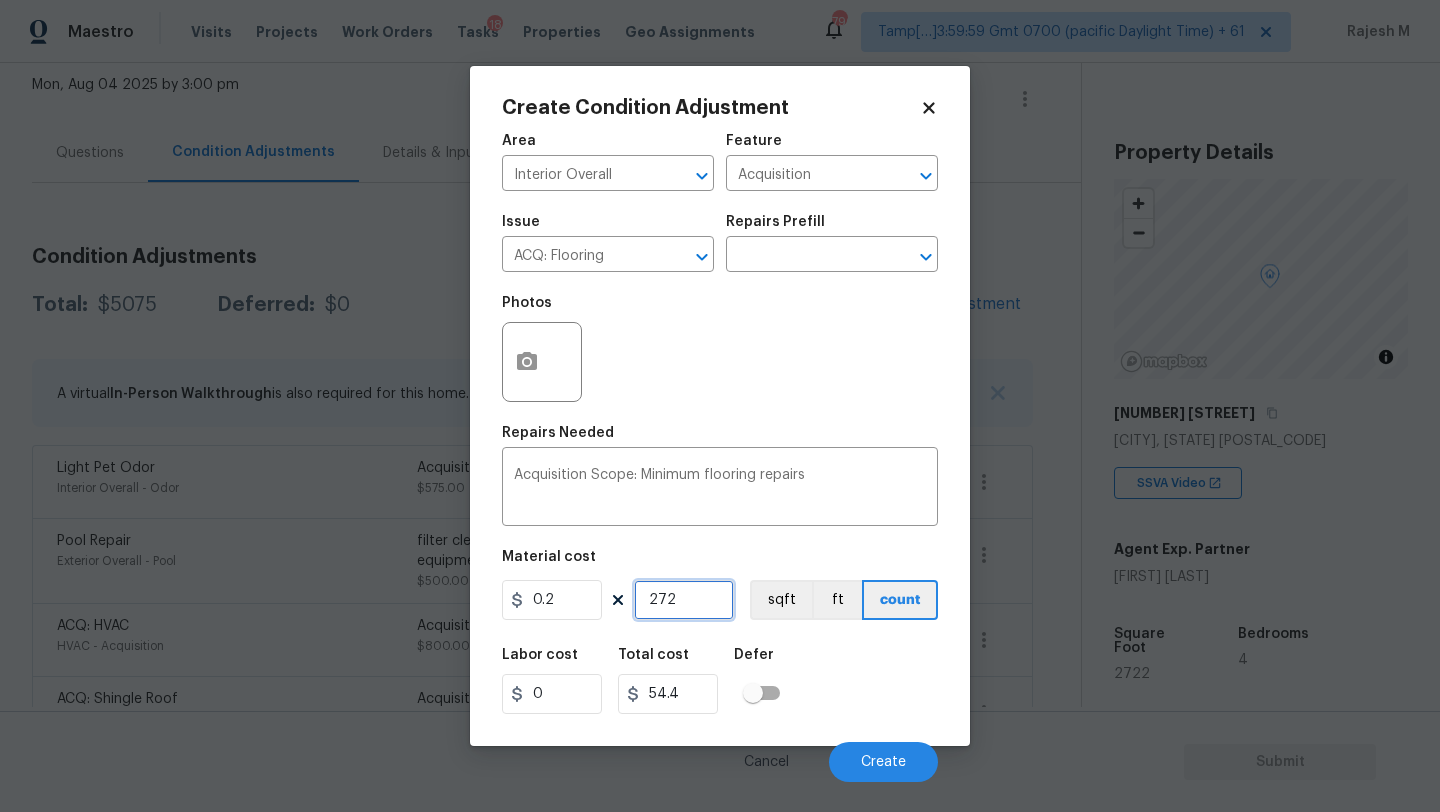 type on "2722" 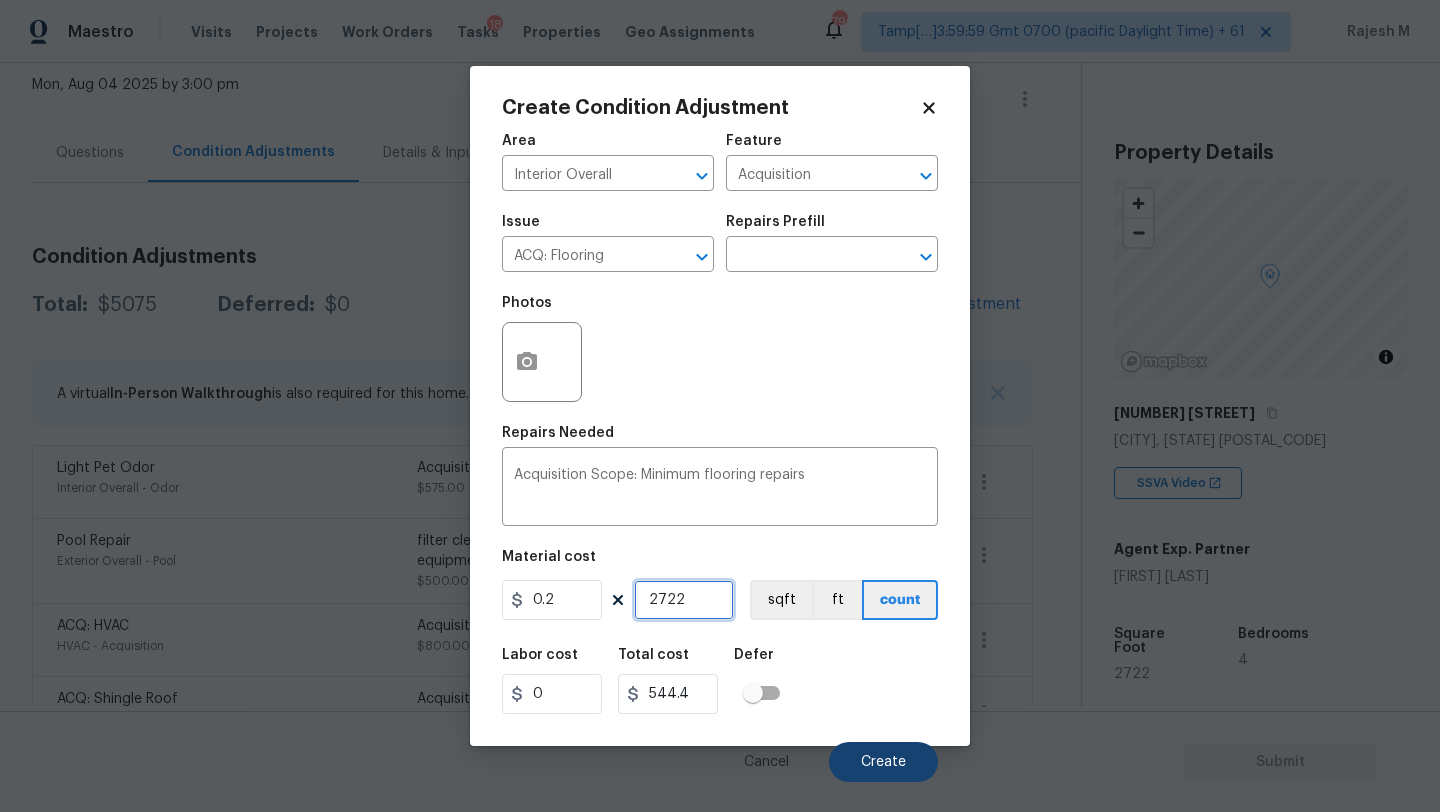 type on "2722" 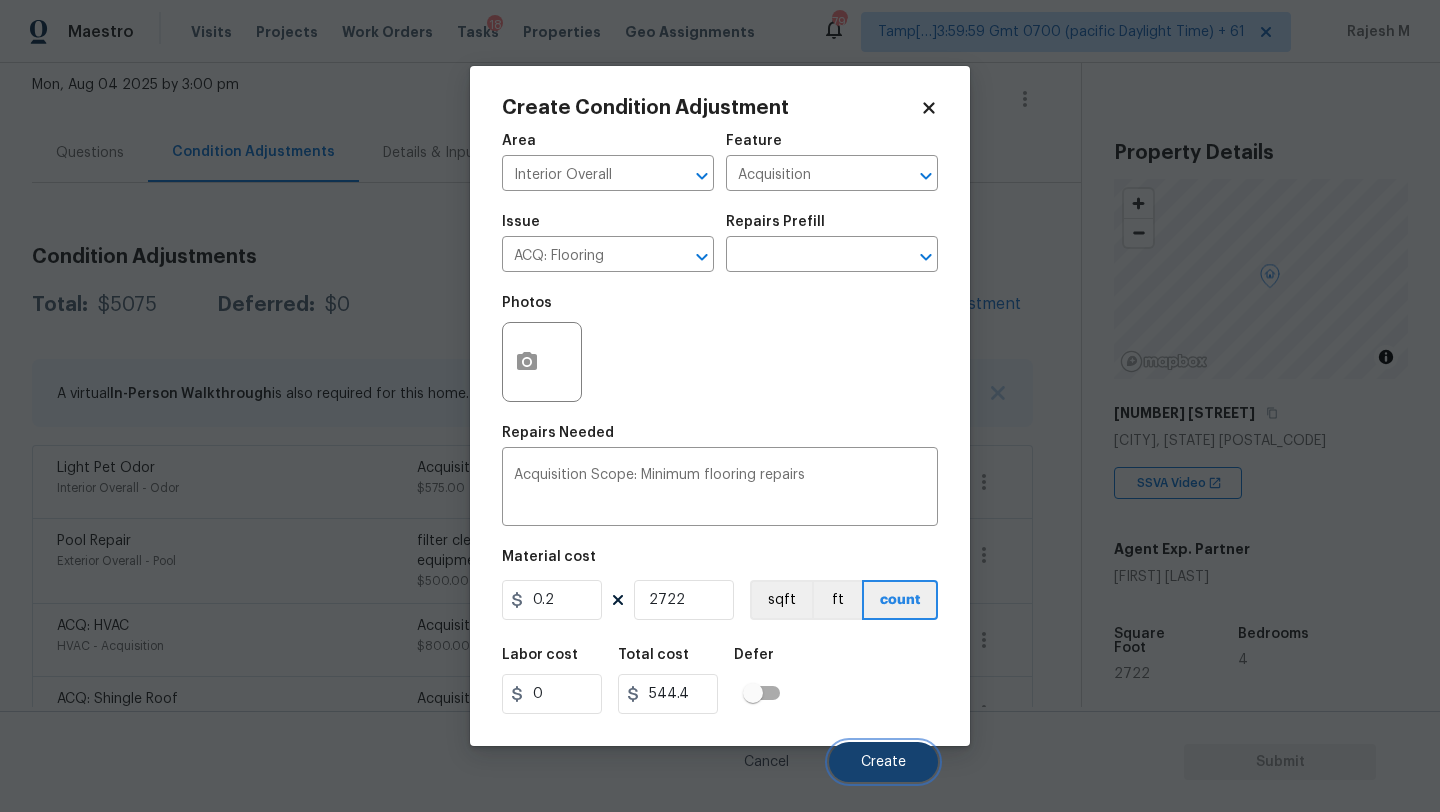 click on "Create" at bounding box center [883, 762] 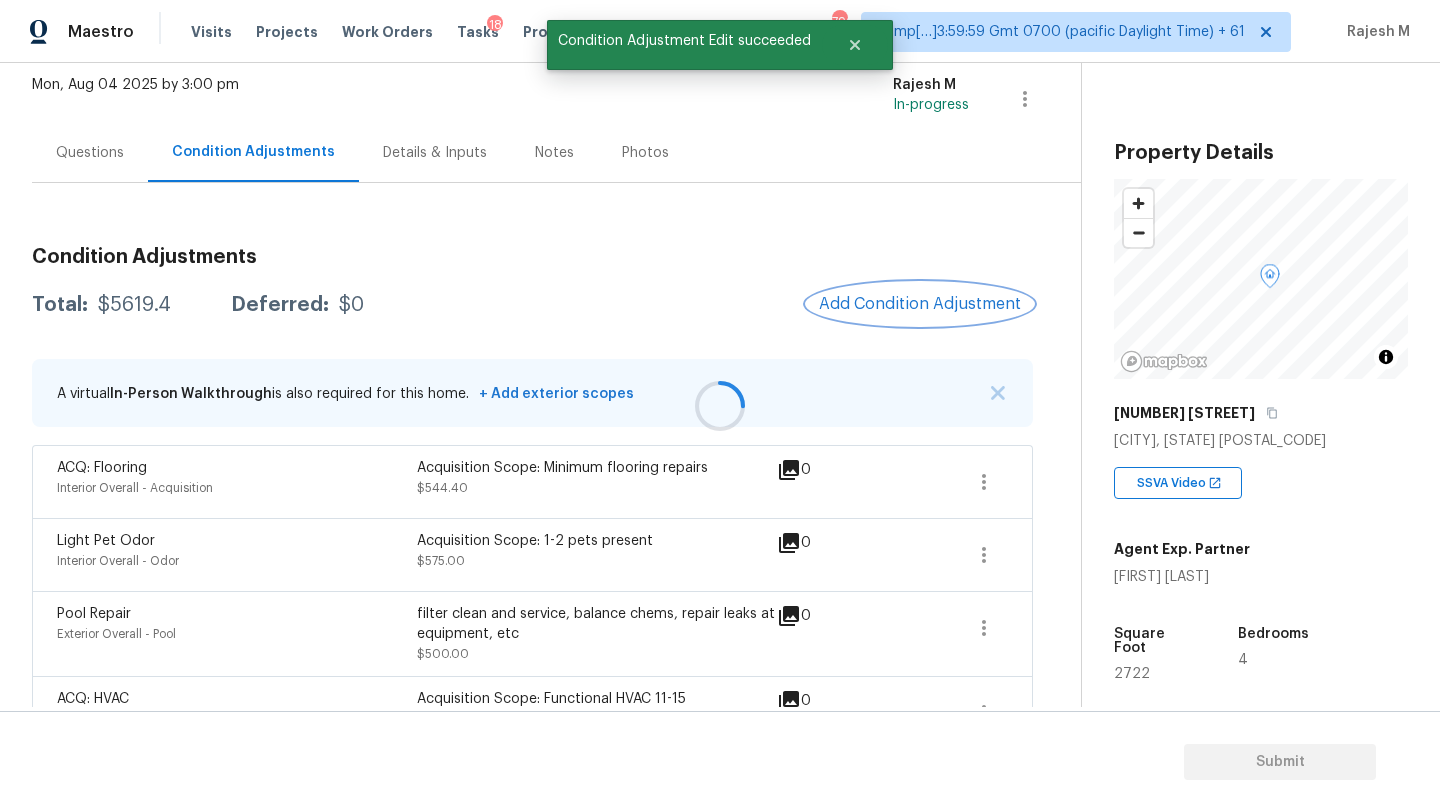 click on "Add Condition Adjustment" at bounding box center [920, 304] 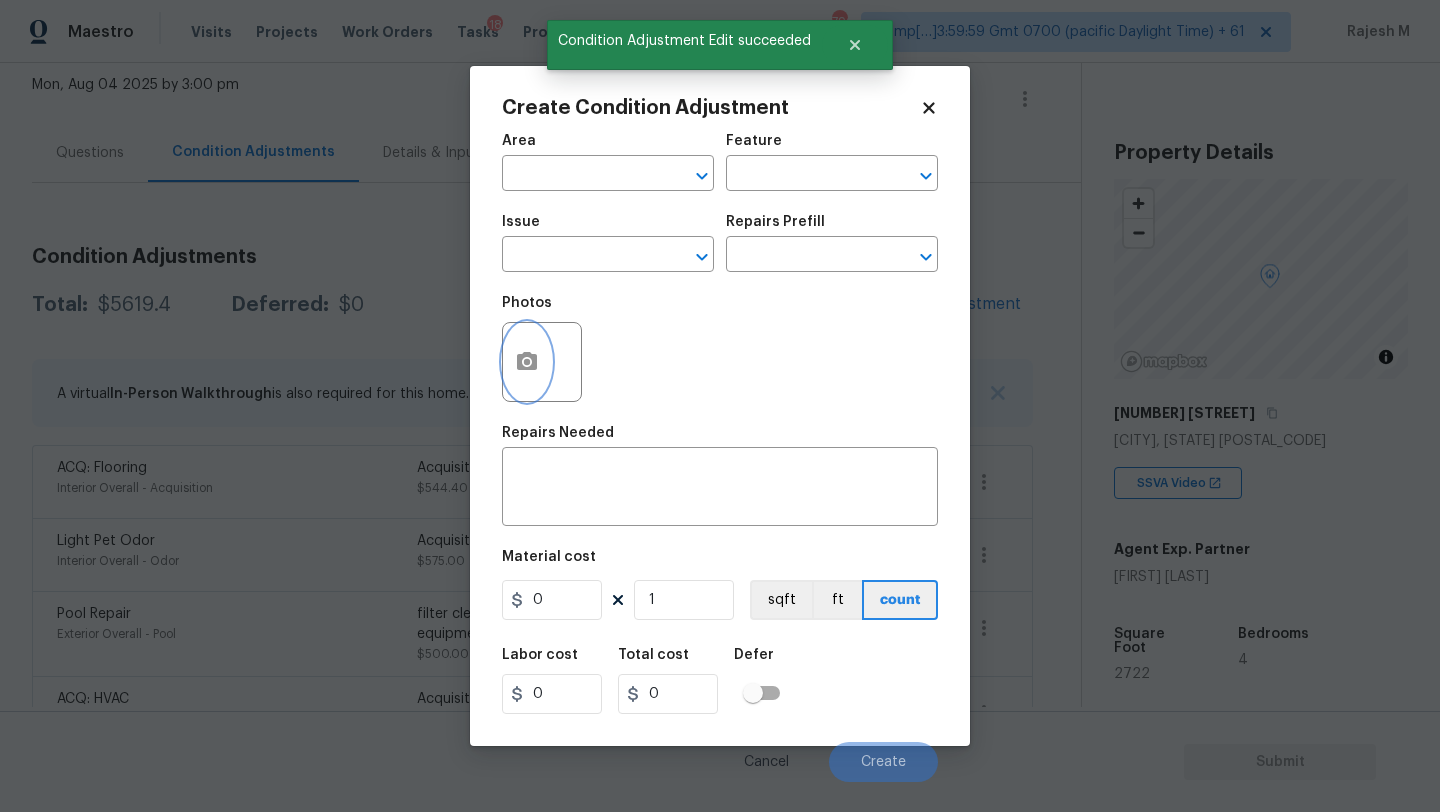click at bounding box center [527, 362] 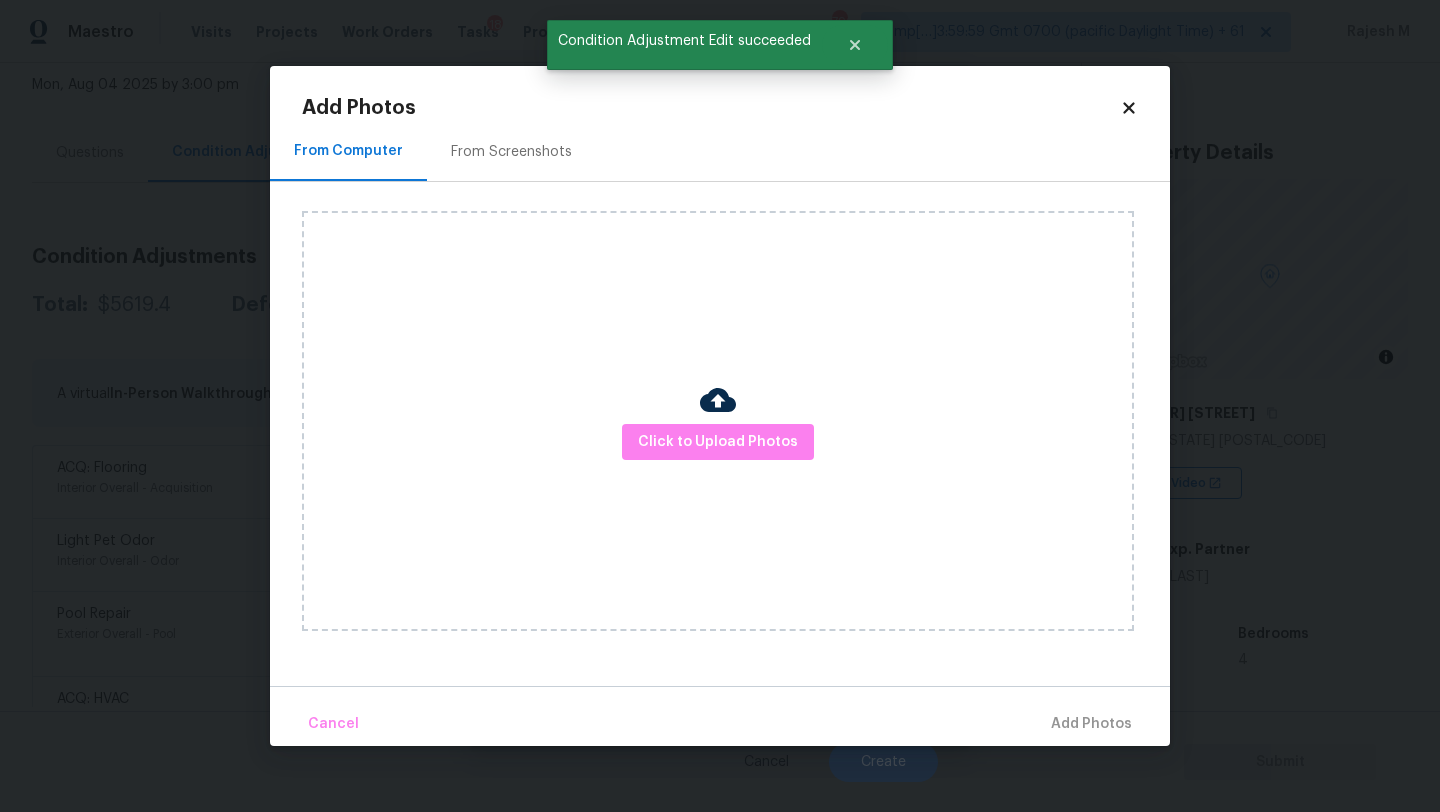 click on "Click to Upload Photos" at bounding box center [718, 421] 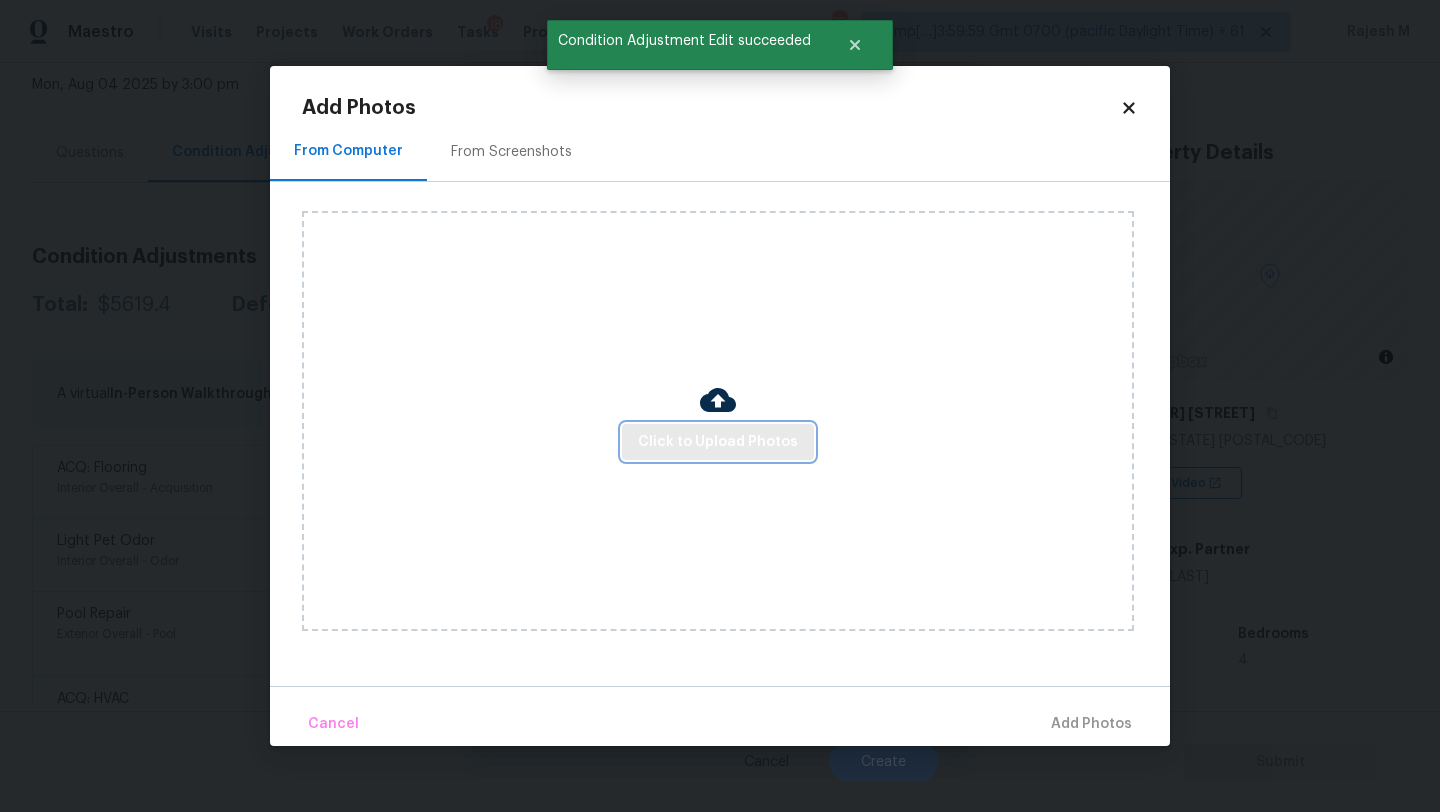 click on "Click to Upload Photos" at bounding box center (718, 442) 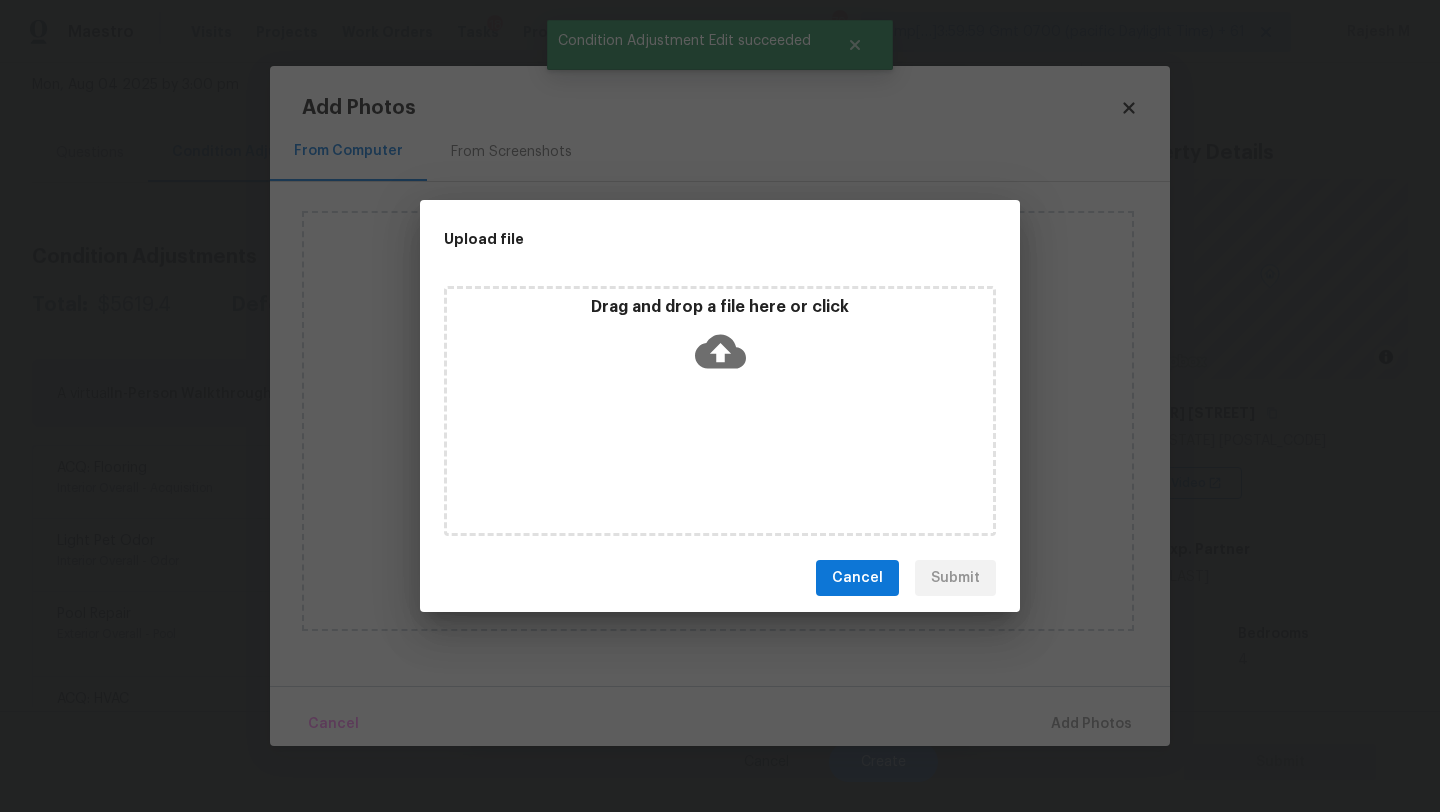 click on "Drag and drop a file here or click" at bounding box center (720, 411) 